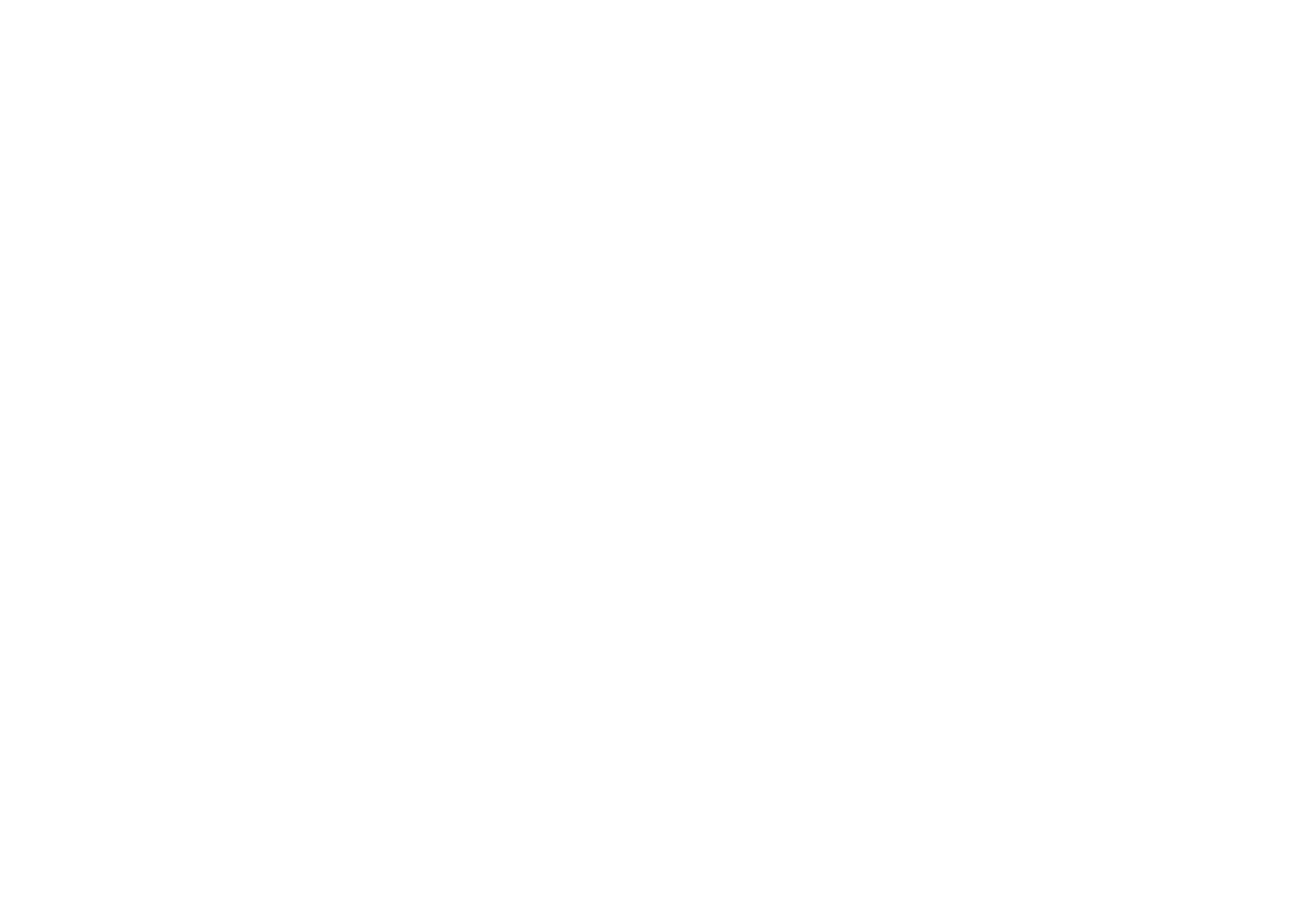 scroll, scrollTop: 0, scrollLeft: 0, axis: both 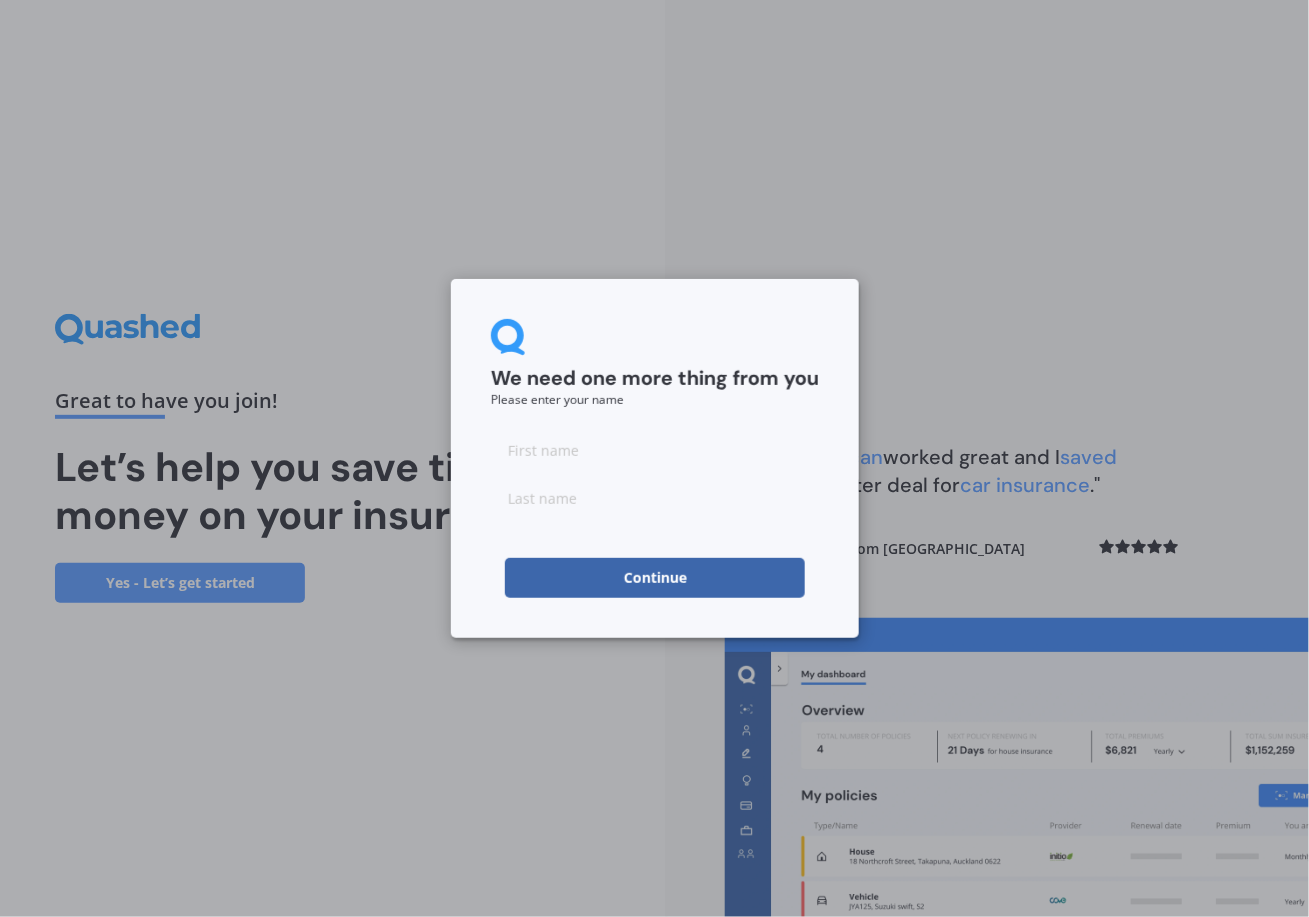 click at bounding box center [655, 450] 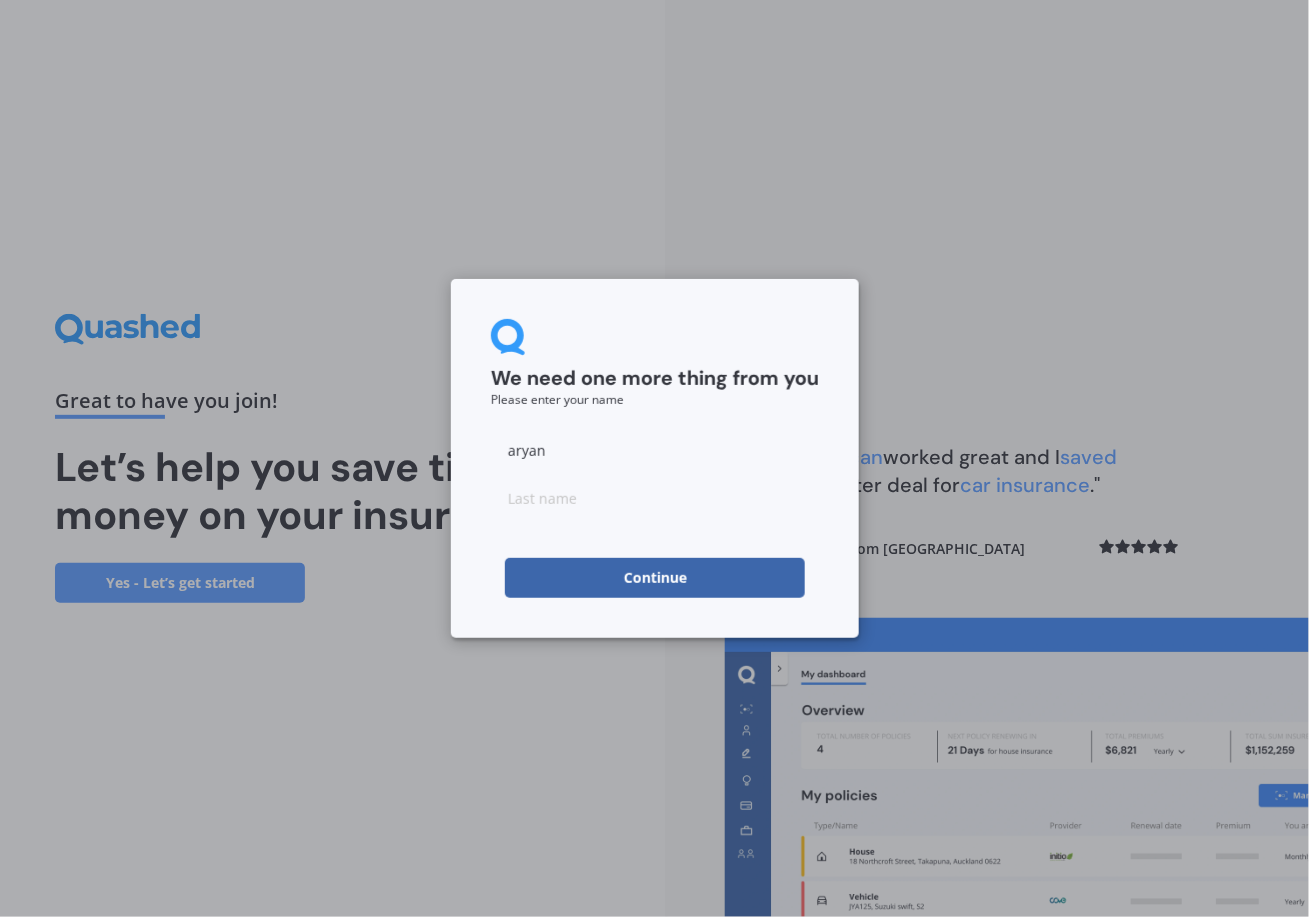click at bounding box center (655, 498) 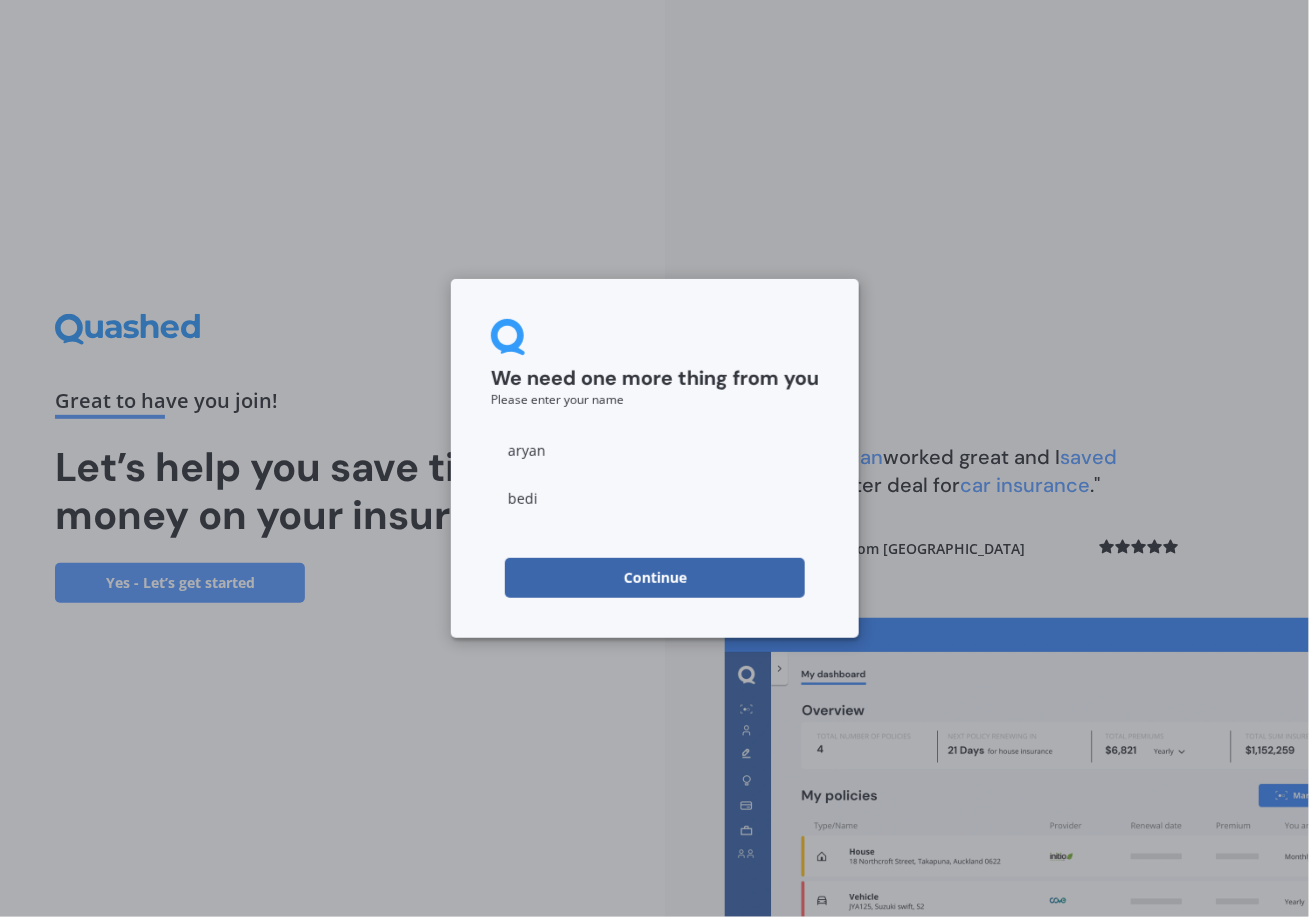 click on "Continue" at bounding box center [655, 578] 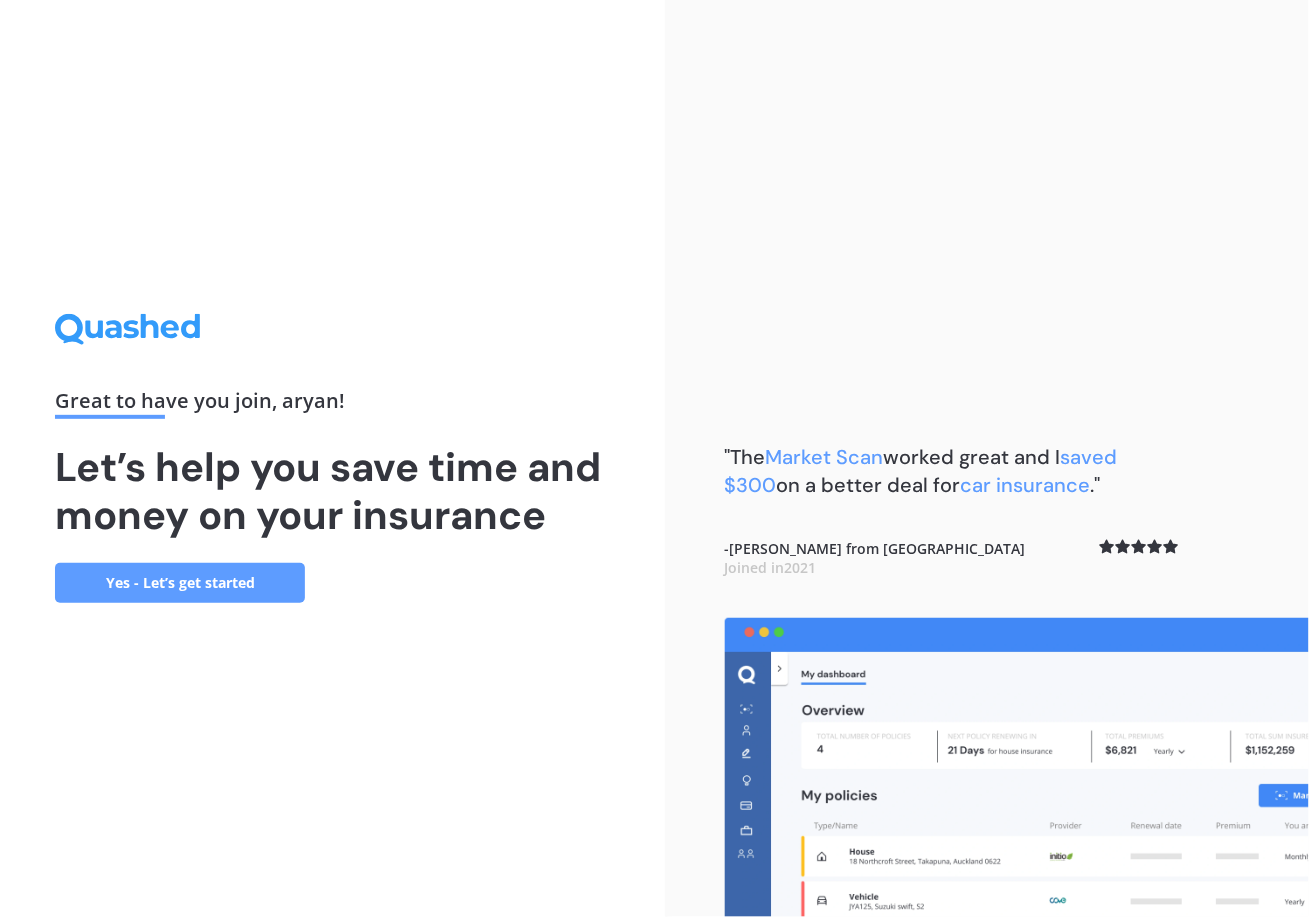 click on "Great to have you join , aryan ! Let’s help you save time and money on your insurance Yes - Let’s get started" at bounding box center [332, 458] 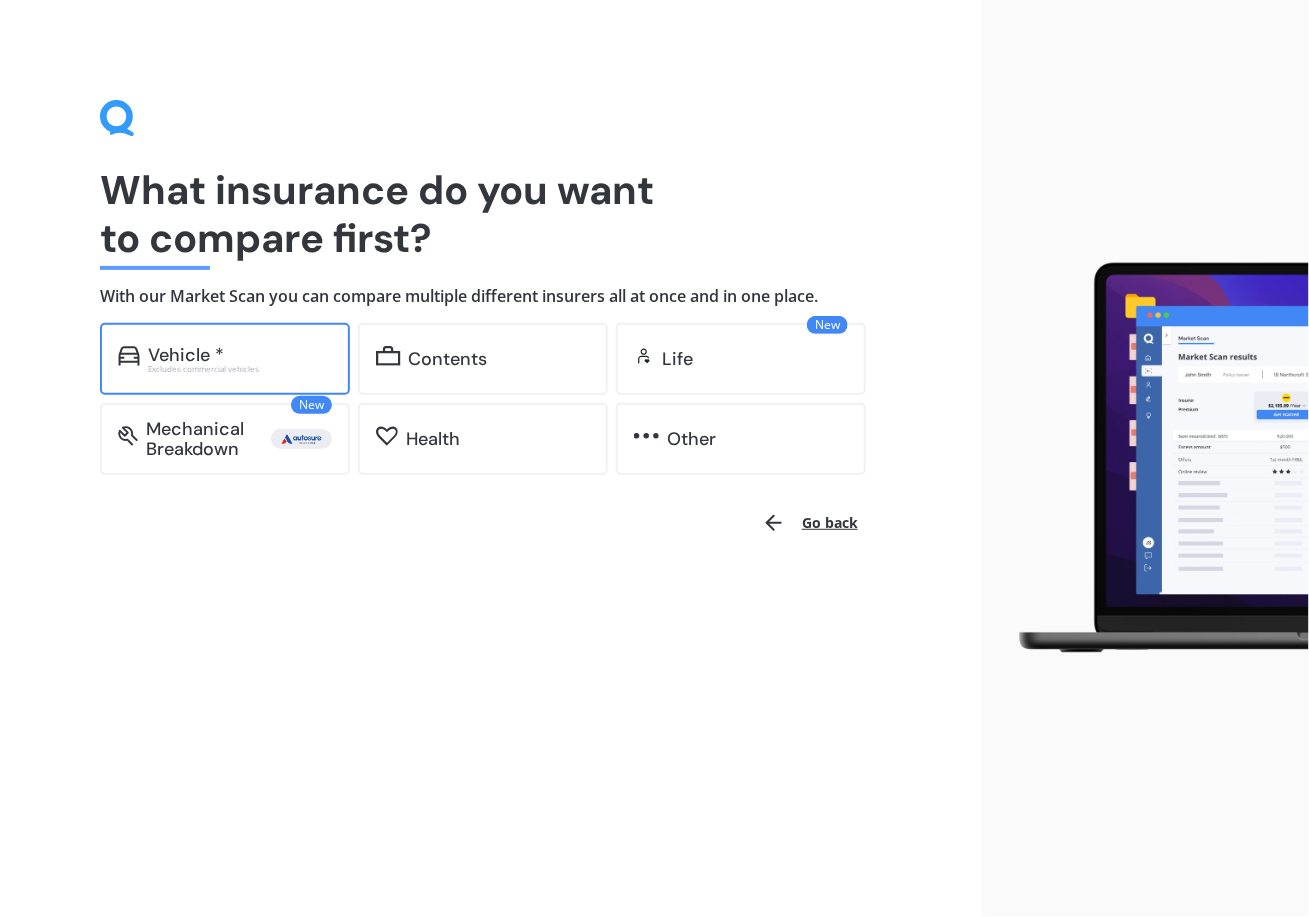 click on "Excludes commercial vehicles" at bounding box center (240, 369) 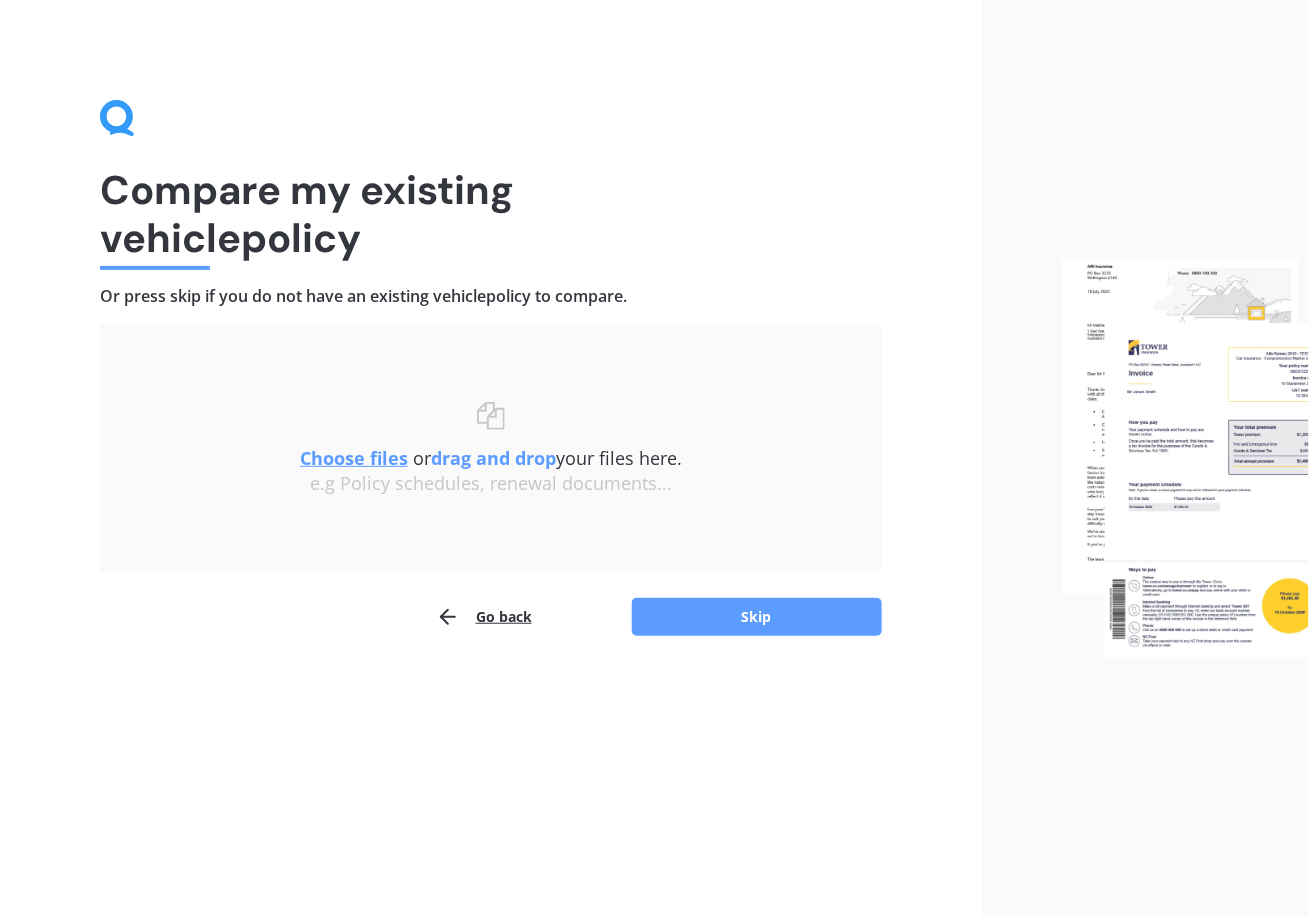 drag, startPoint x: 134, startPoint y: 290, endPoint x: 642, endPoint y: 304, distance: 508.19287 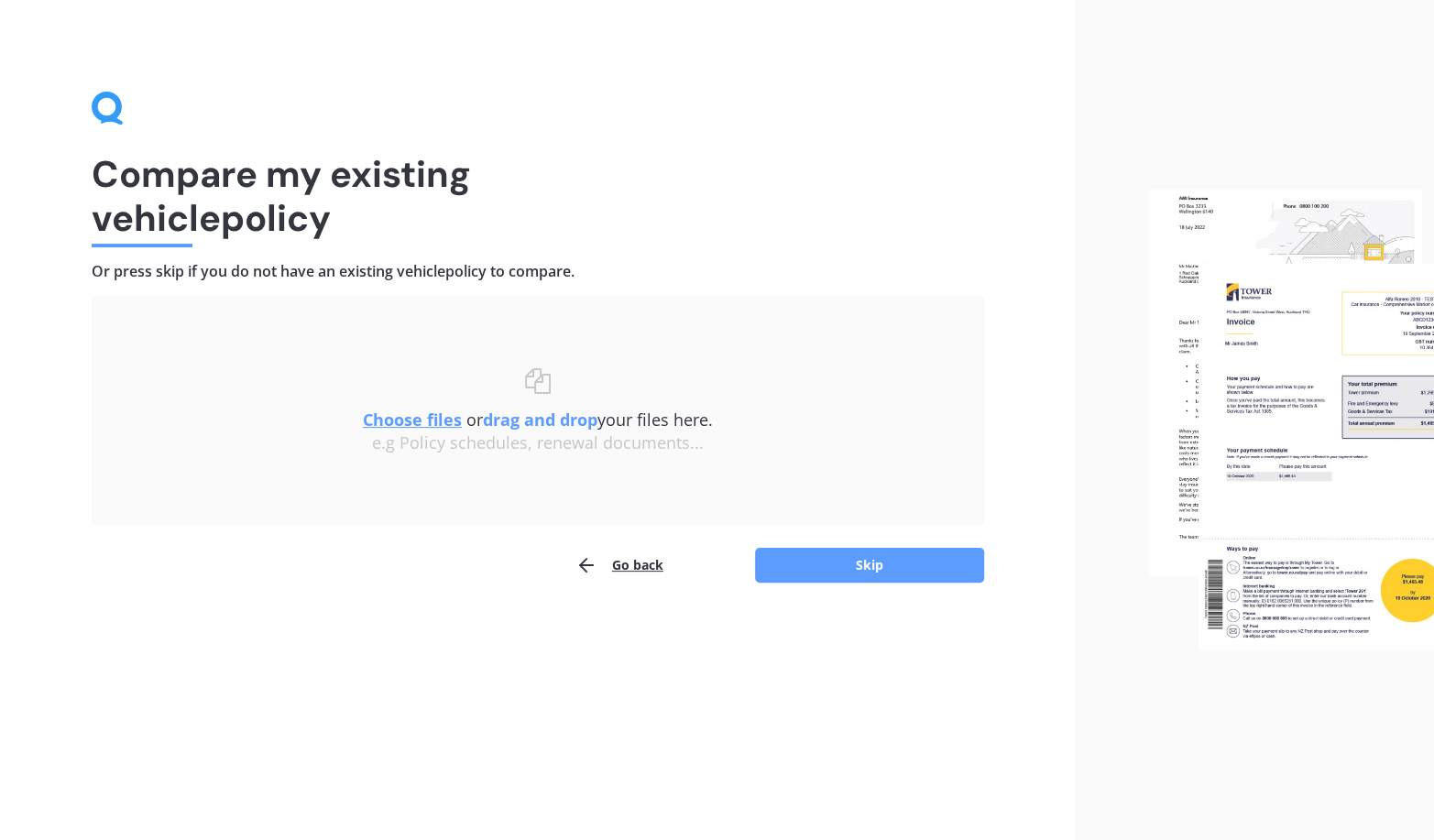 click on "Go back" at bounding box center (619, 565) 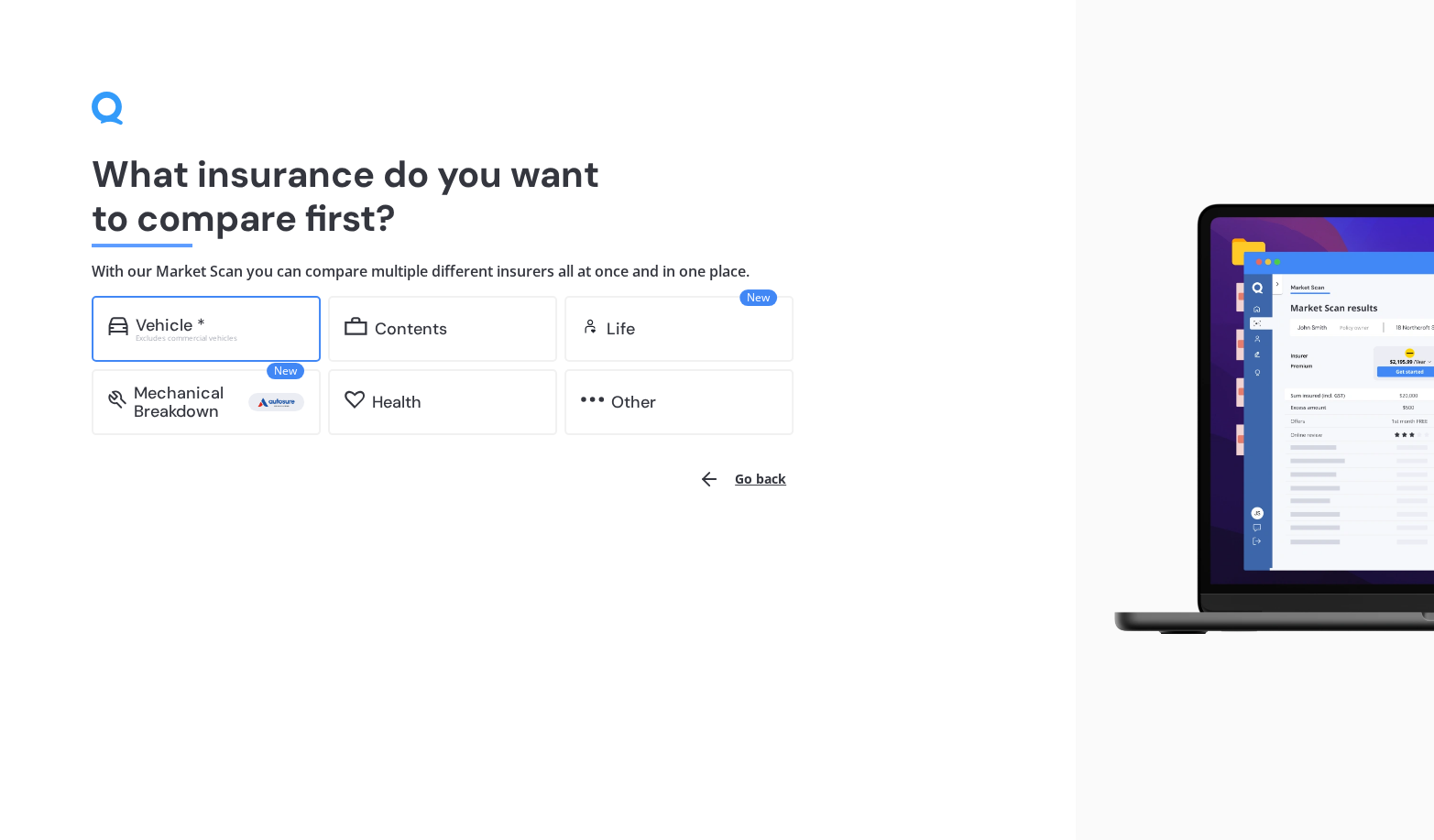 click on "Vehicle *" at bounding box center (220, 325) 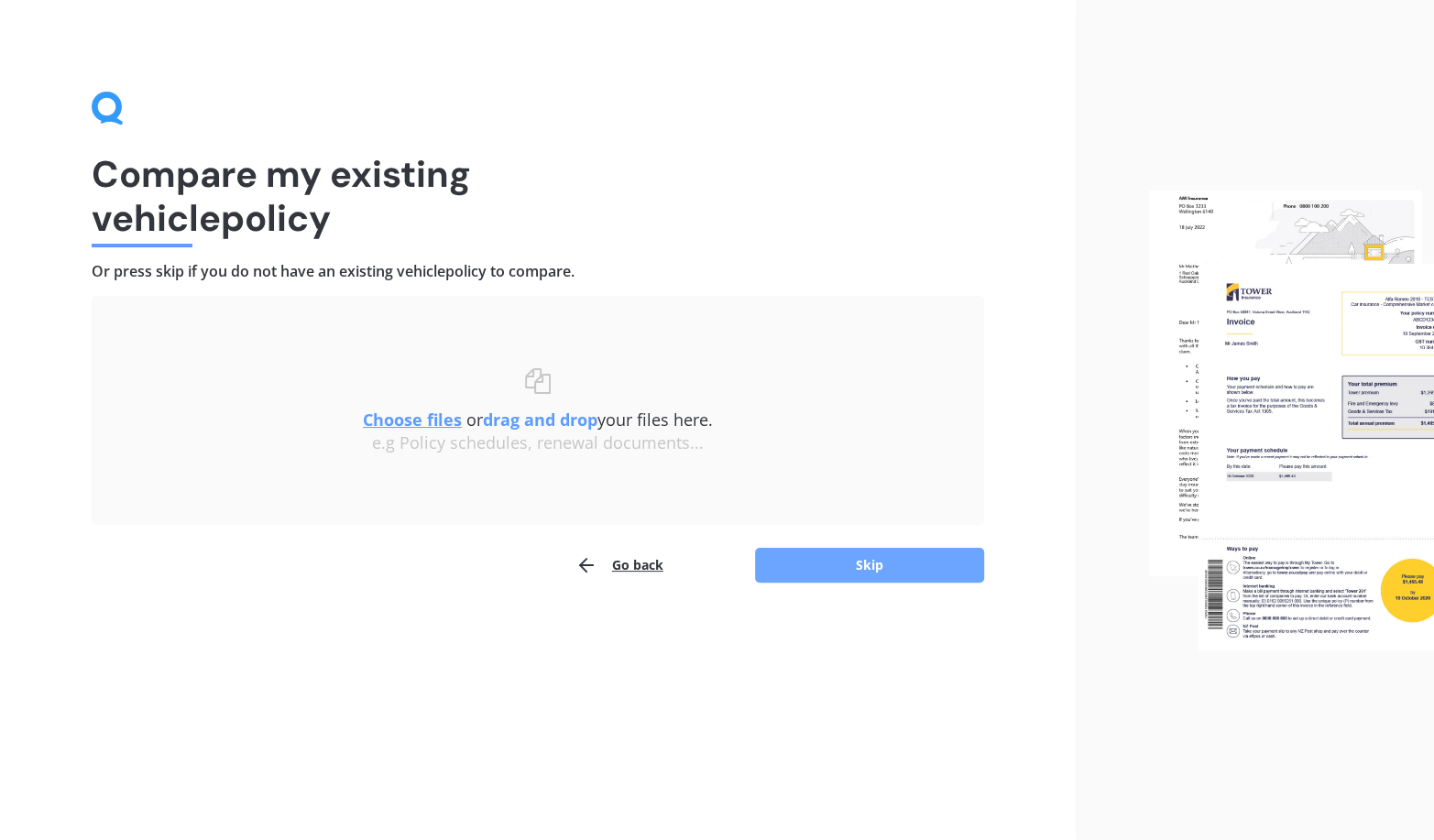 click on "Skip" at bounding box center (870, 565) 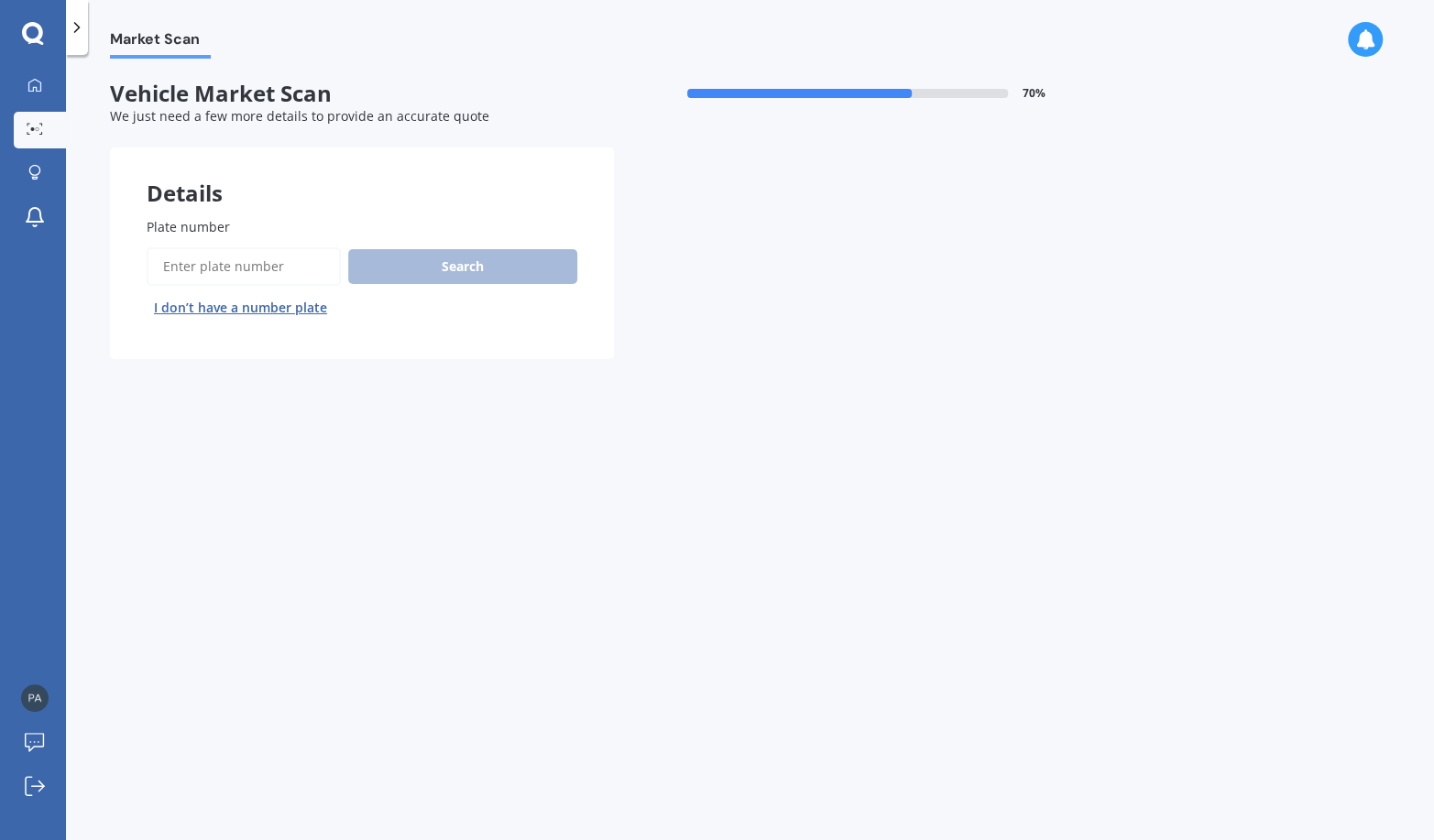 click on "Plate number" at bounding box center [244, 267] 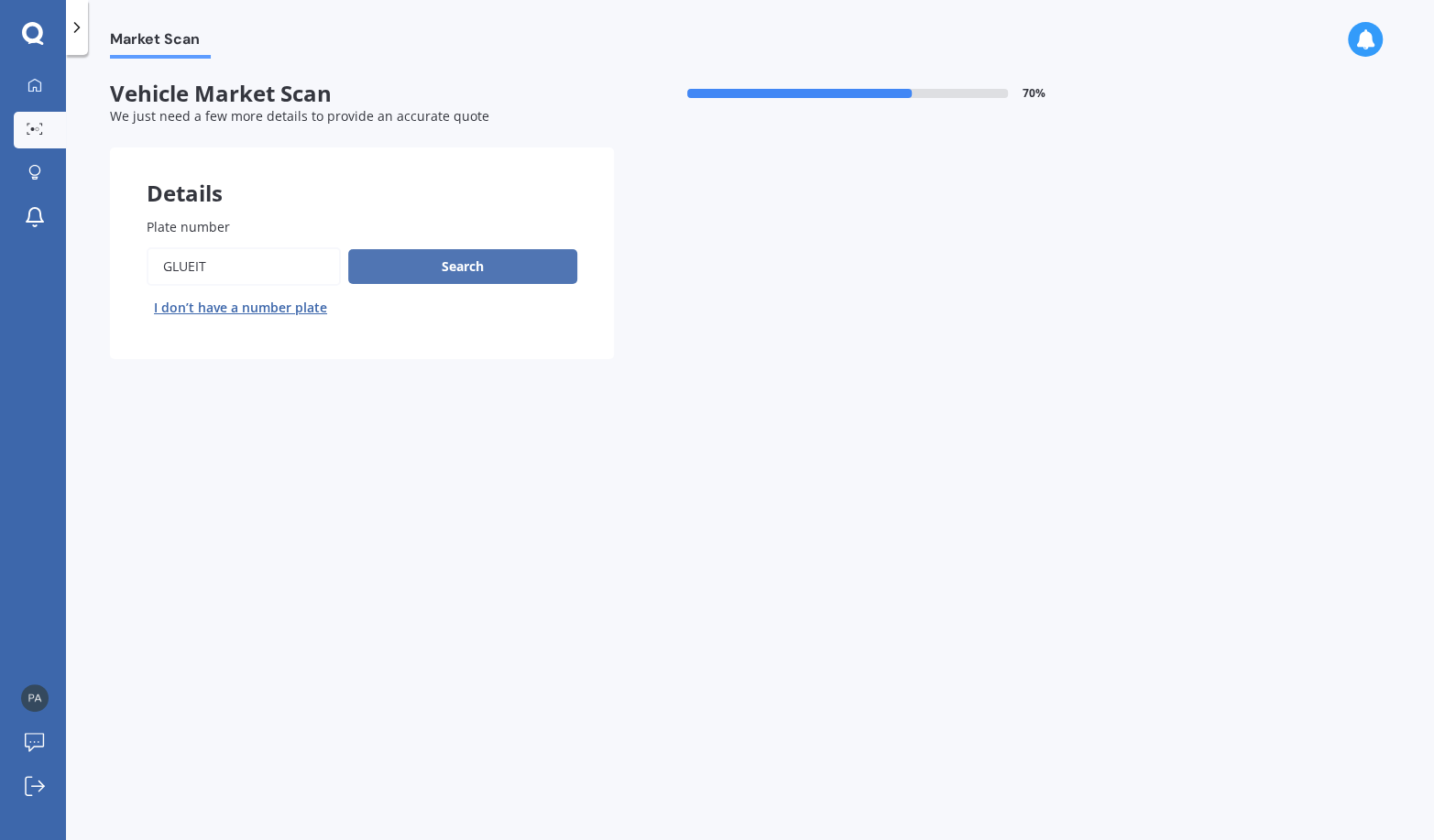 type on "glueit" 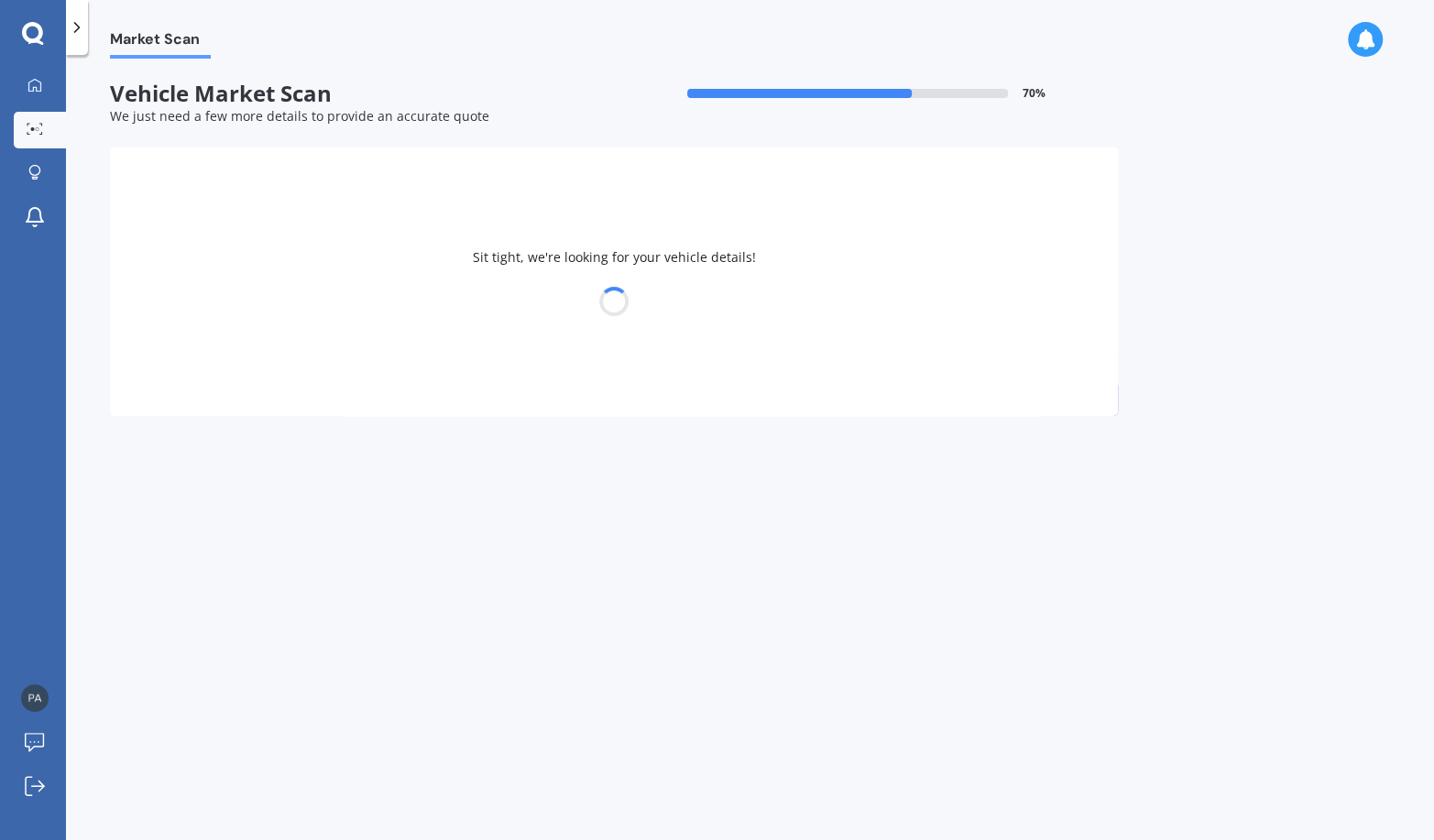 select on "TOYOTA" 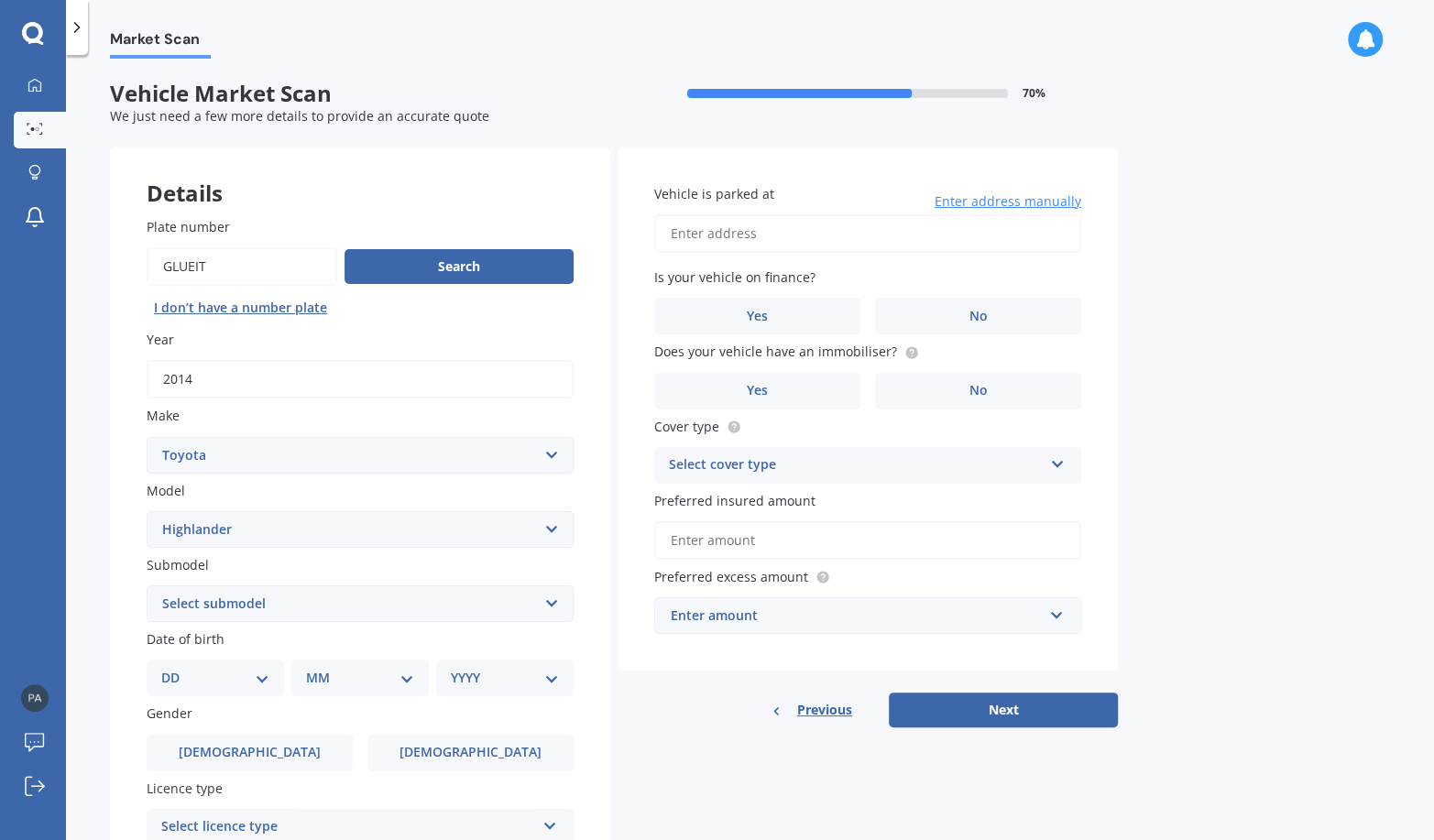 click on "Vehicle is parked at" at bounding box center [868, 234] 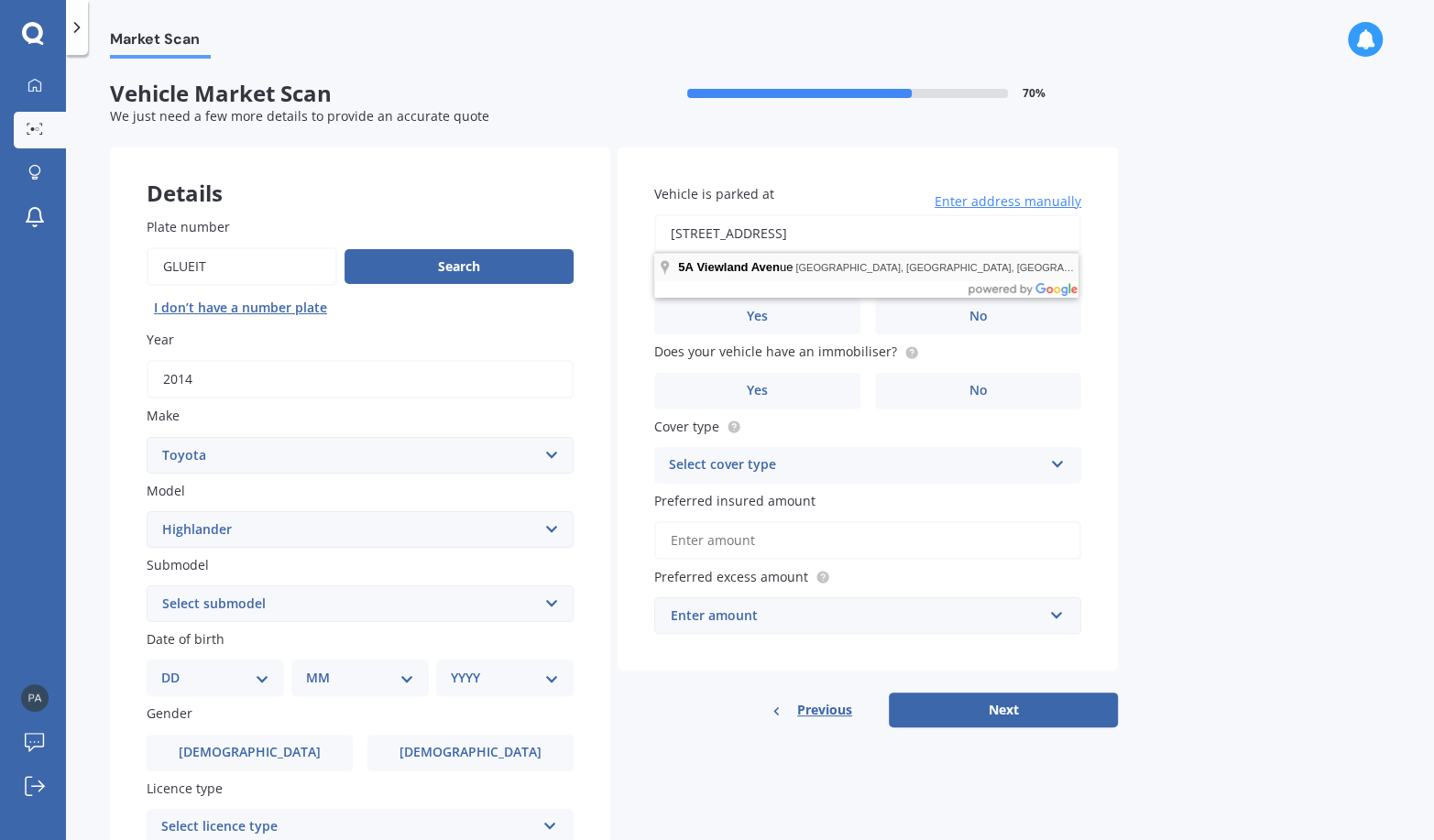 type on "[STREET_ADDRESS]" 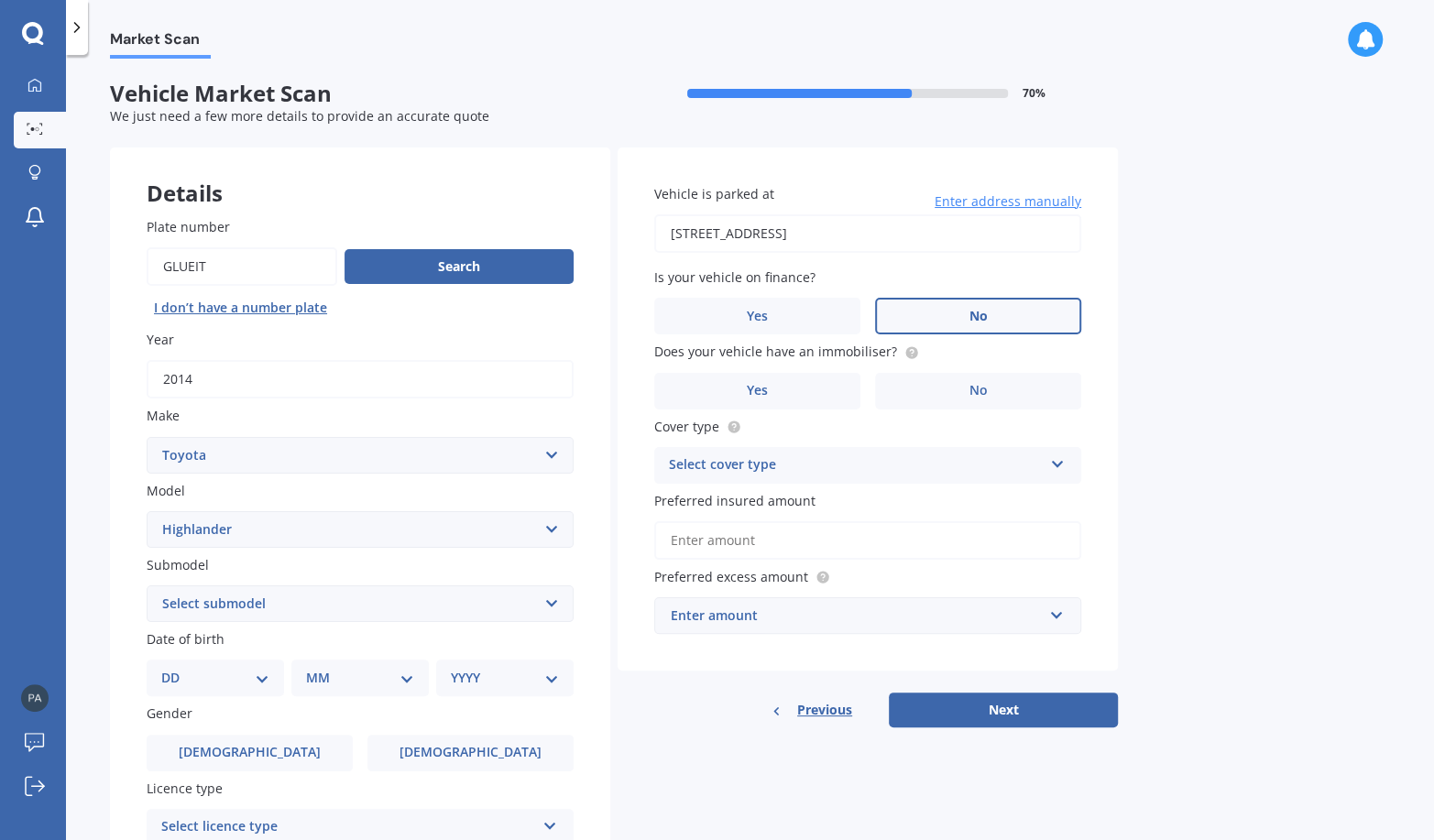 click on "No" at bounding box center [978, 316] 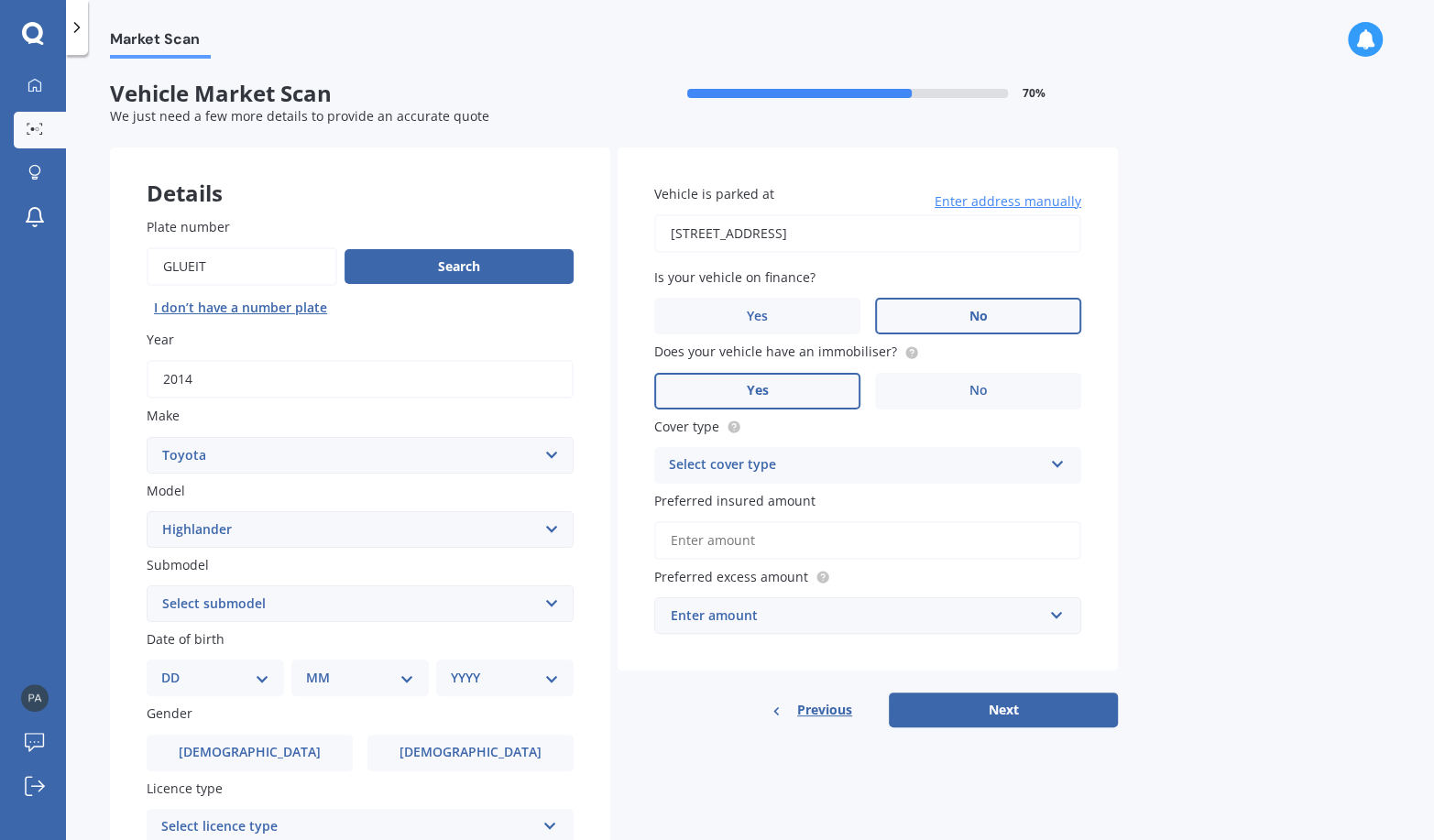 click on "Yes" at bounding box center (757, 391) 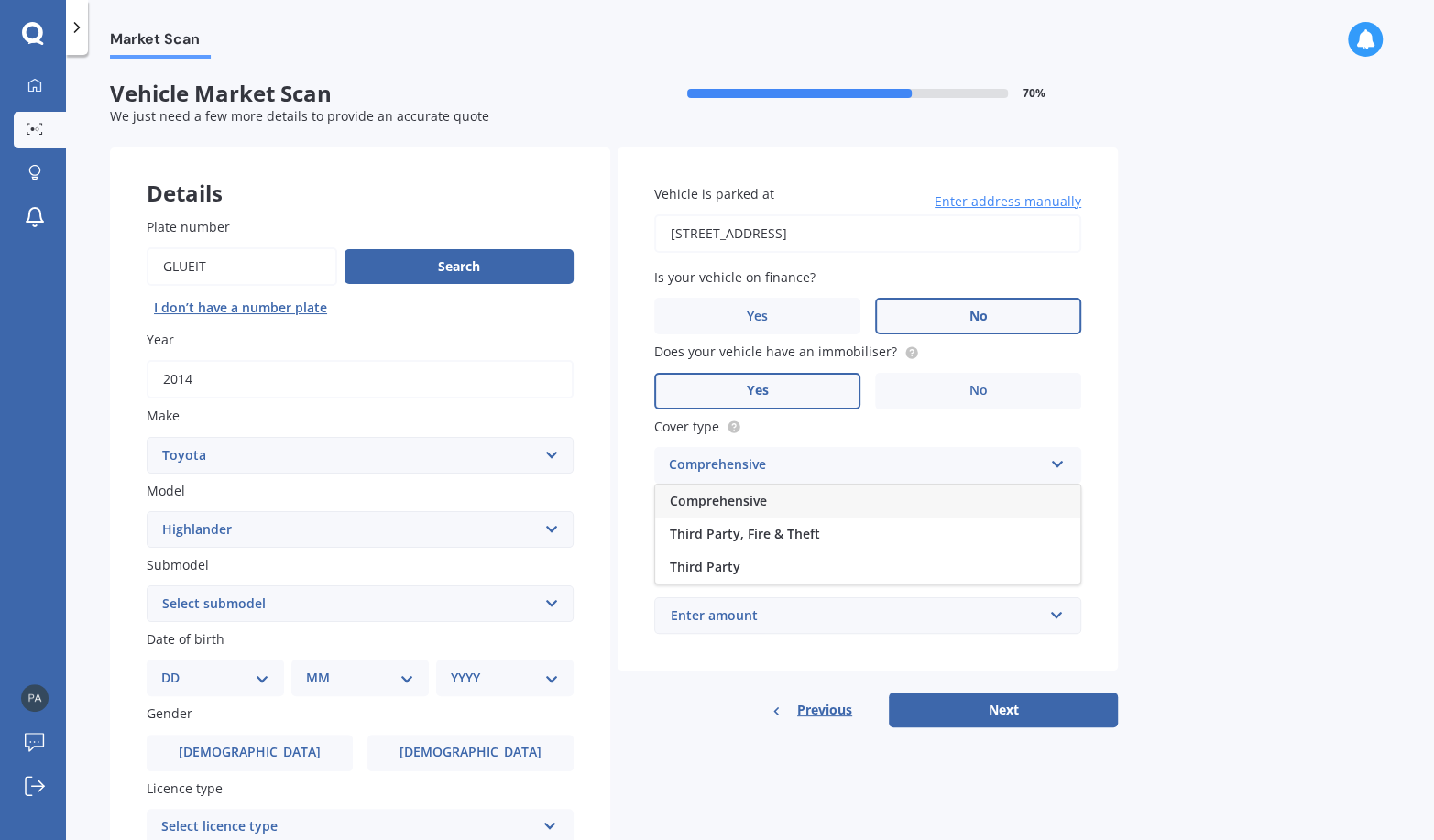 click on "Comprehensive" at bounding box center [868, 501] 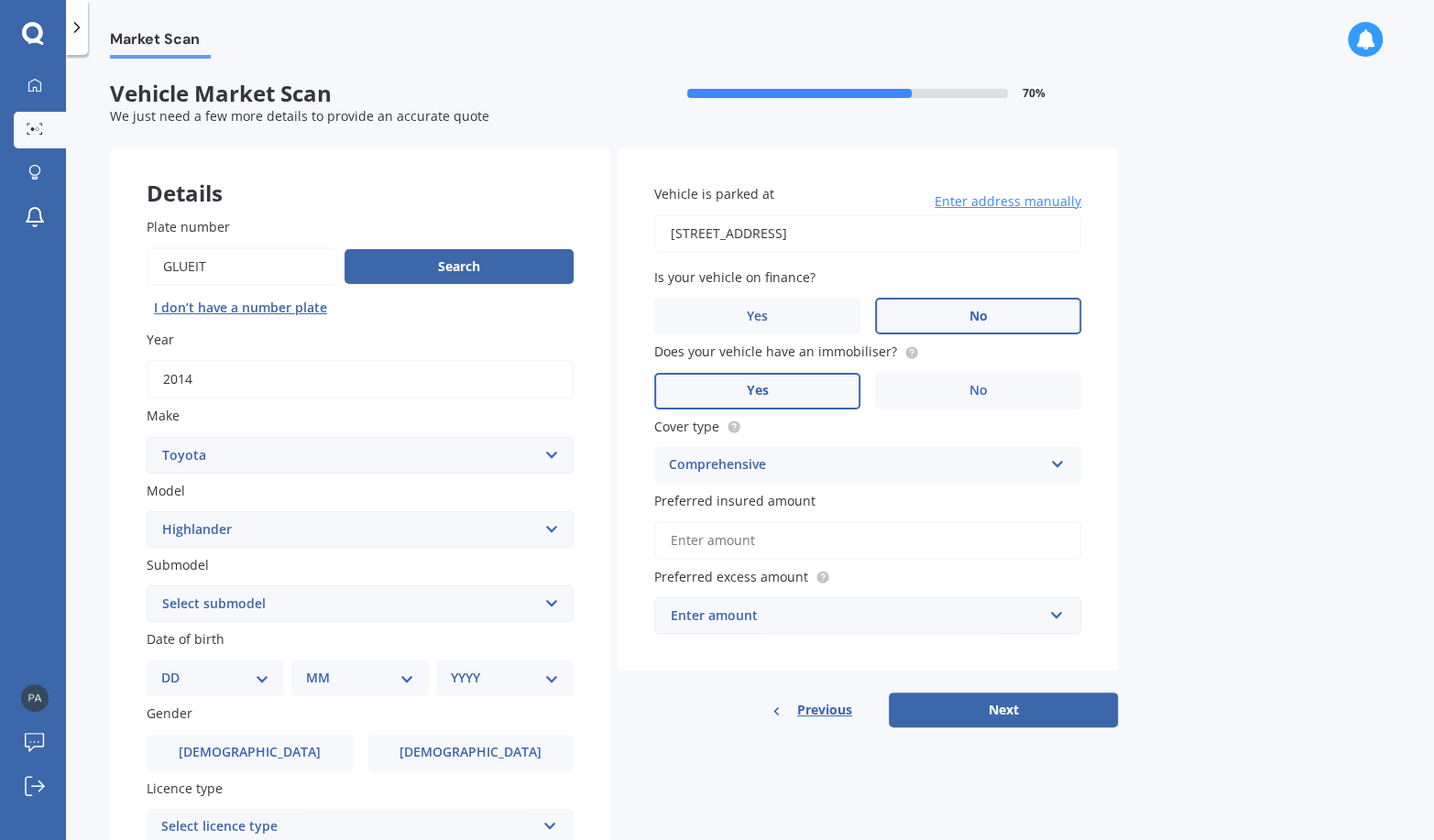 click on "Preferred insured amount" at bounding box center (868, 540) 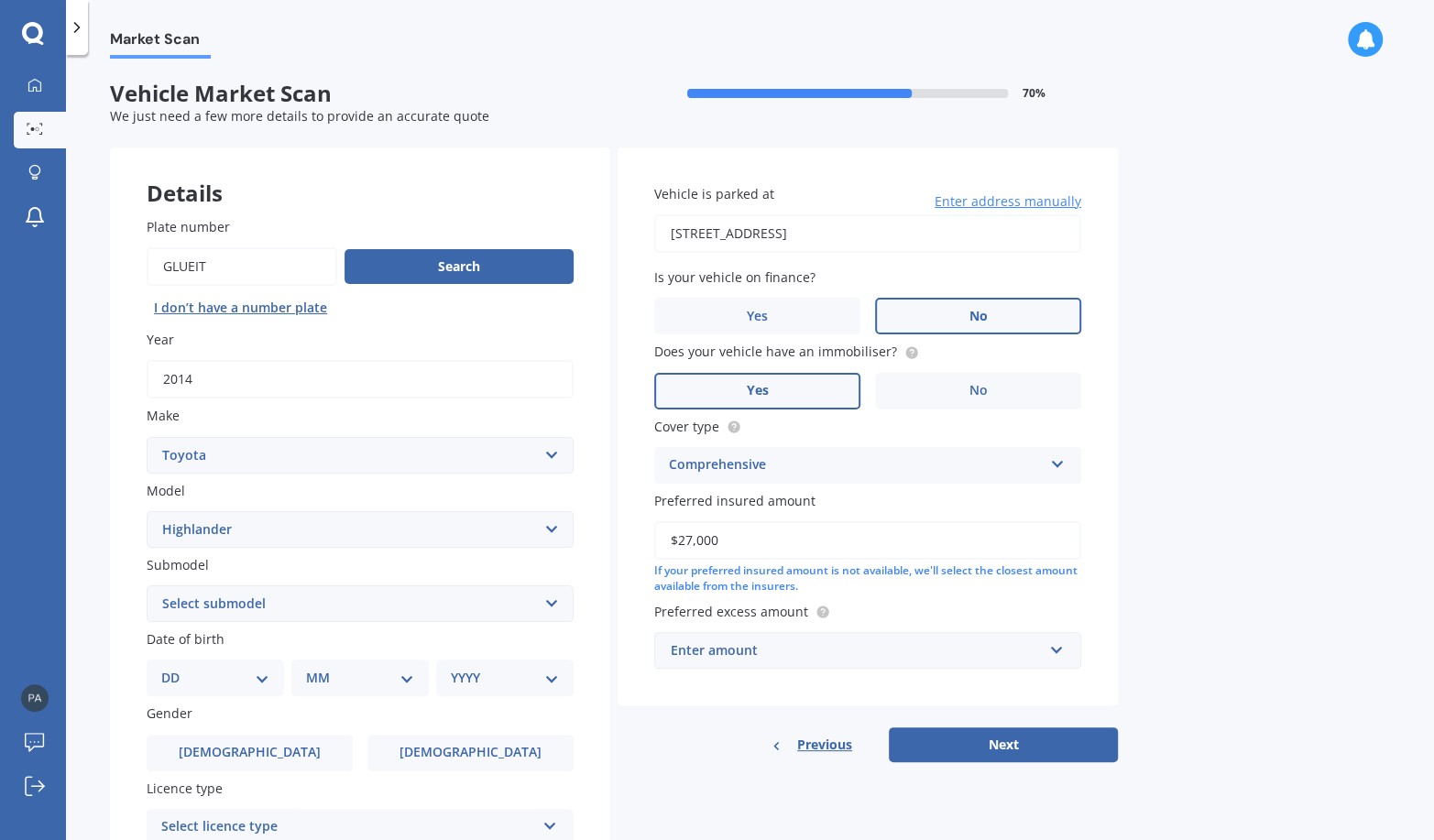 type on "$27,000" 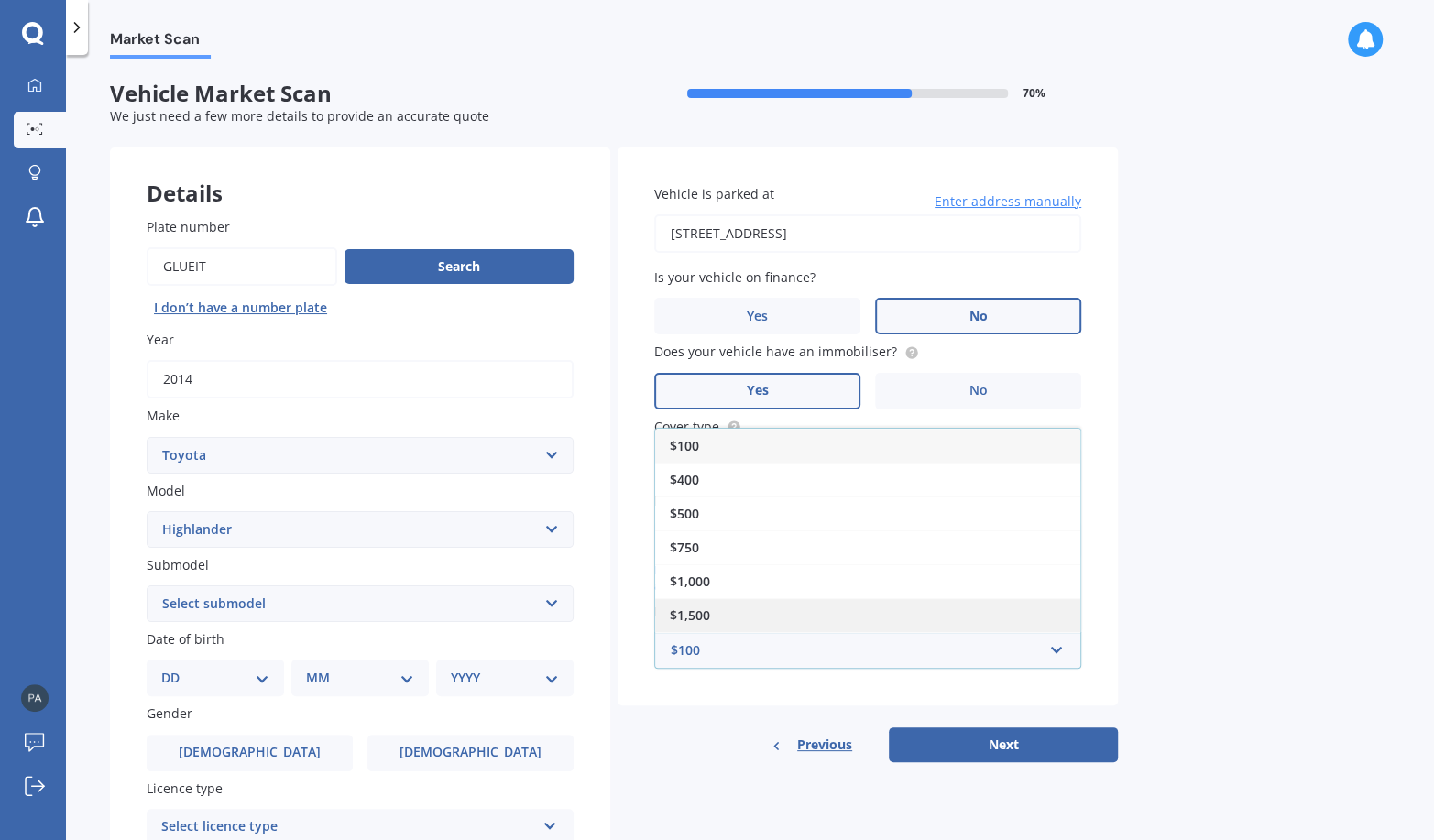 click on "$1,500" at bounding box center [868, 615] 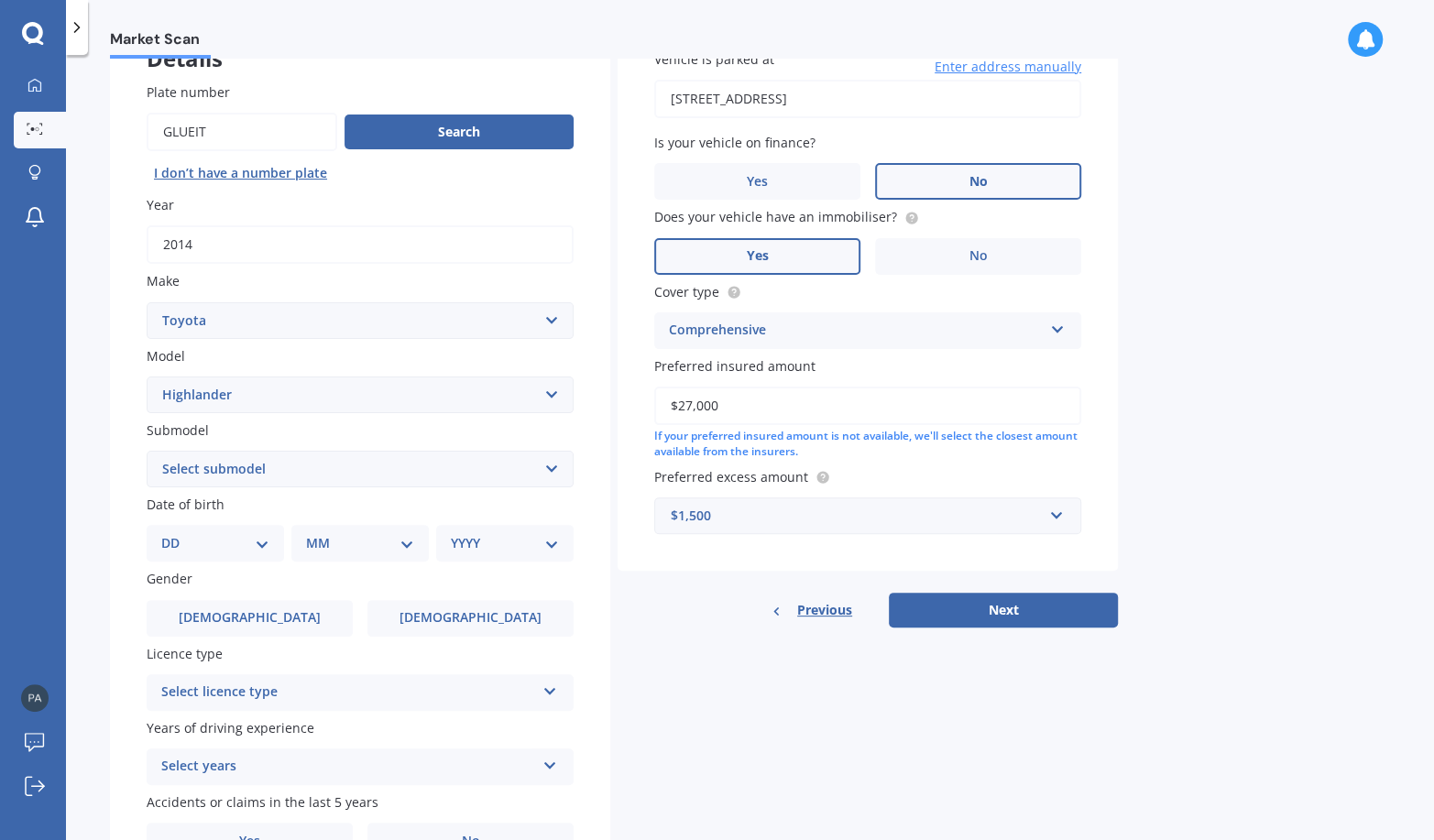 scroll, scrollTop: 183, scrollLeft: 0, axis: vertical 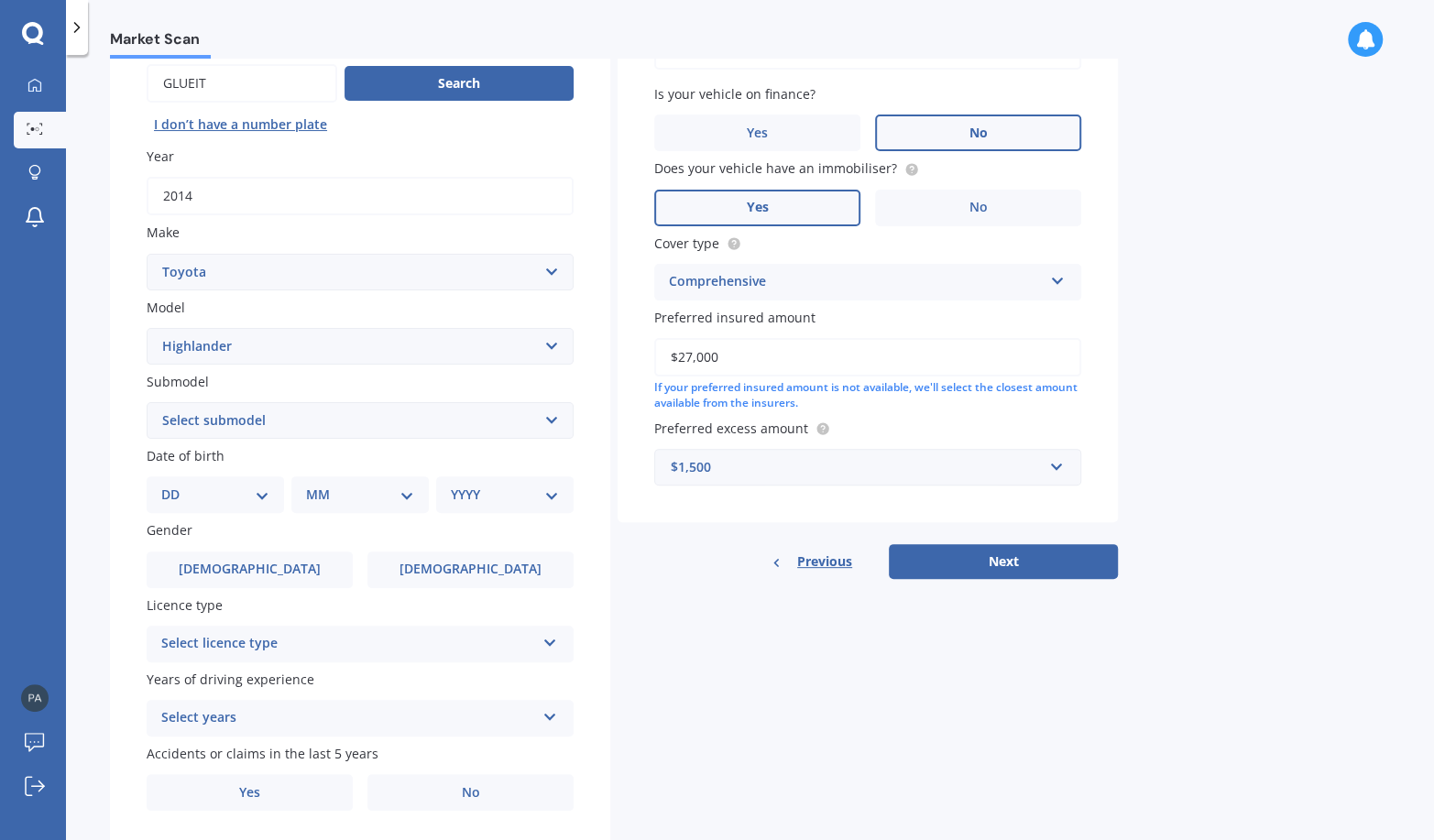 click on "DD 01 02 03 04 05 06 07 08 09 10 11 12 13 14 15 16 17 18 19 20 21 22 23 24 25 26 27 28 29 30 31" at bounding box center [215, 495] 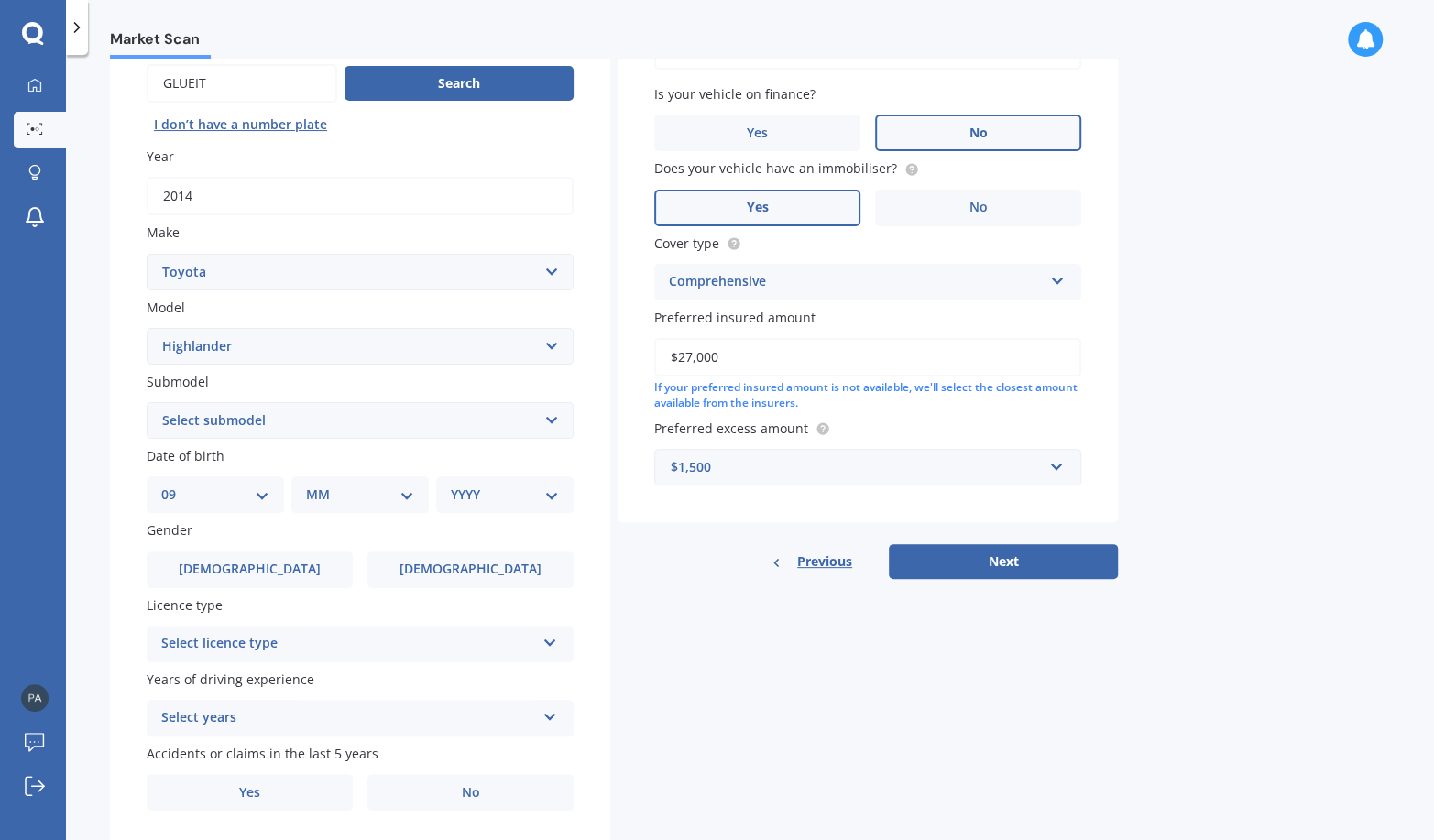 click on "DD 01 02 03 04 05 06 07 08 09 10 11 12 13 14 15 16 17 18 19 20 21 22 23 24 25 26 27 28 29 30 31" at bounding box center (215, 495) 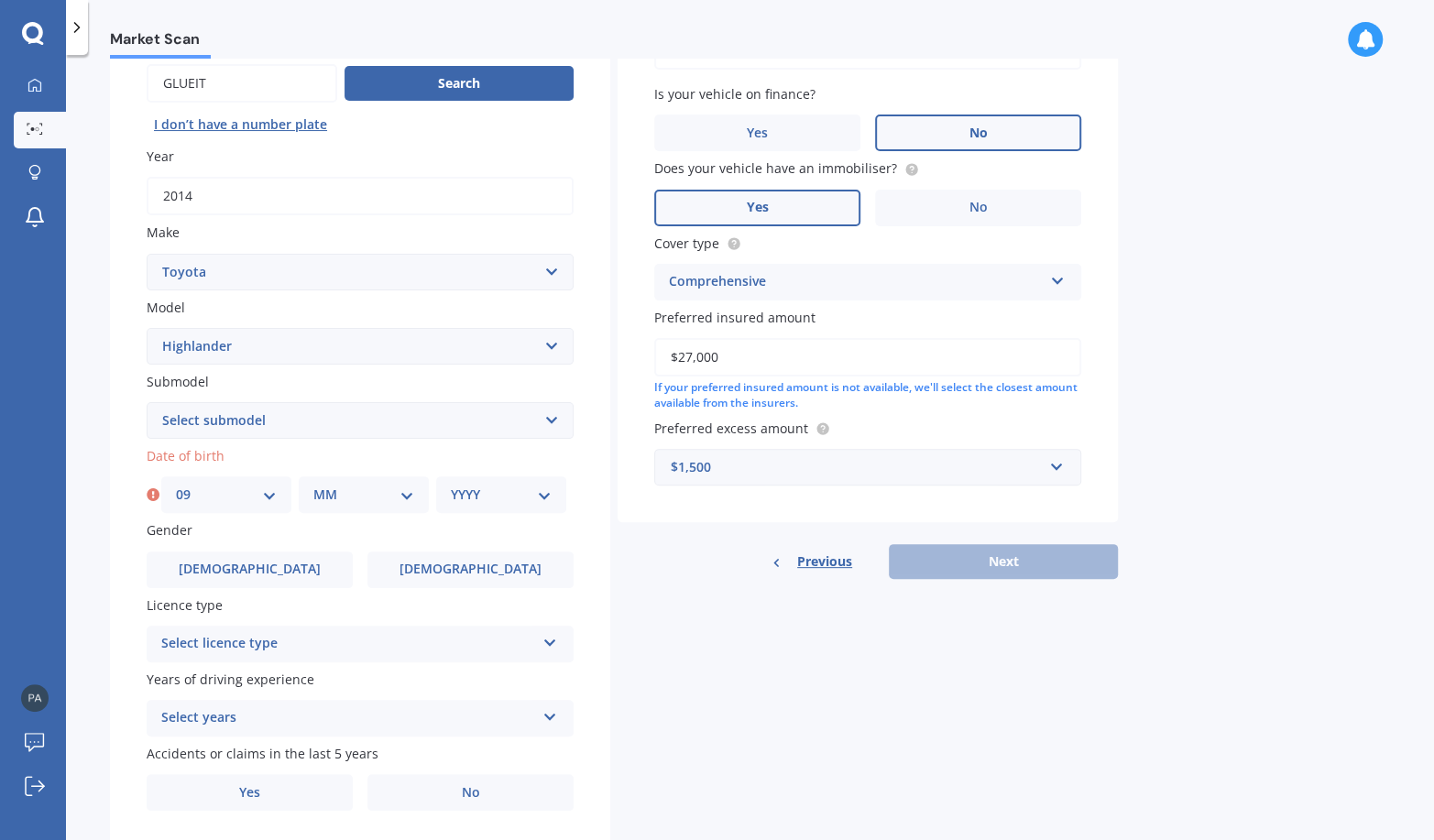 click on "MM 01 02 03 04 05 06 07 08 09 10 11 12" at bounding box center (364, 495) 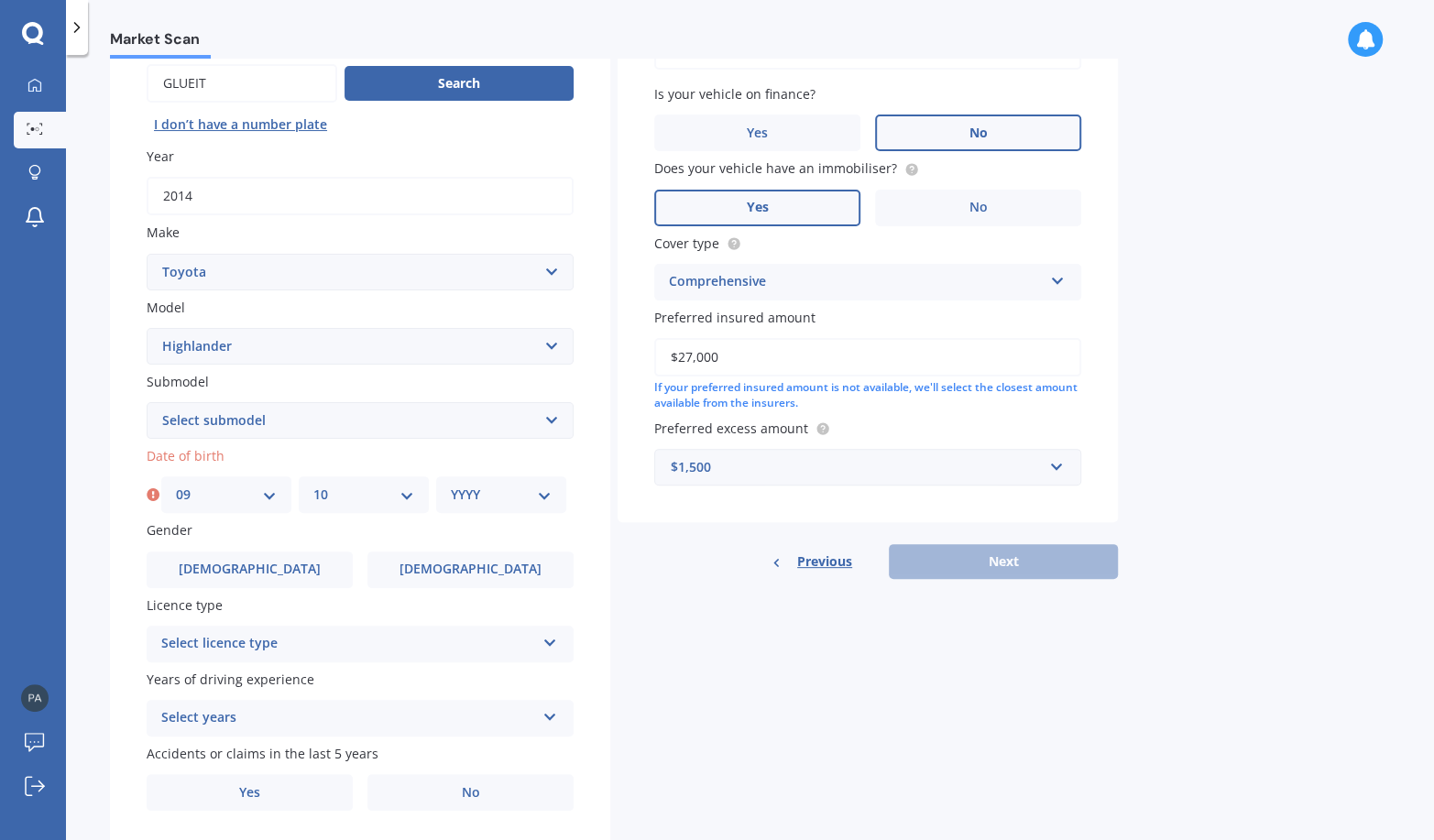 click on "MM 01 02 03 04 05 06 07 08 09 10 11 12" at bounding box center (364, 495) 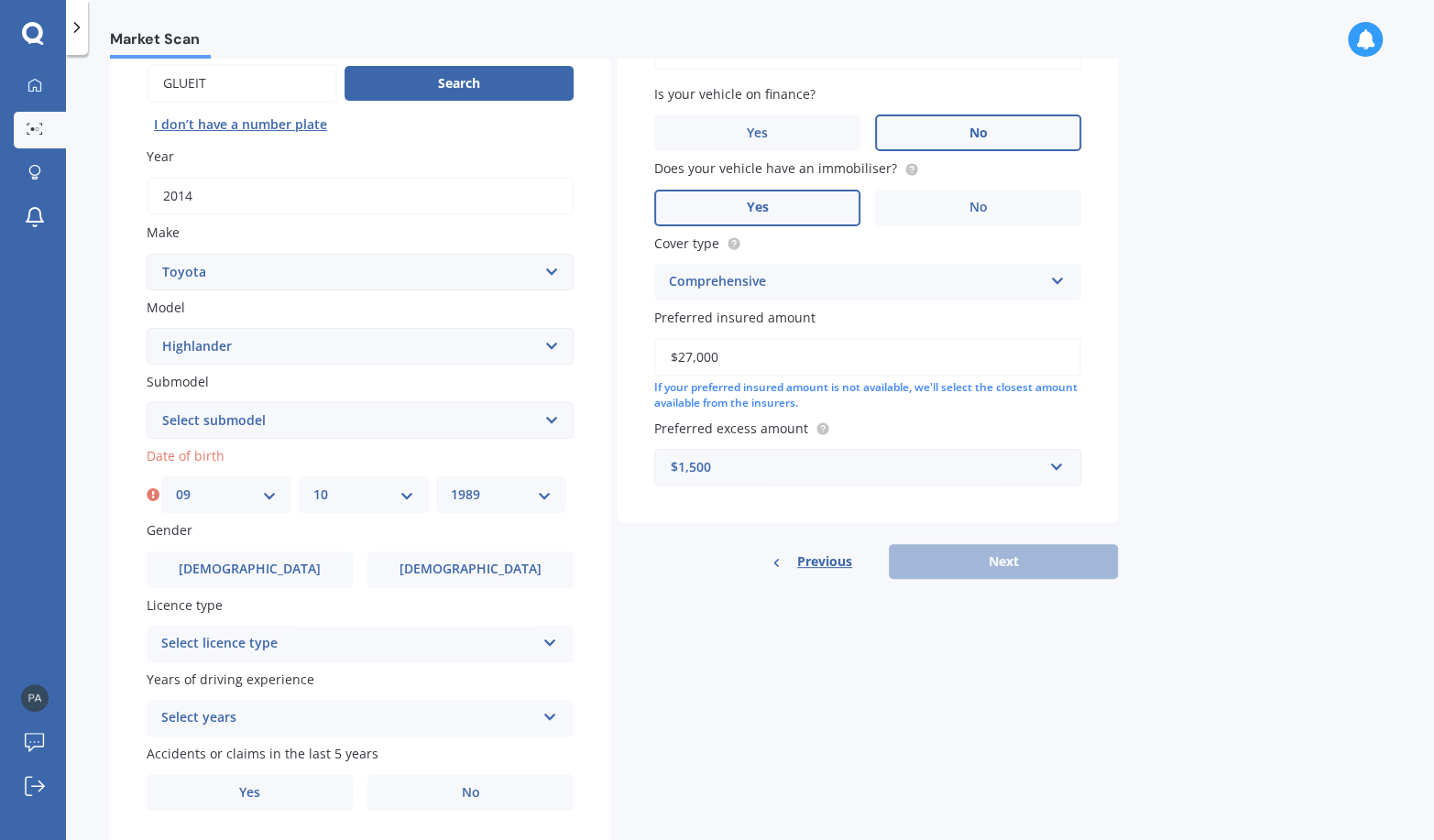 click on "YYYY 2025 2024 2023 2022 2021 2020 2019 2018 2017 2016 2015 2014 2013 2012 2011 2010 2009 2008 2007 2006 2005 2004 2003 2002 2001 2000 1999 1998 1997 1996 1995 1994 1993 1992 1991 1990 1989 1988 1987 1986 1985 1984 1983 1982 1981 1980 1979 1978 1977 1976 1975 1974 1973 1972 1971 1970 1969 1968 1967 1966 1965 1964 1963 1962 1961 1960 1959 1958 1957 1956 1955 1954 1953 1952 1951 1950 1949 1948 1947 1946 1945 1944 1943 1942 1941 1940 1939 1938 1937 1936 1935 1934 1933 1932 1931 1930 1929 1928 1927 1926" at bounding box center [501, 495] 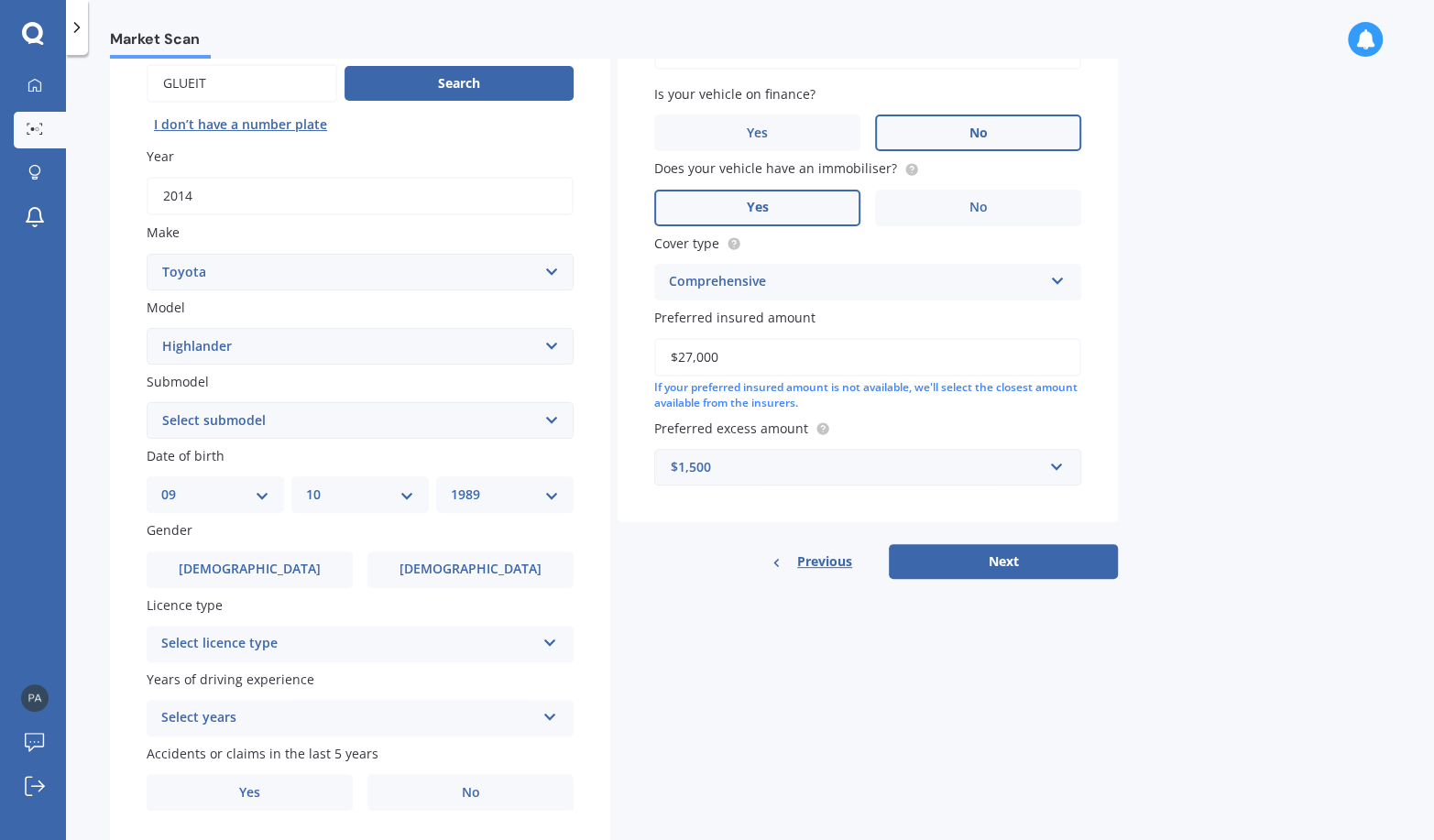 click on "YYYY 2025 2024 2023 2022 2021 2020 2019 2018 2017 2016 2015 2014 2013 2012 2011 2010 2009 2008 2007 2006 2005 2004 2003 2002 2001 2000 1999 1998 1997 1996 1995 1994 1993 1992 1991 1990 1989 1988 1987 1986 1985 1984 1983 1982 1981 1980 1979 1978 1977 1976 1975 1974 1973 1972 1971 1970 1969 1968 1967 1966 1965 1964 1963 1962 1961 1960 1959 1958 1957 1956 1955 1954 1953 1952 1951 1950 1949 1948 1947 1946 1945 1944 1943 1942 1941 1940 1939 1938 1937 1936 1935 1934 1933 1932 1931 1930 1929 1928 1927 1926" at bounding box center (505, 495) 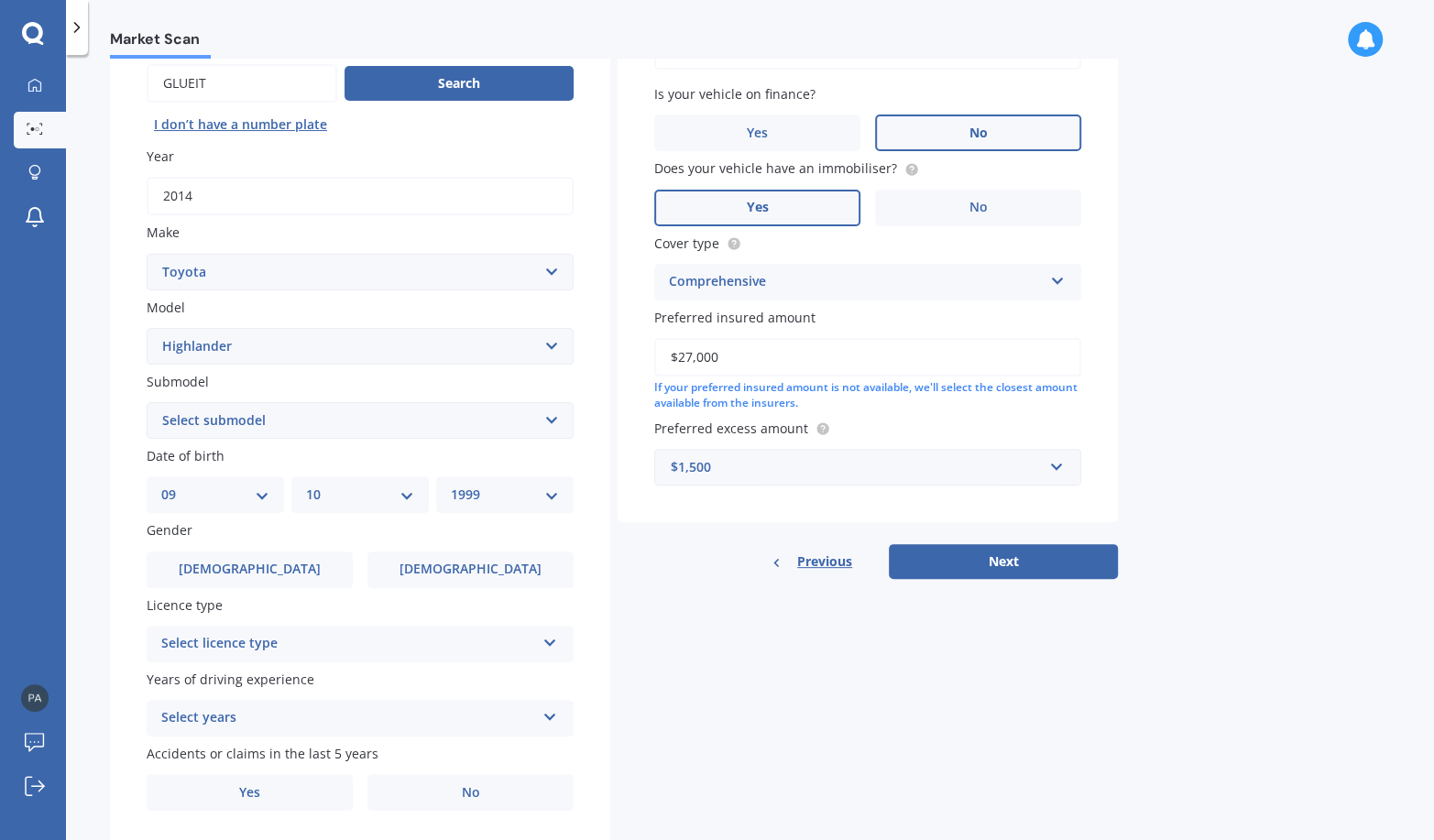 click on "YYYY 2025 2024 2023 2022 2021 2020 2019 2018 2017 2016 2015 2014 2013 2012 2011 2010 2009 2008 2007 2006 2005 2004 2003 2002 2001 2000 1999 1998 1997 1996 1995 1994 1993 1992 1991 1990 1989 1988 1987 1986 1985 1984 1983 1982 1981 1980 1979 1978 1977 1976 1975 1974 1973 1972 1971 1970 1969 1968 1967 1966 1965 1964 1963 1962 1961 1960 1959 1958 1957 1956 1955 1954 1953 1952 1951 1950 1949 1948 1947 1946 1945 1944 1943 1942 1941 1940 1939 1938 1937 1936 1935 1934 1933 1932 1931 1930 1929 1928 1927 1926" at bounding box center (505, 495) 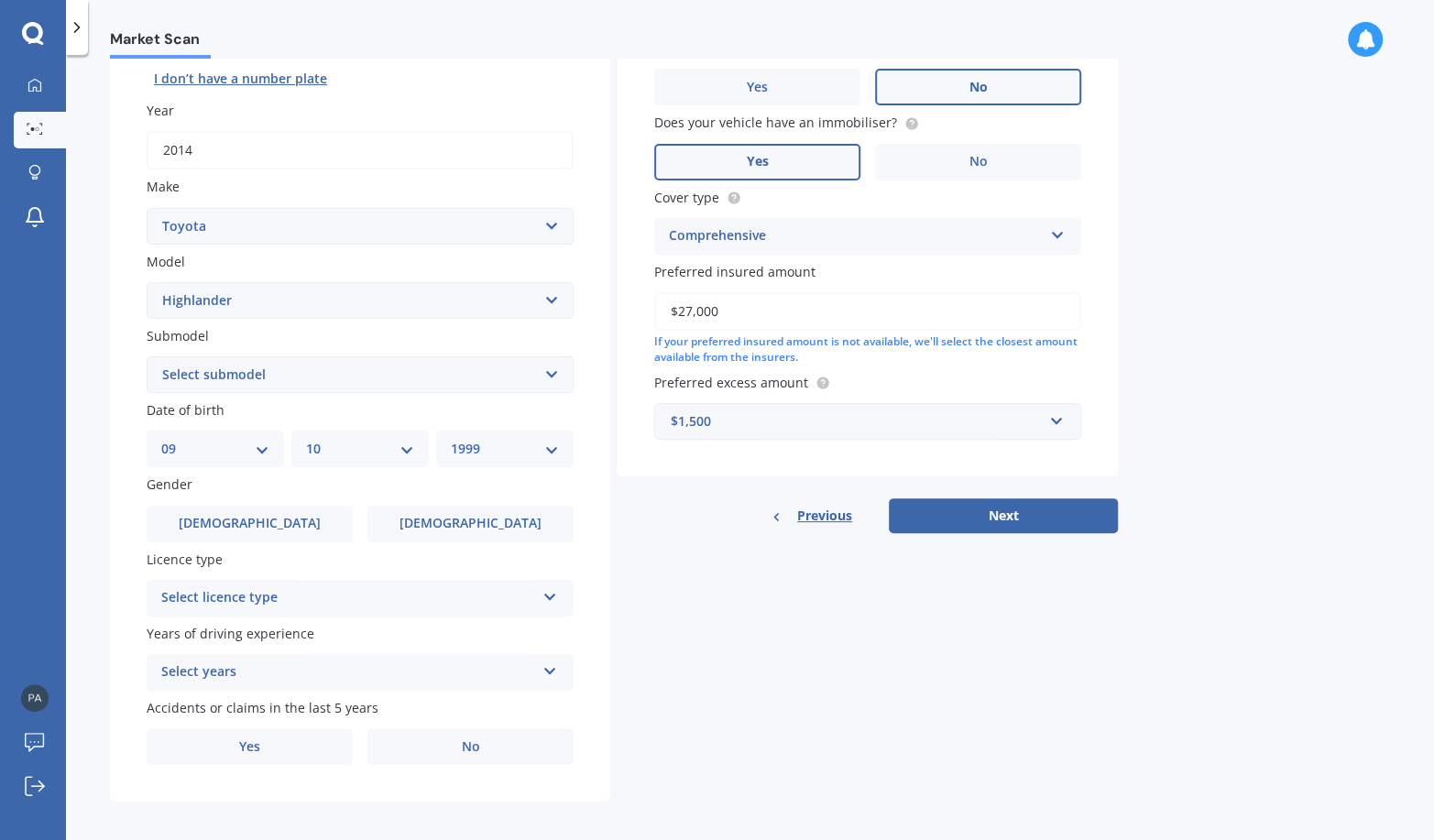 scroll, scrollTop: 236, scrollLeft: 0, axis: vertical 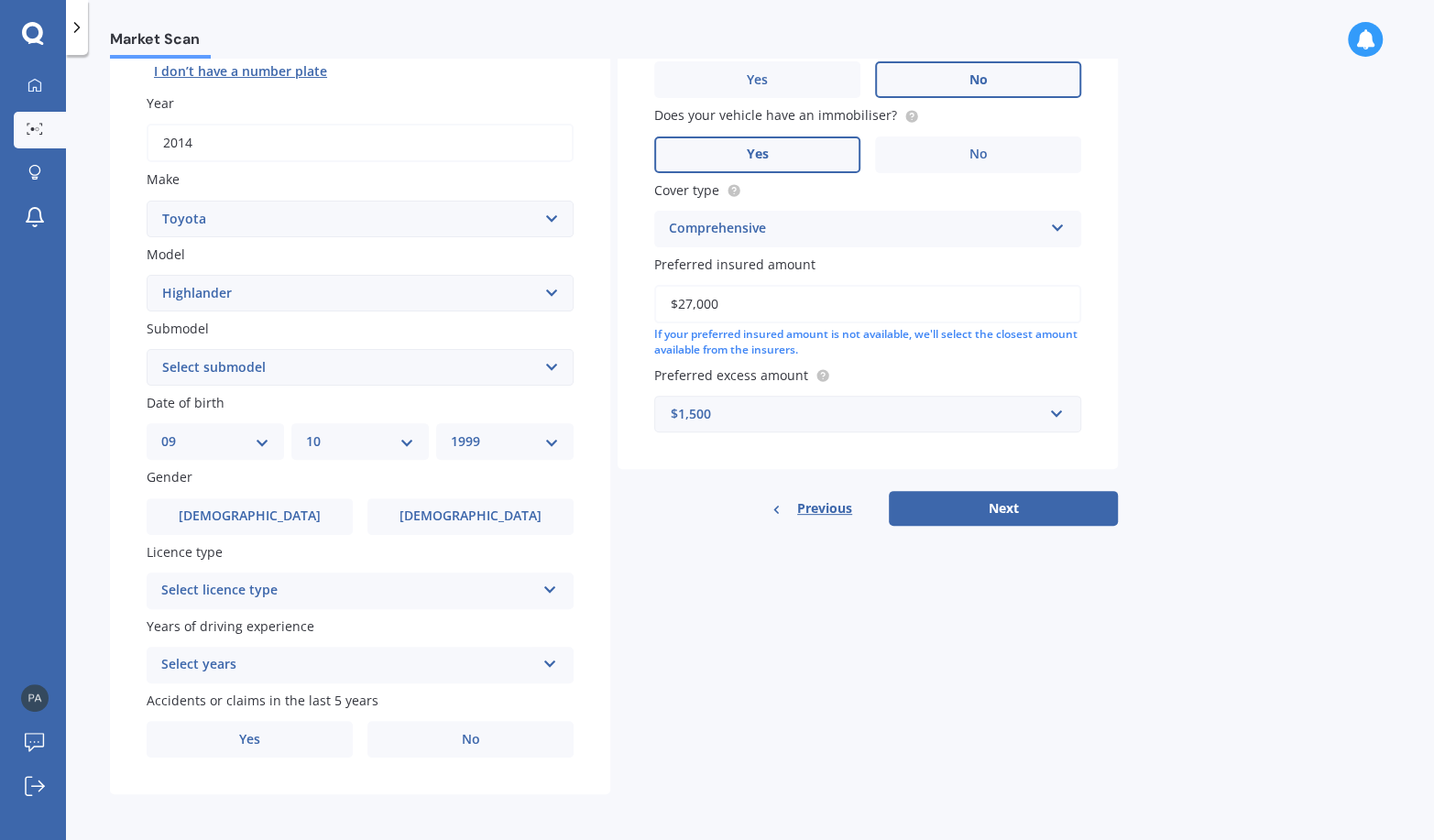 click on "Select licence type" at bounding box center (348, 591) 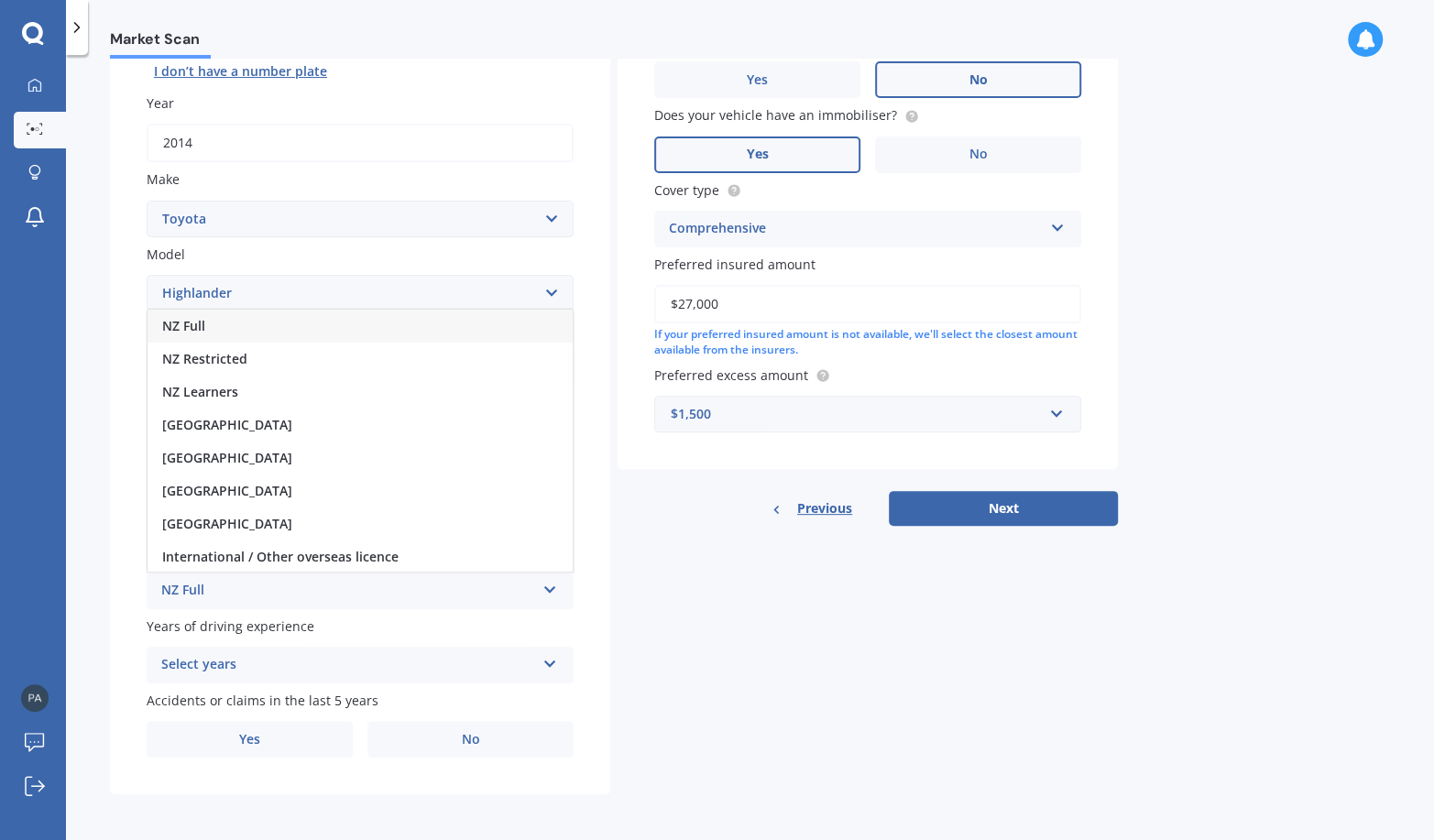 click on "NZ Full" at bounding box center (348, 591) 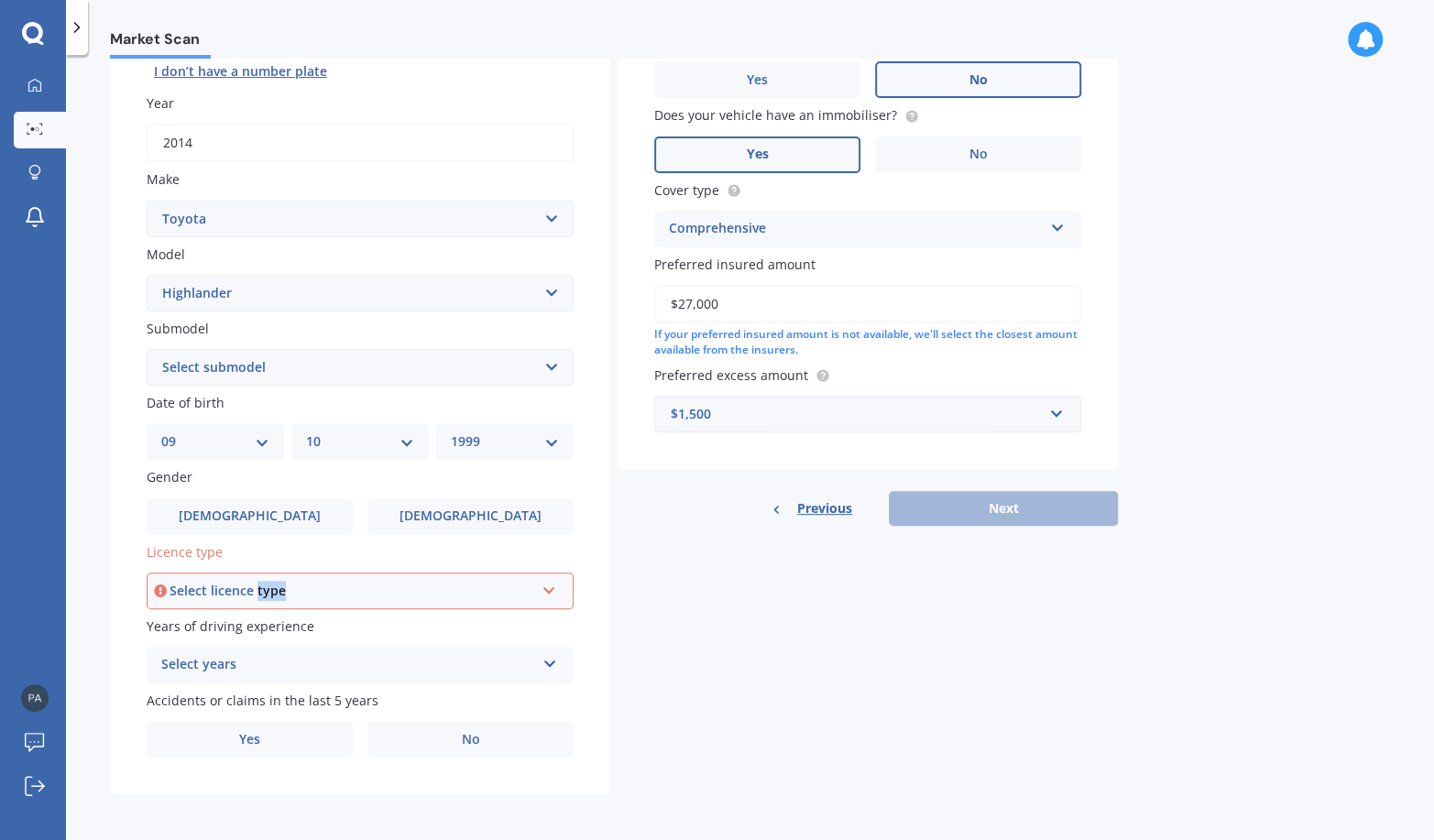 click on "Select licence type" at bounding box center [352, 591] 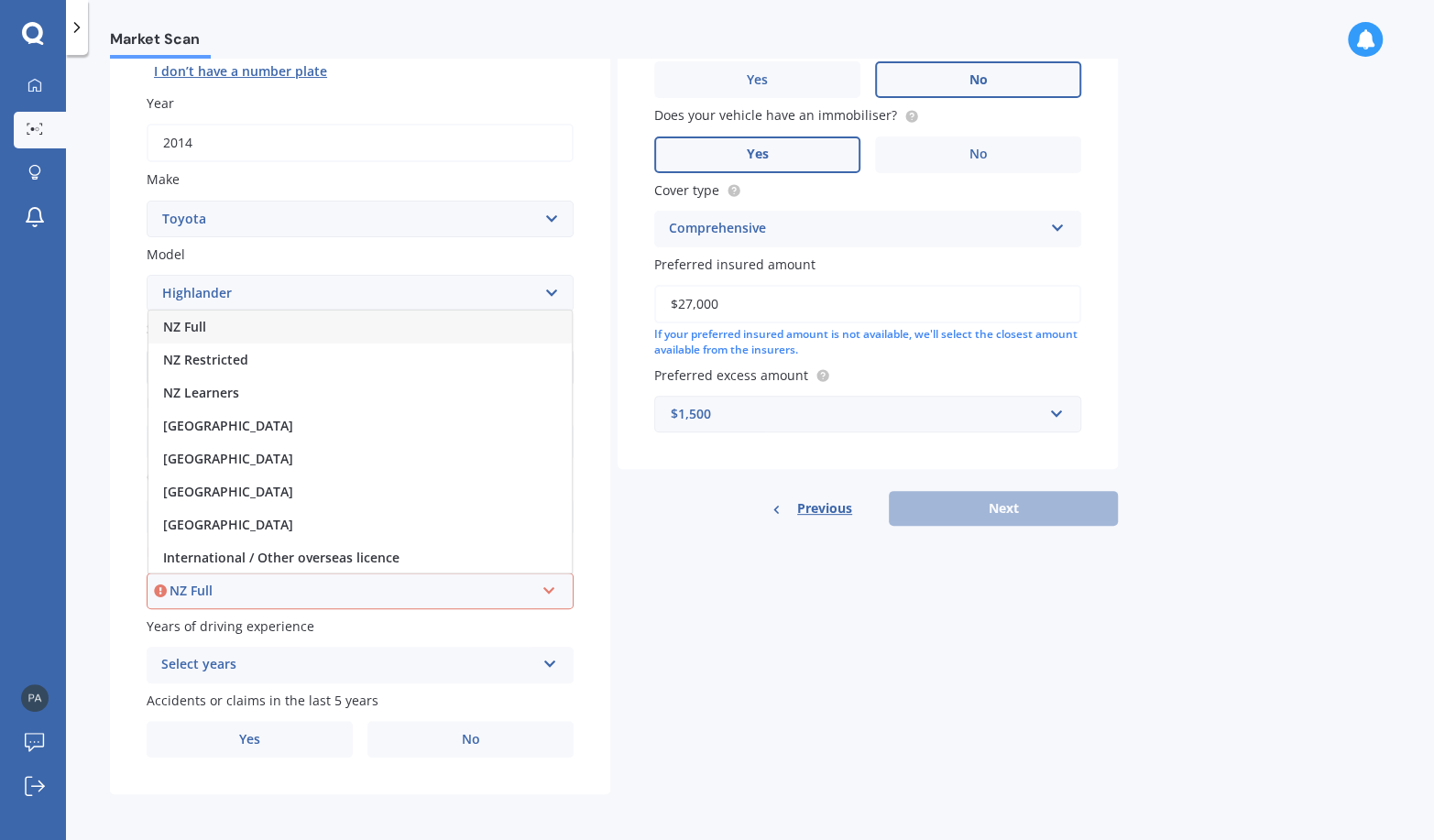 click on "NZ Full" at bounding box center (360, 327) 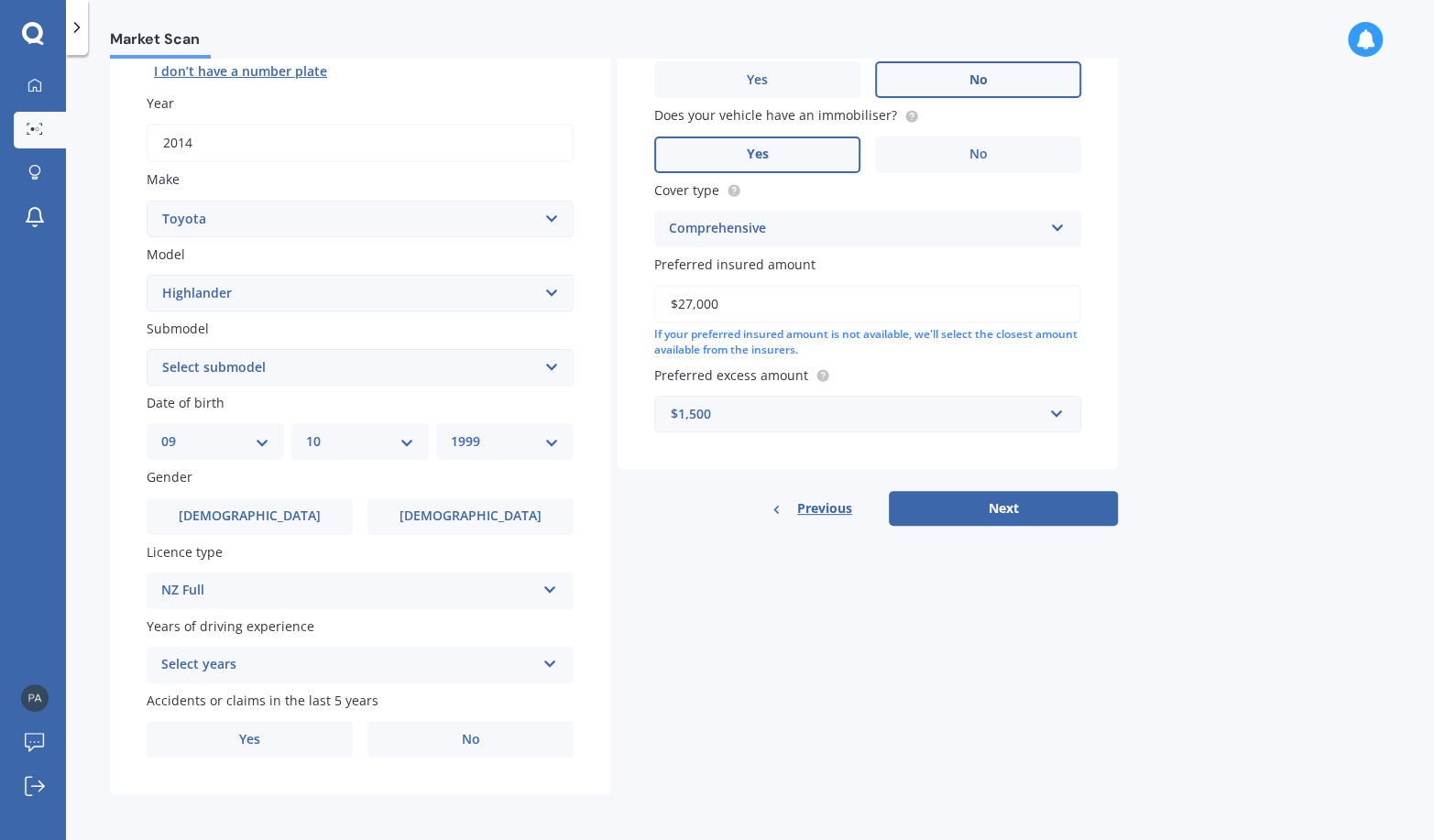 click on "Select submodel (All other) Hybrid Petrol V6 2WD Petrol V6 4WD" at bounding box center [360, 367] 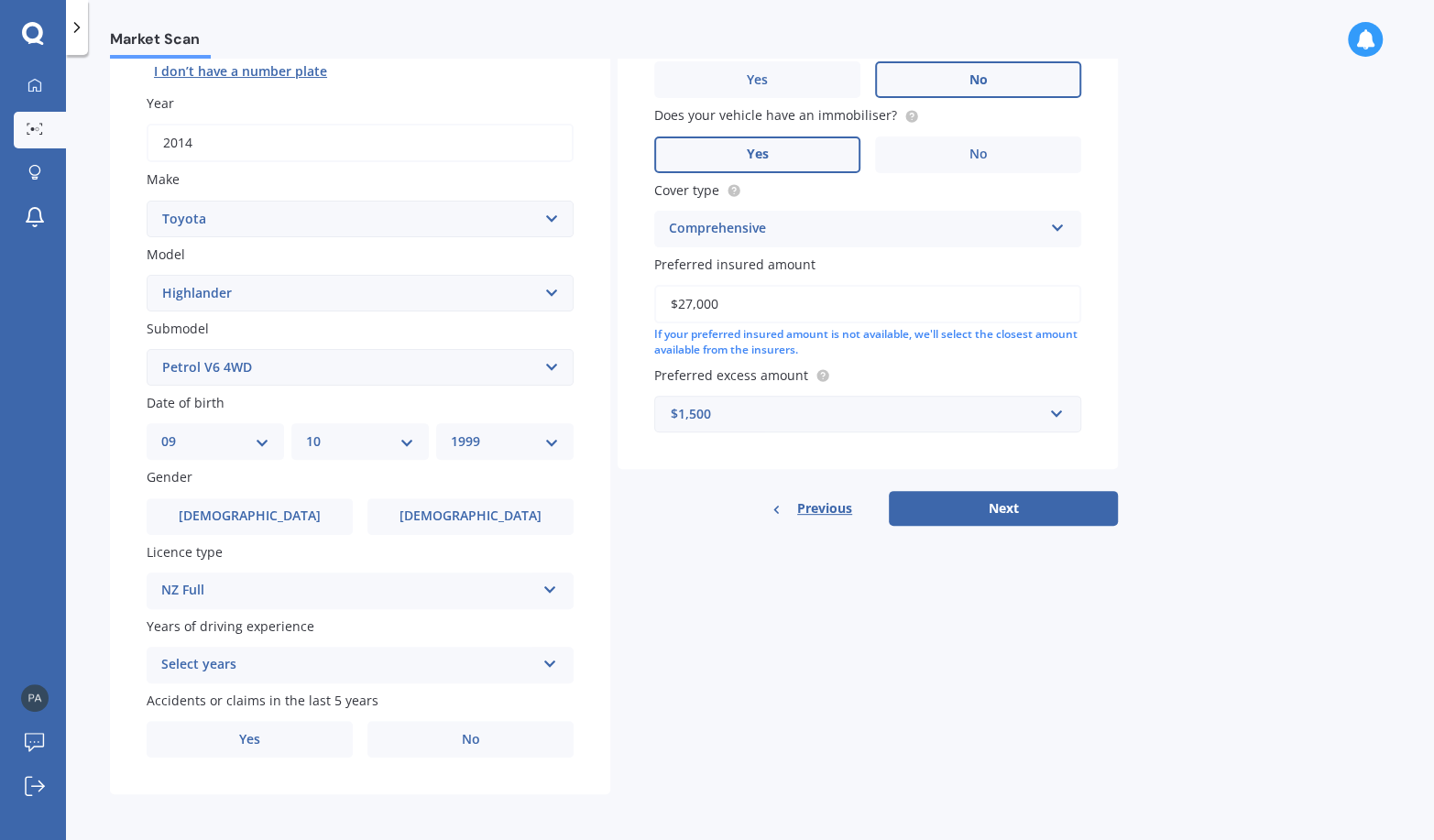 click on "Select submodel (All other) Hybrid Petrol V6 2WD Petrol V6 4WD" at bounding box center [360, 367] 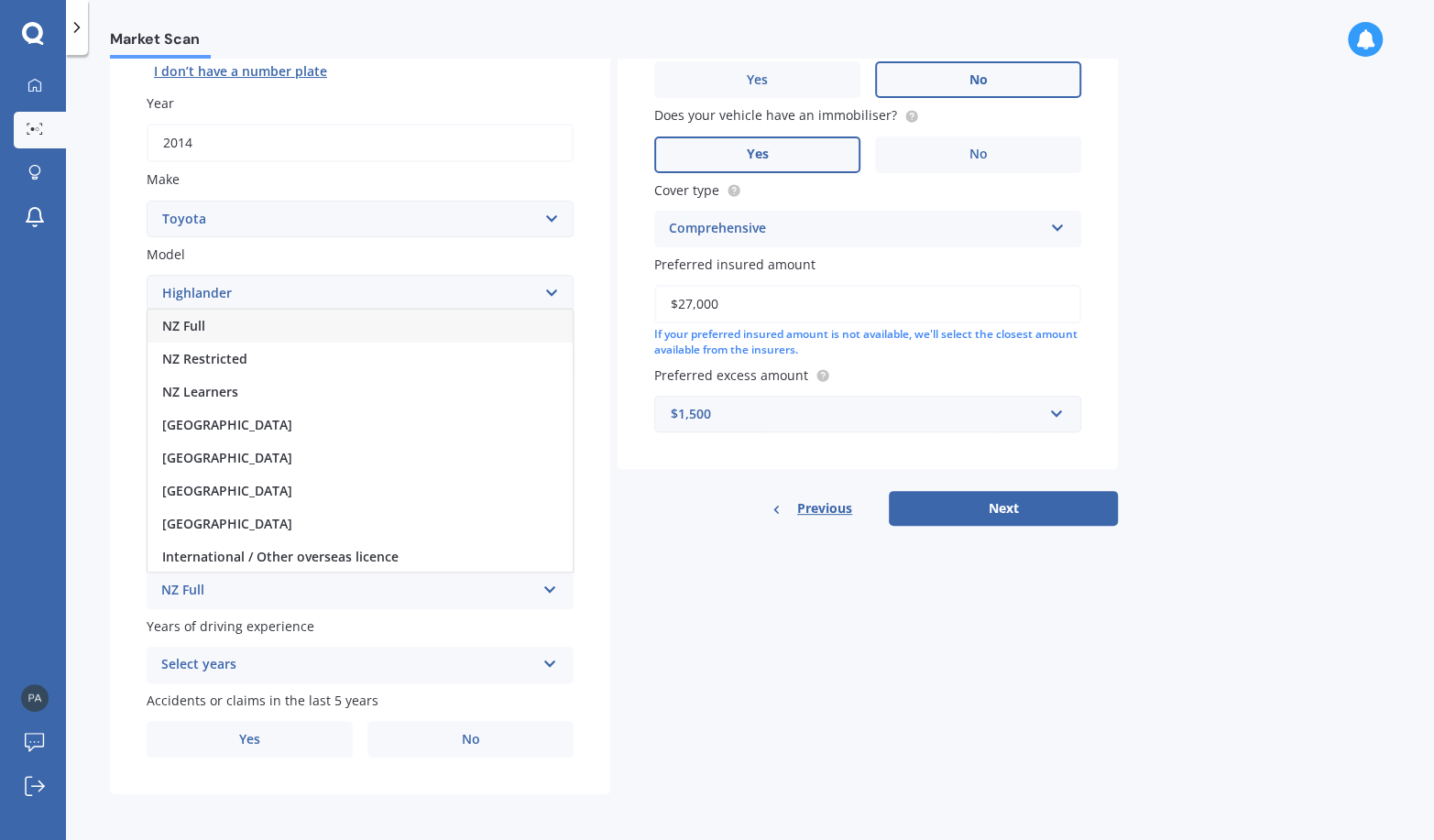 click on "NZ Full" at bounding box center (348, 591) 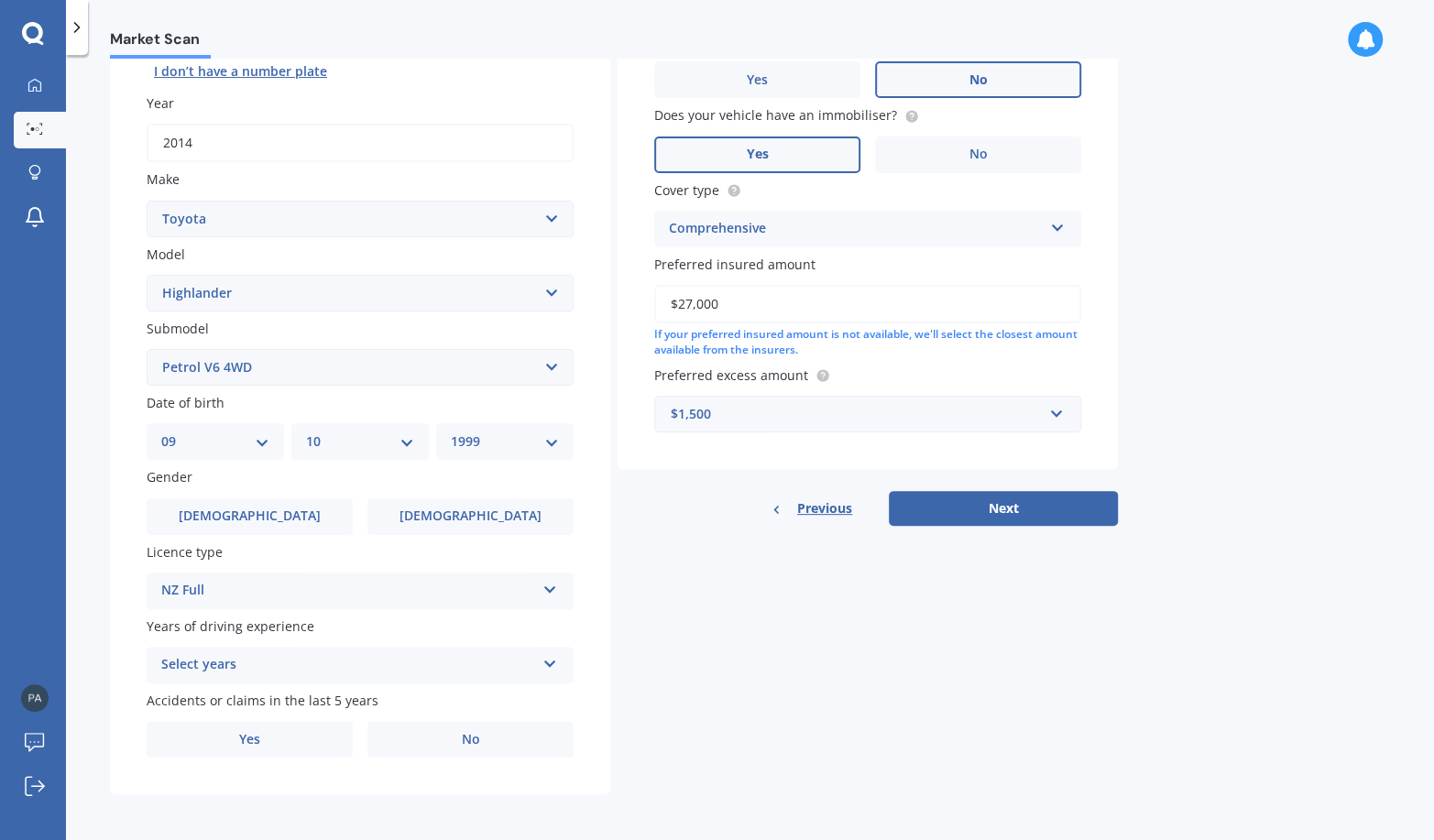 click on "Select years" at bounding box center [348, 665] 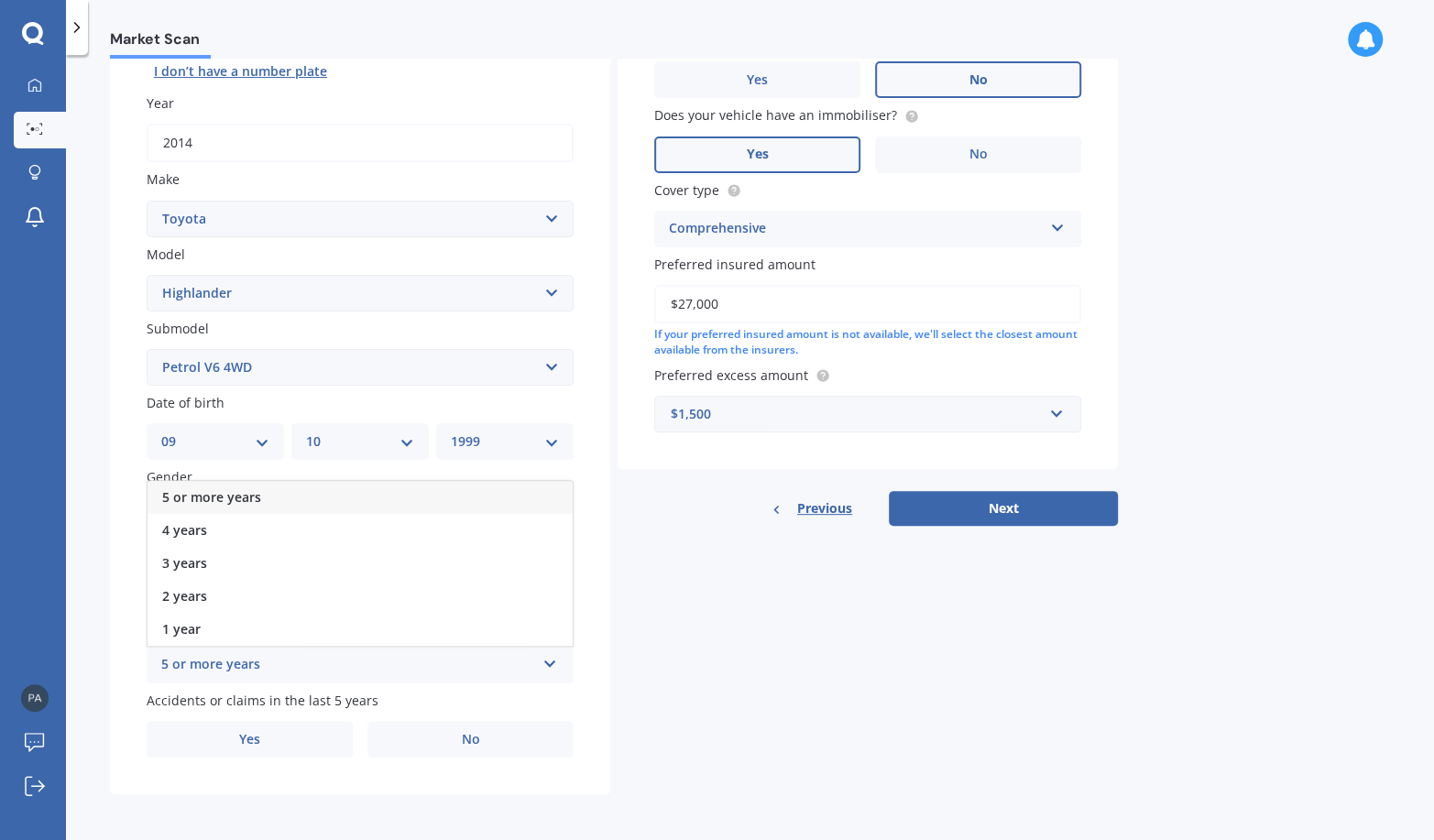 click on "5 or more years" at bounding box center (360, 497) 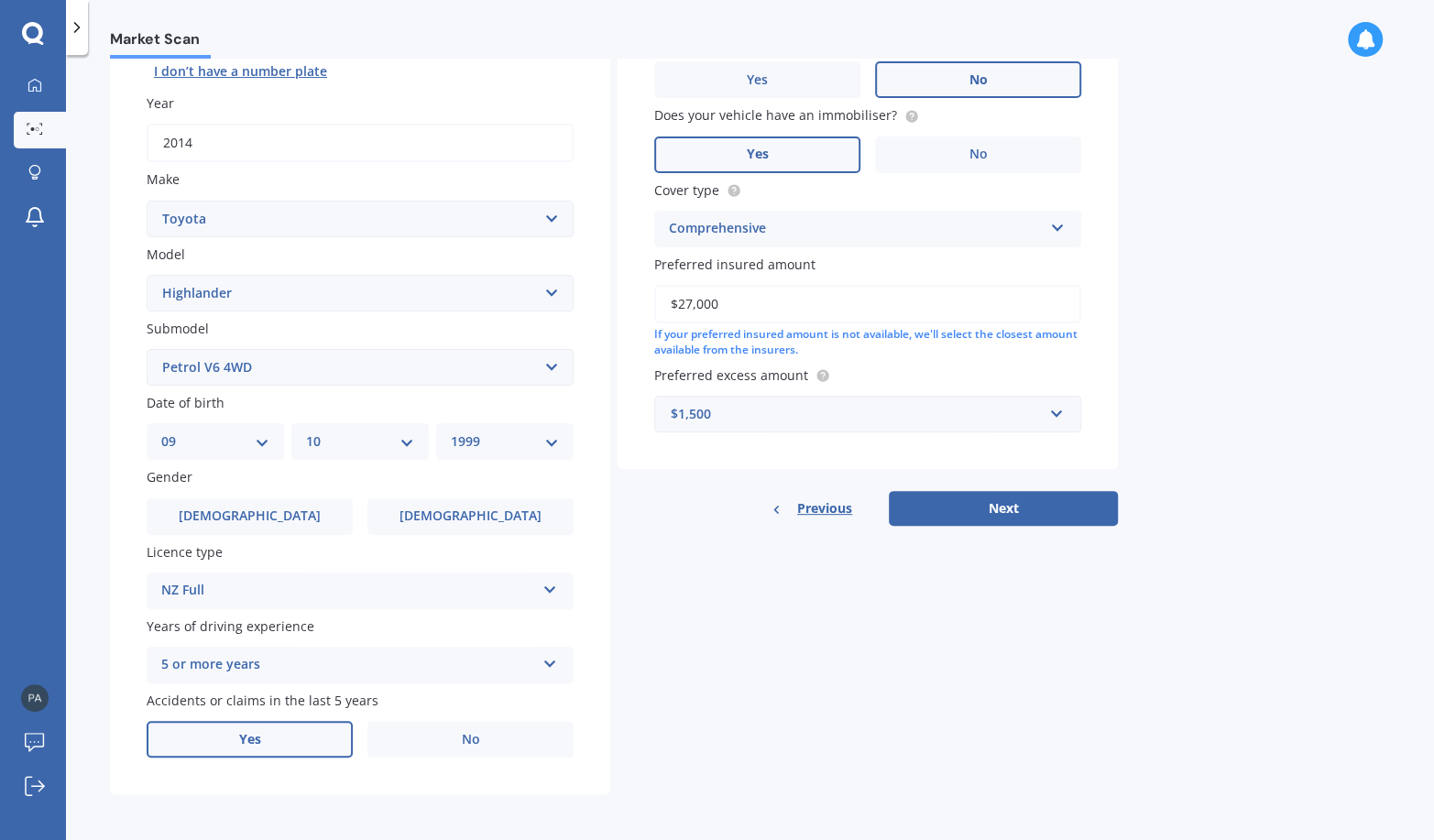 click on "Yes" at bounding box center [249, 739] 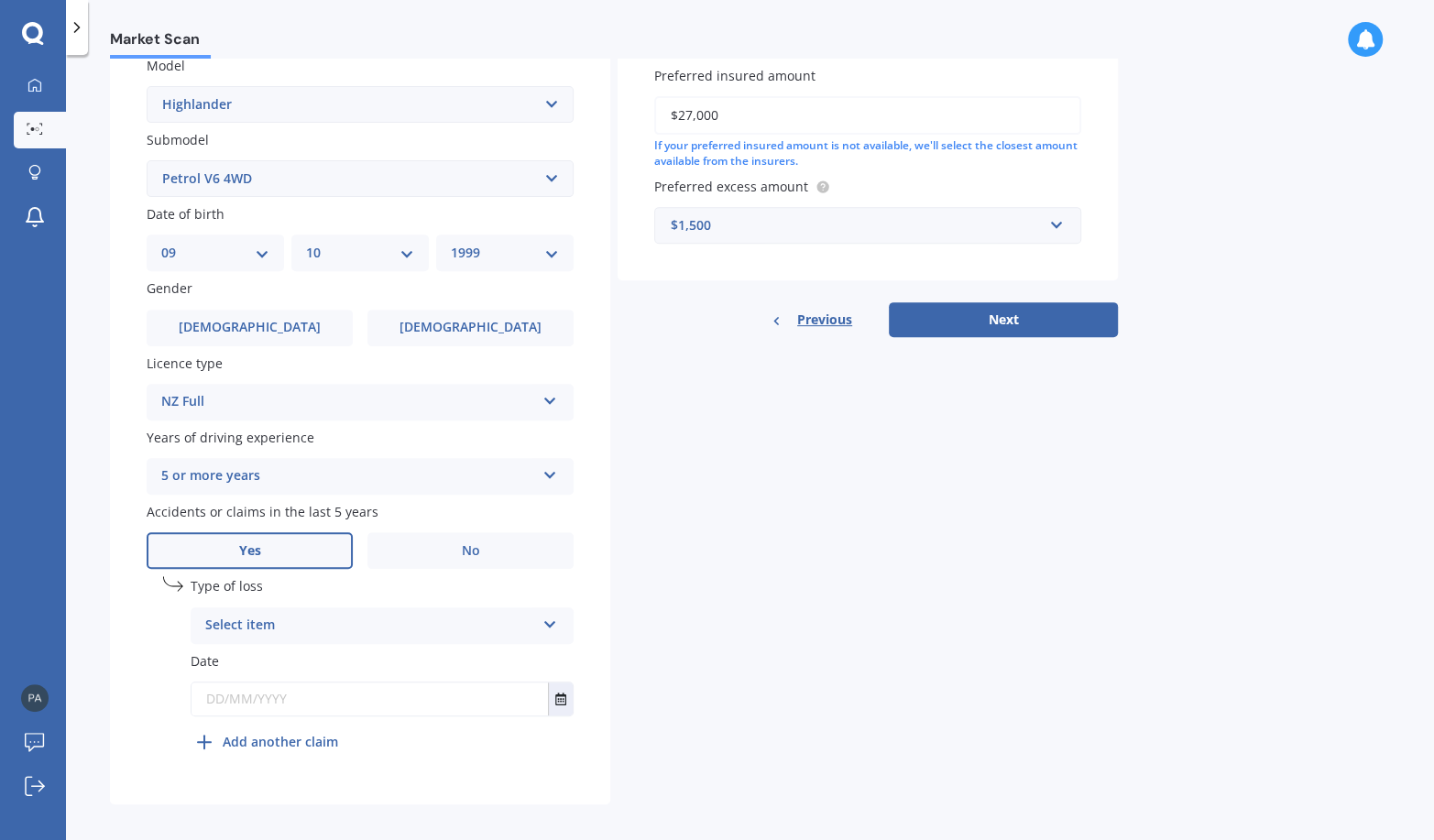 scroll, scrollTop: 434, scrollLeft: 0, axis: vertical 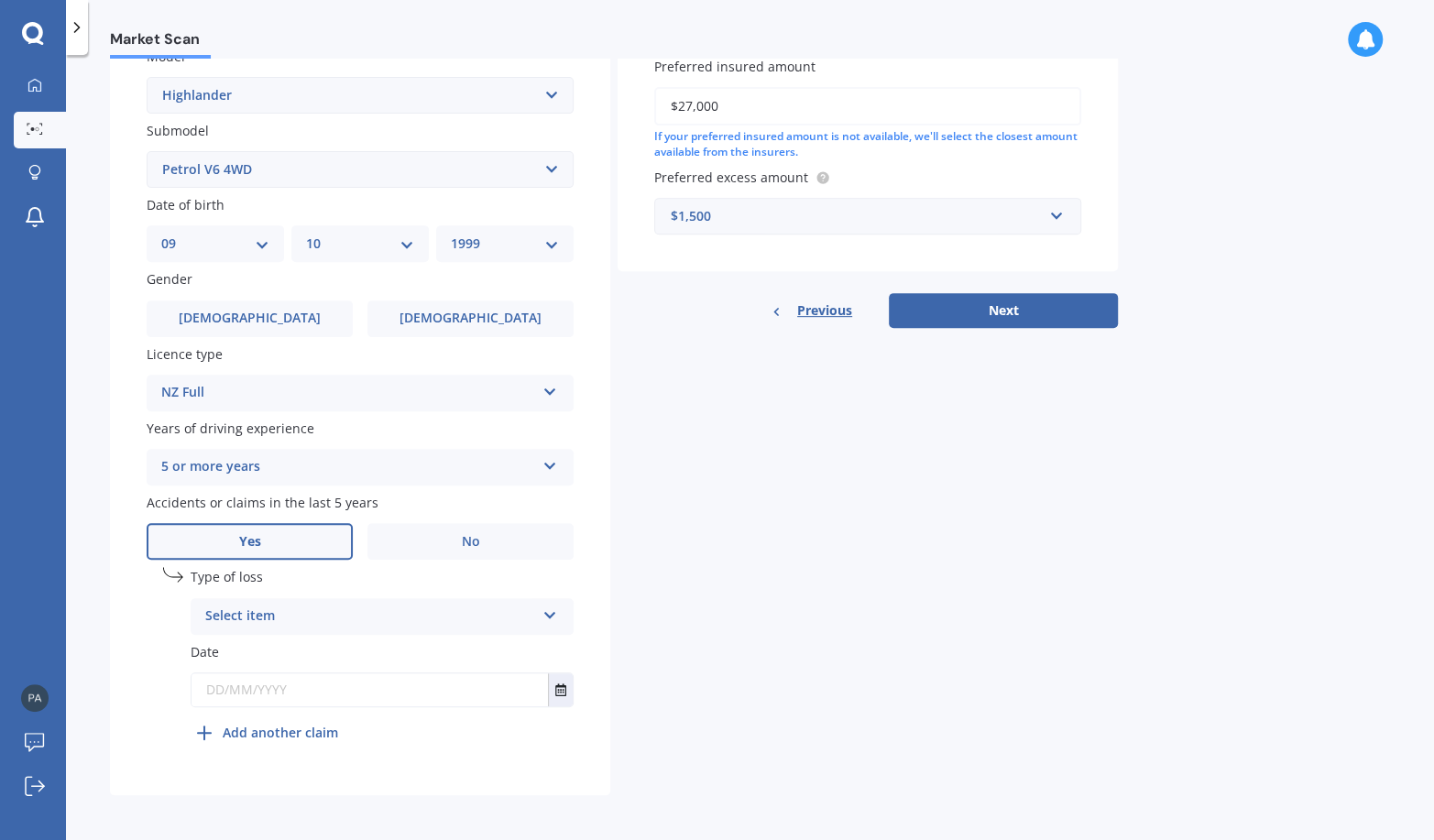 click on "Select item" at bounding box center (370, 616) 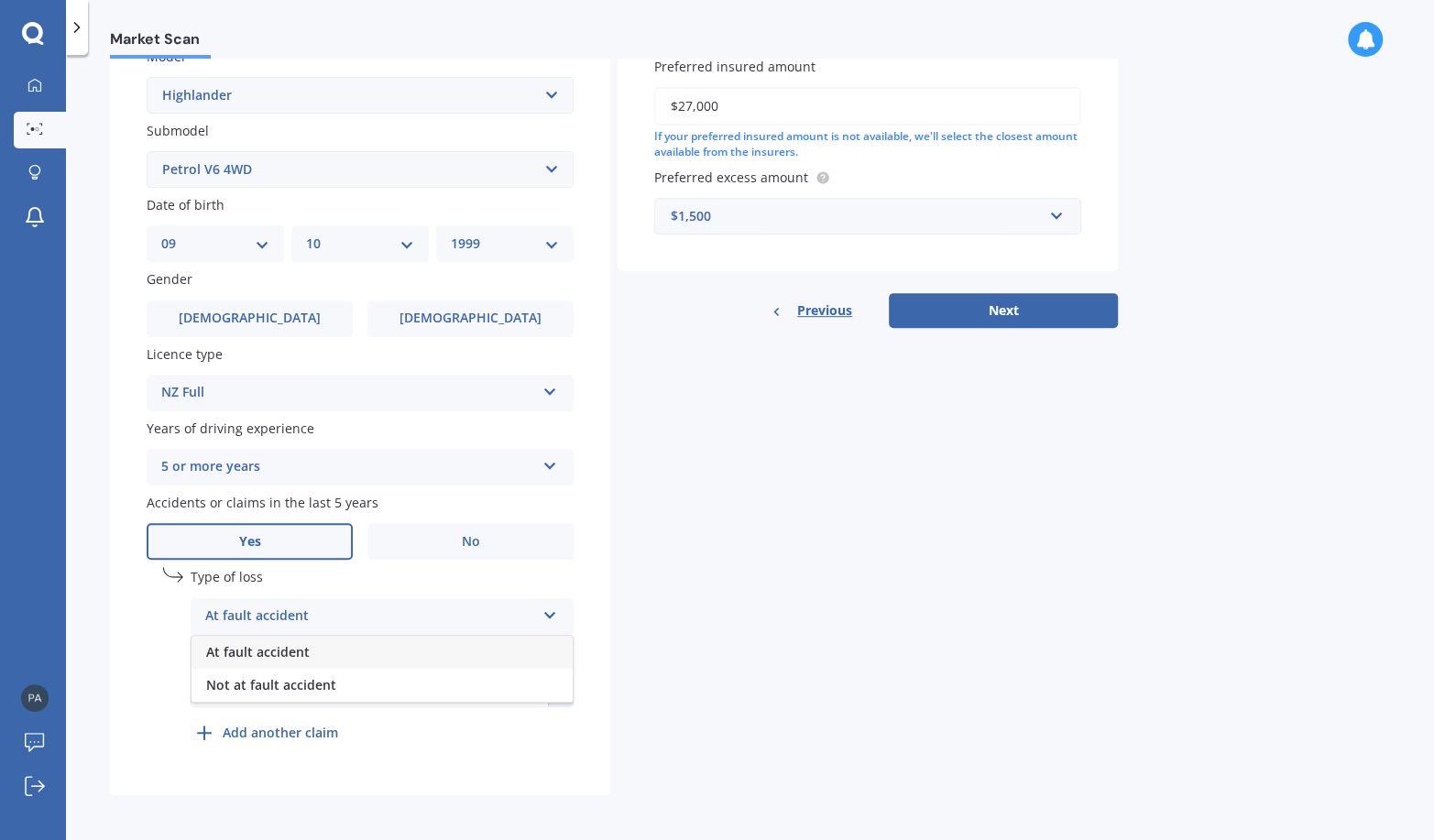 click on "At fault accident" at bounding box center (382, 652) 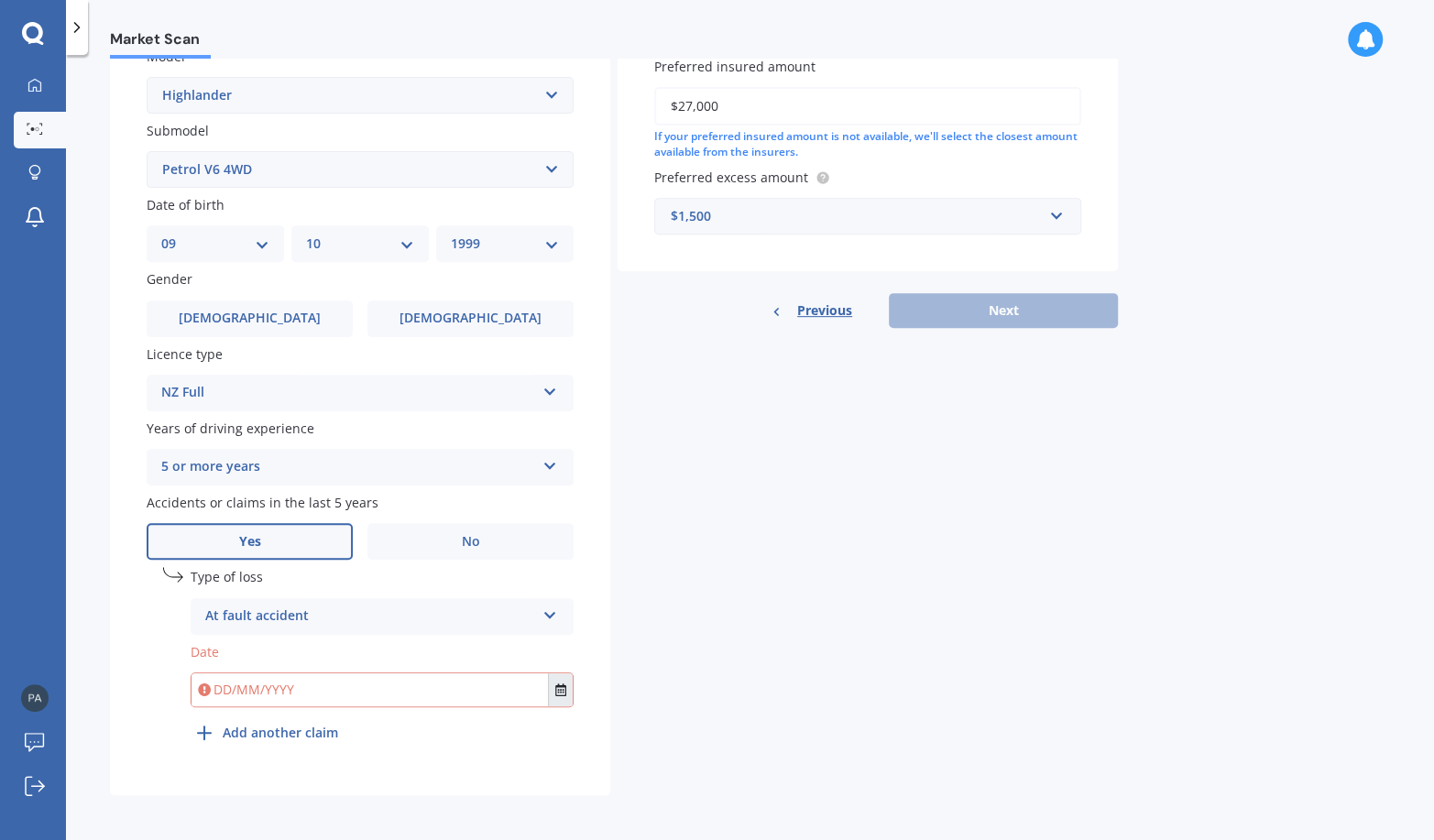 click 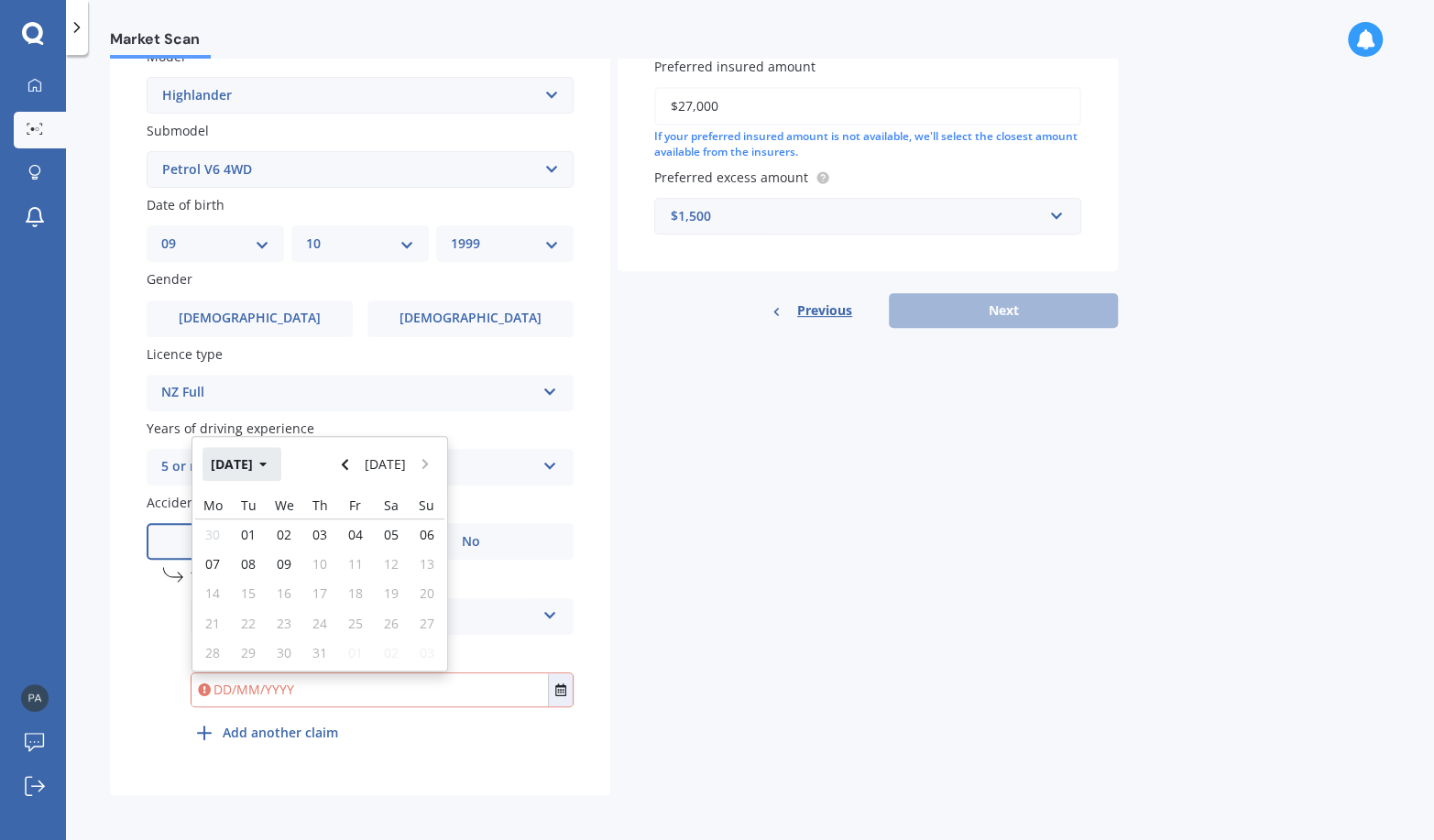click on "[DATE]" at bounding box center [242, 464] 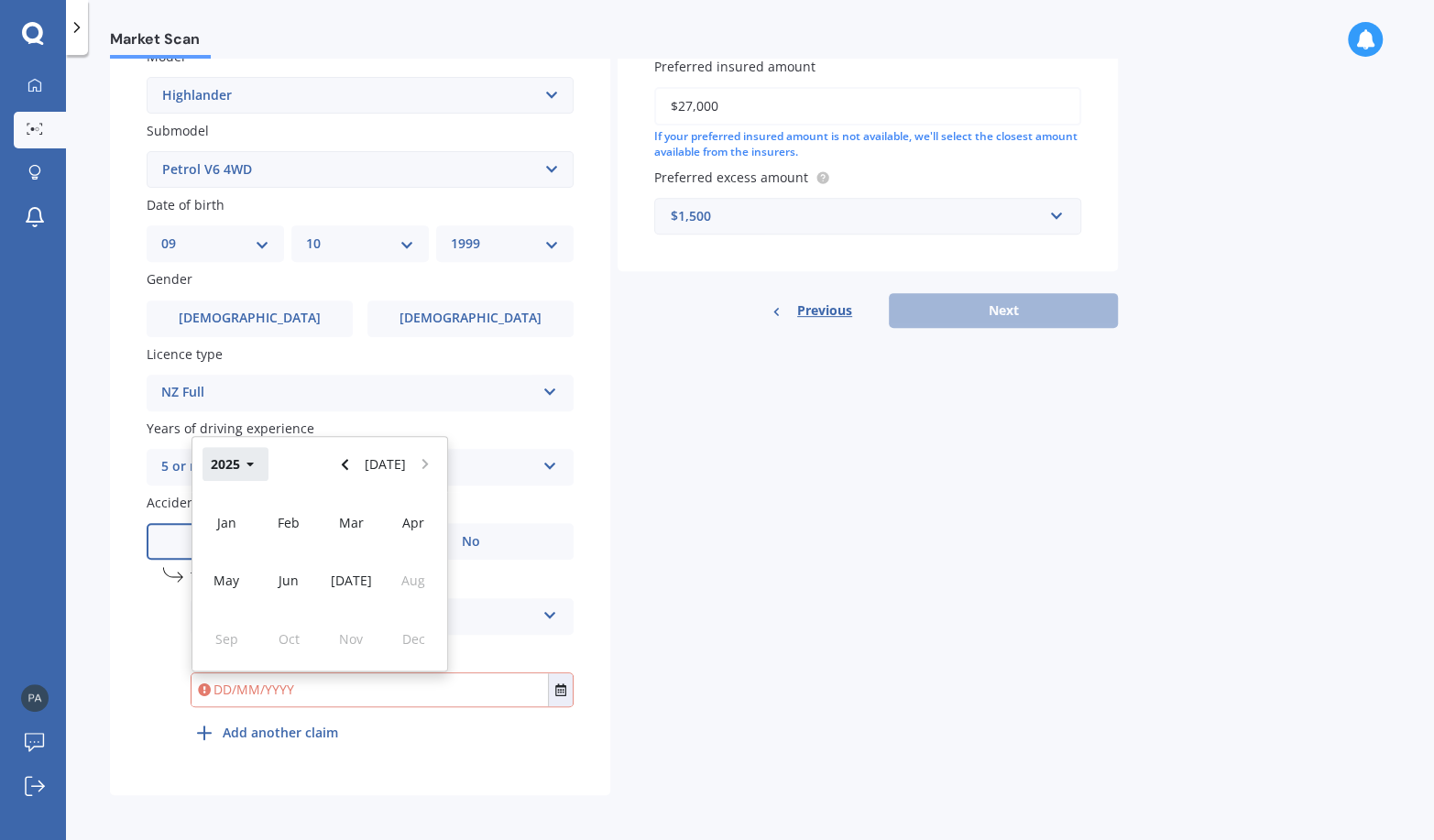 click on "2025" at bounding box center [235, 464] 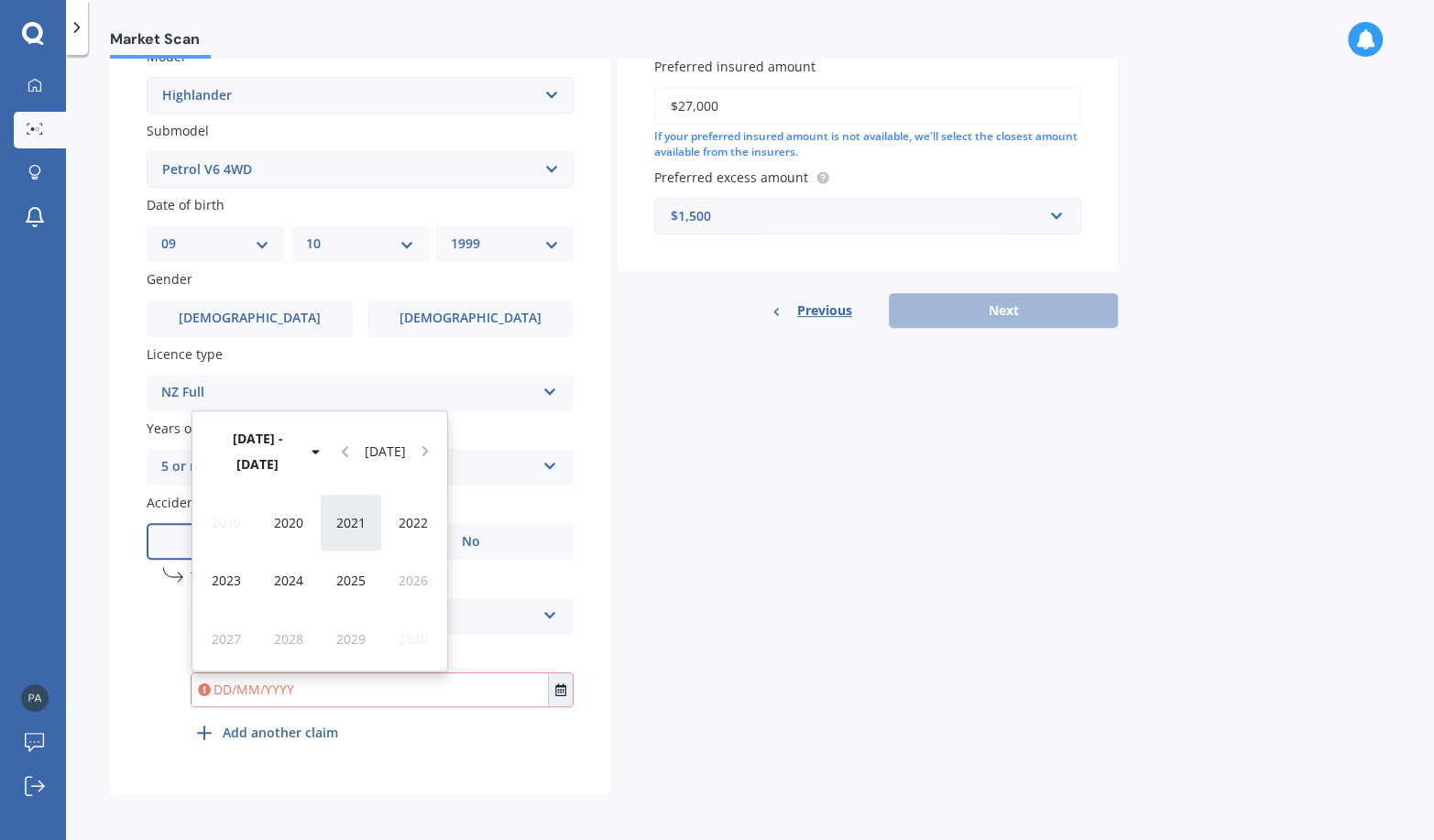 click on "2021" at bounding box center [351, 522] 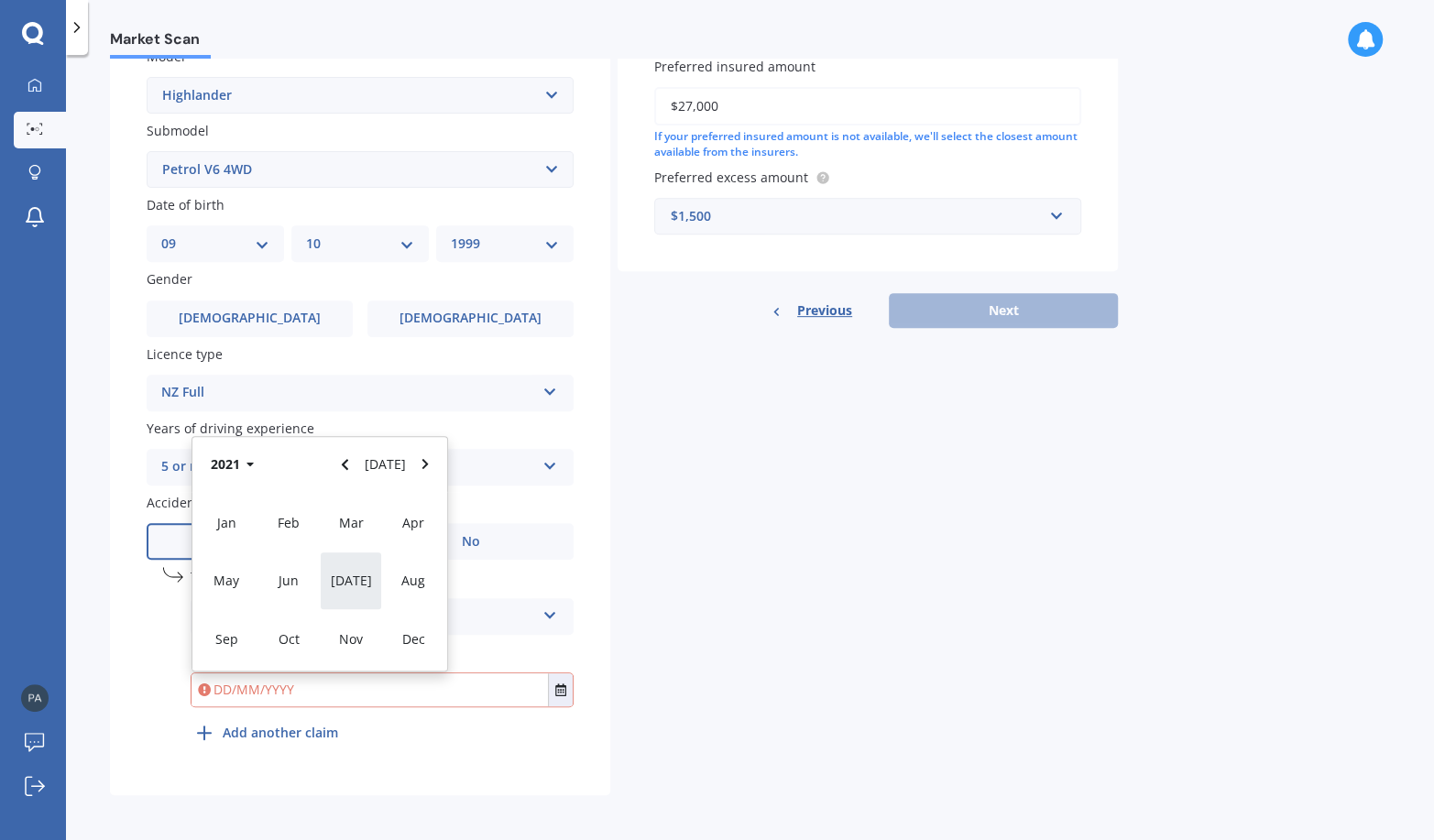 click on "[DATE]" at bounding box center (351, 580) 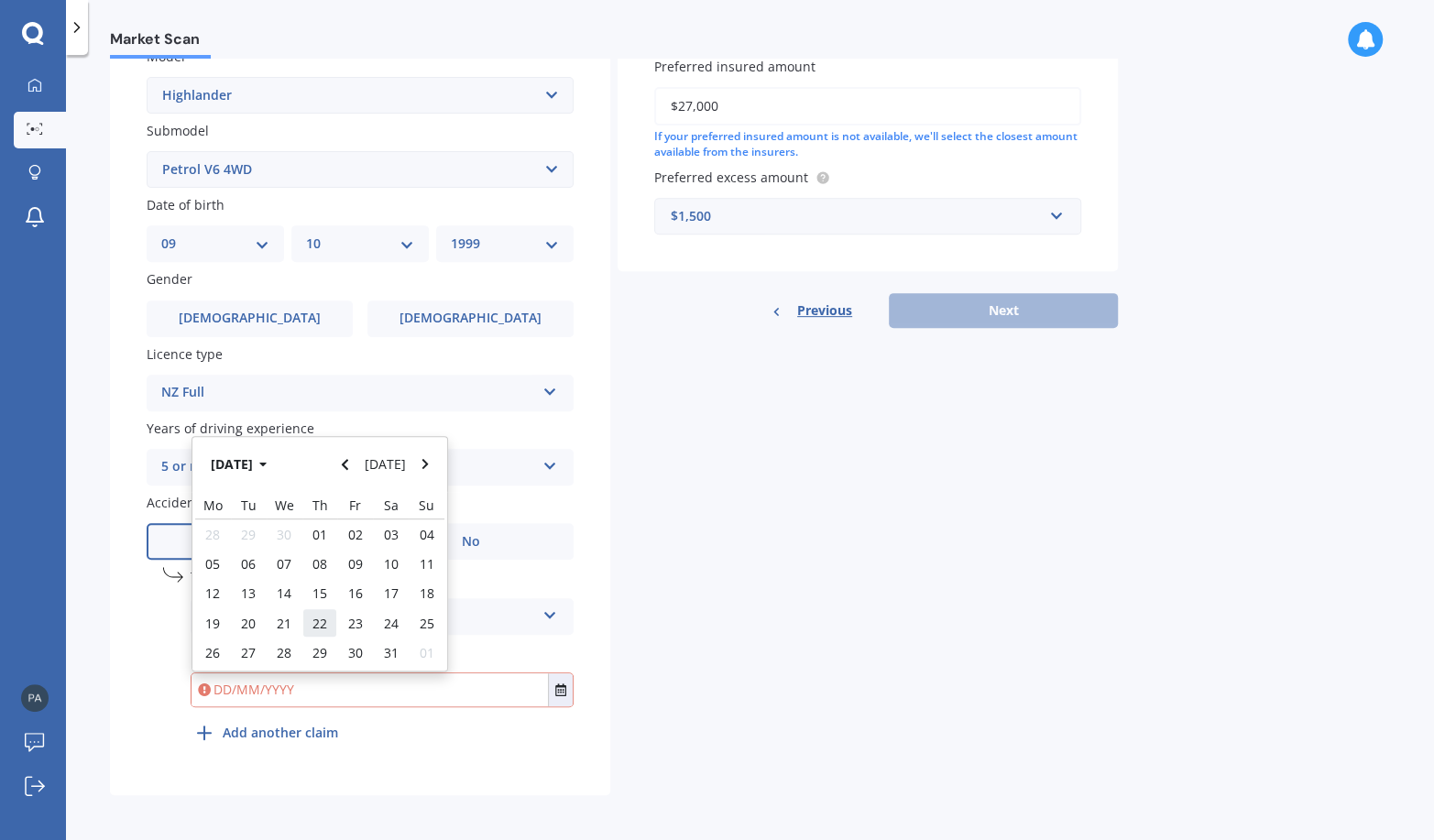 click on "22" at bounding box center [320, 623] 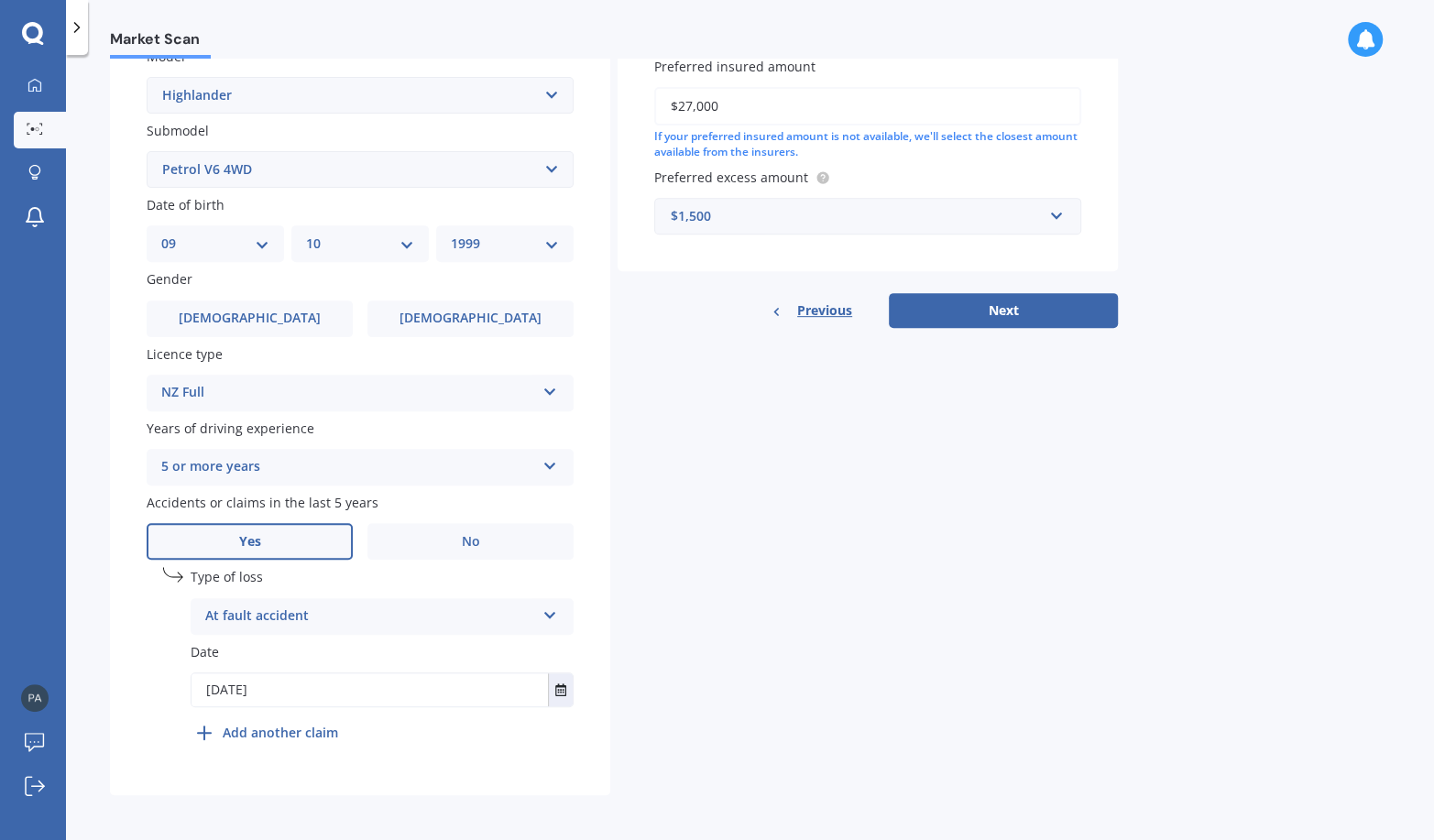 click on "Add another claim" at bounding box center [280, 732] 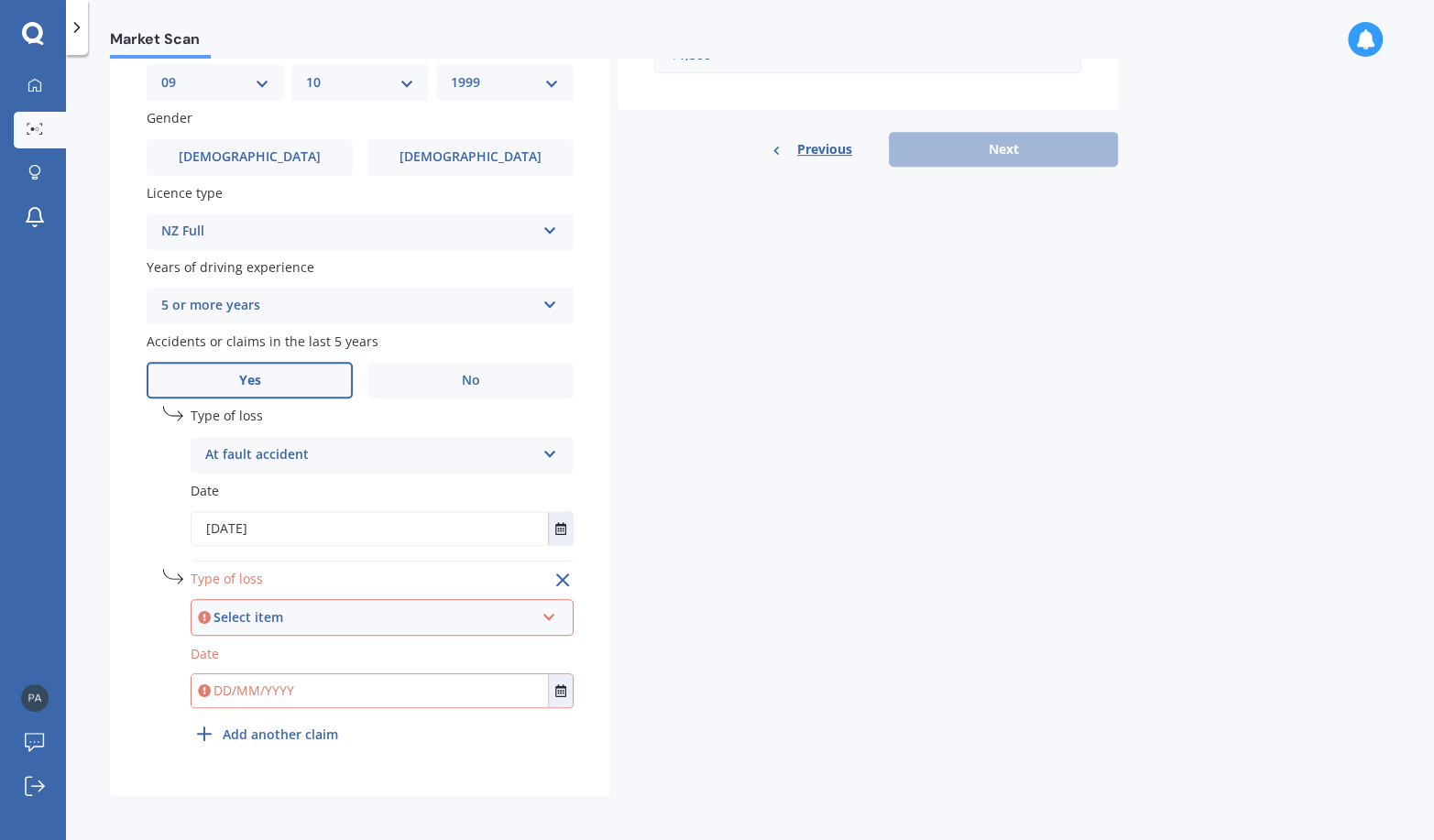 scroll, scrollTop: 596, scrollLeft: 0, axis: vertical 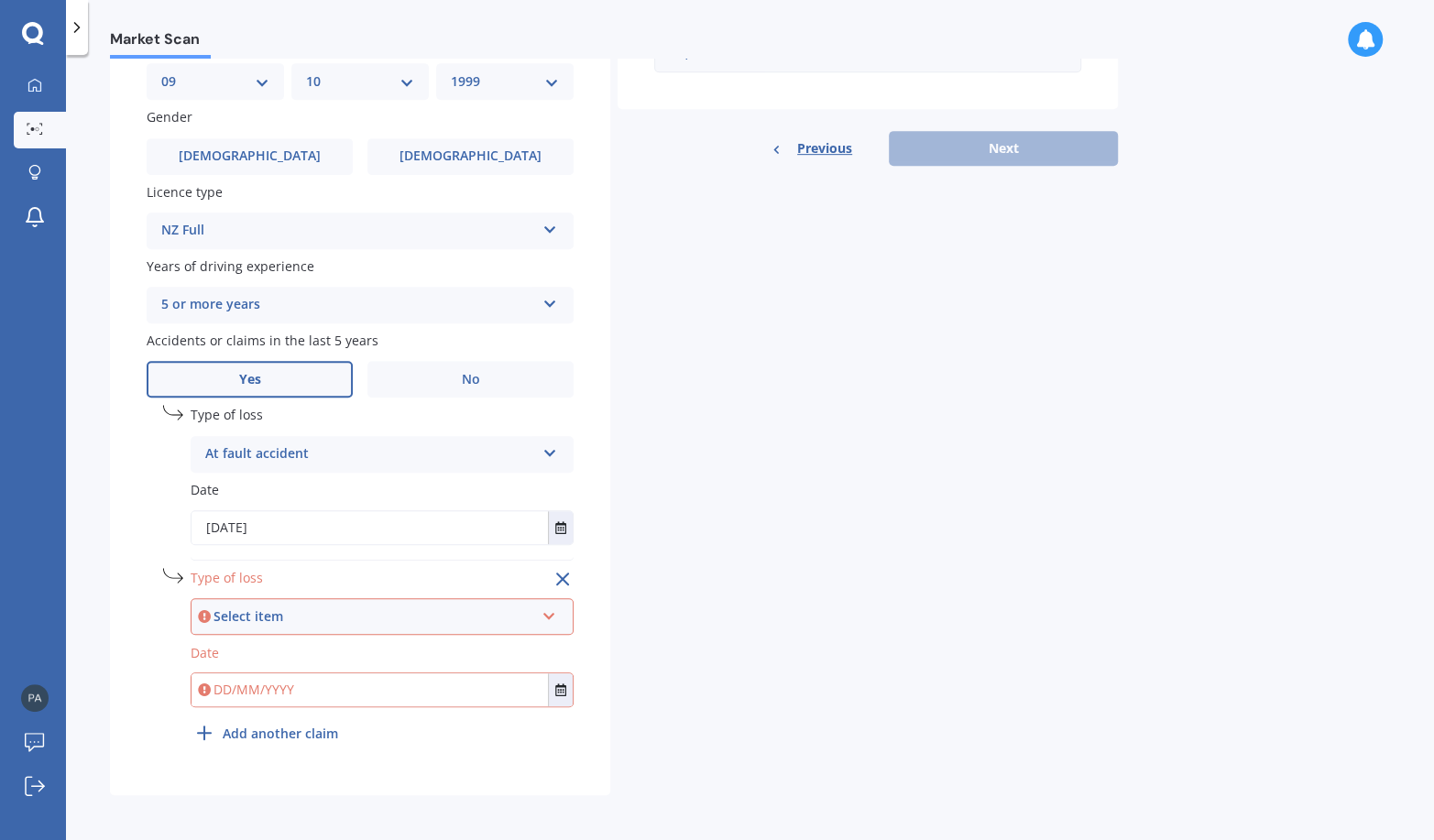 click on "Select item" at bounding box center (374, 616) 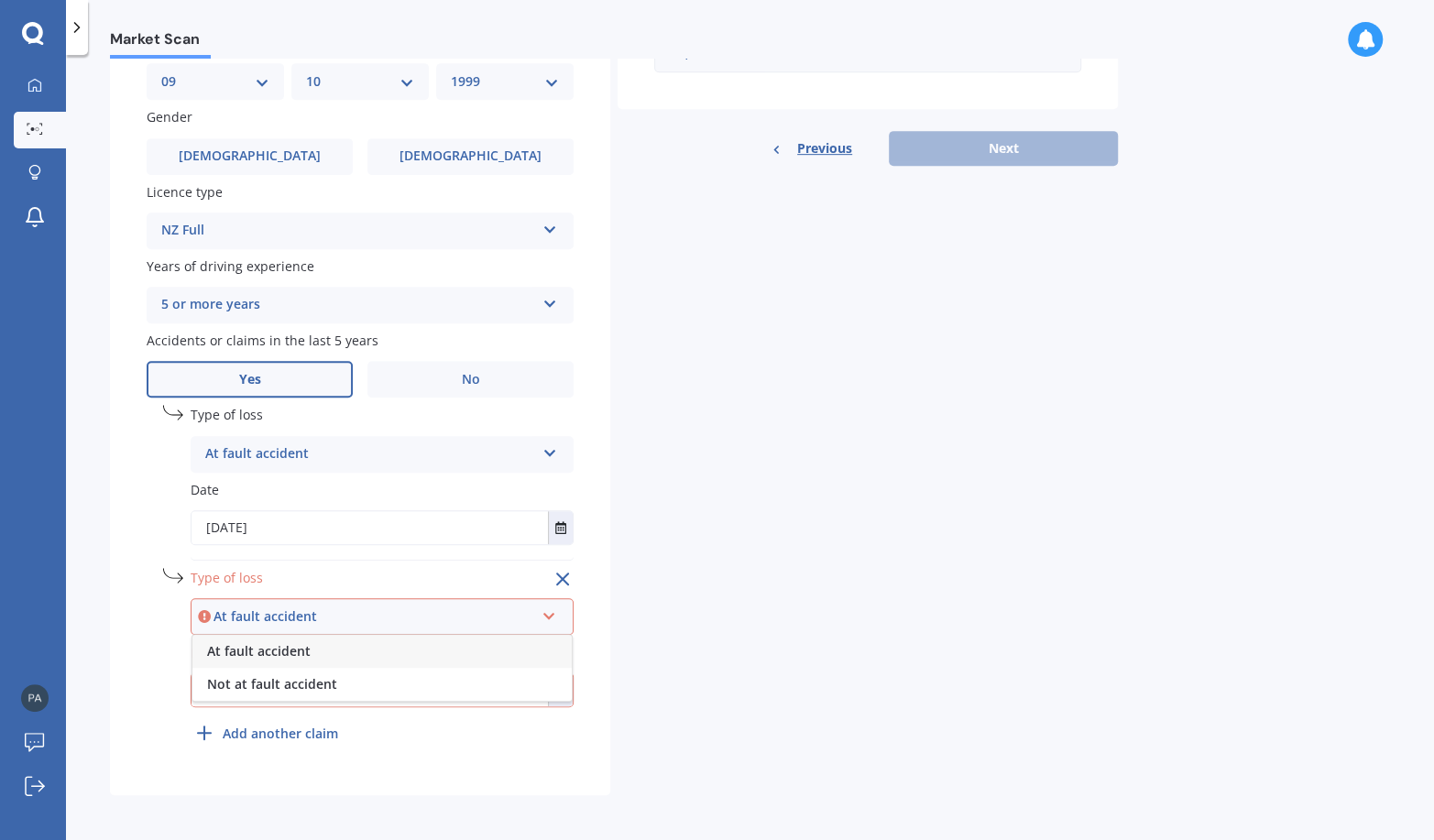 click on "At fault accident" at bounding box center (382, 651) 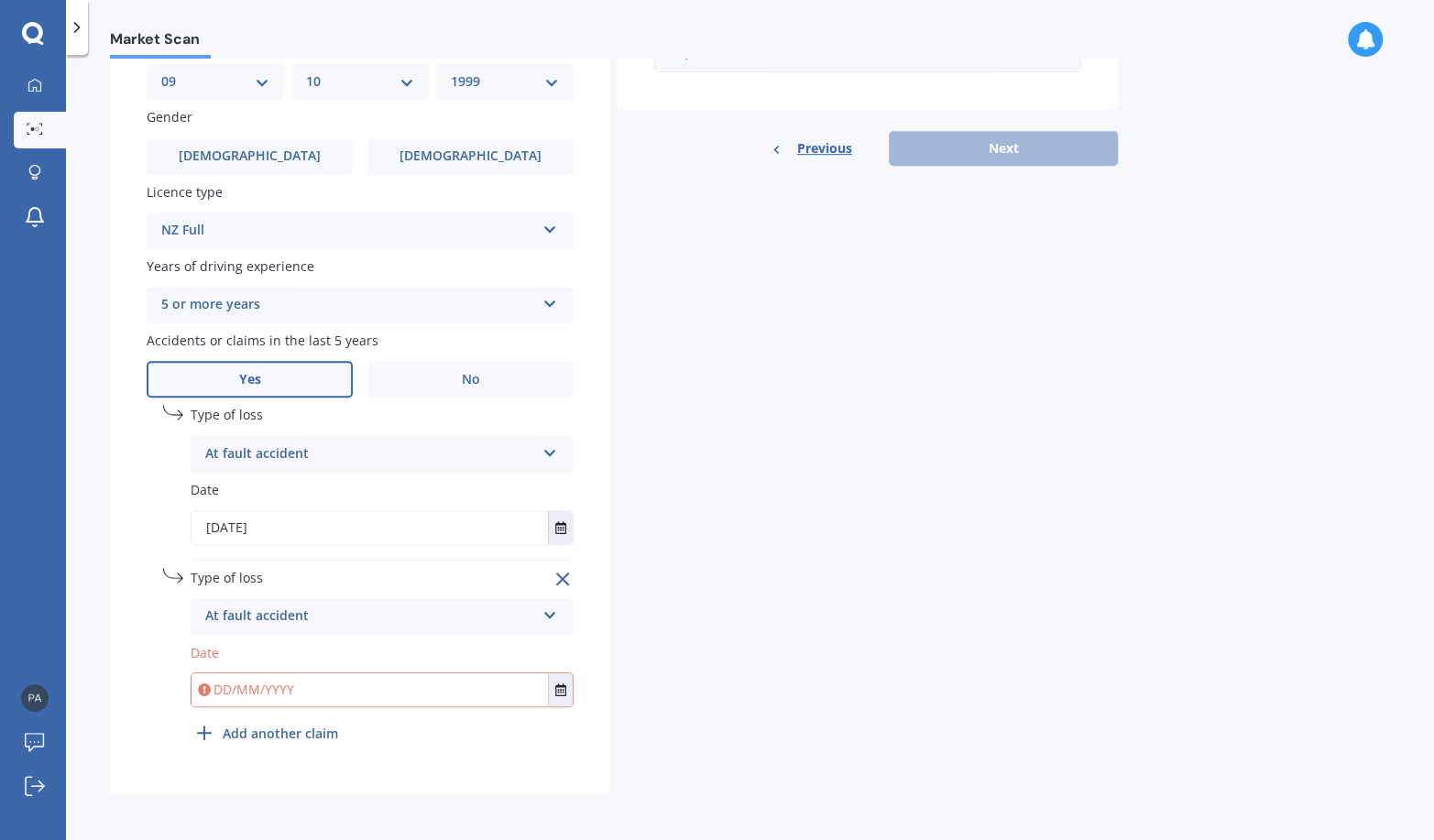 click at bounding box center [369, 690] 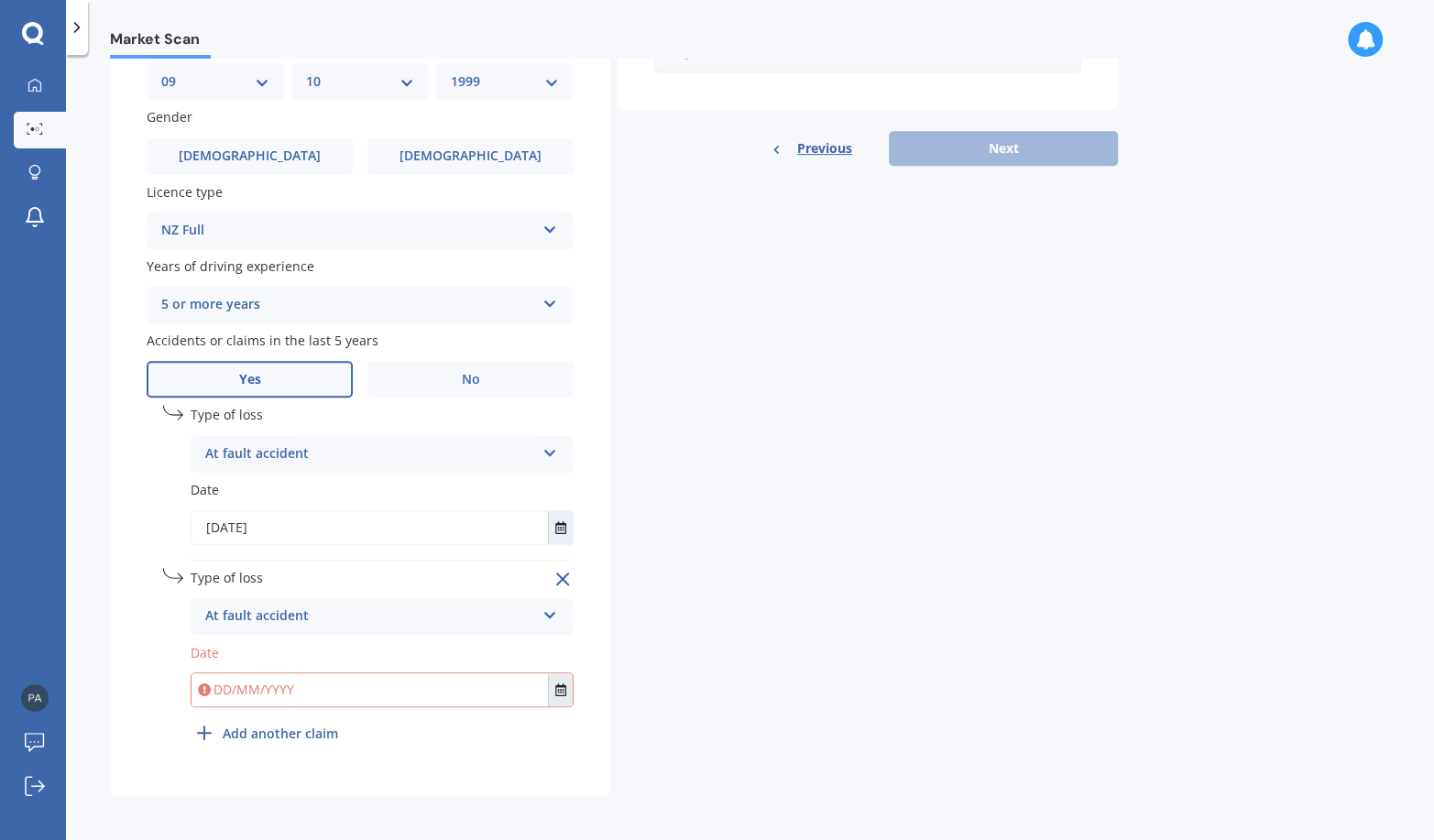 click at bounding box center [560, 690] 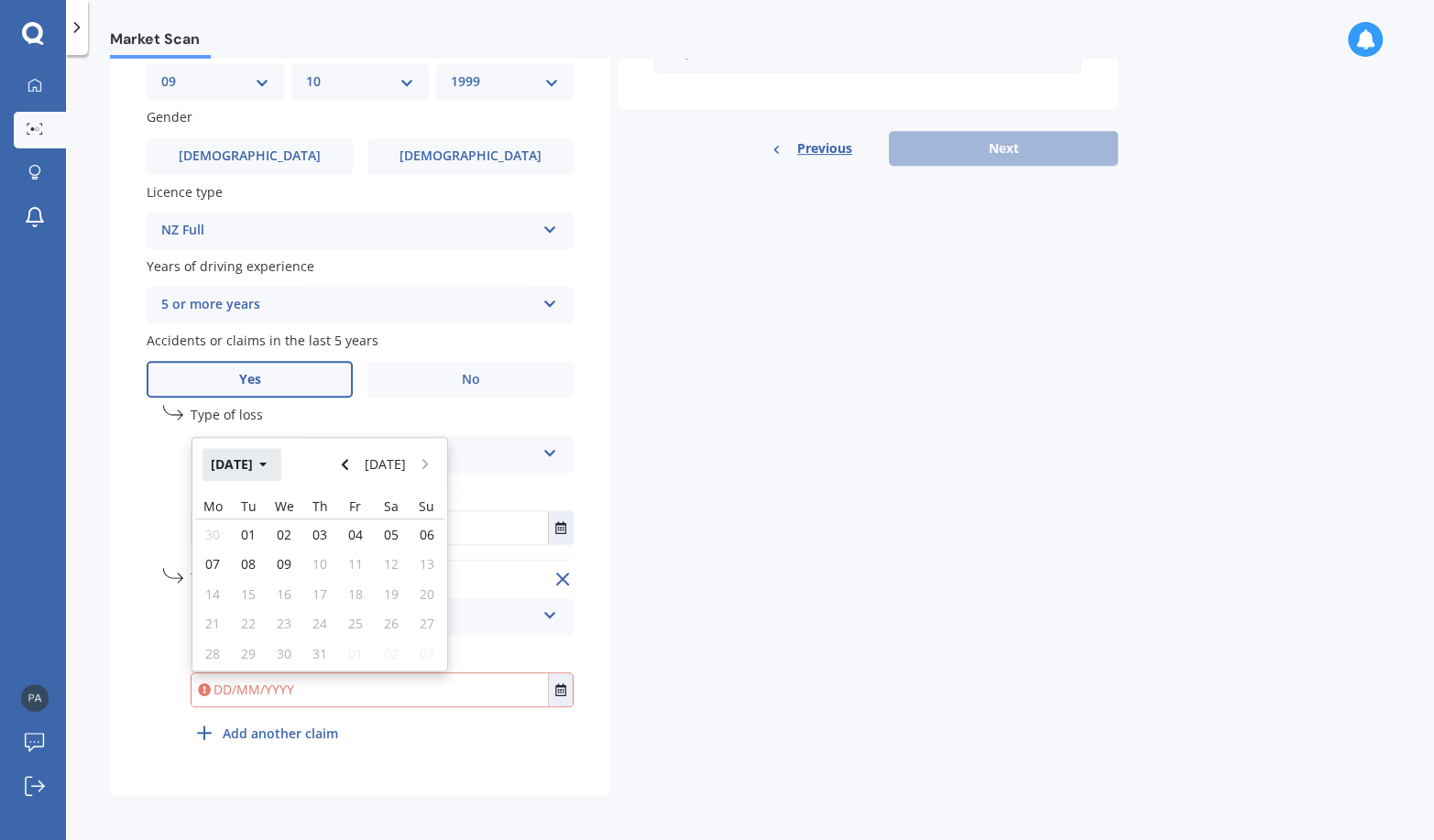 click 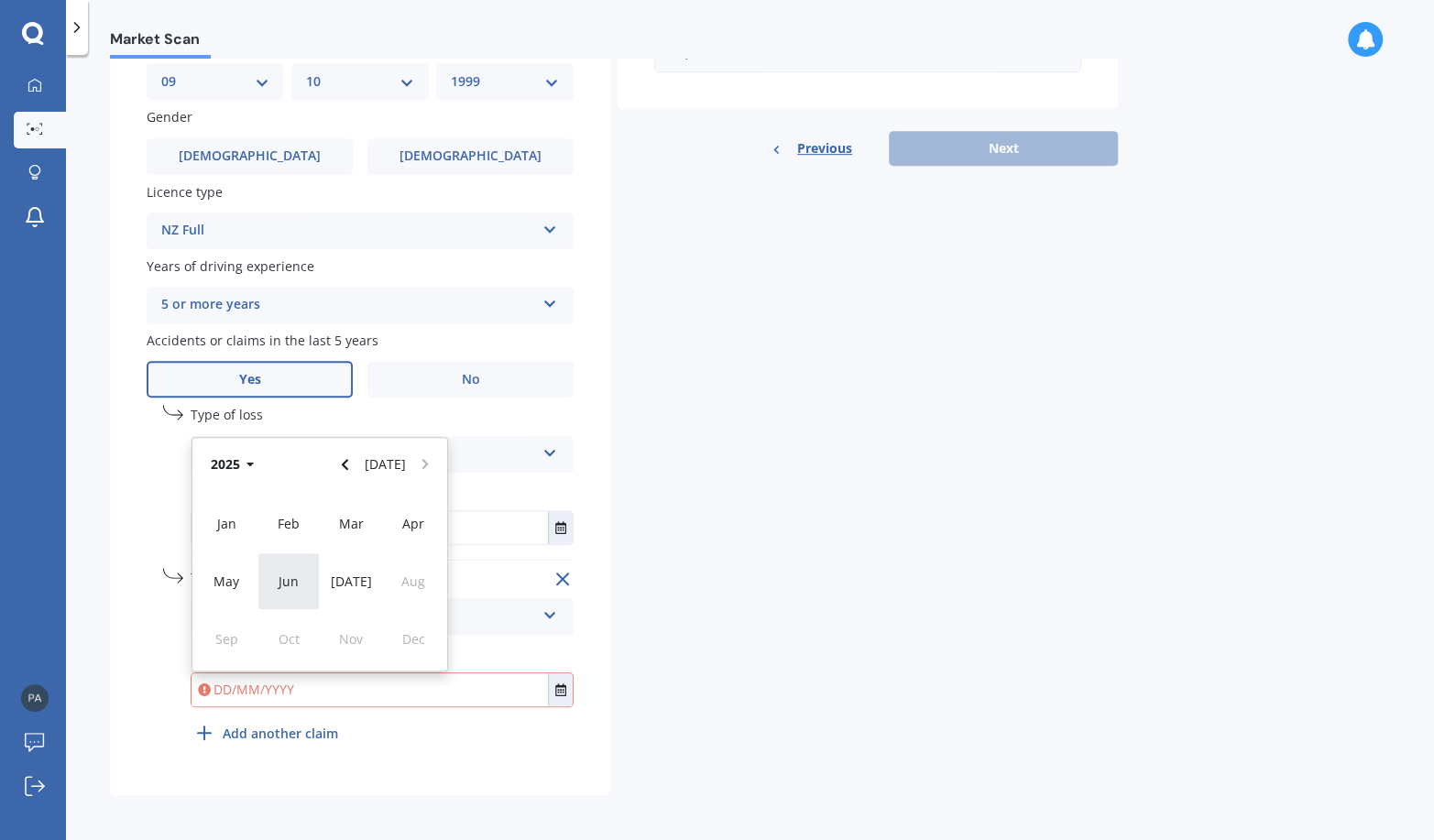 click on "Jun" at bounding box center (289, 581) 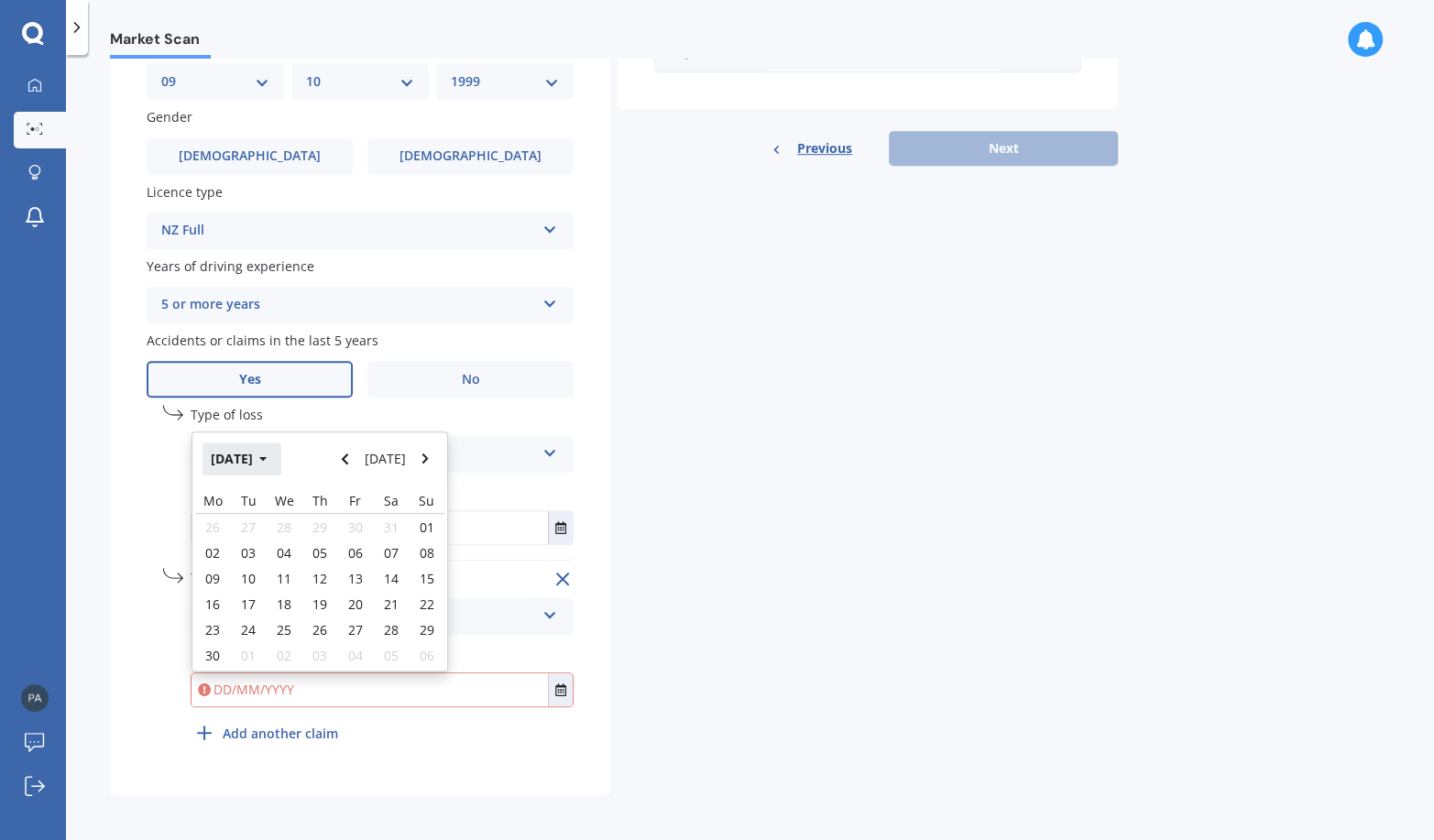 click on "[DATE]" at bounding box center [242, 459] 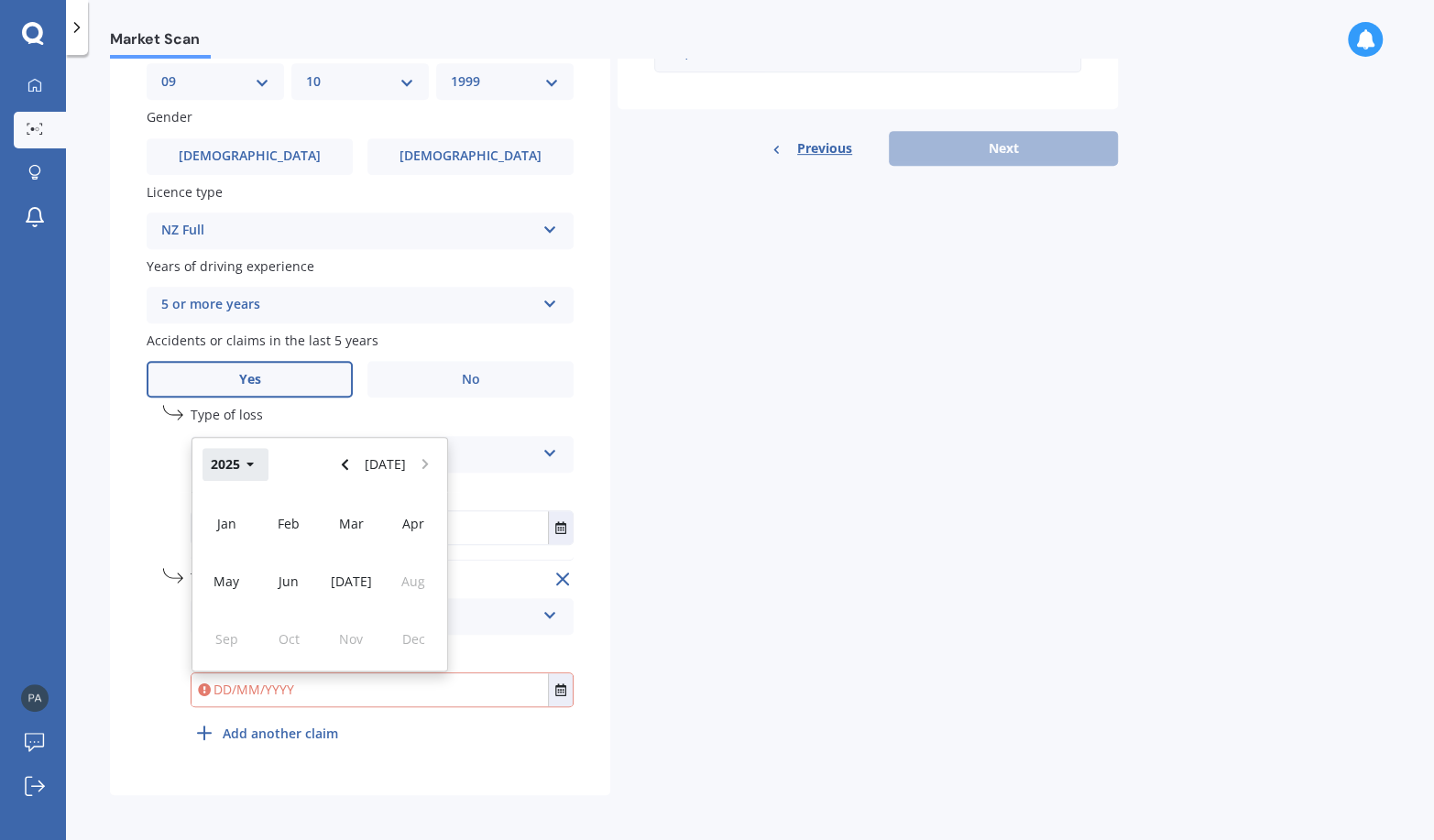 click on "2025" at bounding box center [235, 464] 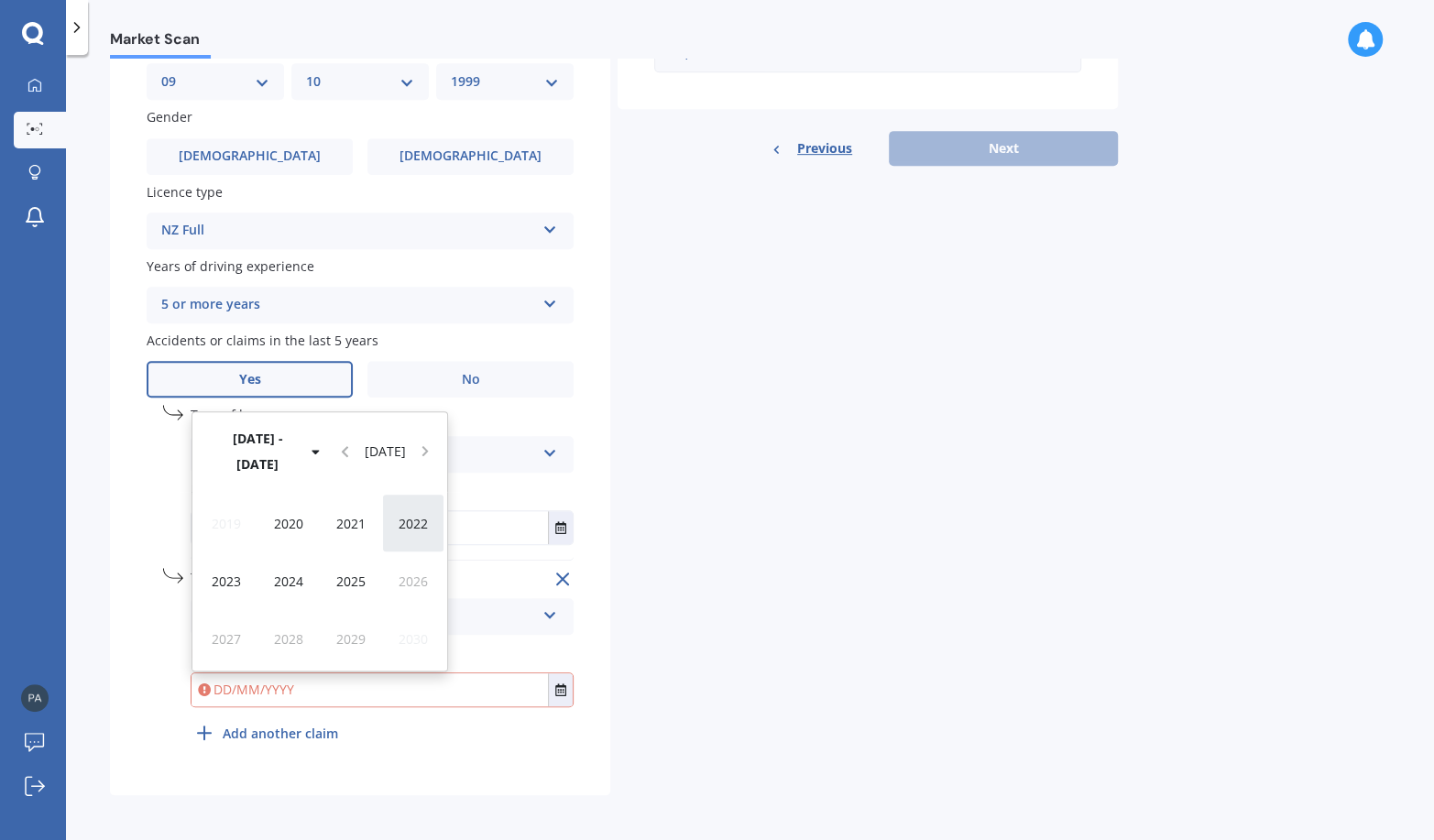 click on "2022" at bounding box center [413, 523] 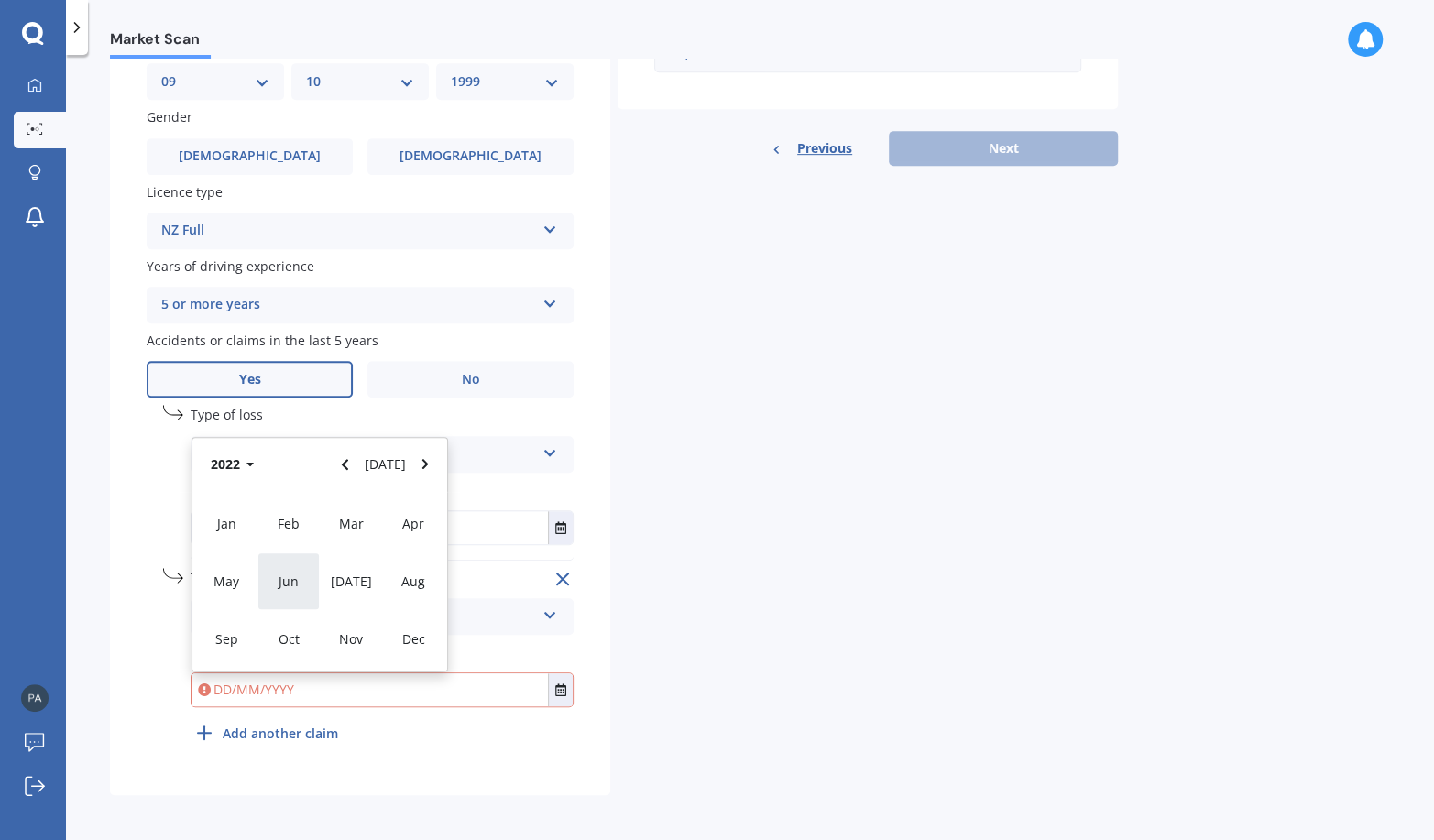 click on "Jun" at bounding box center (289, 581) 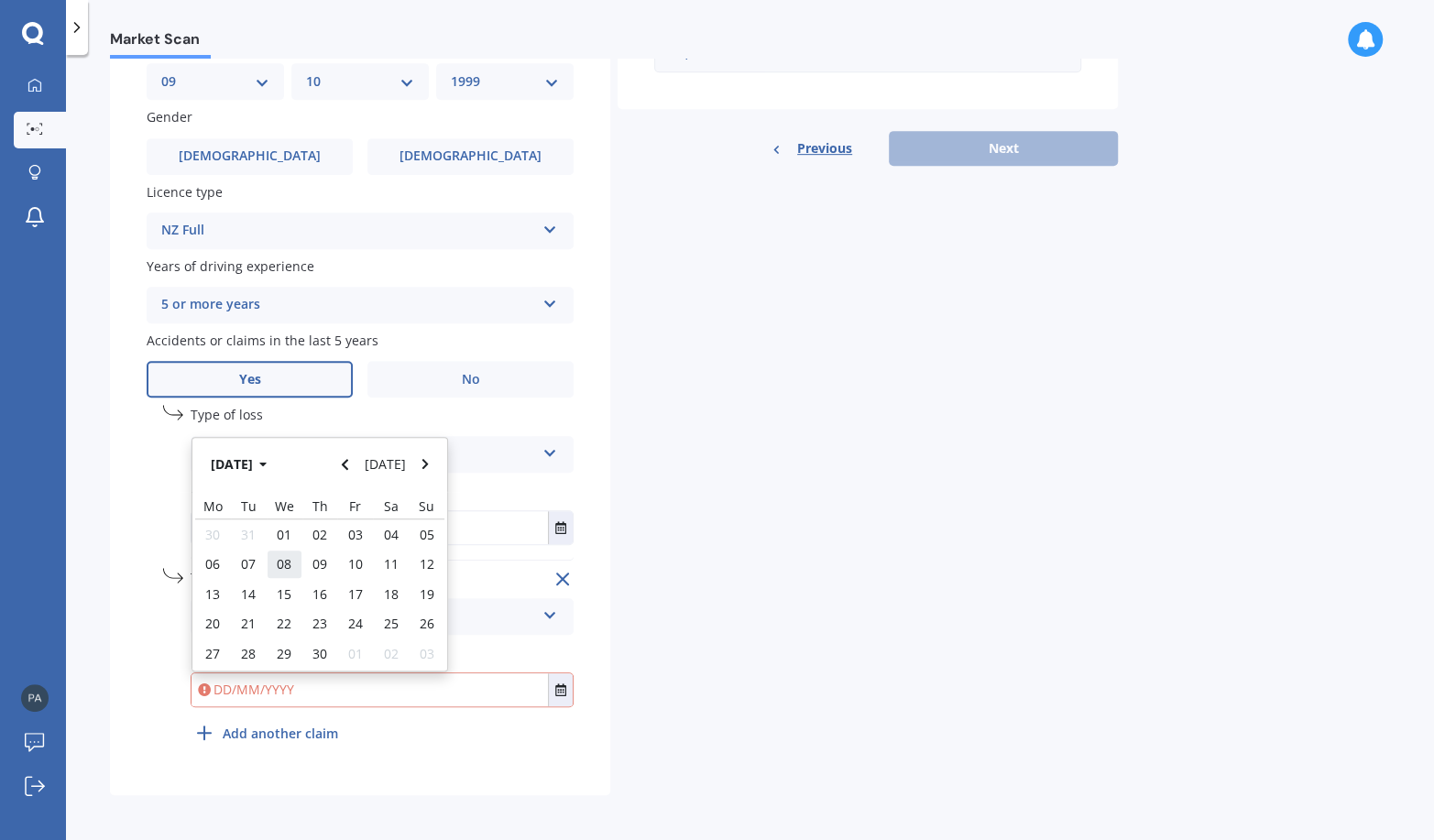 click on "08" at bounding box center (284, 564) 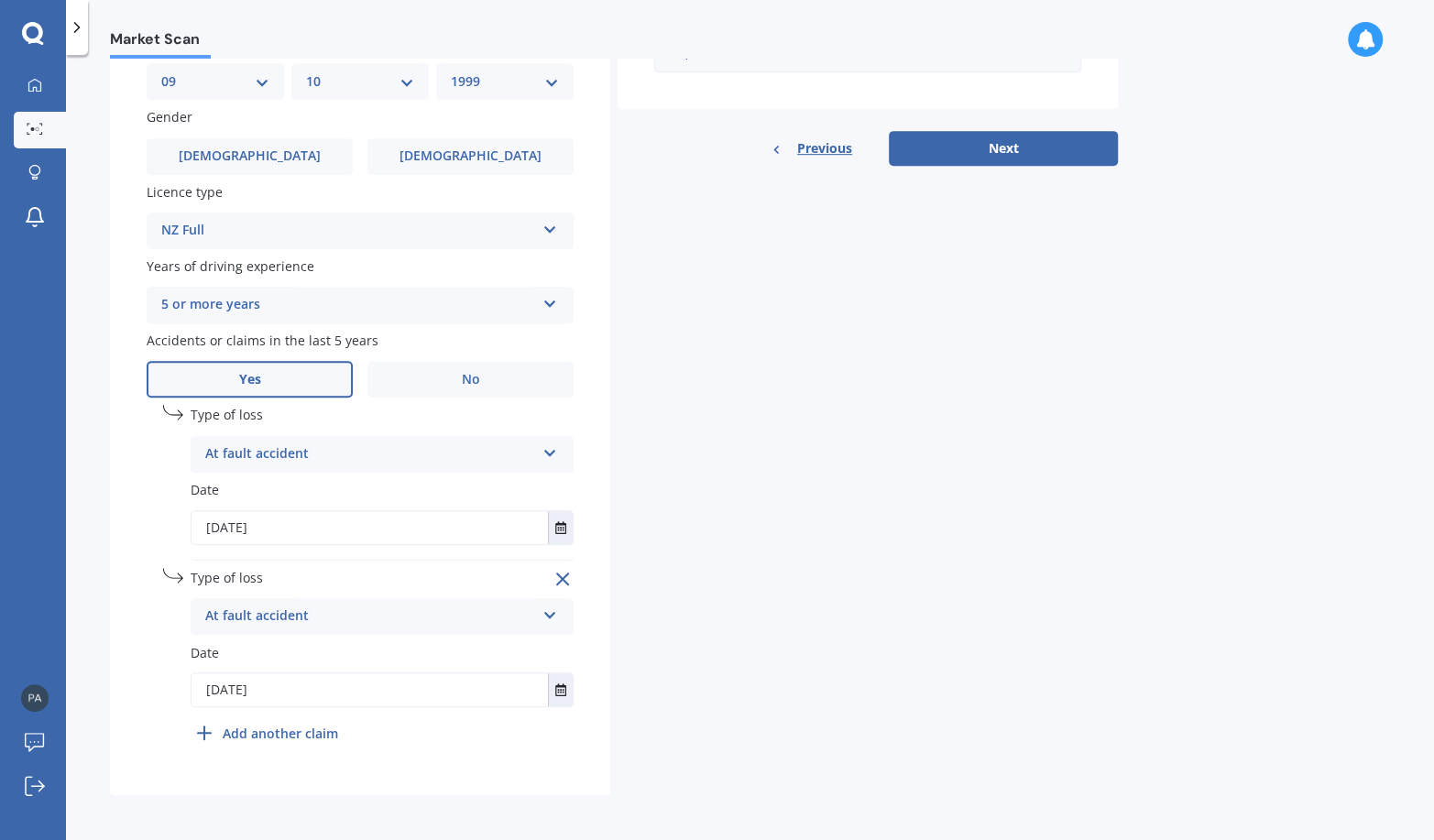 click on "Add another claim" at bounding box center (280, 733) 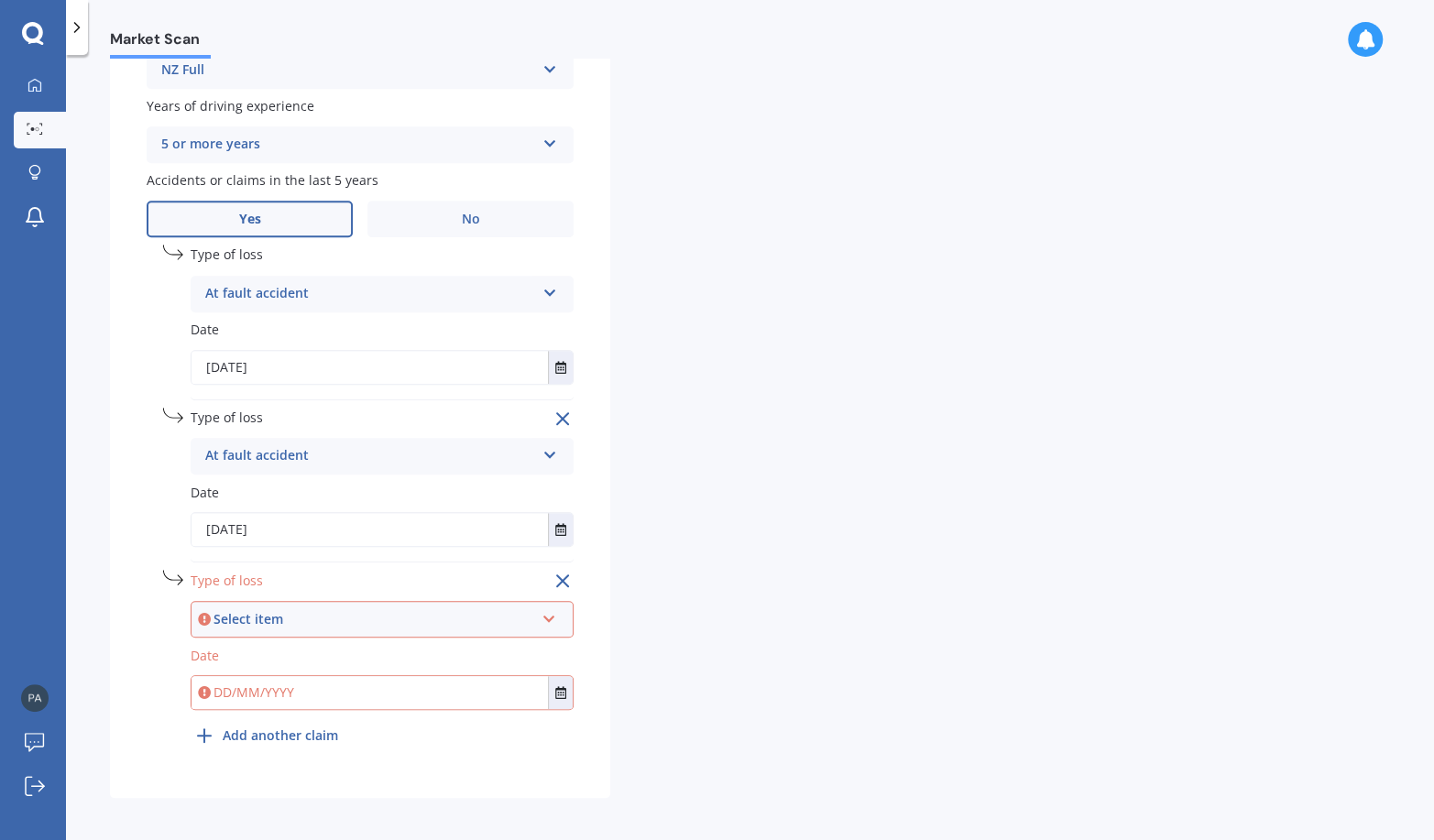 scroll, scrollTop: 758, scrollLeft: 0, axis: vertical 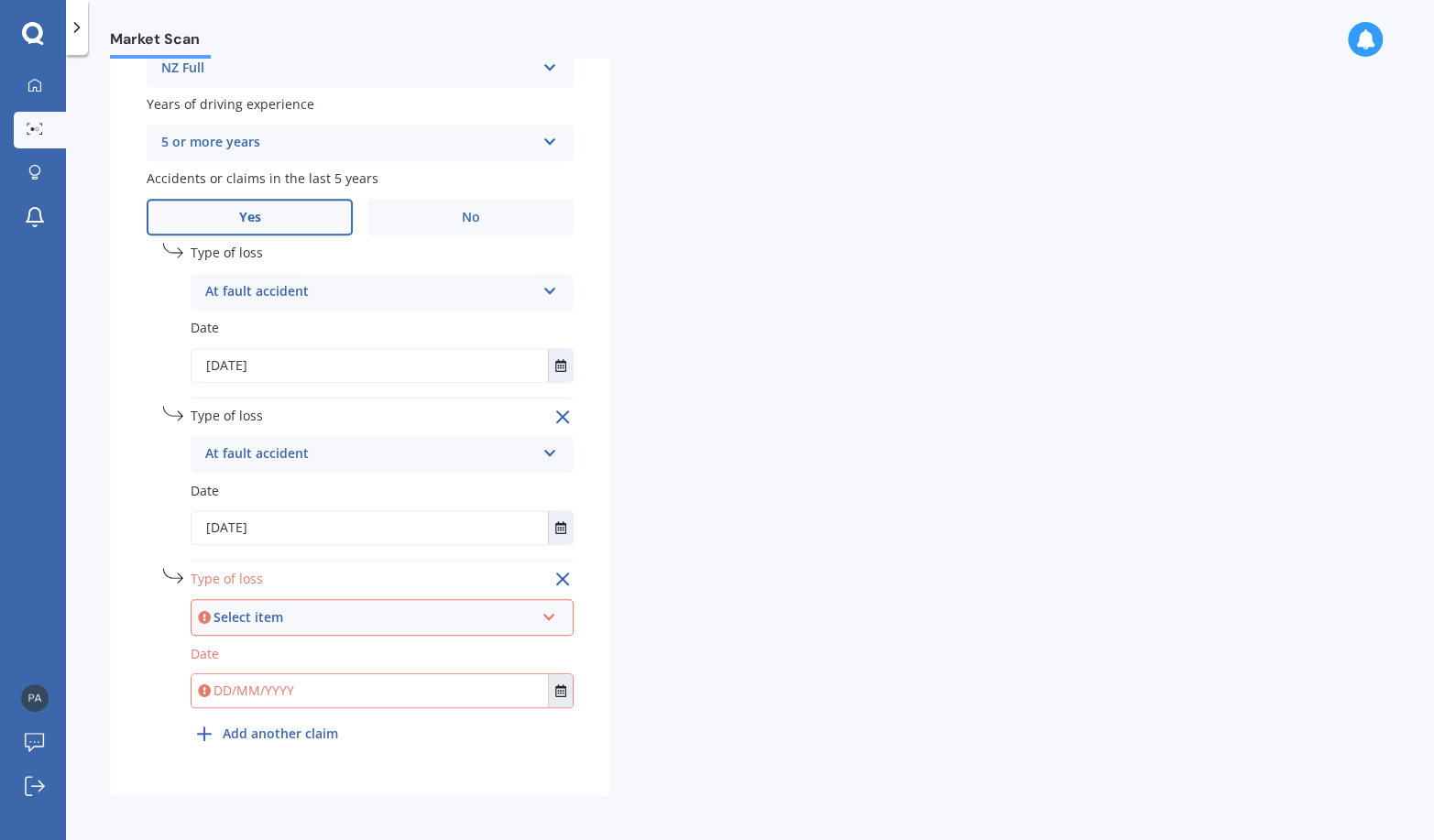 click at bounding box center (560, 691) 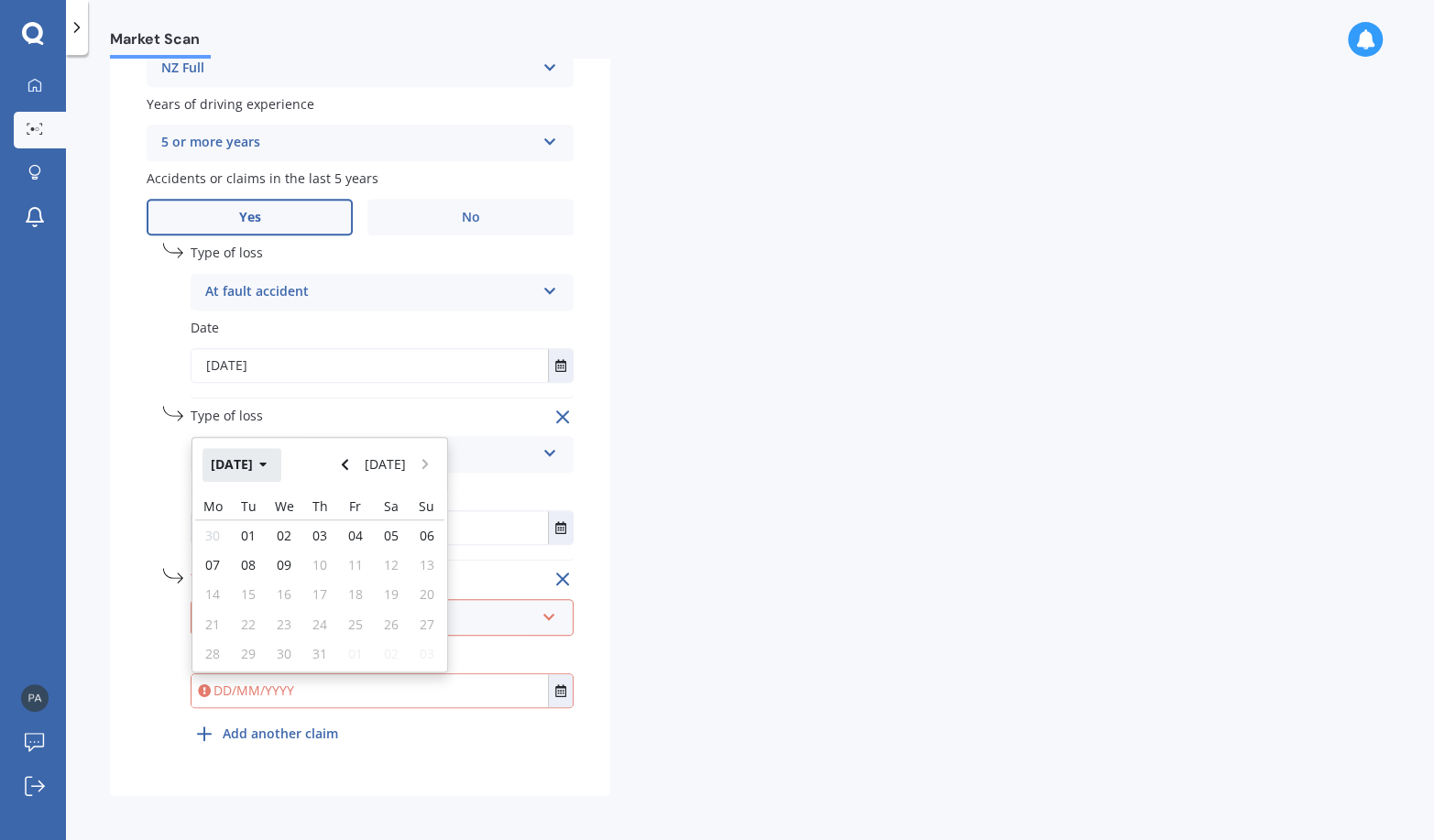 click on "[DATE]" at bounding box center [242, 464] 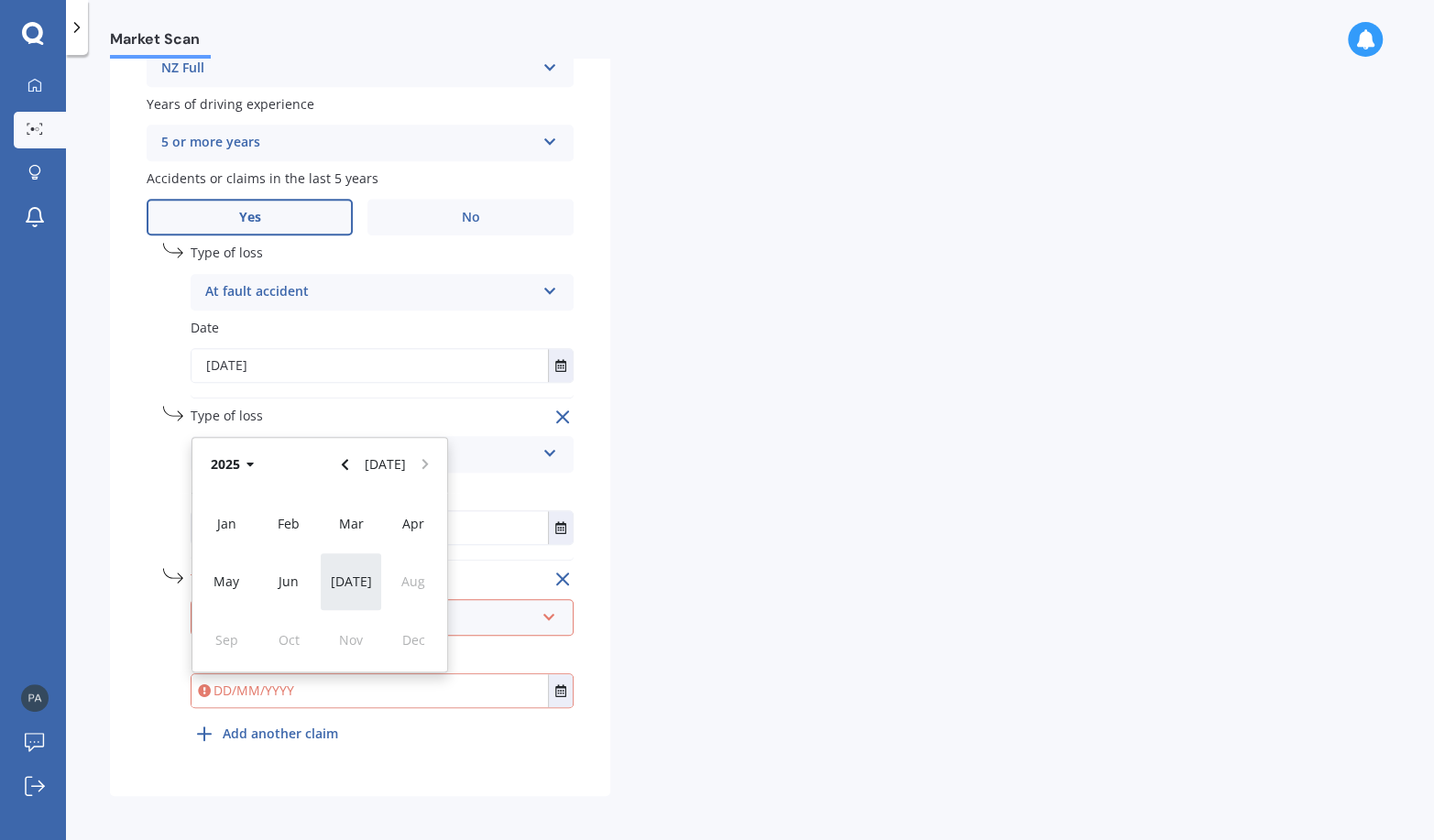 click on "[DATE]" at bounding box center (351, 581) 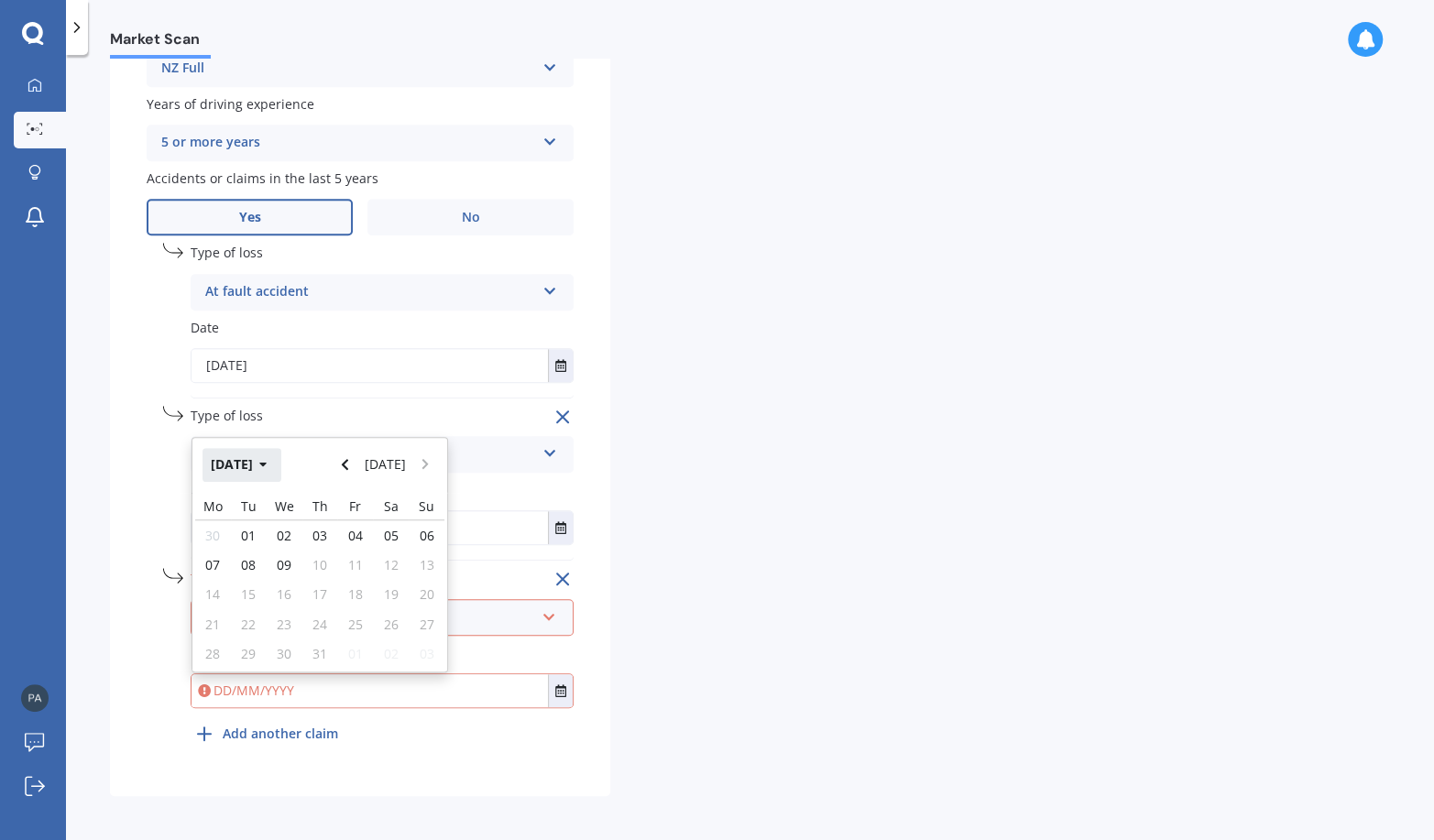 click on "[DATE]" at bounding box center [242, 464] 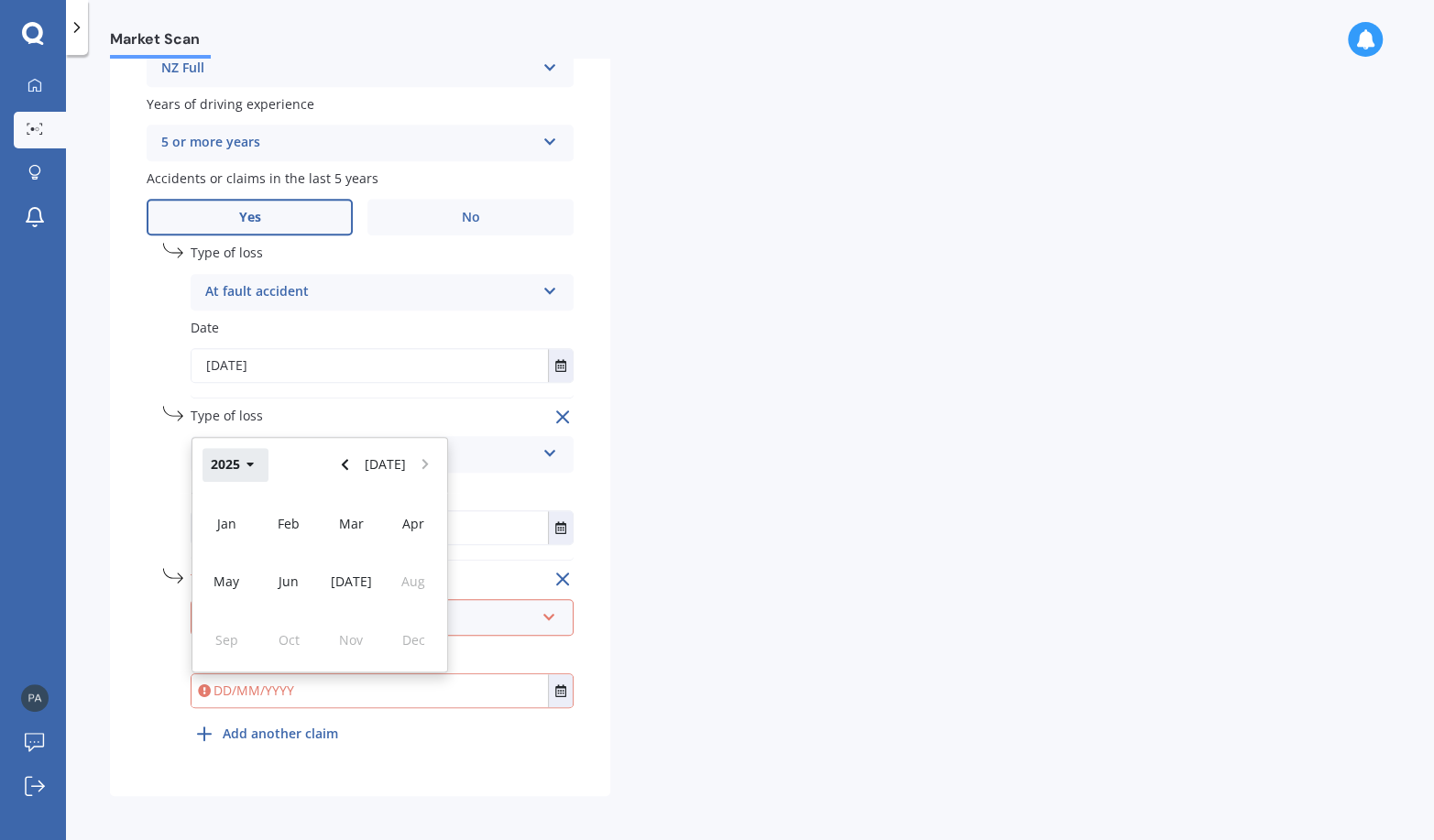 click on "2025" at bounding box center [235, 464] 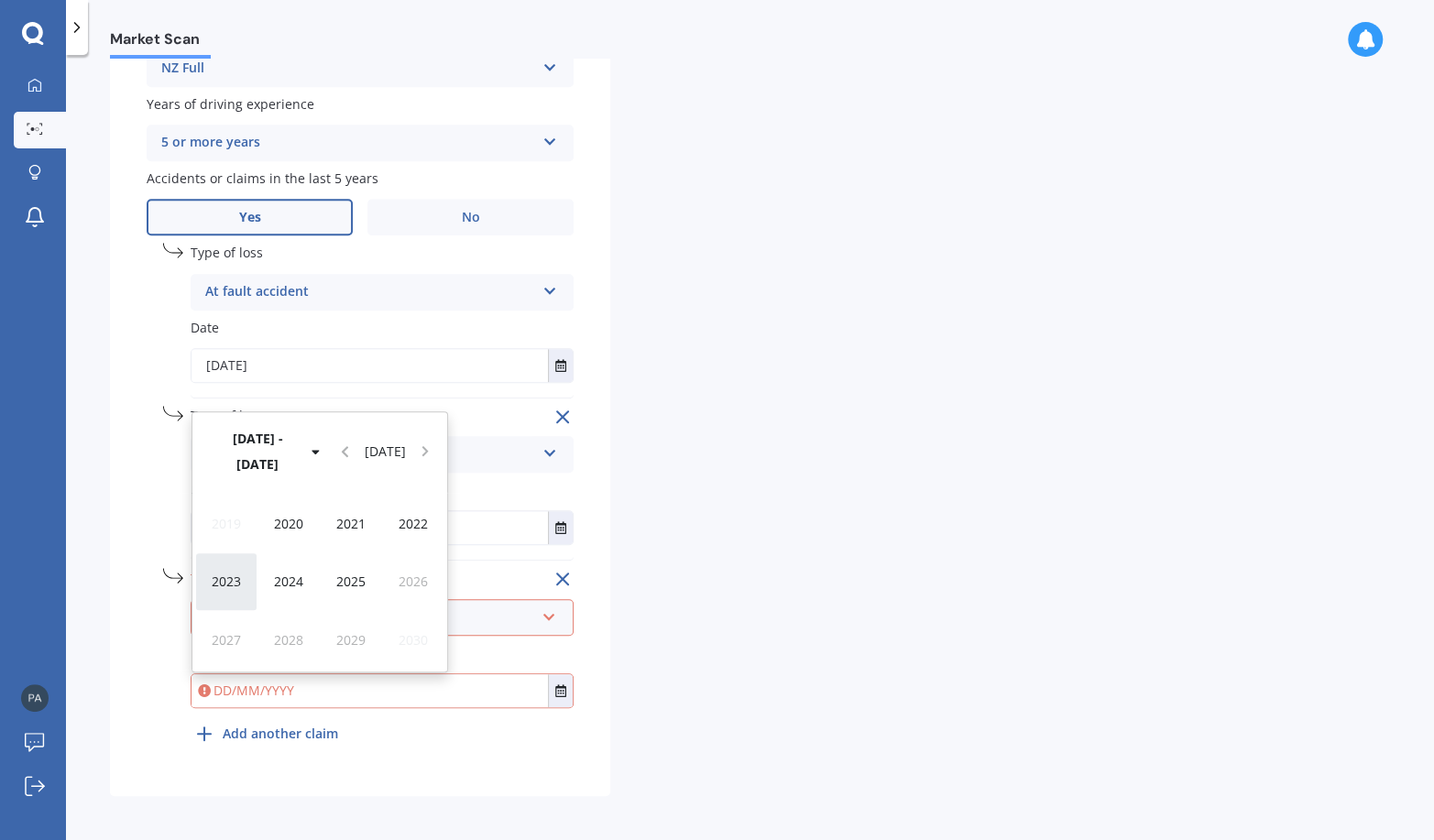 click on "2023" at bounding box center (226, 581) 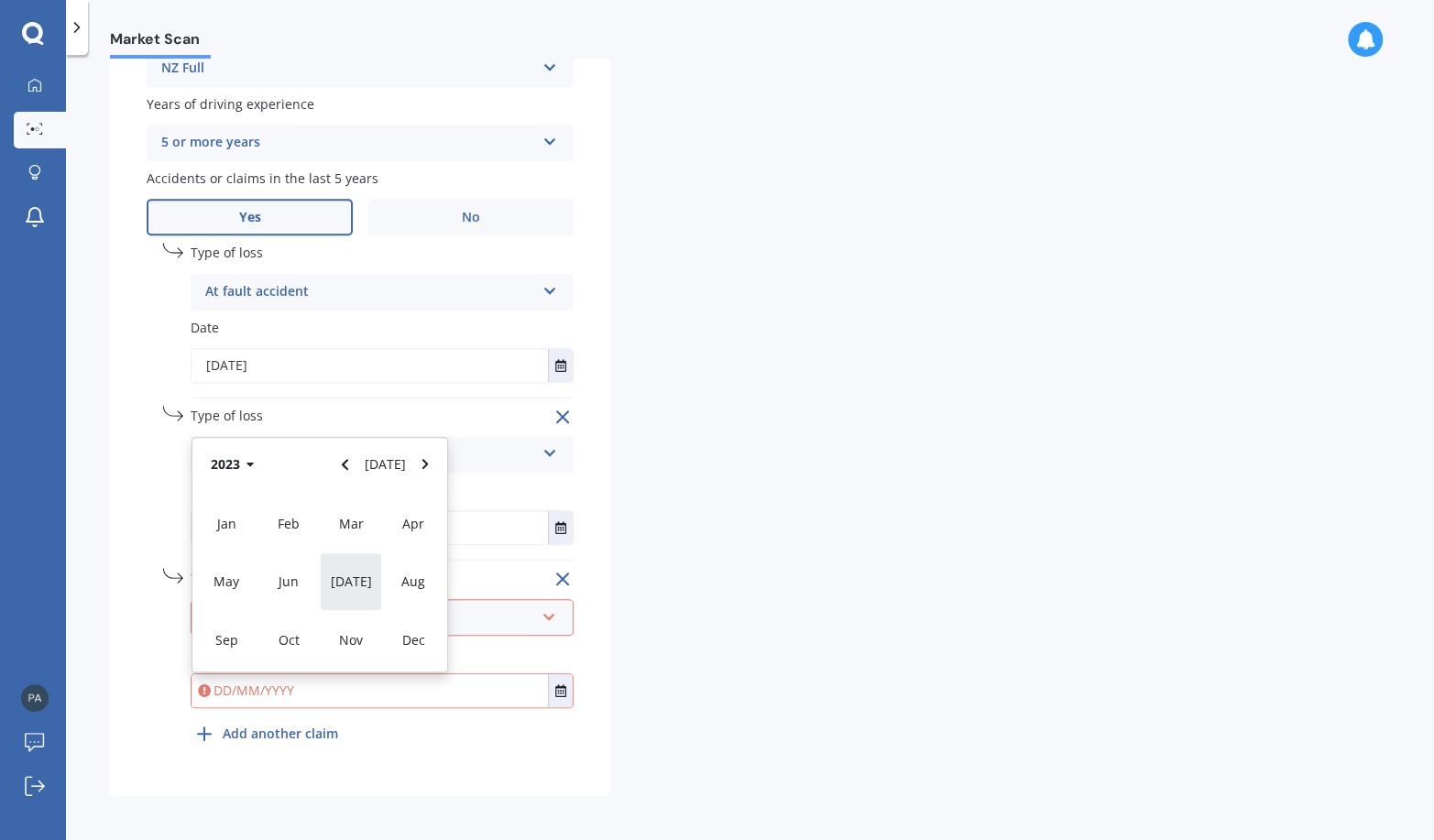 click on "[DATE]" at bounding box center [351, 581] 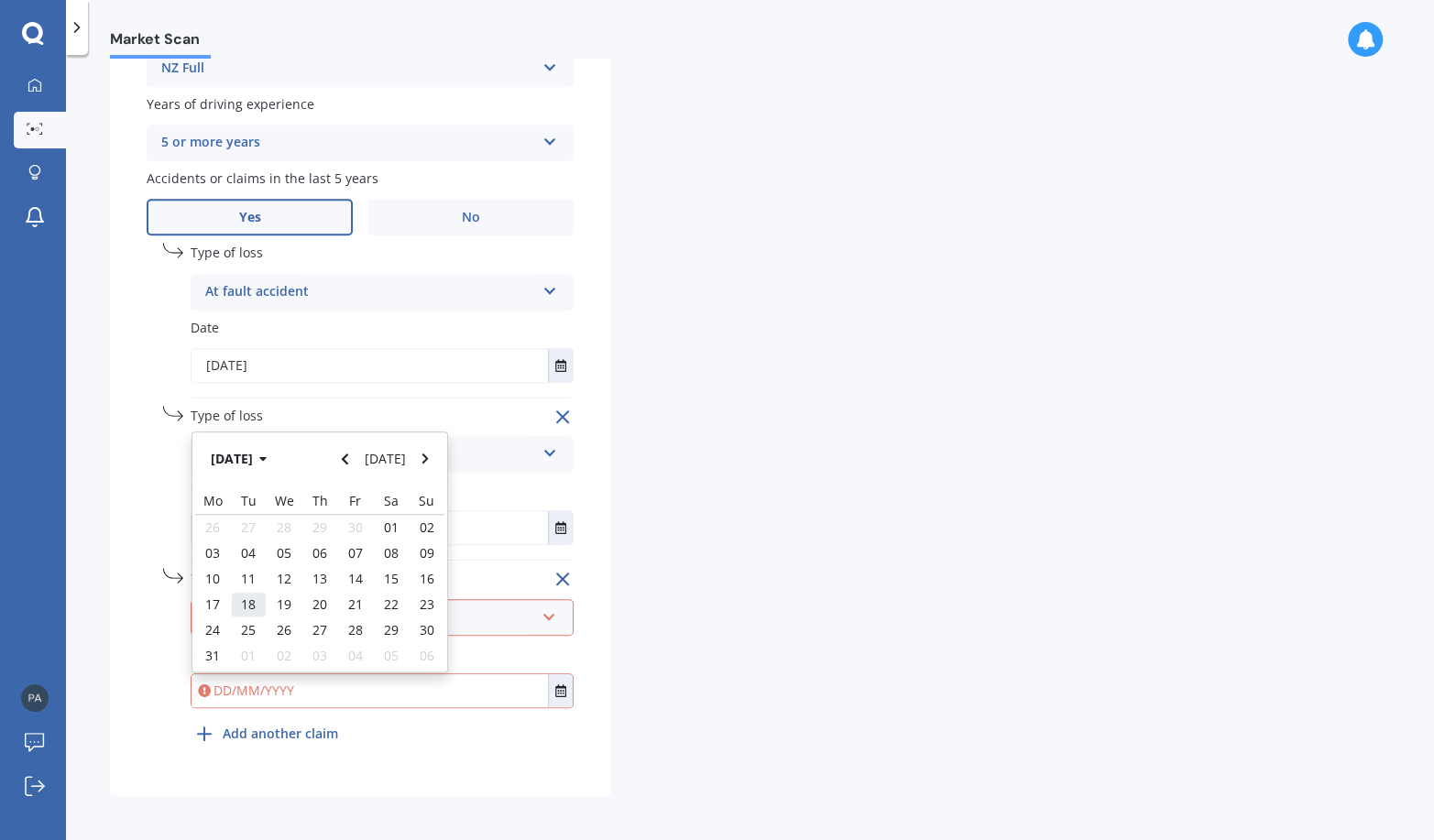 click on "18" at bounding box center (248, 605) 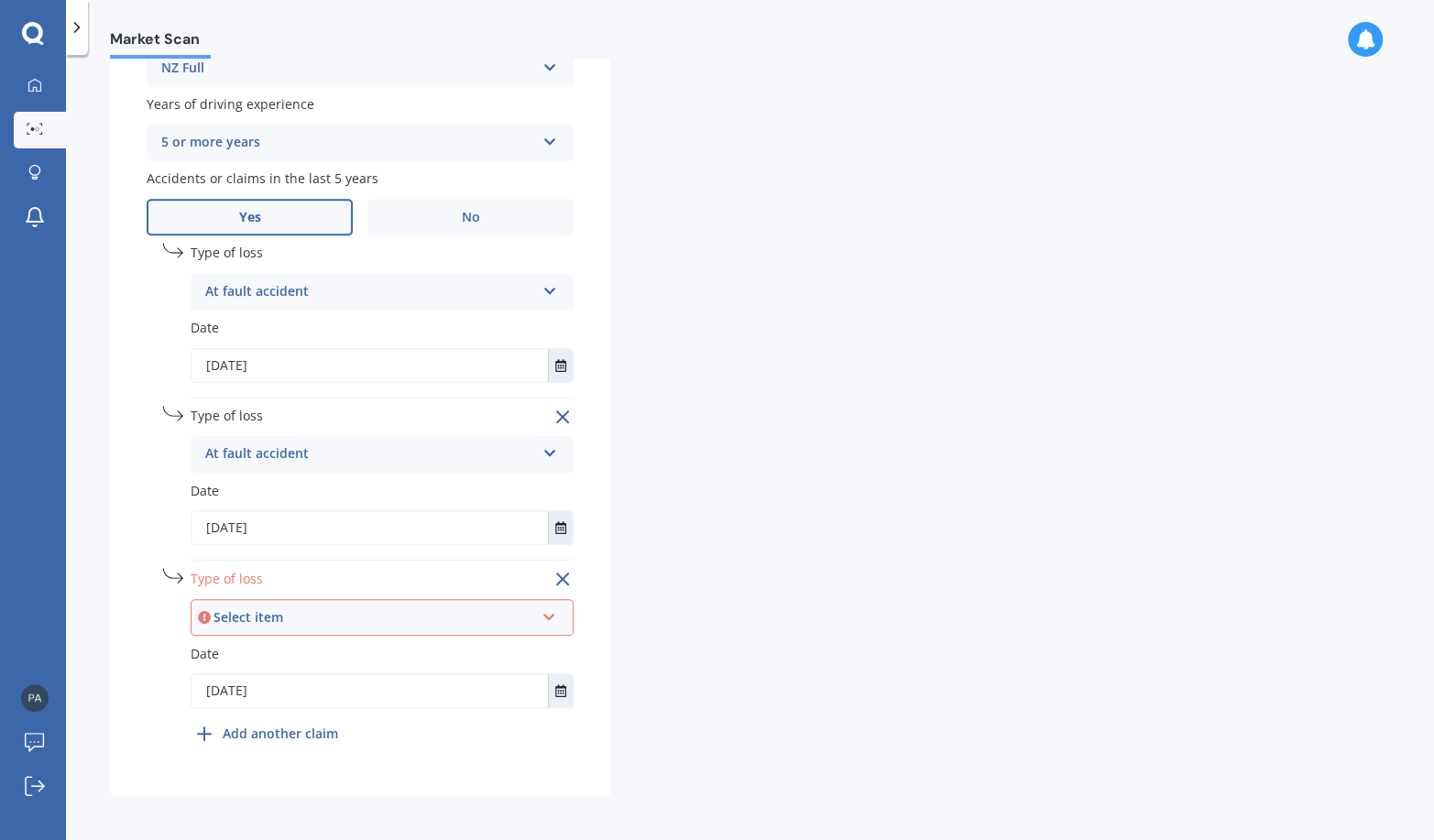 type on "[DATE]" 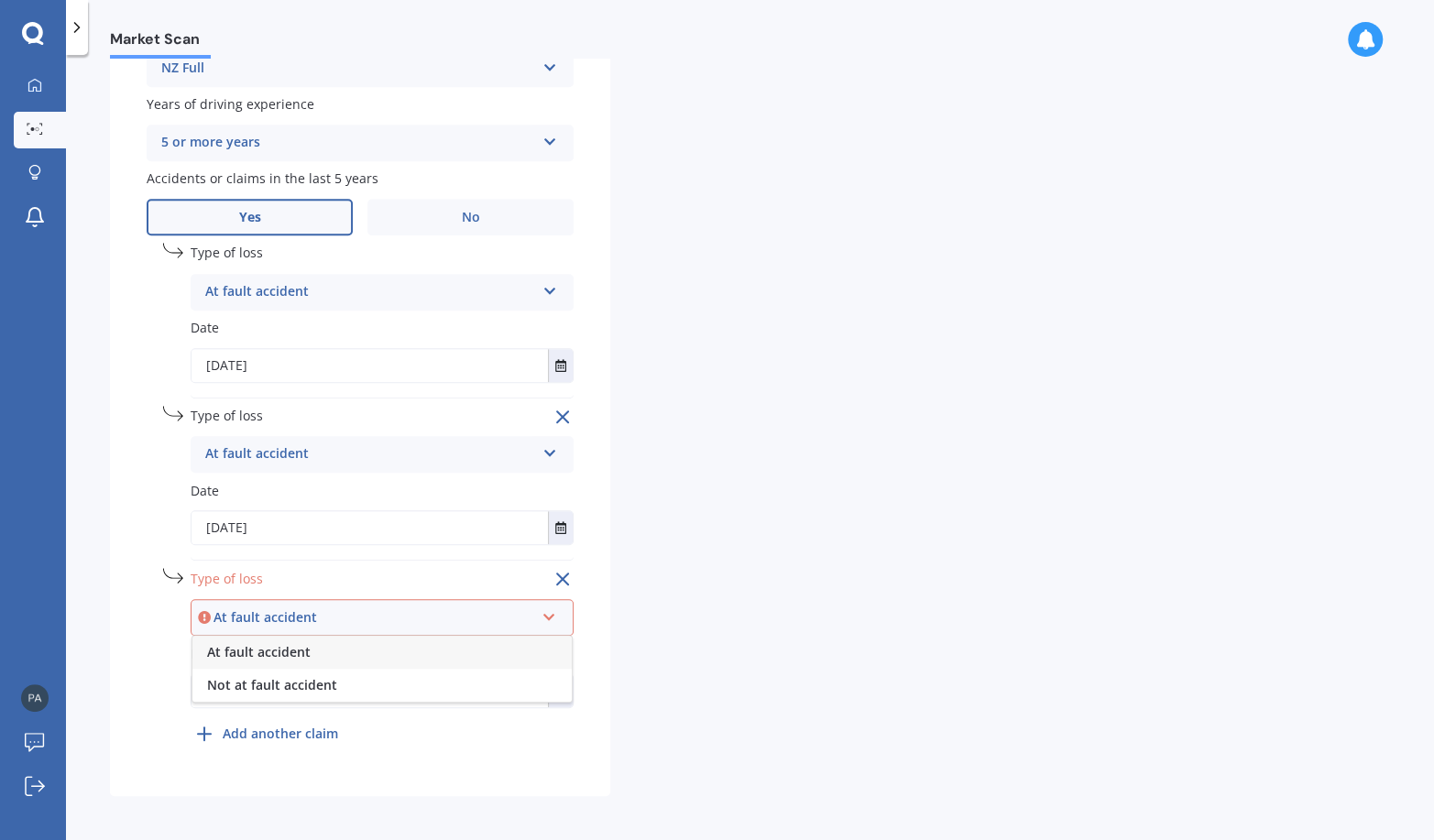 click on "At fault accident" at bounding box center [382, 652] 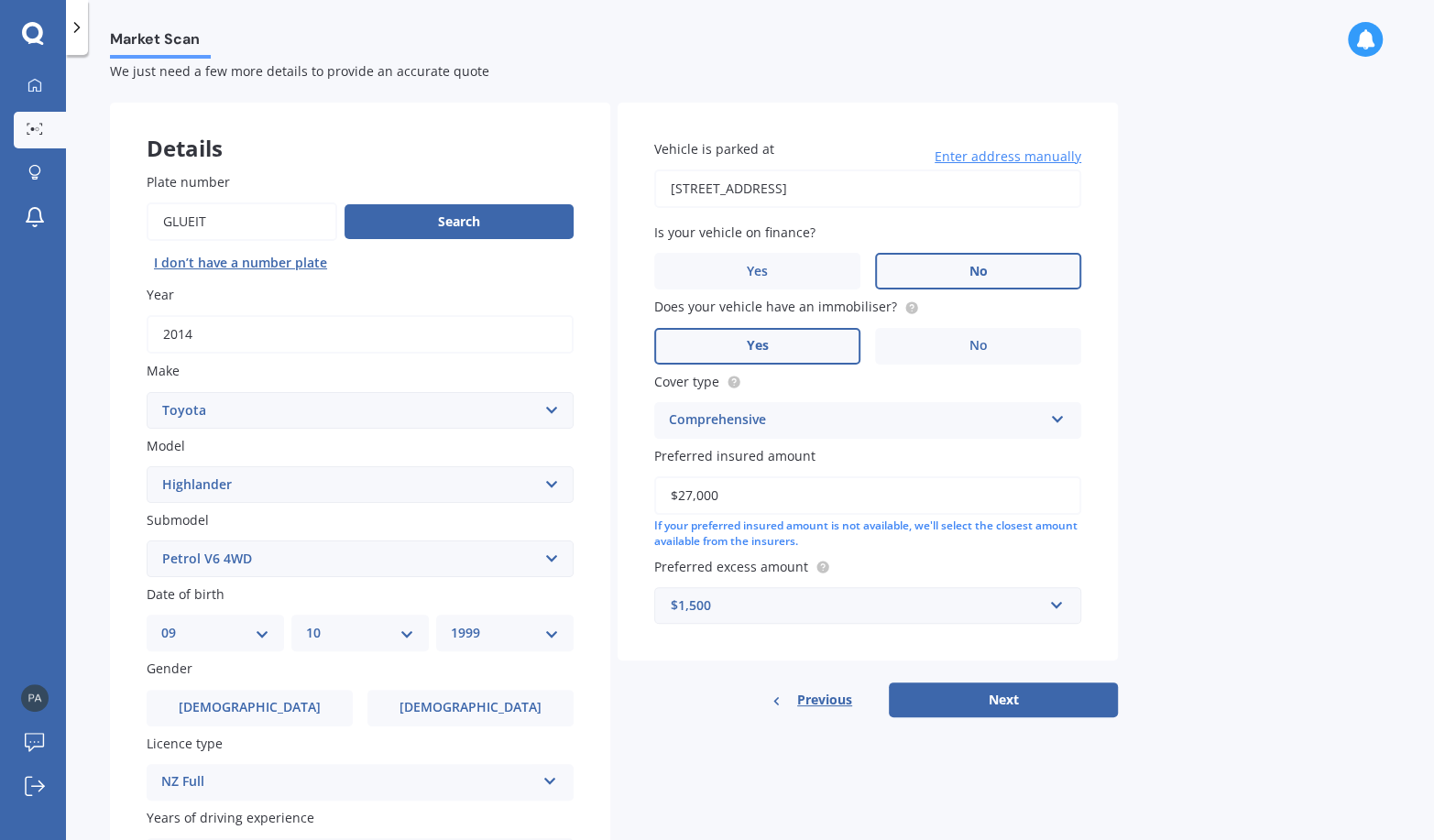 scroll, scrollTop: 274, scrollLeft: 0, axis: vertical 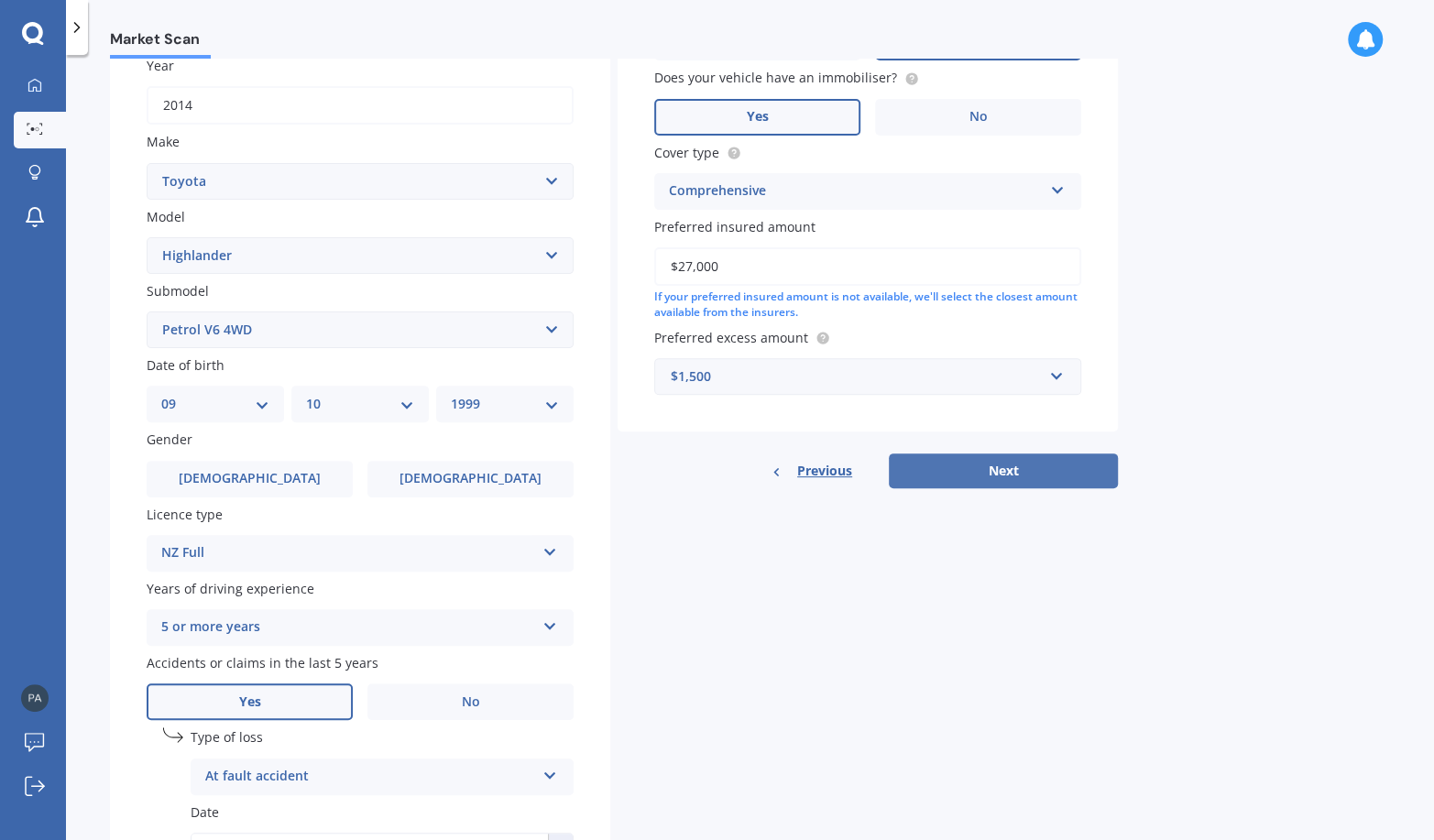 click on "Next" at bounding box center (1003, 471) 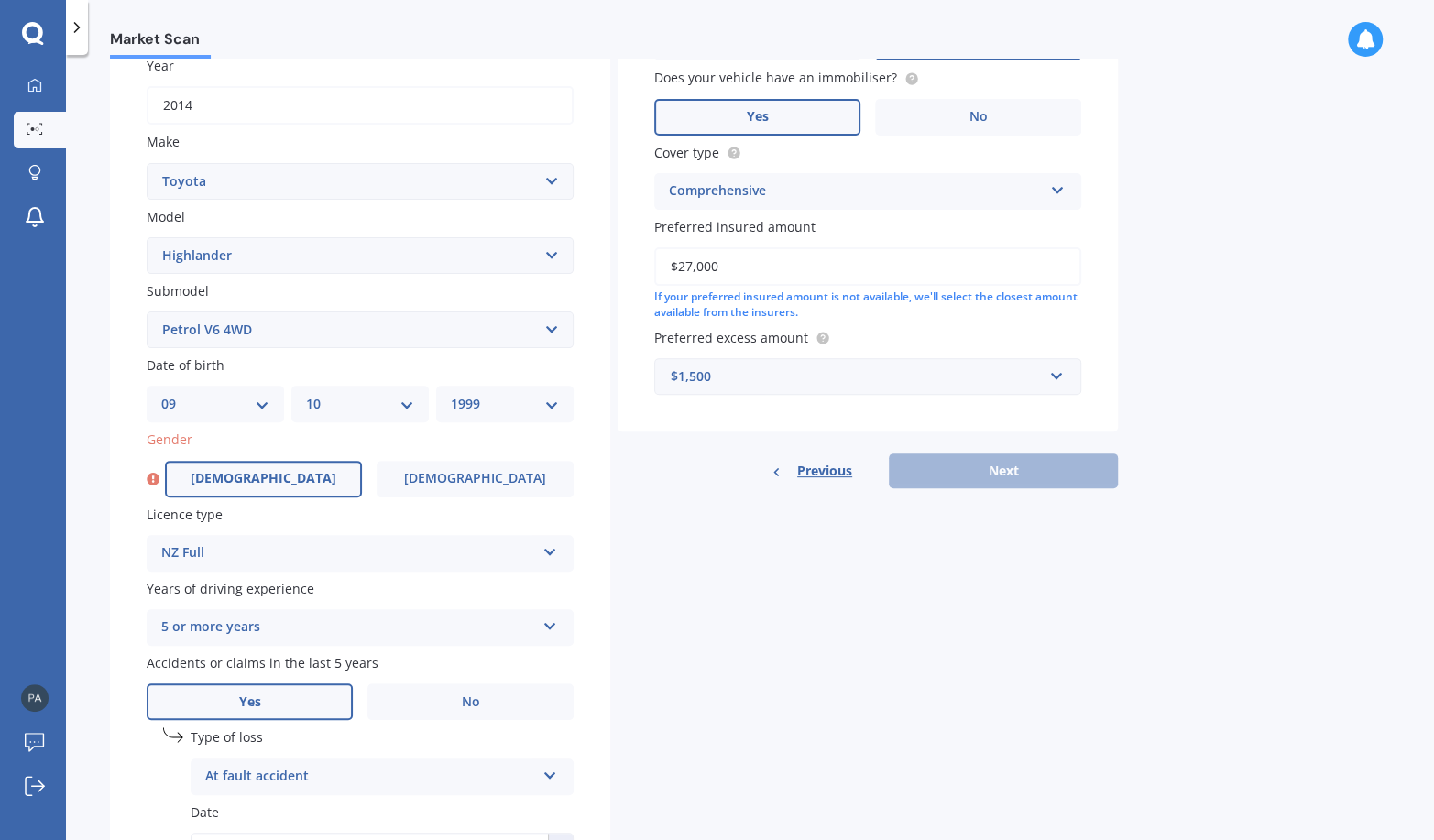 click on "[DEMOGRAPHIC_DATA]" at bounding box center (263, 479) 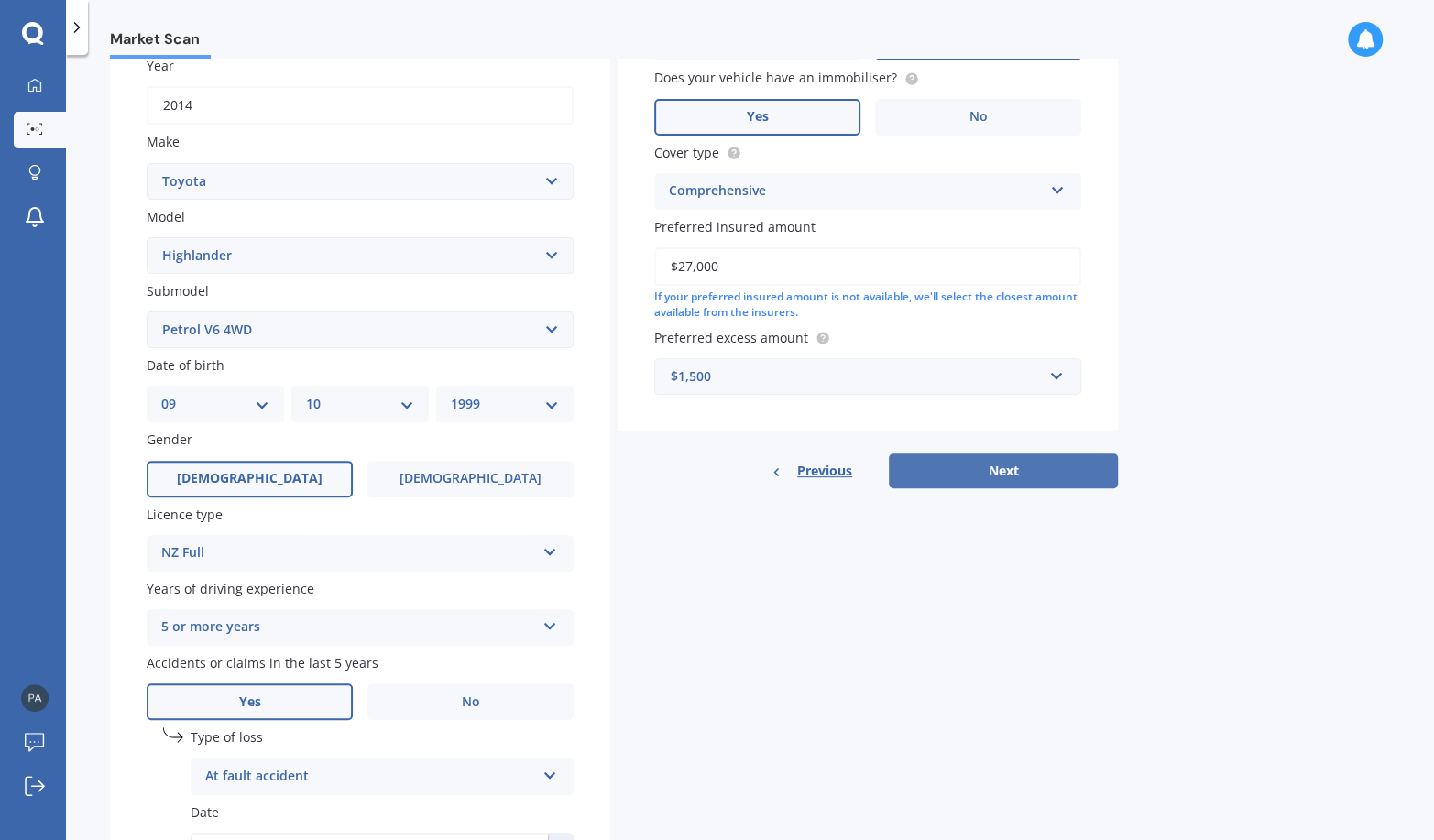 click on "Next" at bounding box center [1003, 471] 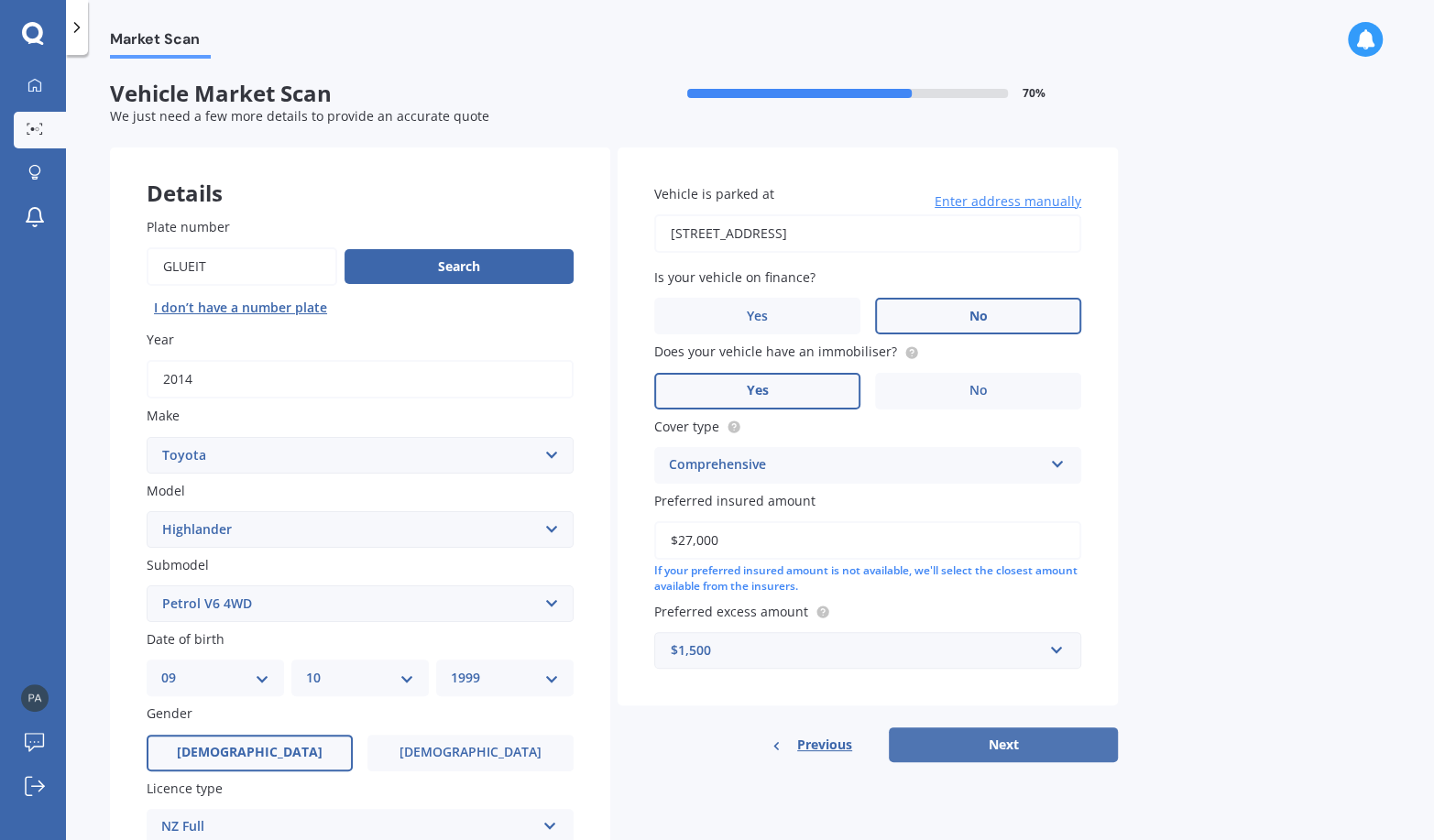 select on "09" 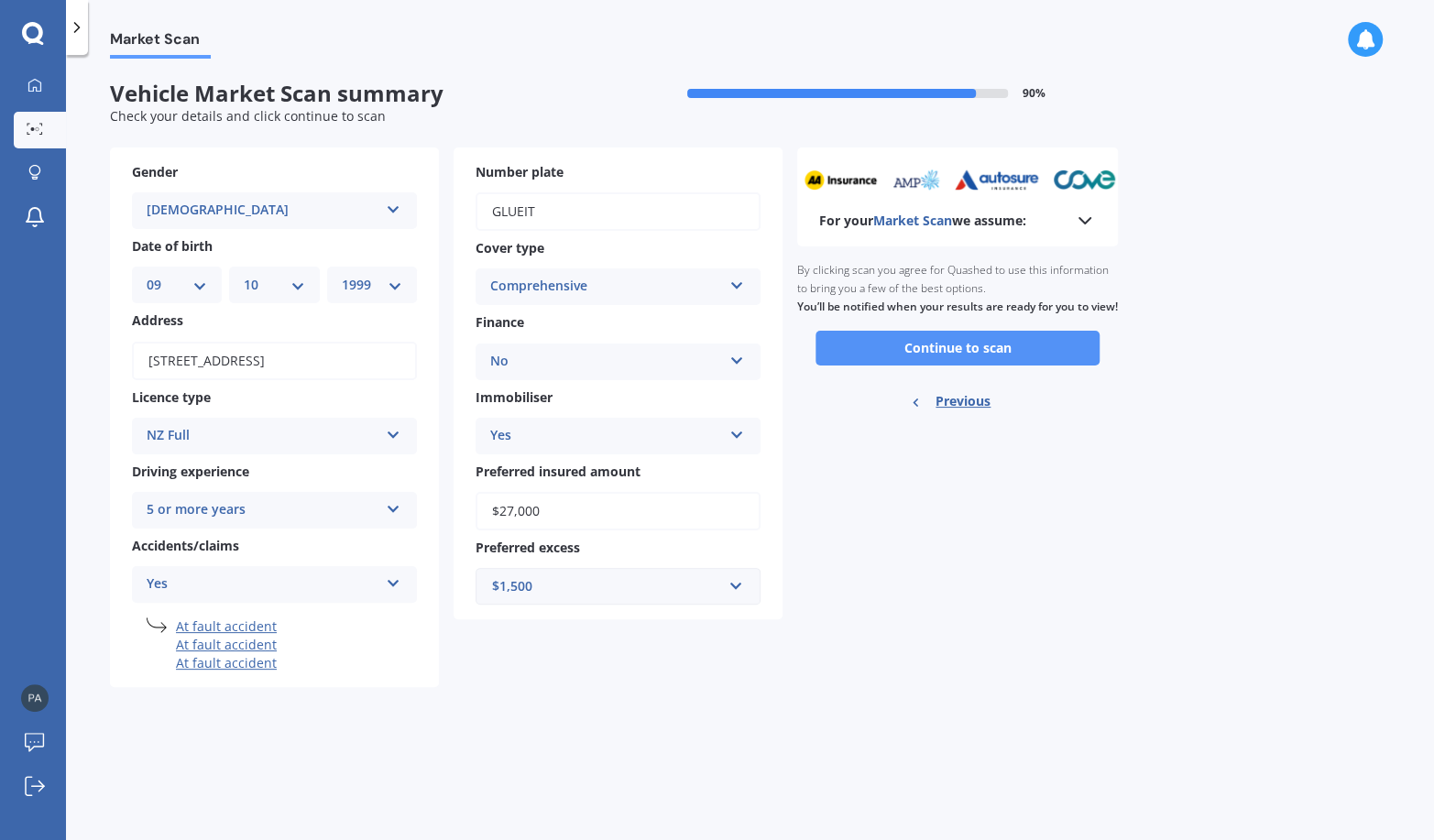 click on "Continue to scan" at bounding box center (958, 348) 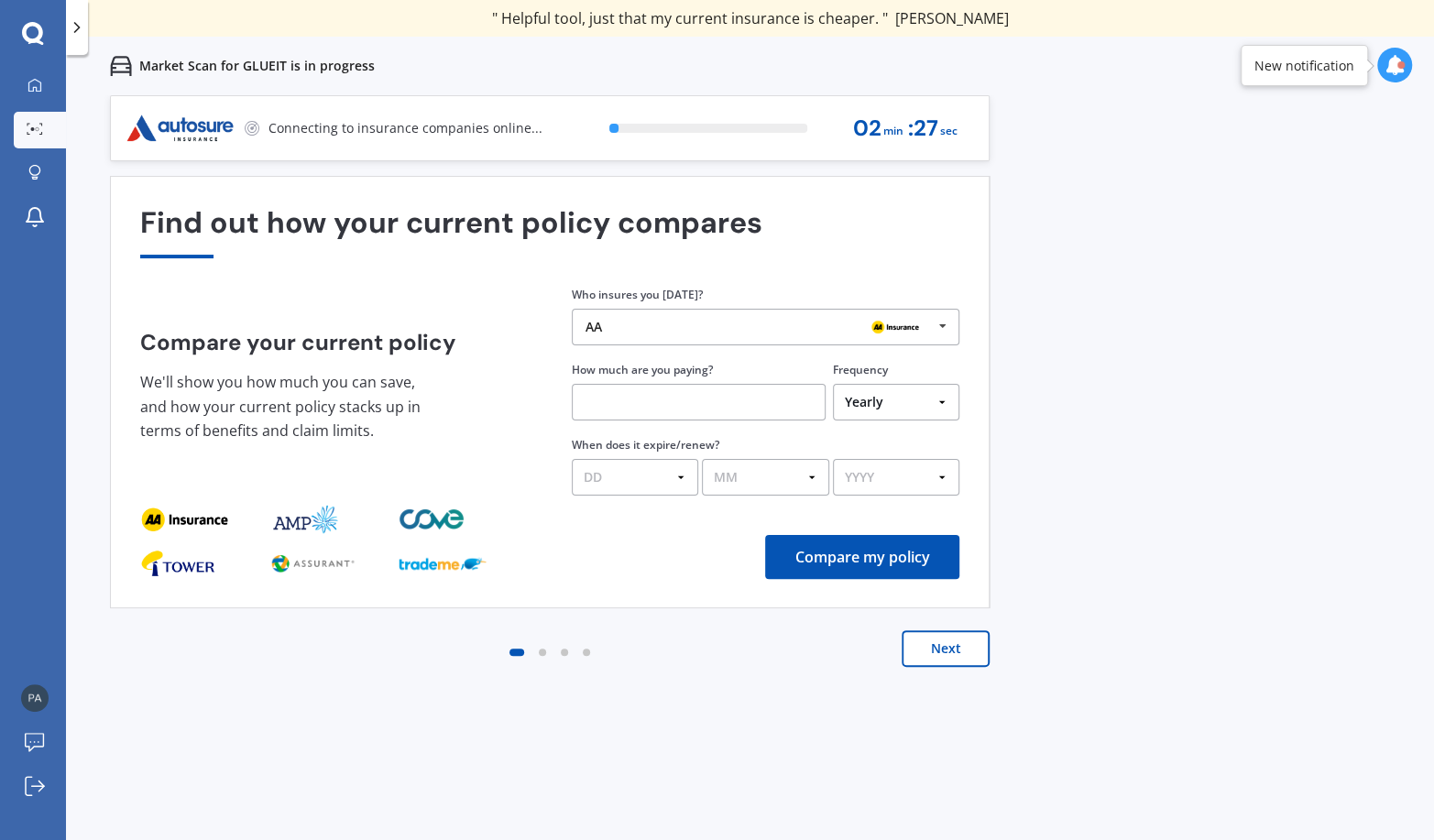 click on "AA" at bounding box center (759, 327) 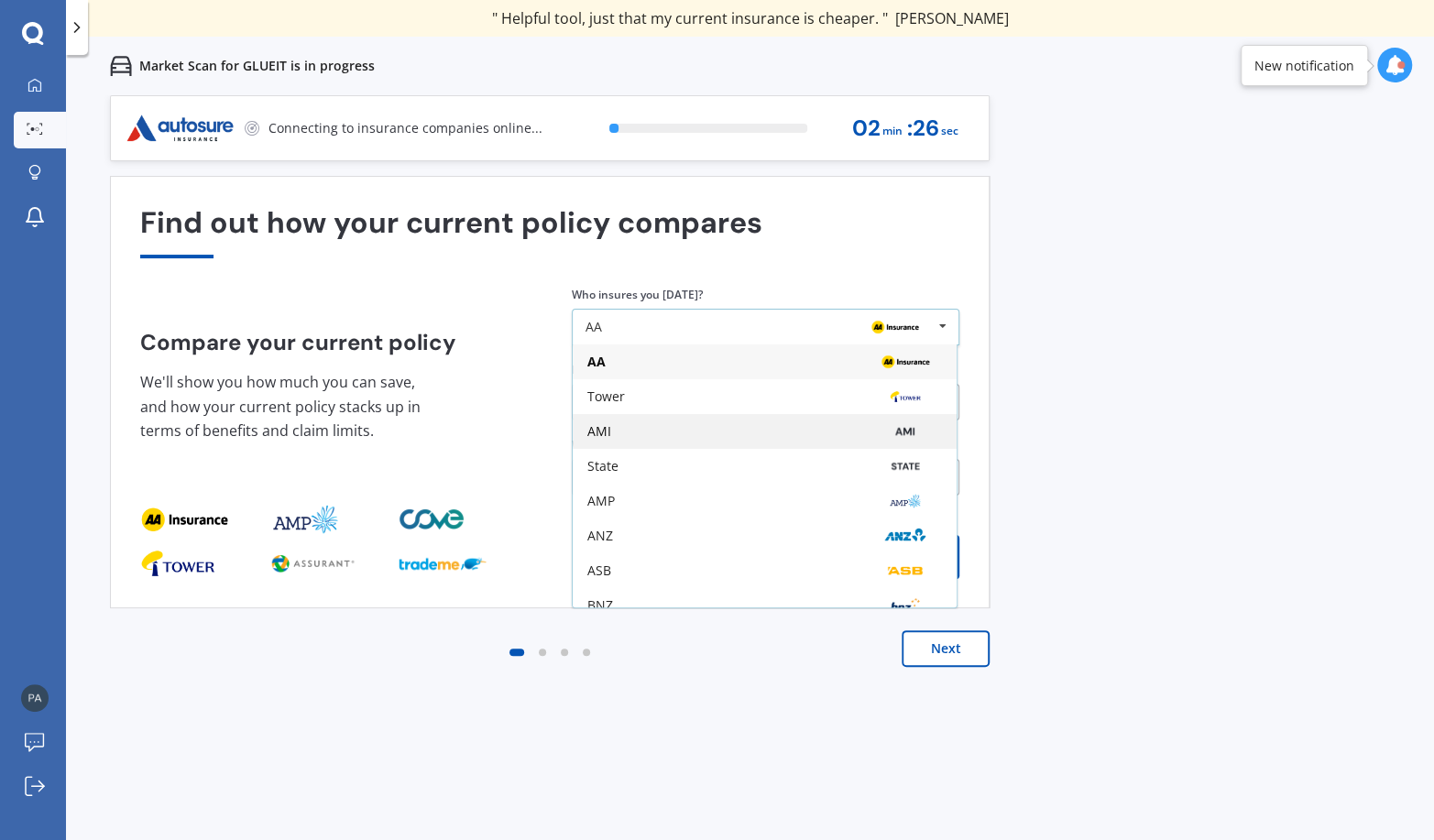 click on "AMI" at bounding box center [764, 431] 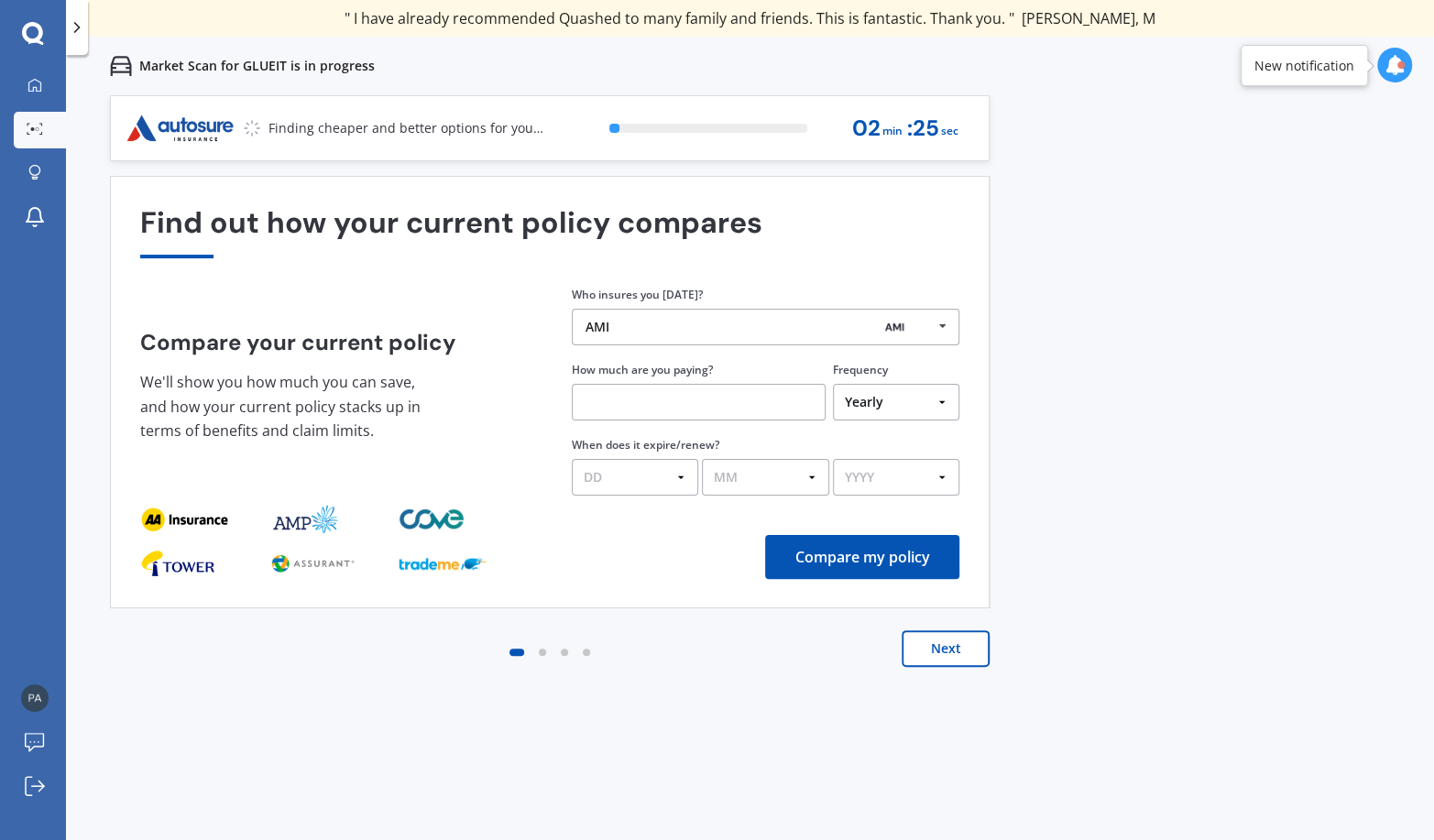 click at bounding box center [698, 402] 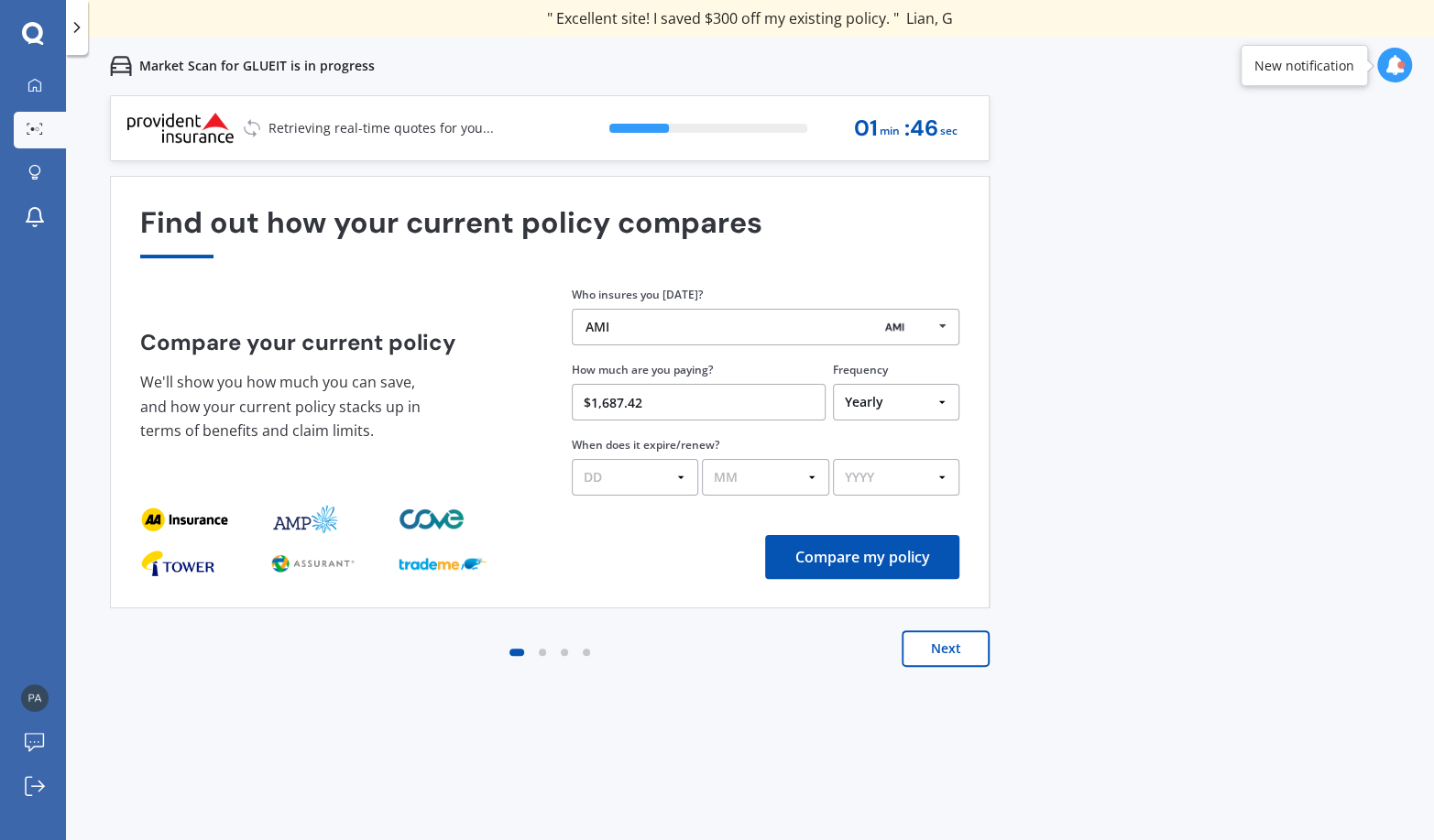 type on "$1,687.42" 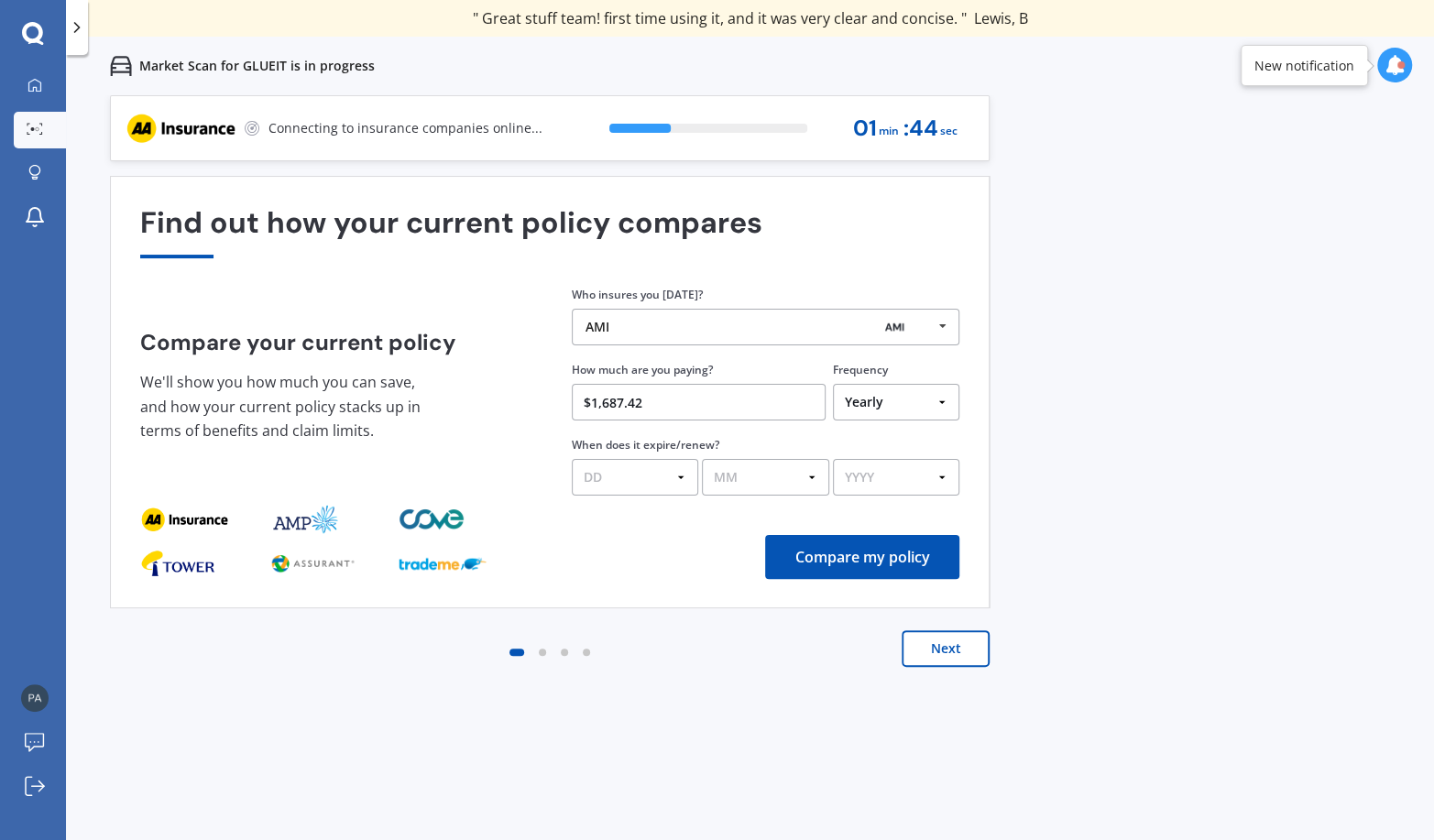 select on "11" 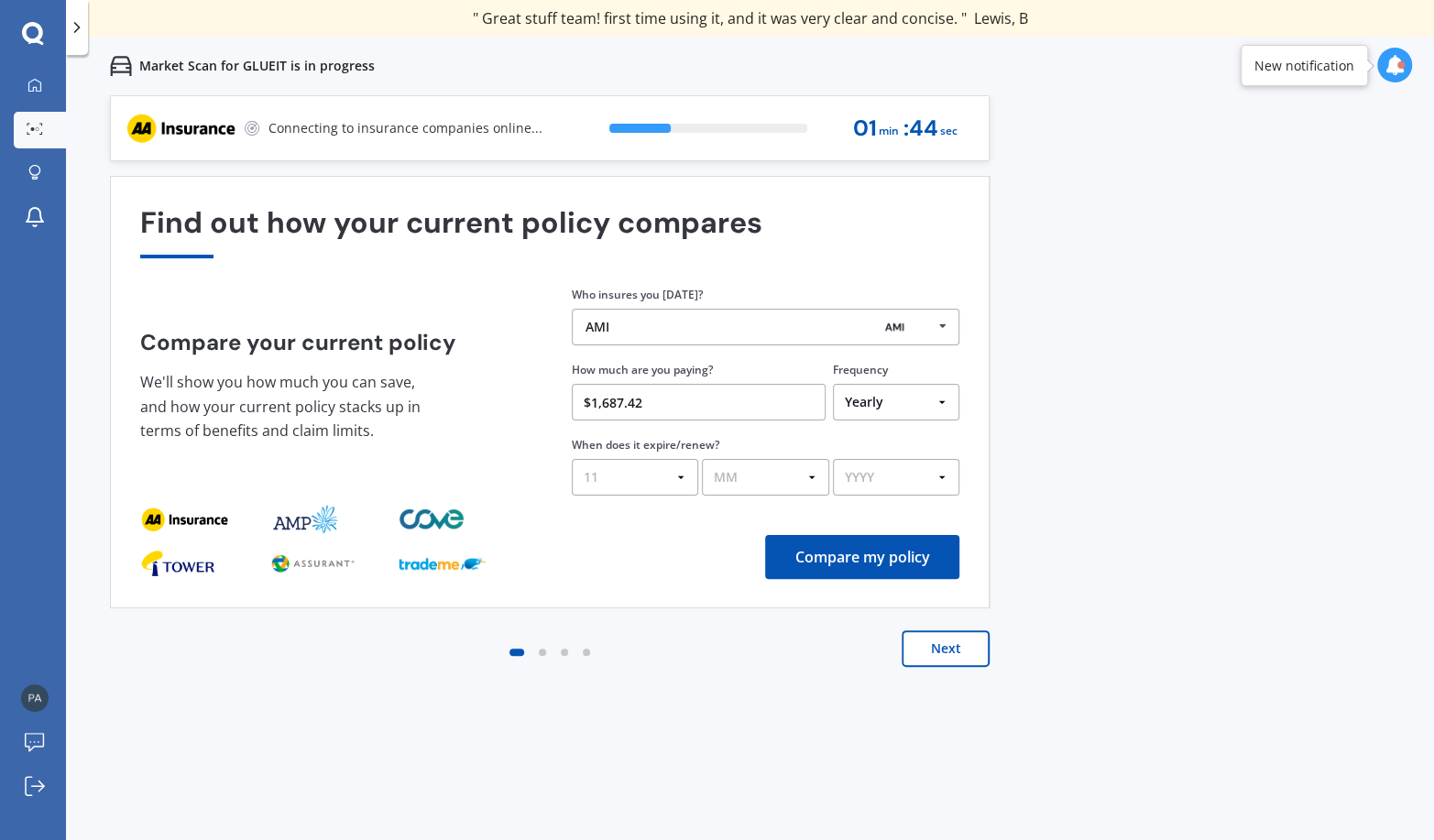 click on "DD 01 02 03 04 05 06 07 08 09 10 11 12 13 14 15 16 17 18 19 20 21 22 23 24 25 26 27 28 29 30 31" at bounding box center (635, 477) 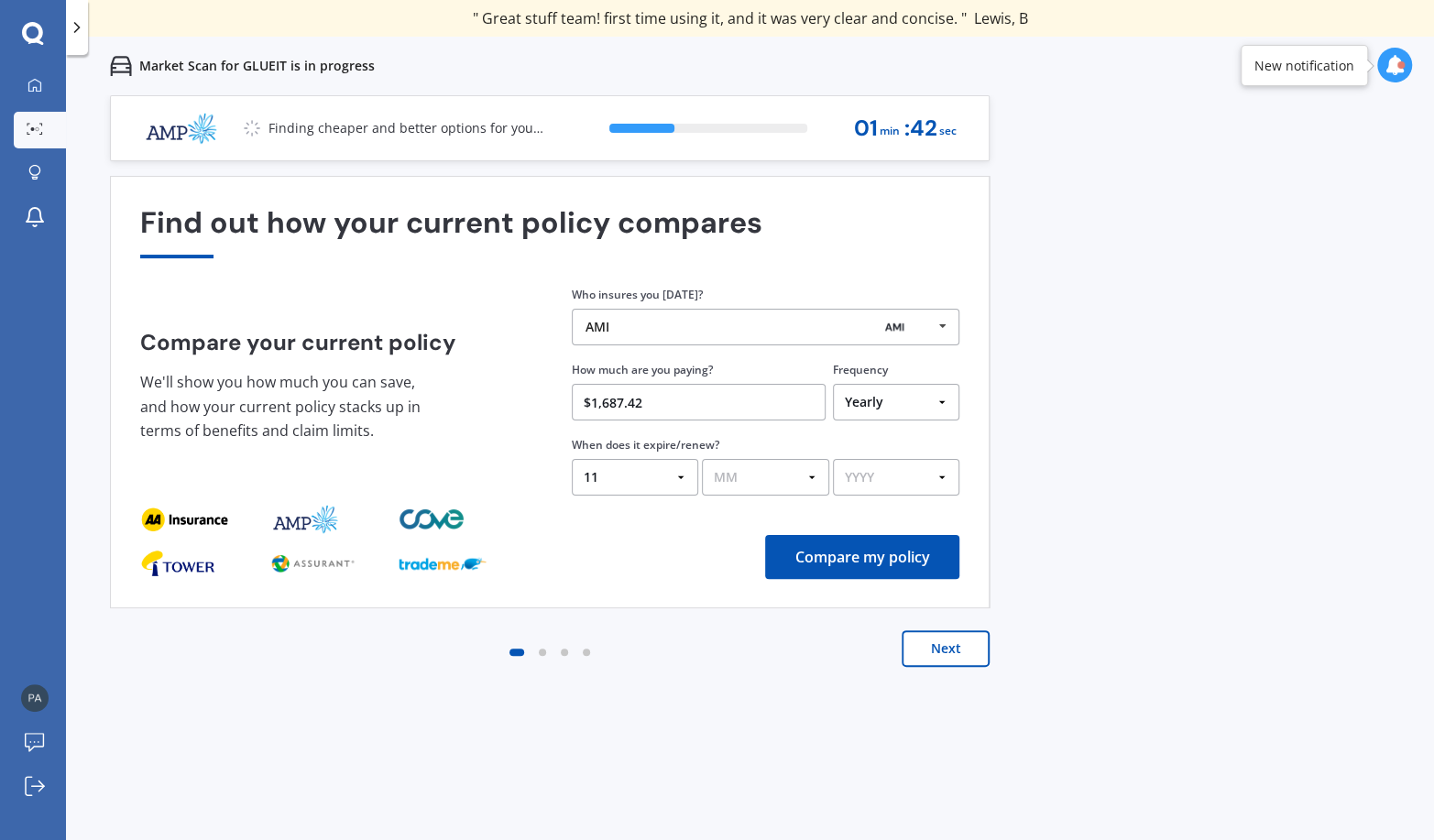 click on "MM 01 02 03 04 05 06 07 08 09 10 11 12" at bounding box center (765, 477) 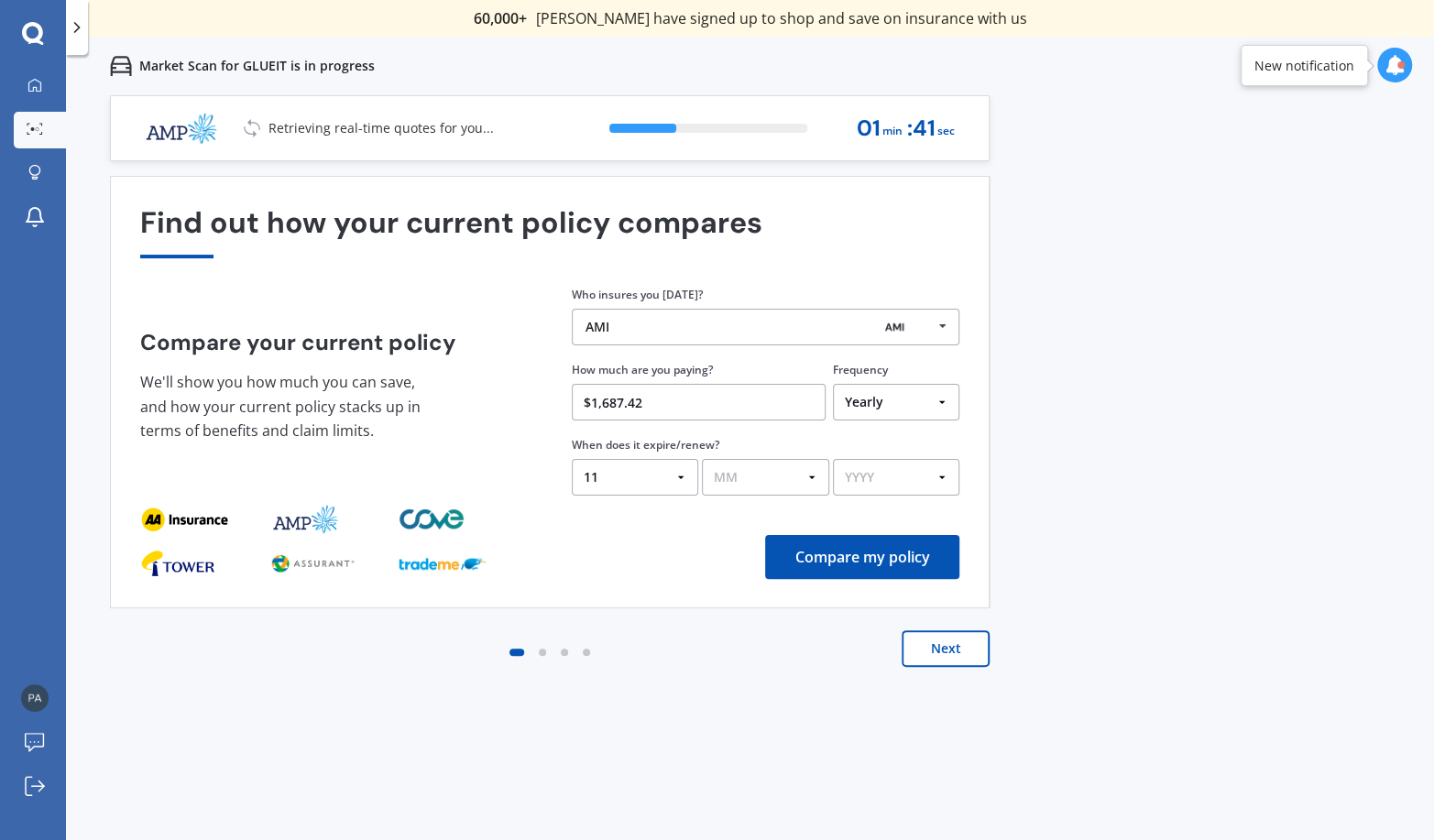 select on "12" 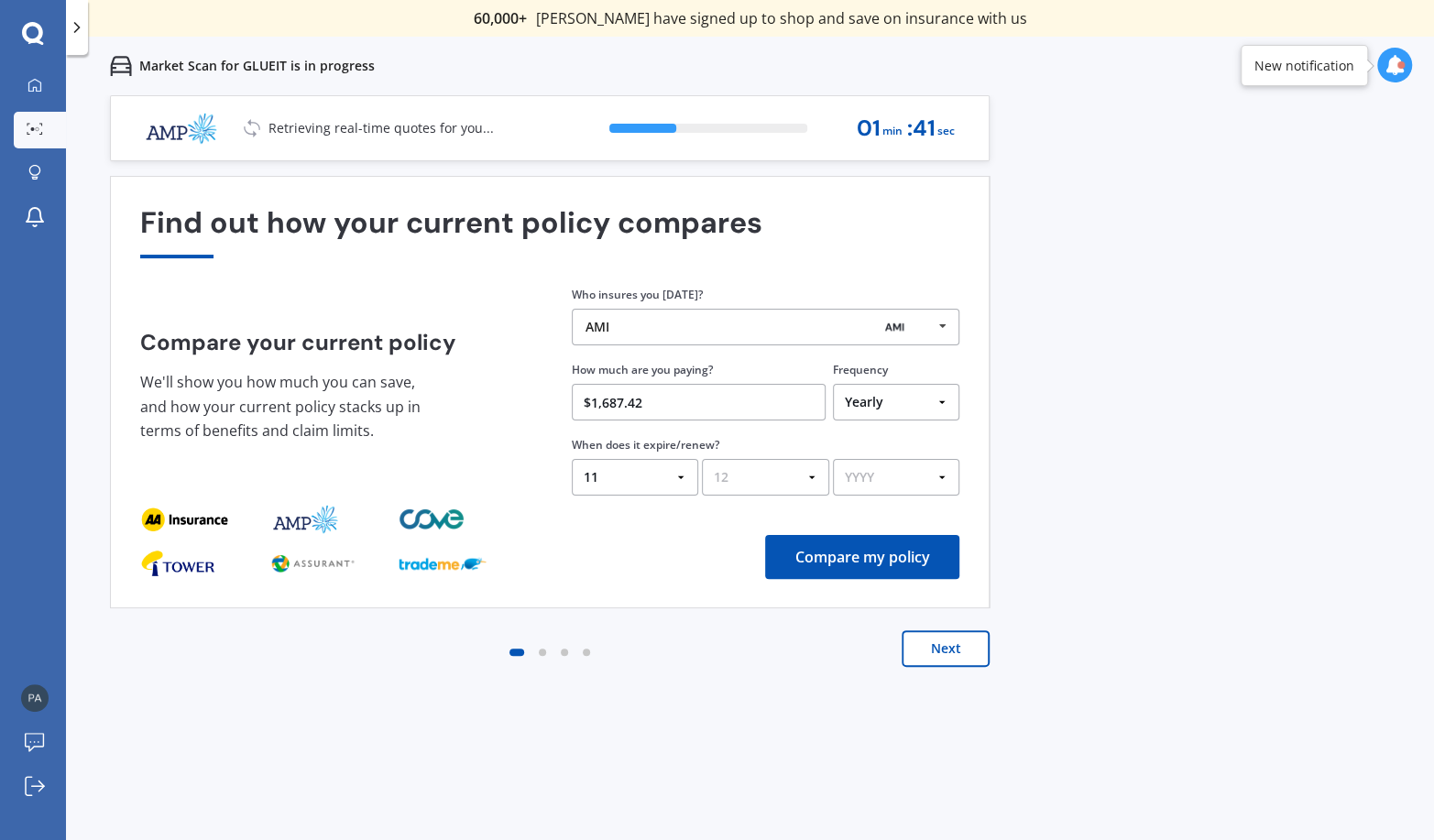 click on "MM 01 02 03 04 05 06 07 08 09 10 11 12" at bounding box center (765, 477) 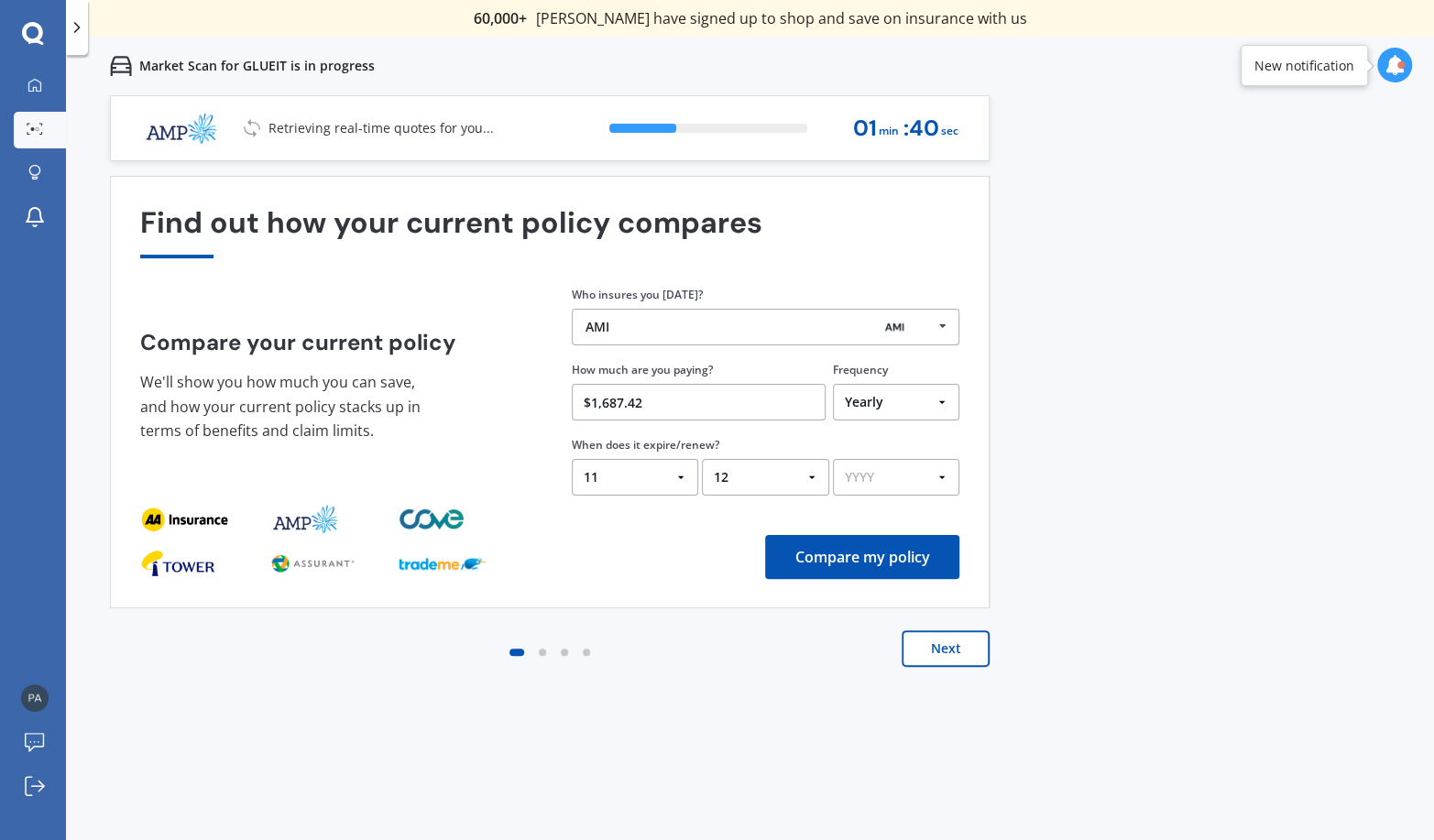 click on "YYYY 2026 2025 2024" at bounding box center [896, 477] 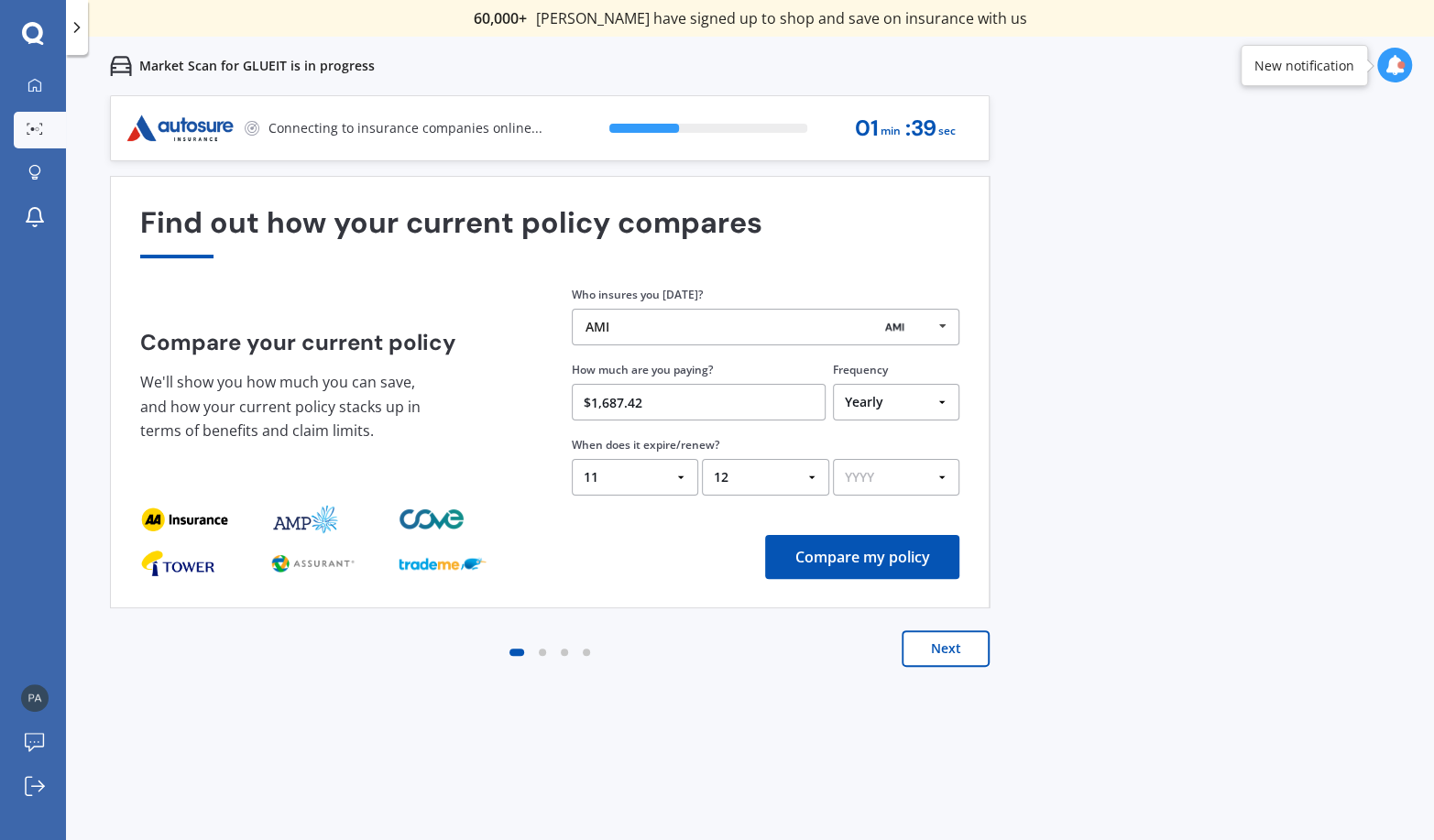 select on "2025" 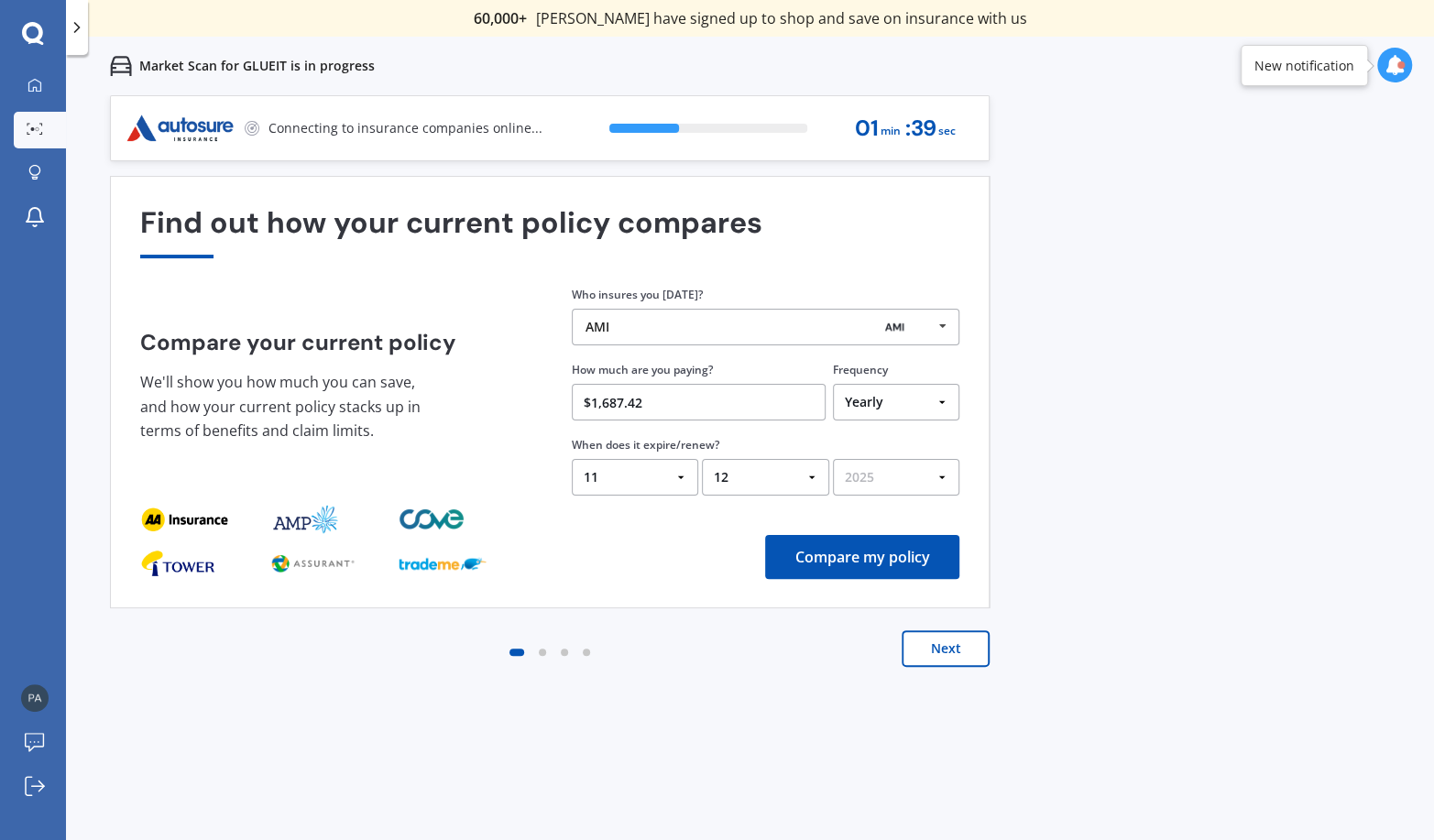 click on "YYYY 2026 2025 2024" at bounding box center (896, 477) 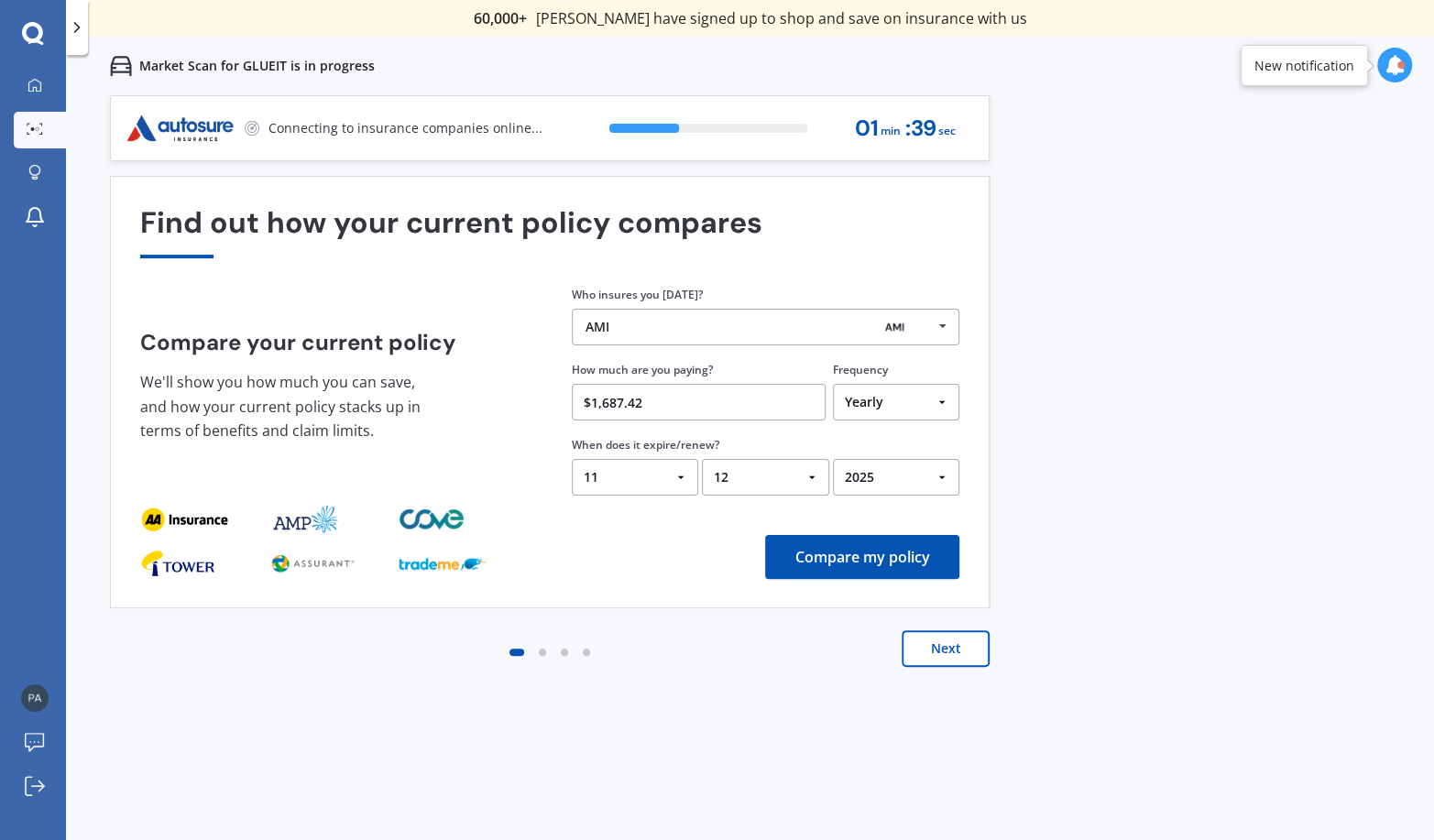 click on "Previous 60,000+ Kiwis have signed up to shop and save on insurance with us " Helpful tool, just that my current insurance is cheaper. " [PERSON_NAME], H " I have already recommended Quashed to many family and friends. This is fantastic. Thank you. " [PERSON_NAME], M " A very useful tool and is easy to use. Highly recommended! " [PERSON_NAME], Z " Useful tool to check whether our current prices are competitive - which they are. " [PERSON_NAME], G " My current car insurance was half of the cheapest quoted here, so I'll stick with them. " [PERSON_NAME], N " Gave exactly the same results. " [PERSON_NAME], S " It's pretty accurate. Good service. " Mala, P " That was very helpful as it provided all the details required to make the necessary decision. " [PERSON_NAME], I " I've already recommended to a number of people. " [PERSON_NAME], J " Good to know my existing cover is so good! " [PERSON_NAME], J " Excellent site! I saved $300 off my existing policy. " Lian, G " Great stuff team! first time using it, and it was very clear and concise. " [PERSON_NAME], B   Next 35 % 01 min :  39 sec" at bounding box center [750, 487] 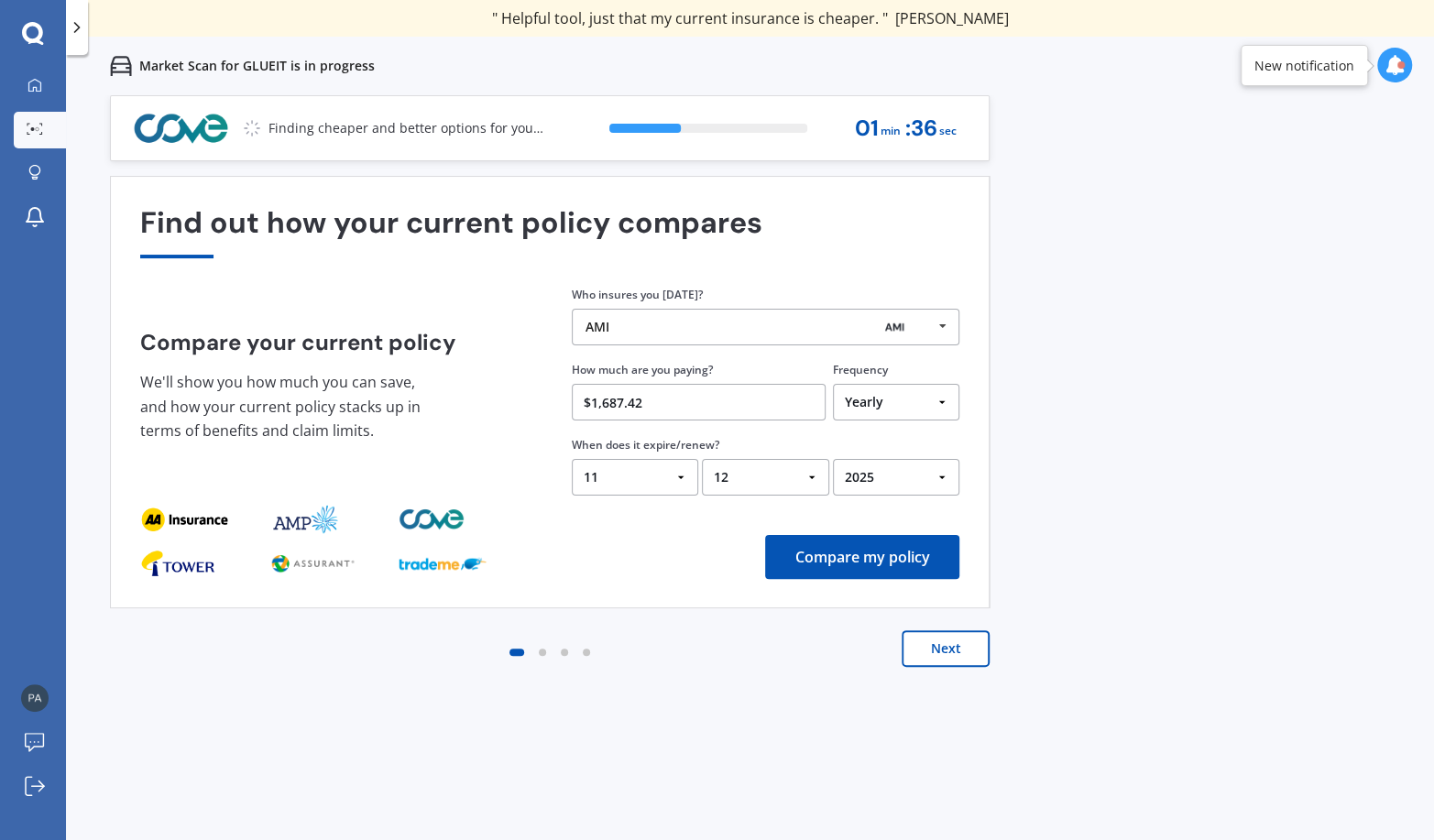 click on "Compare my policy" at bounding box center [862, 557] 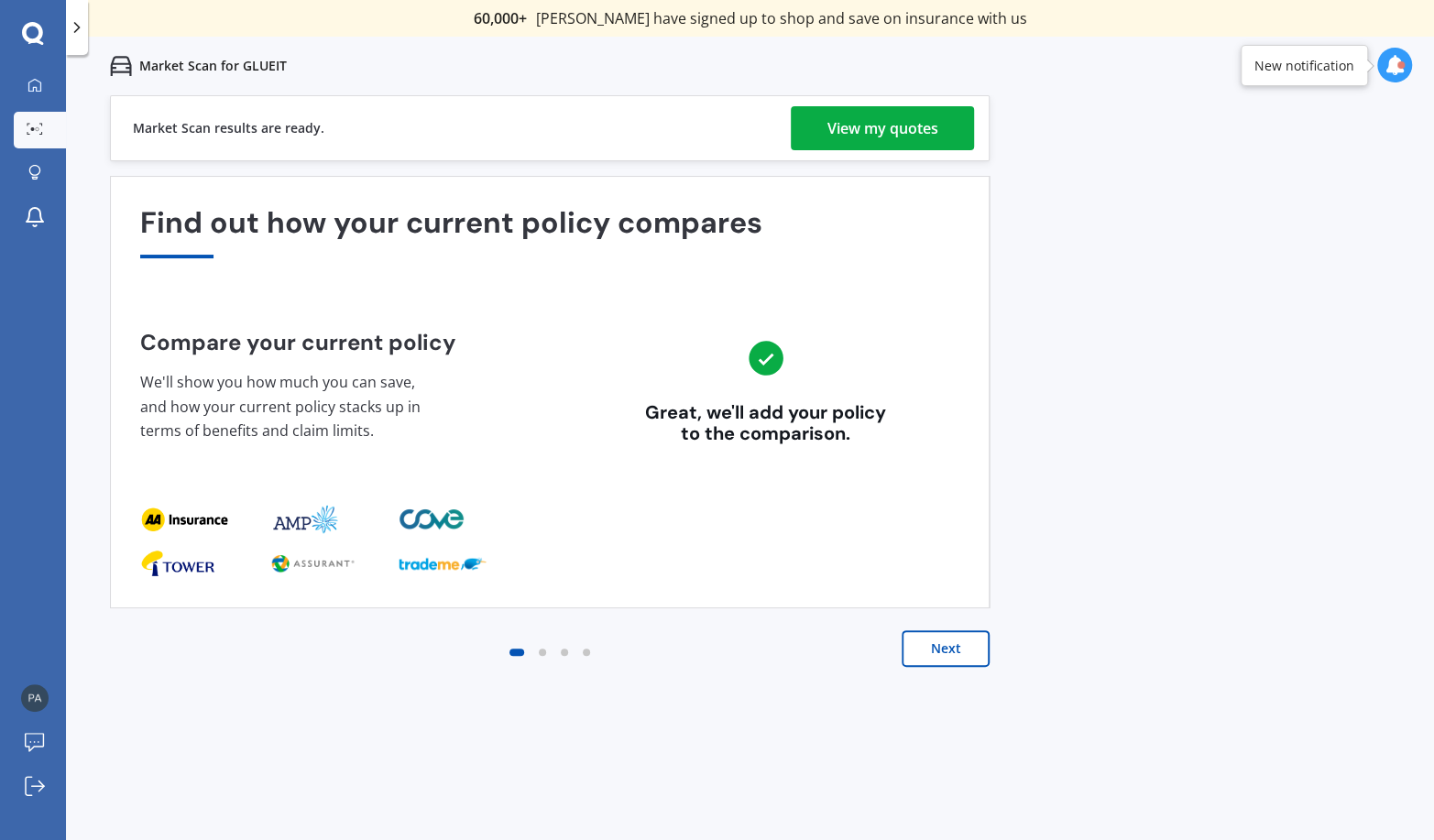 click on "View my quotes" at bounding box center [882, 128] 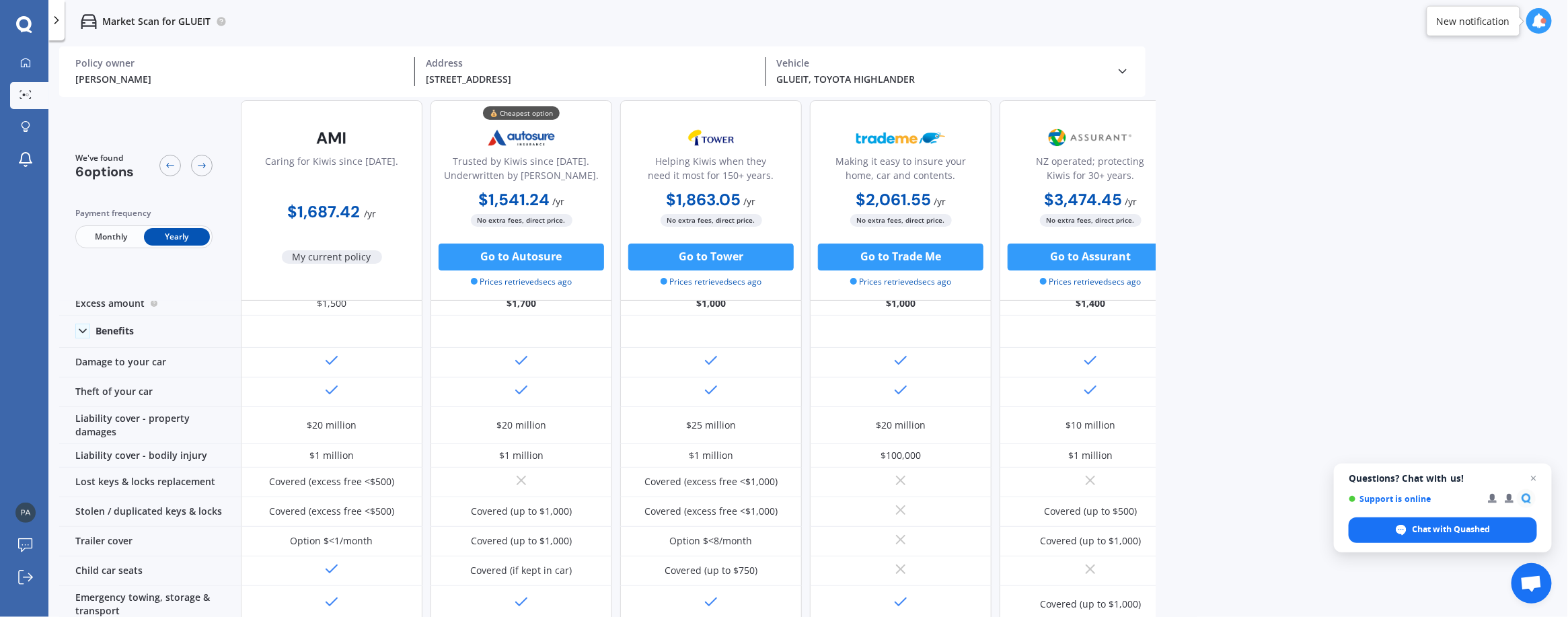scroll, scrollTop: 0, scrollLeft: 0, axis: both 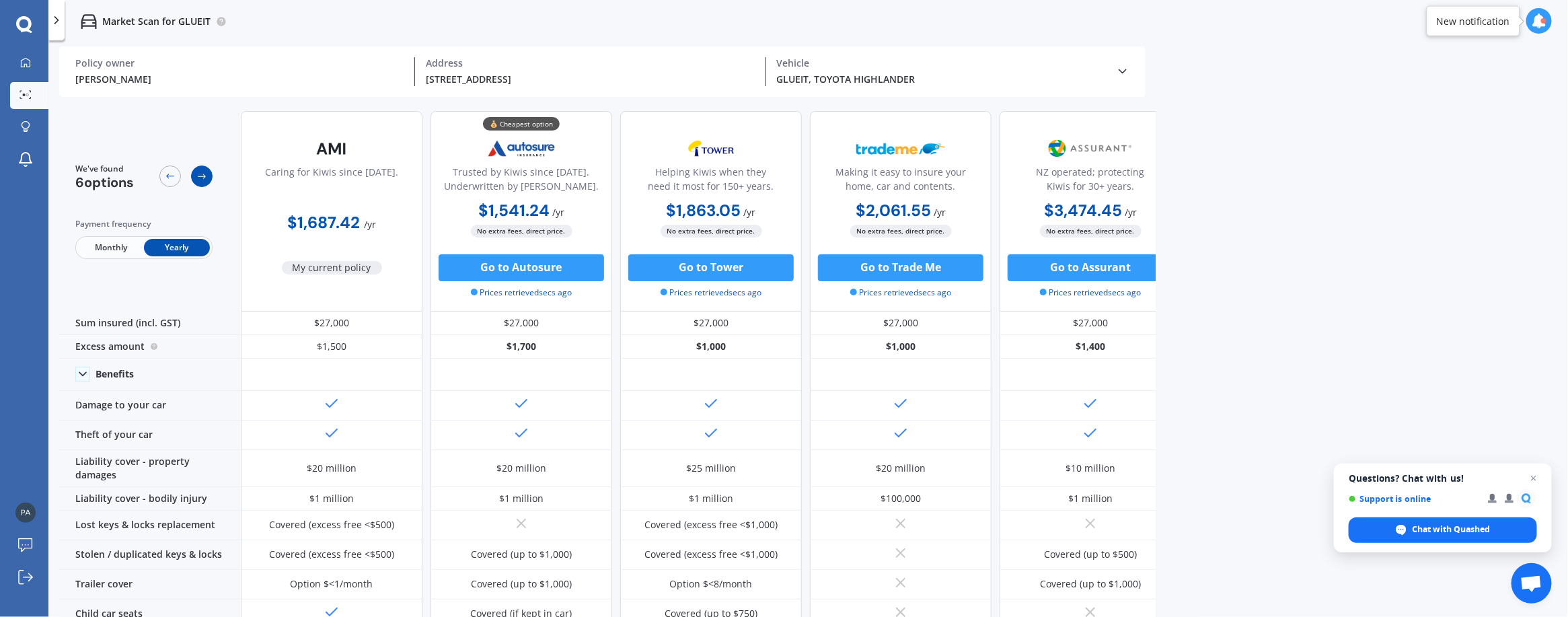 click 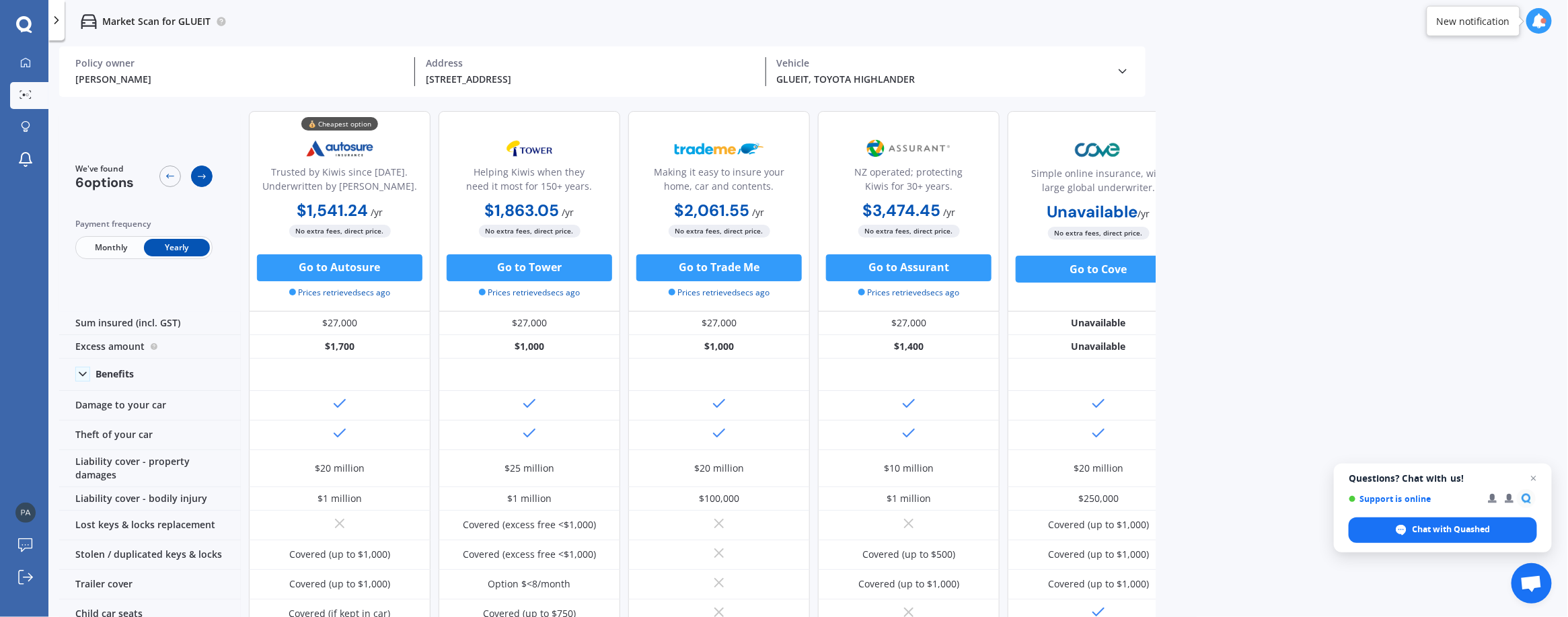 click 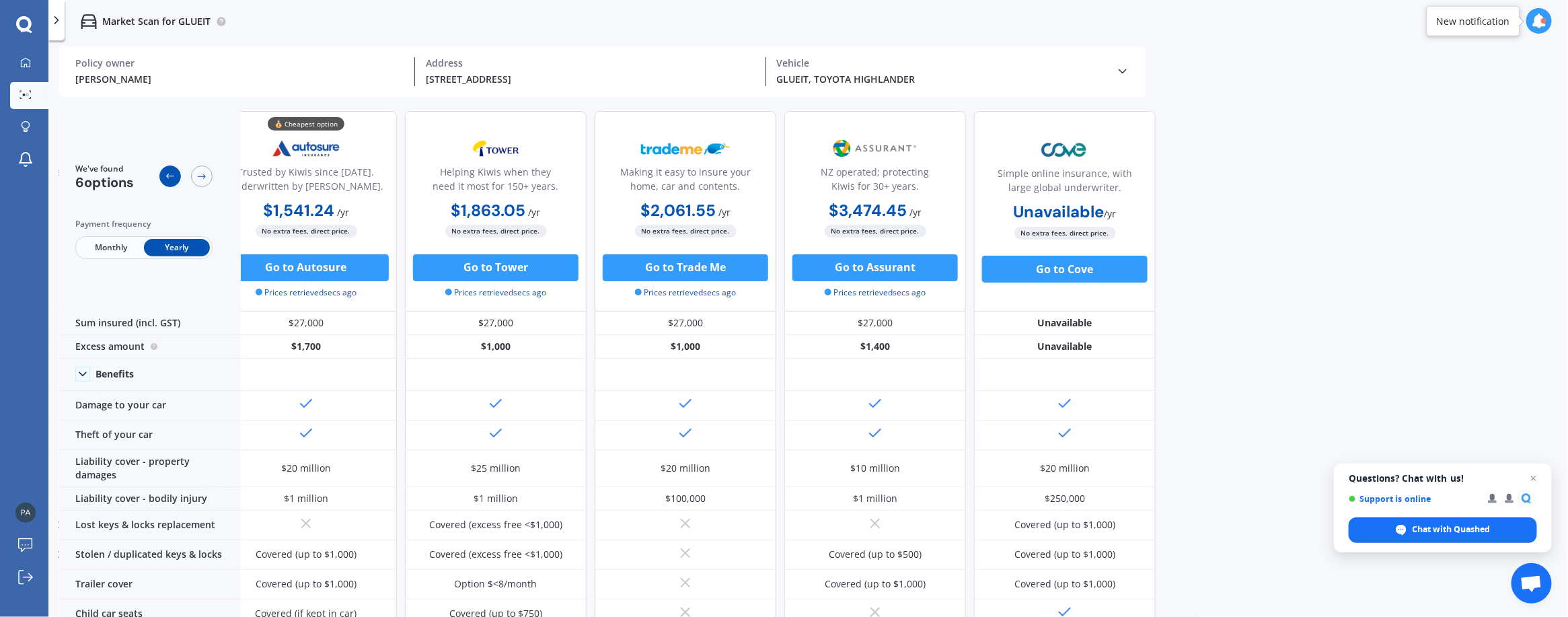 click at bounding box center (170, 176) 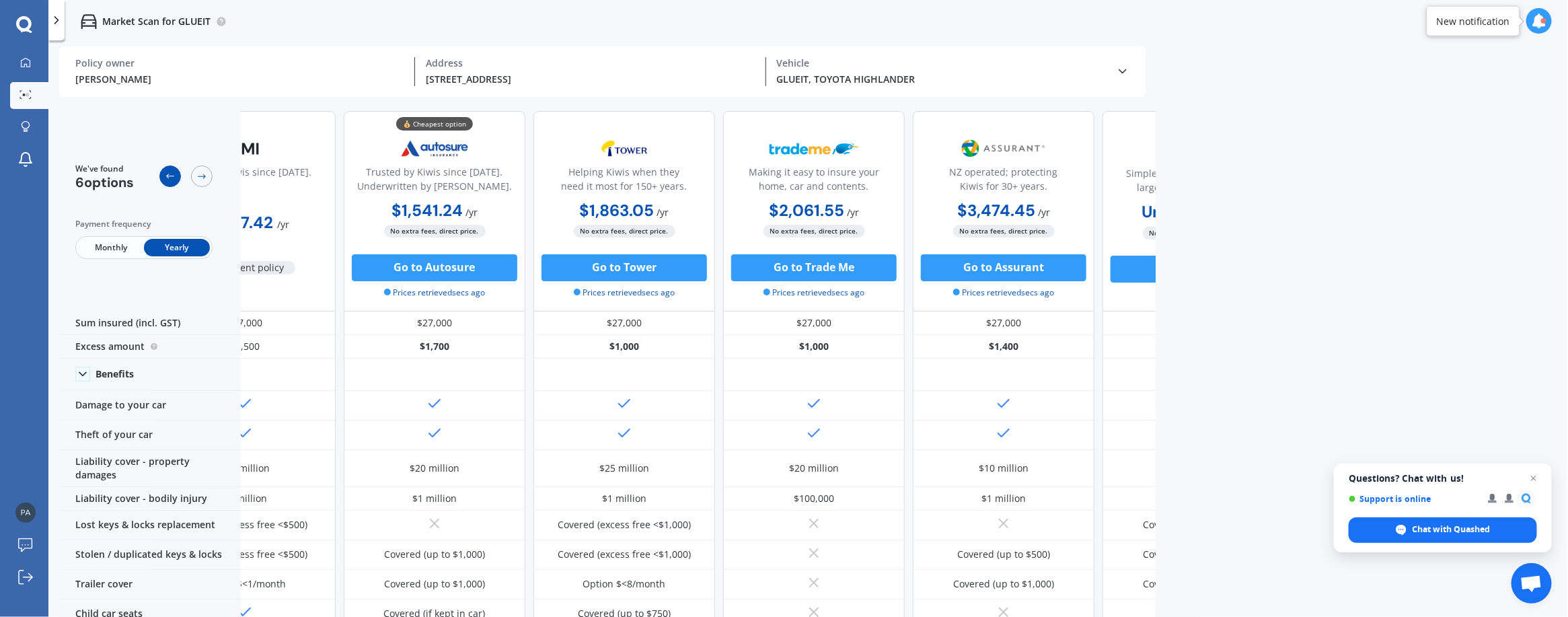 scroll, scrollTop: 0, scrollLeft: 40, axis: horizontal 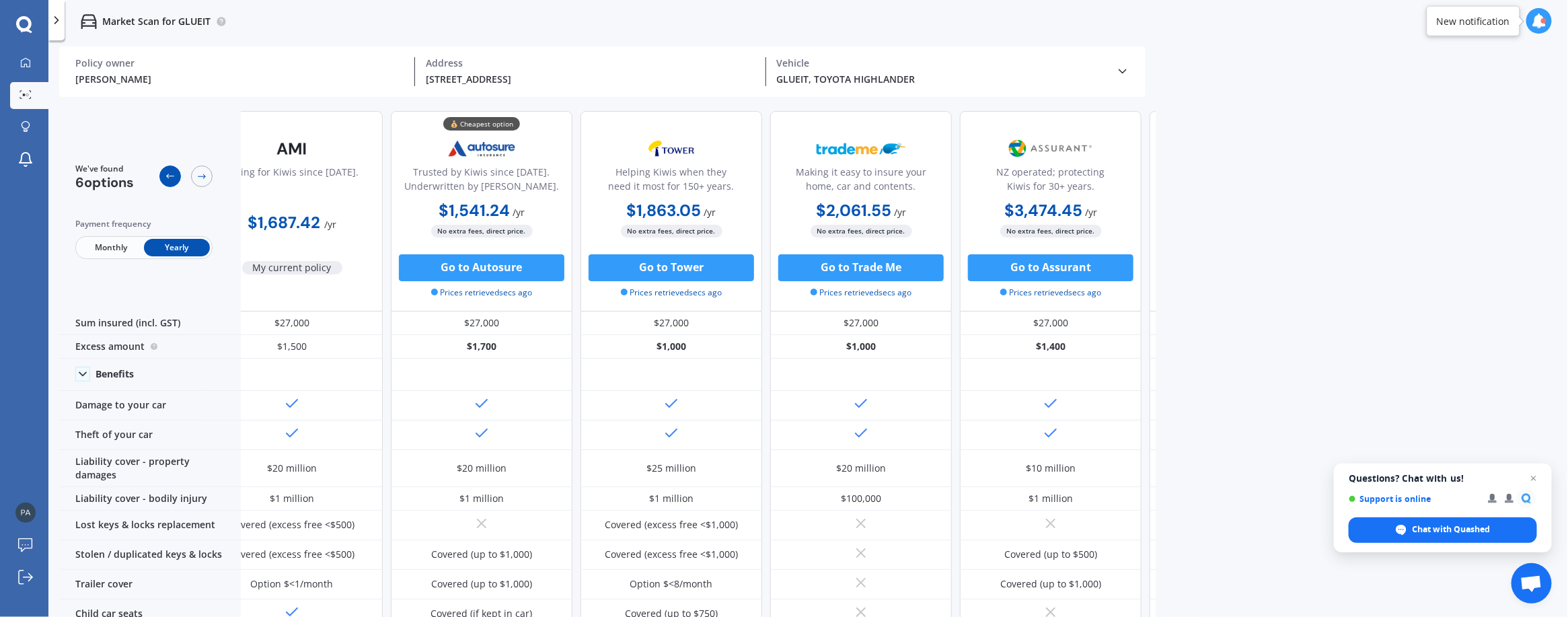 click at bounding box center [170, 176] 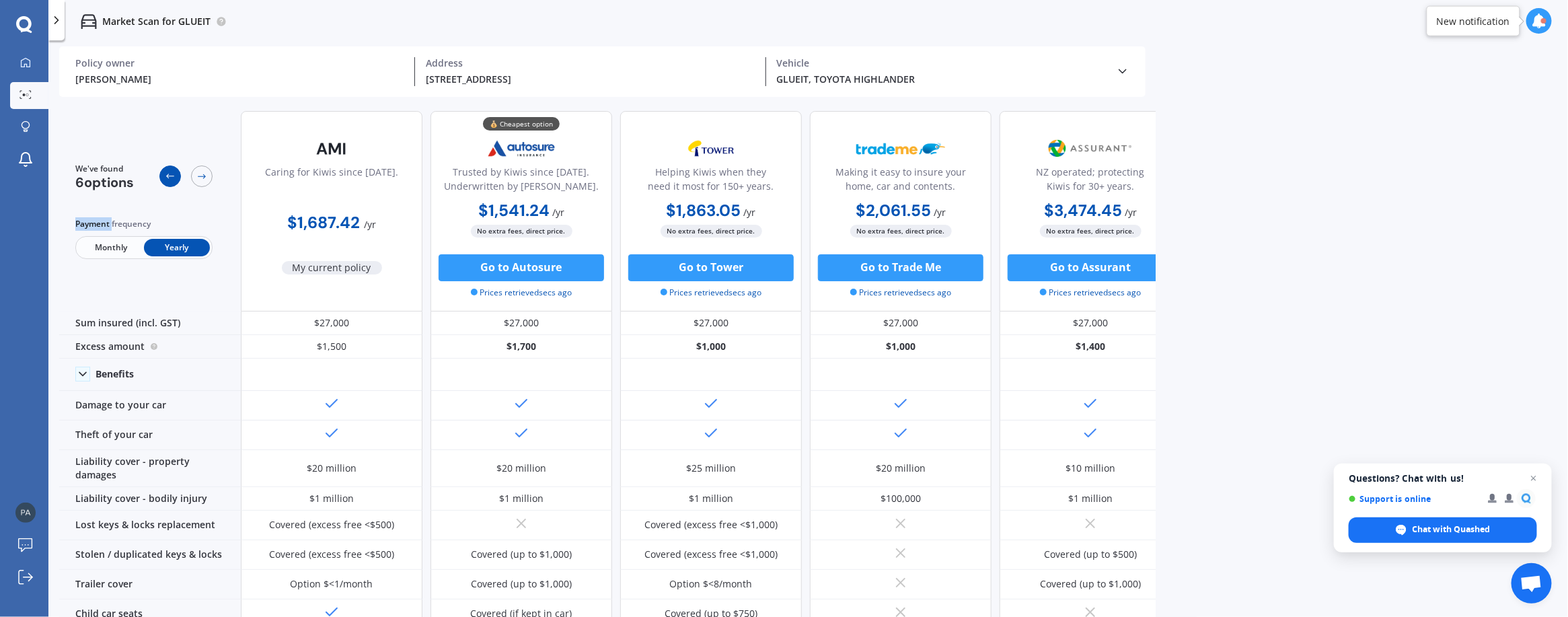 click at bounding box center (170, 176) 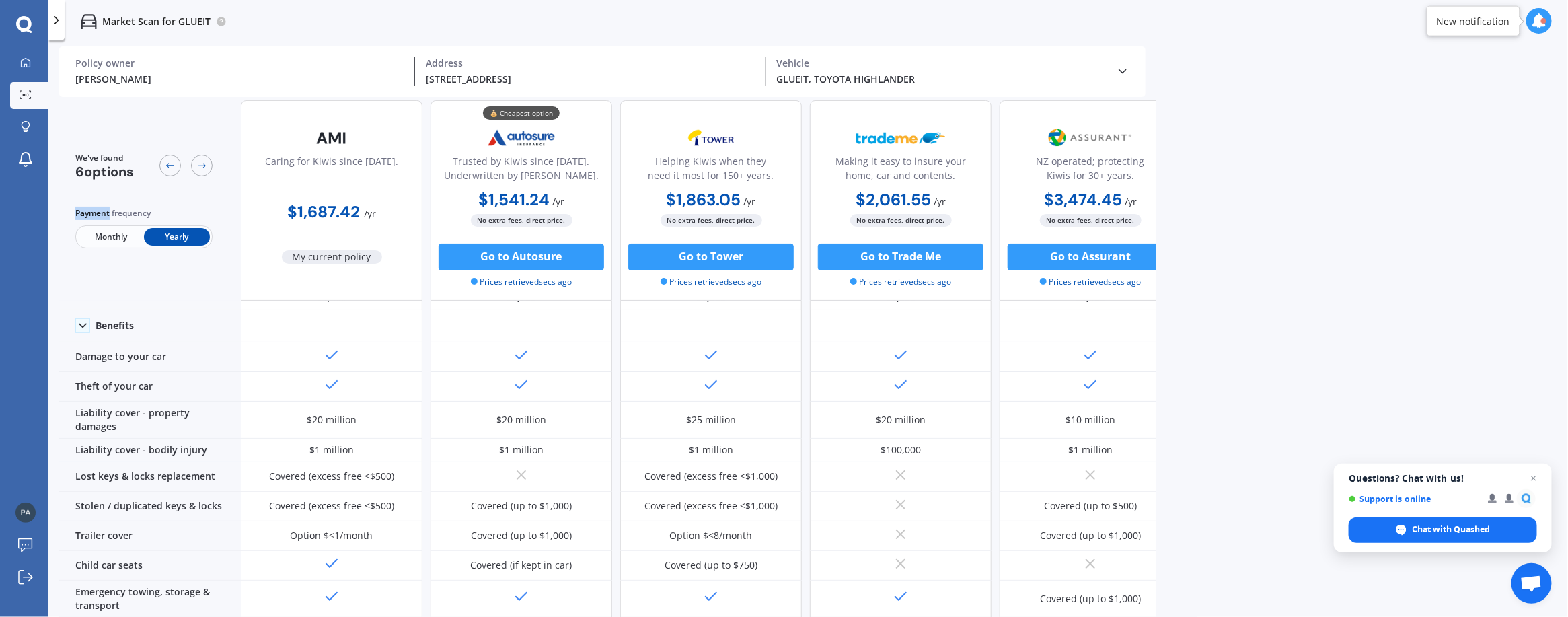 scroll, scrollTop: 0, scrollLeft: 0, axis: both 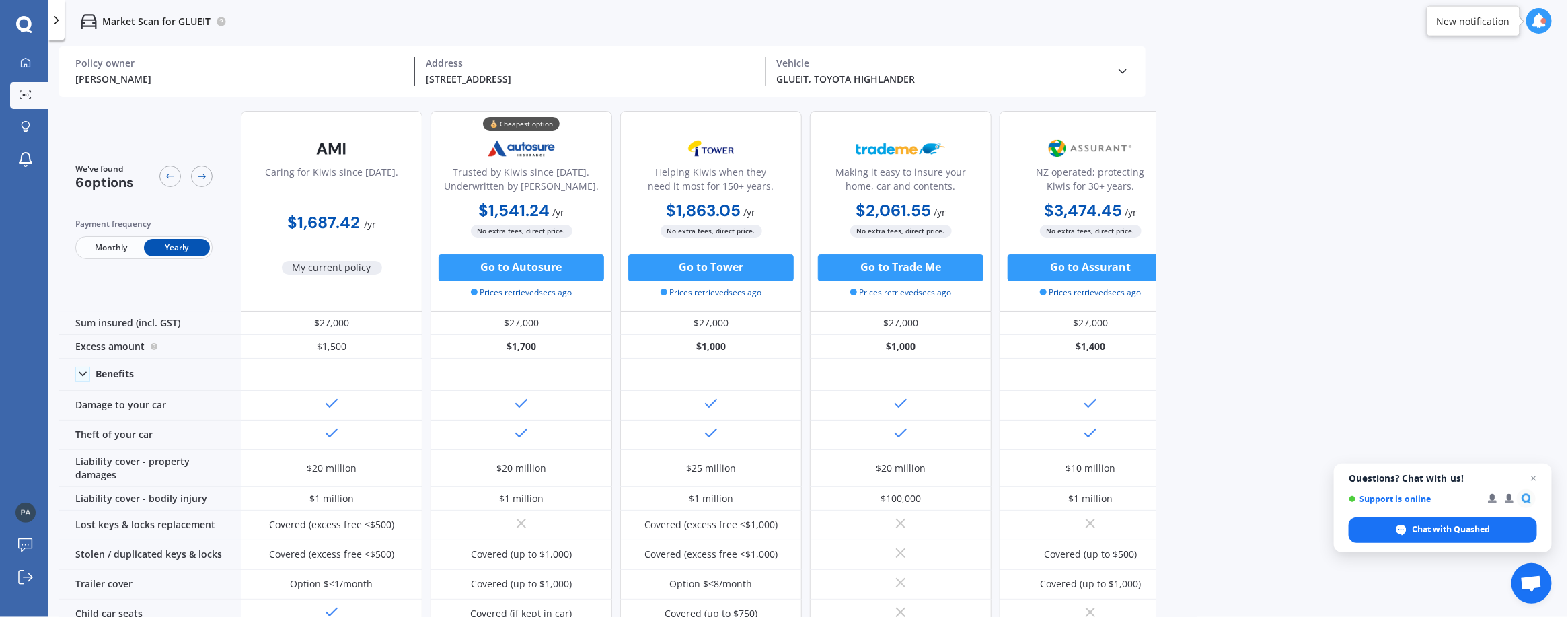 click 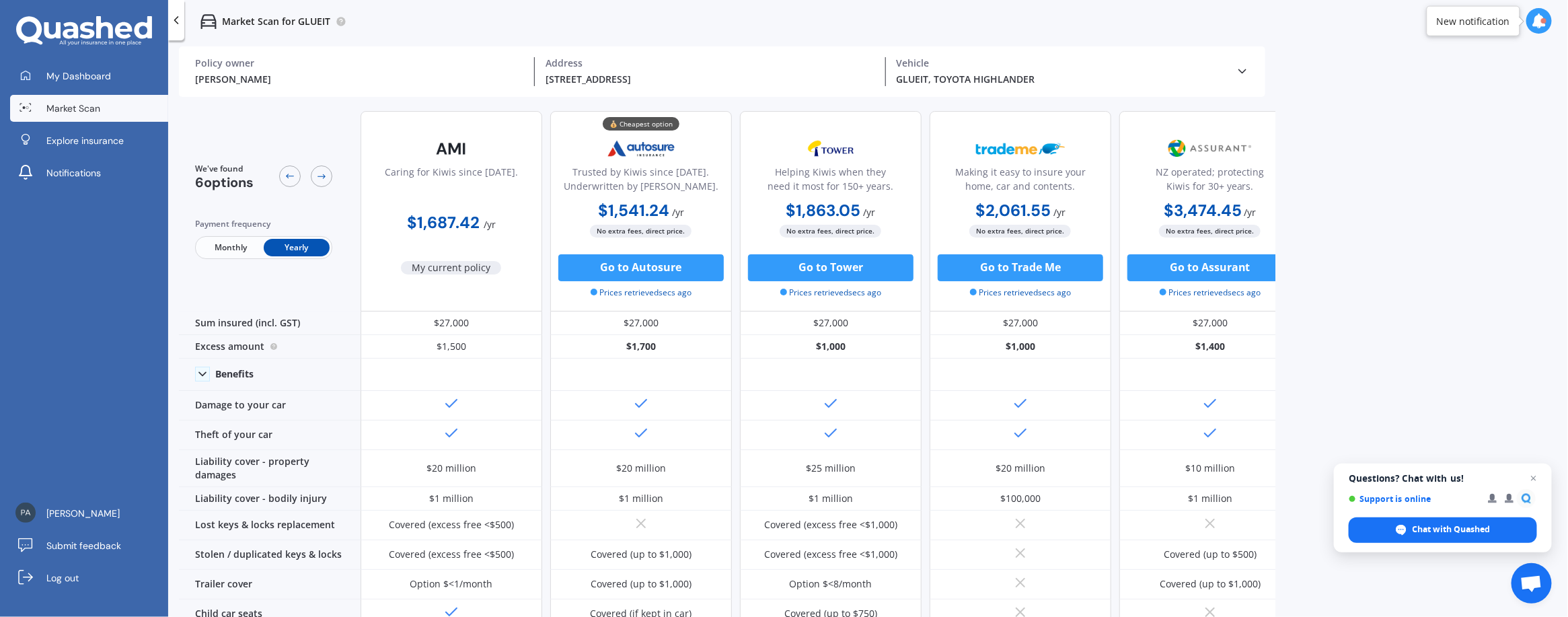 click on "Market Scan for GLUEIT" at bounding box center [276, 22] 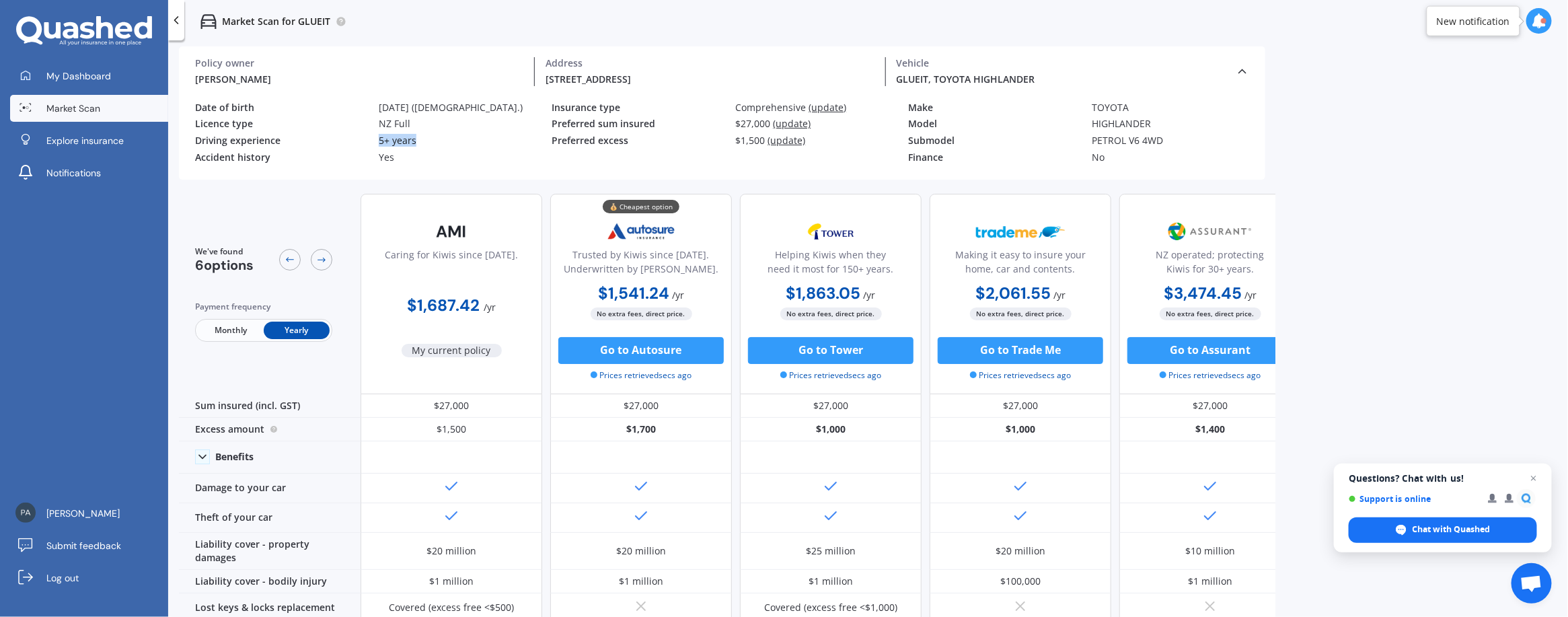 drag, startPoint x: 369, startPoint y: 137, endPoint x: 429, endPoint y: 139, distance: 60.03332 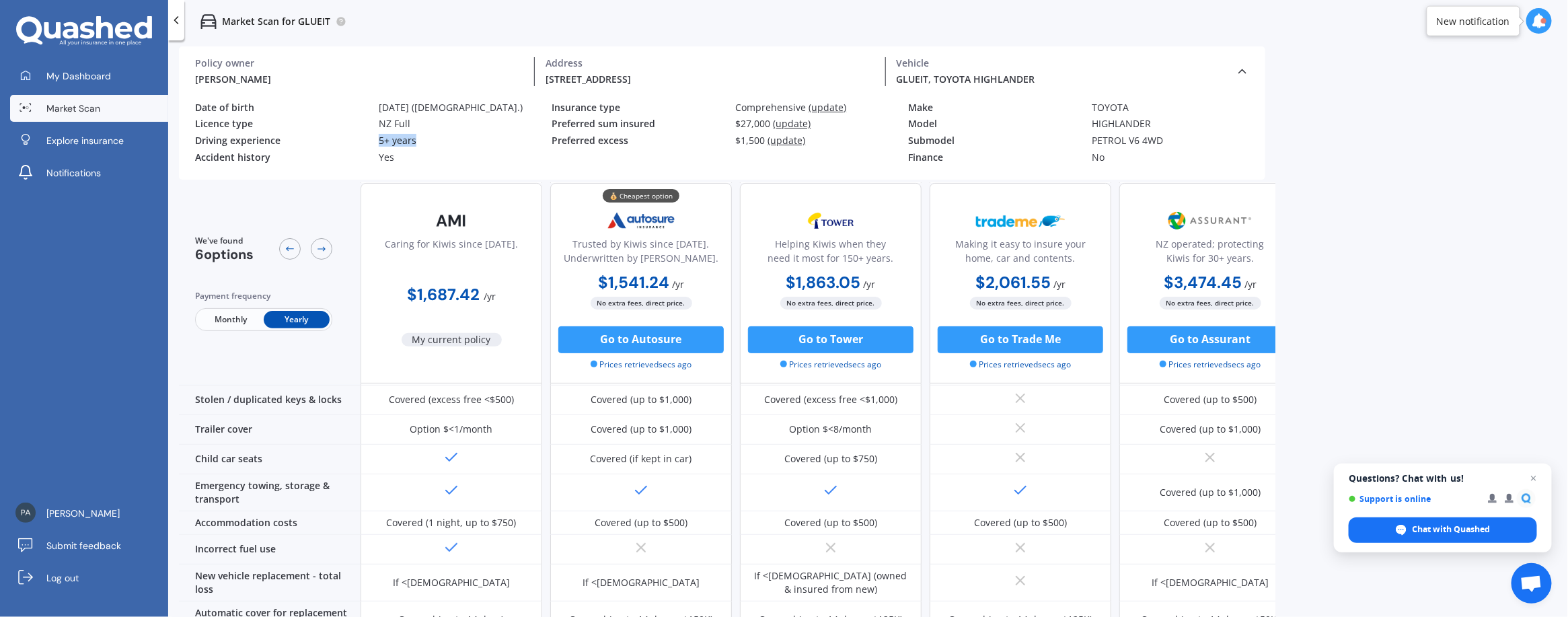 scroll, scrollTop: 470, scrollLeft: 0, axis: vertical 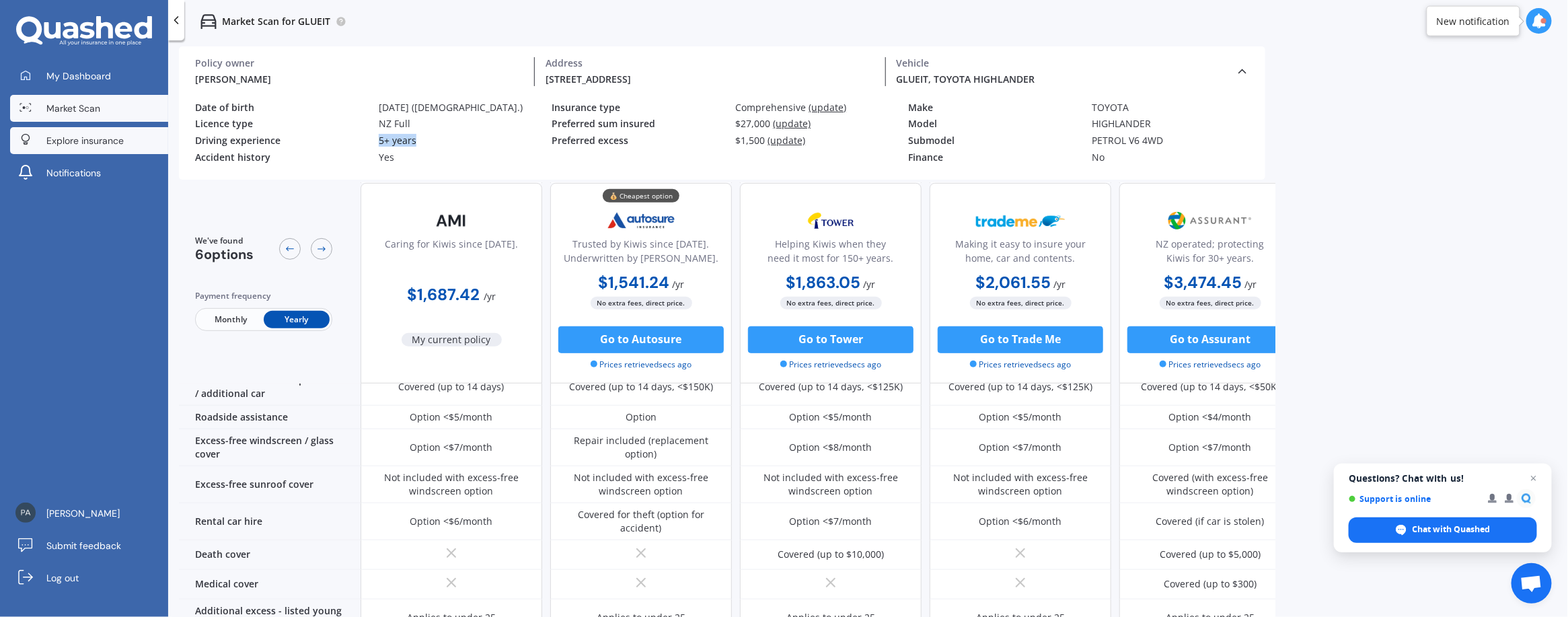 click on "Explore insurance" at bounding box center (85, 141) 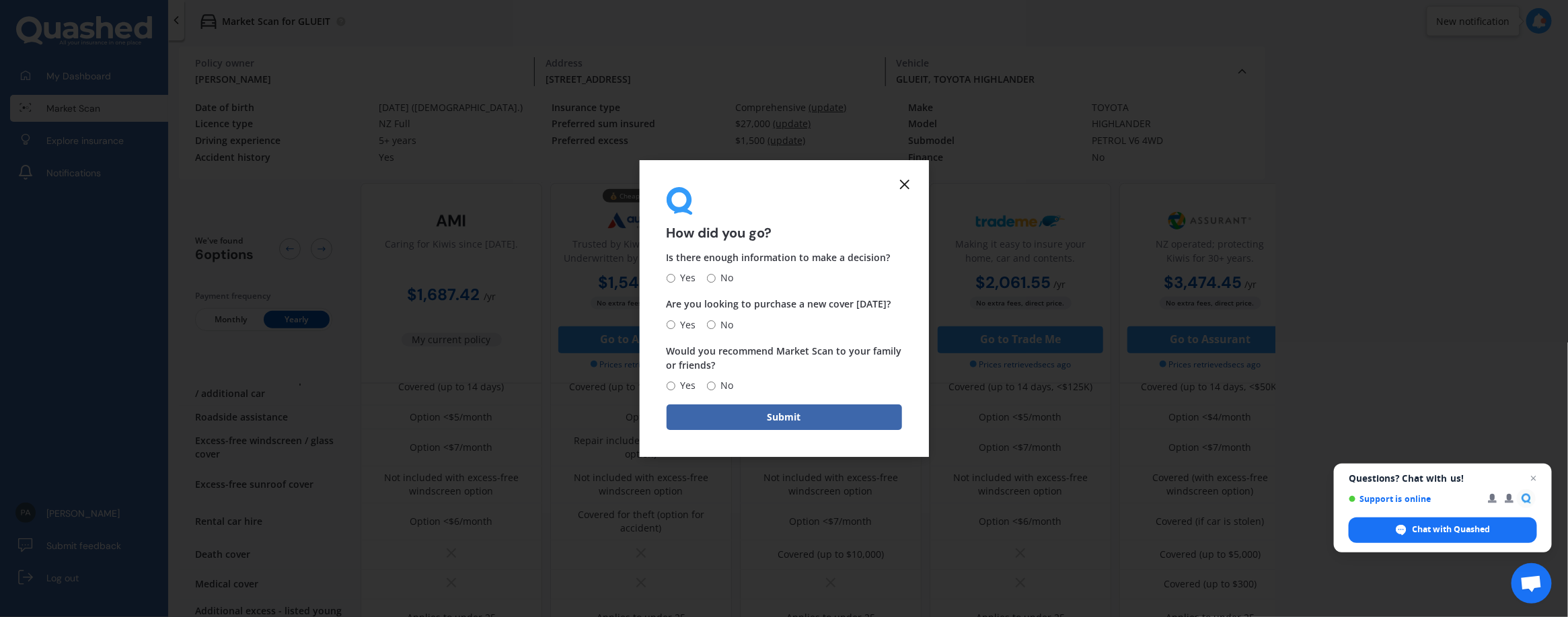 click on "No" at bounding box center [724, 325] 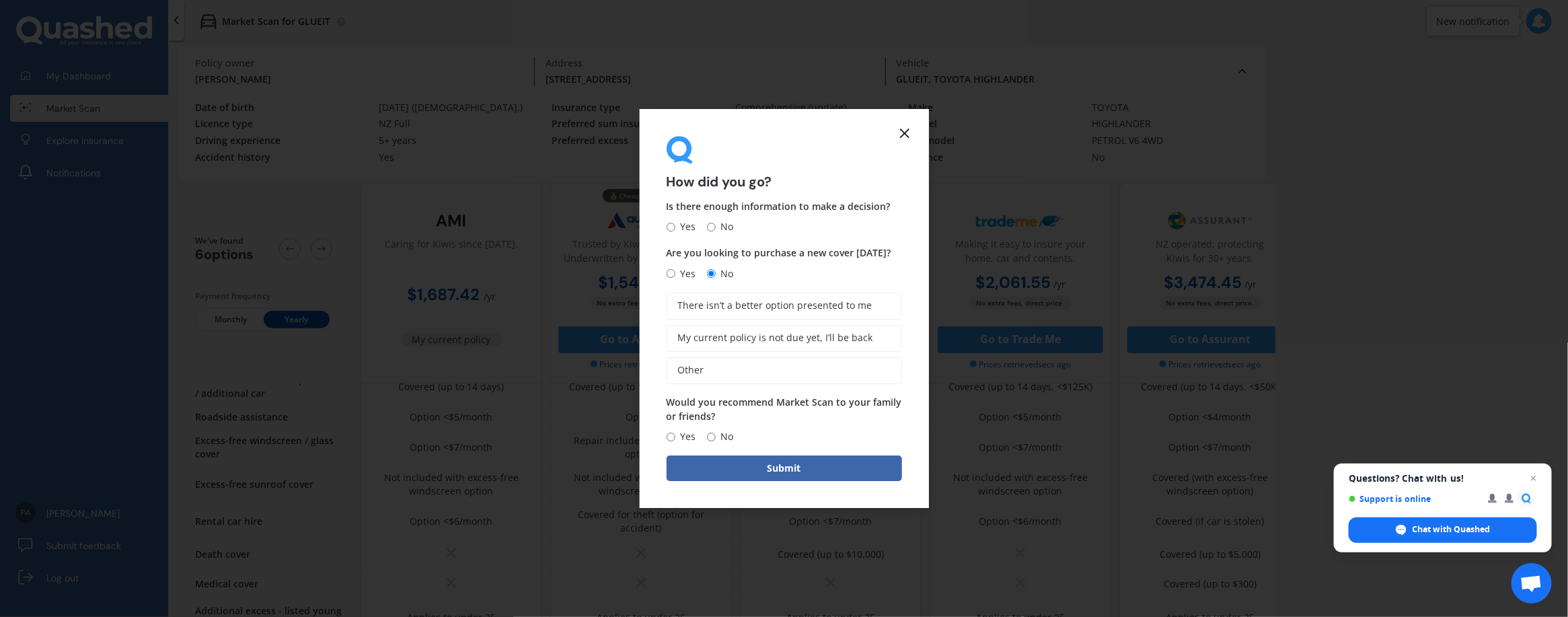 click 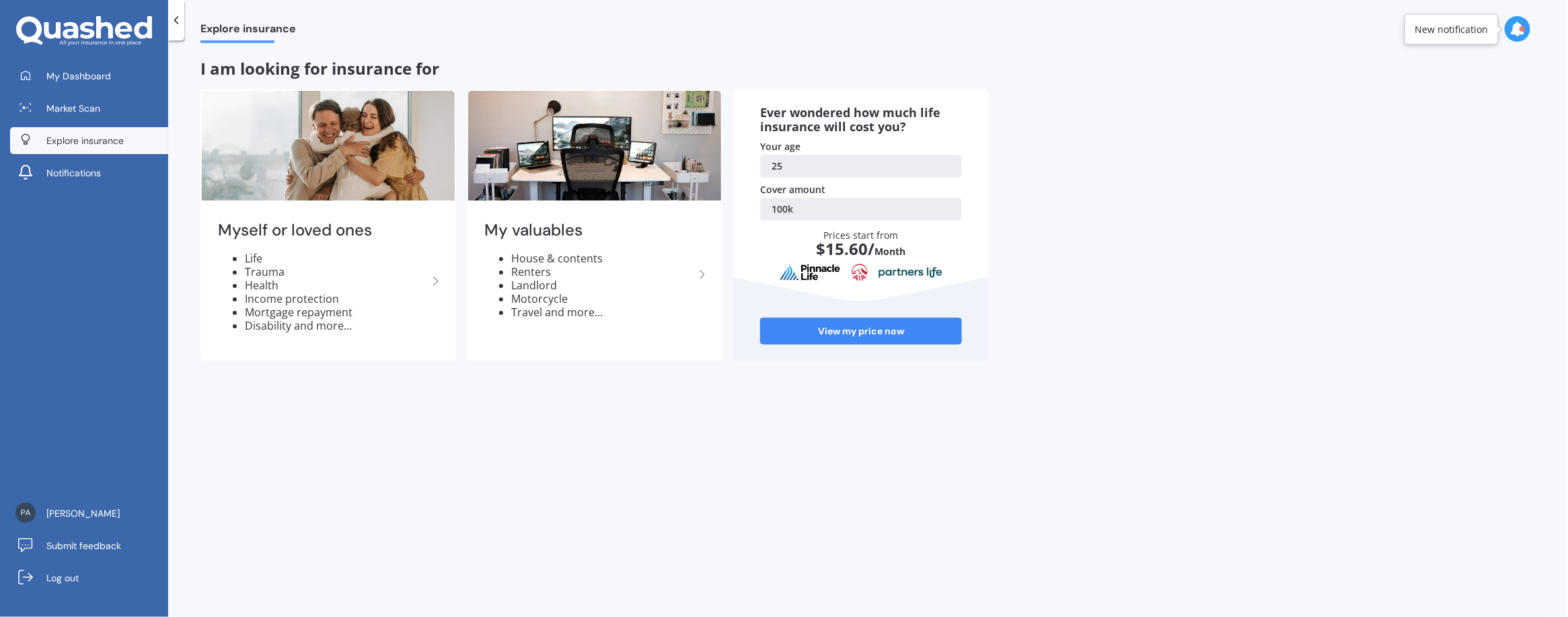click 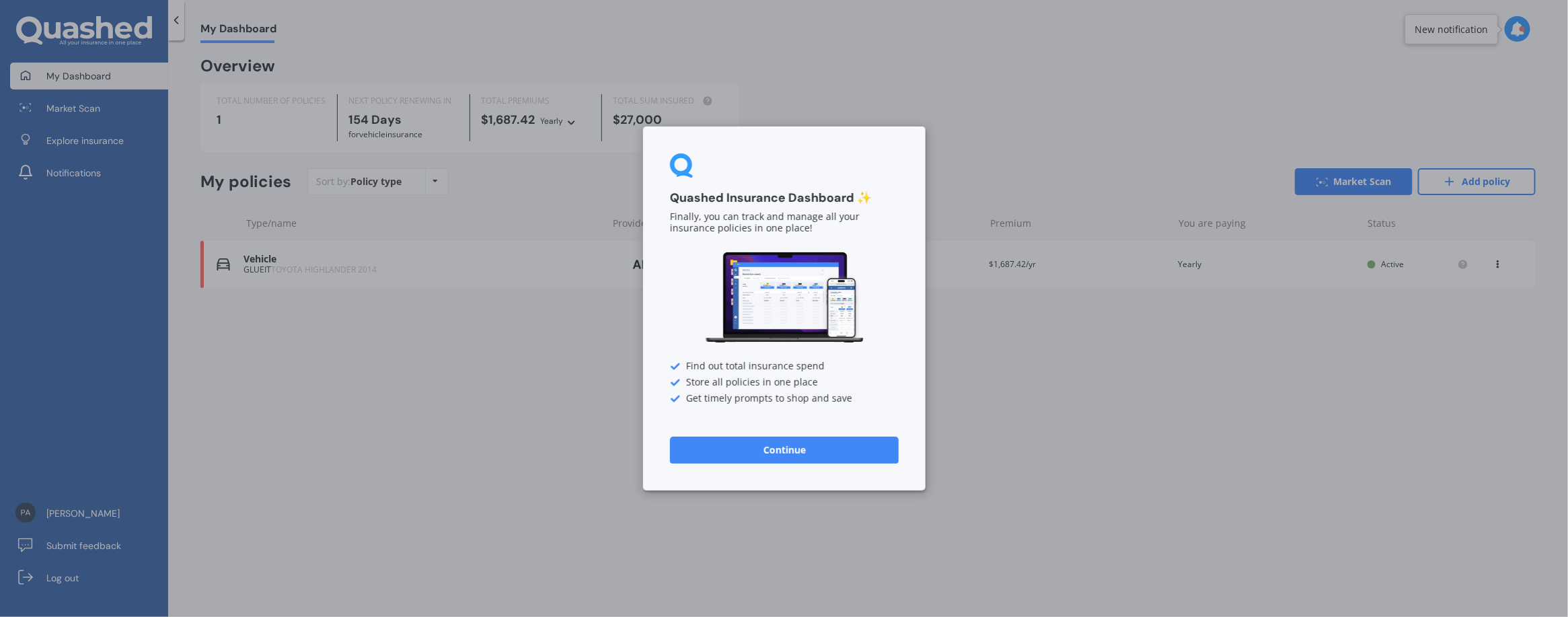 click on "Continue" at bounding box center [784, 450] 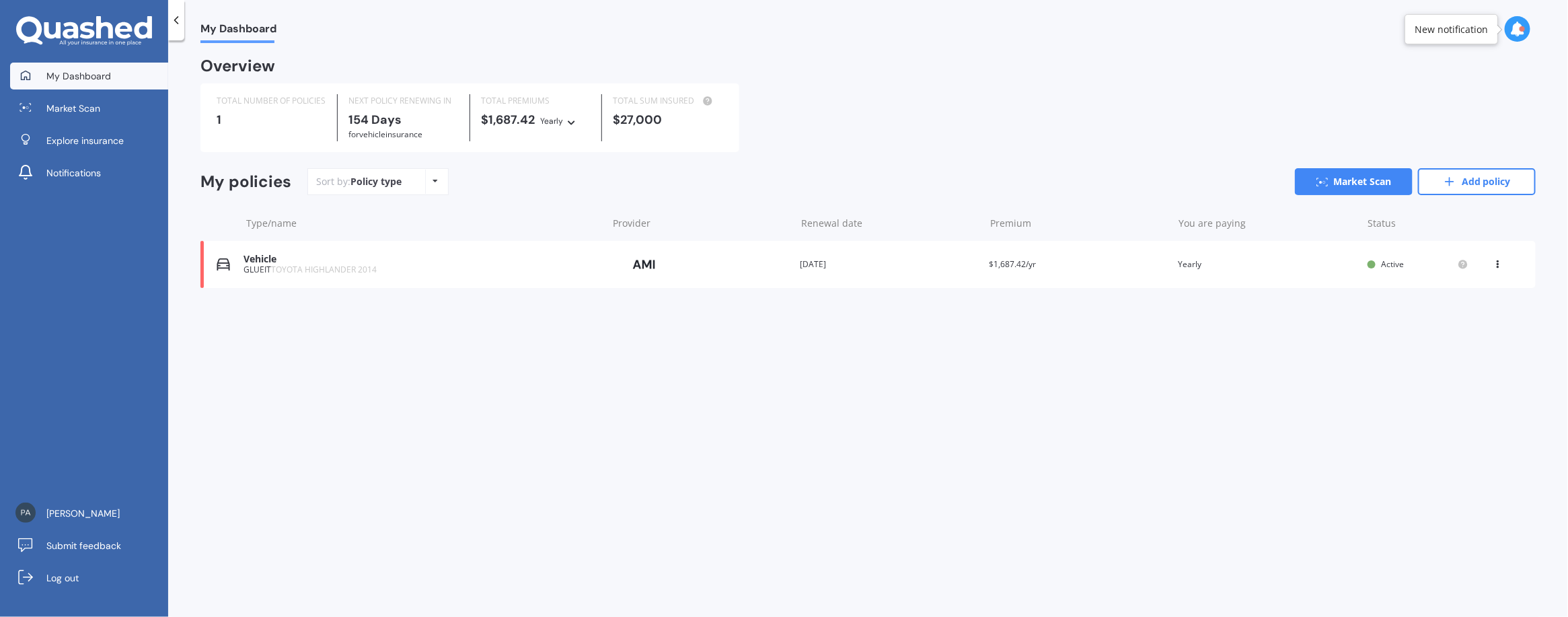 click on "Policy type Alphabetical Date added Renewing next" at bounding box center [435, 182] 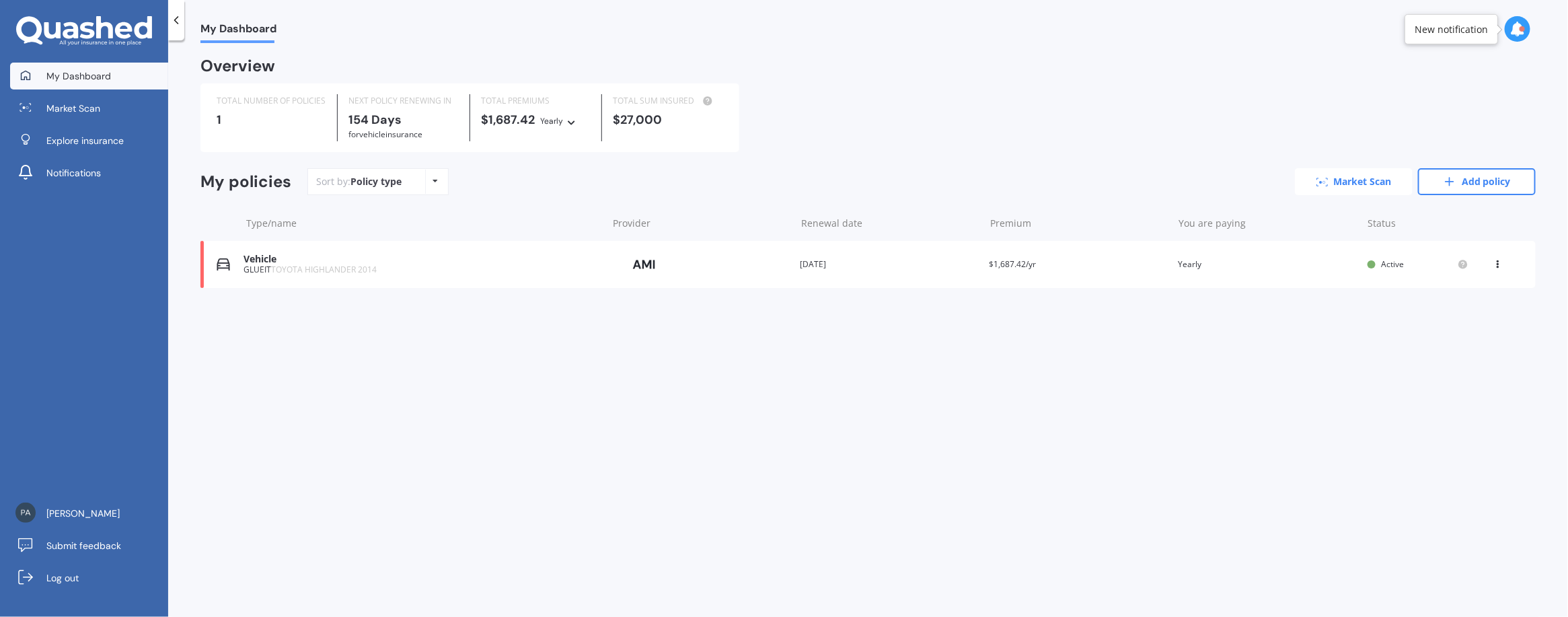 click on "Market Scan" at bounding box center [1353, 182] 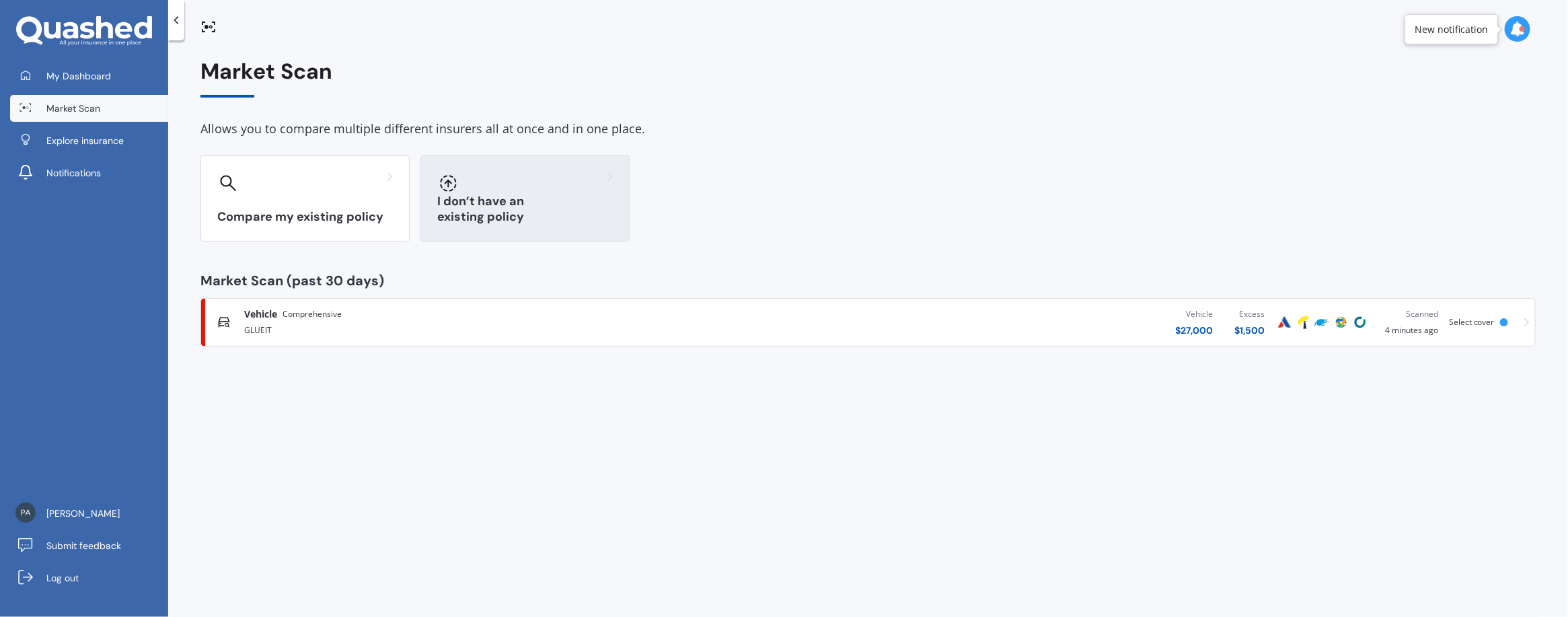click on "I don’t have an existing policy" at bounding box center [525, 209] 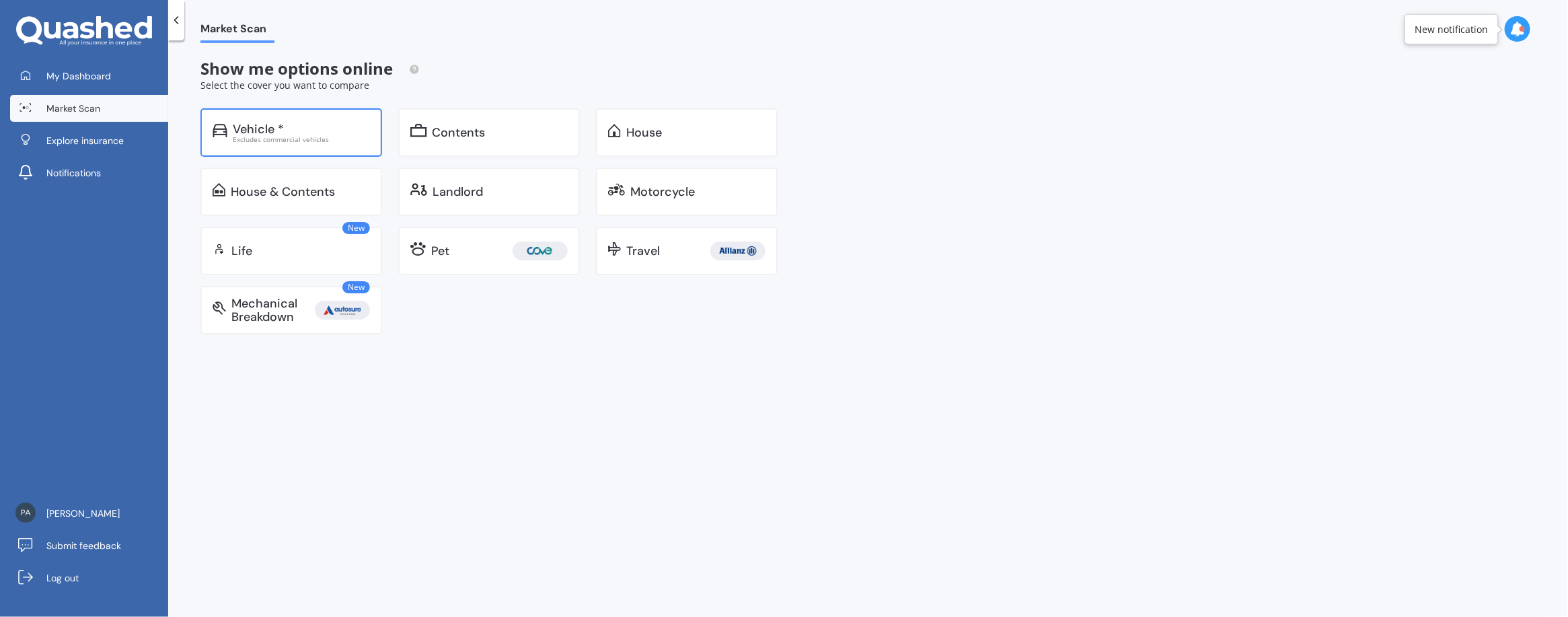 click on "Vehicle *" at bounding box center (258, 129) 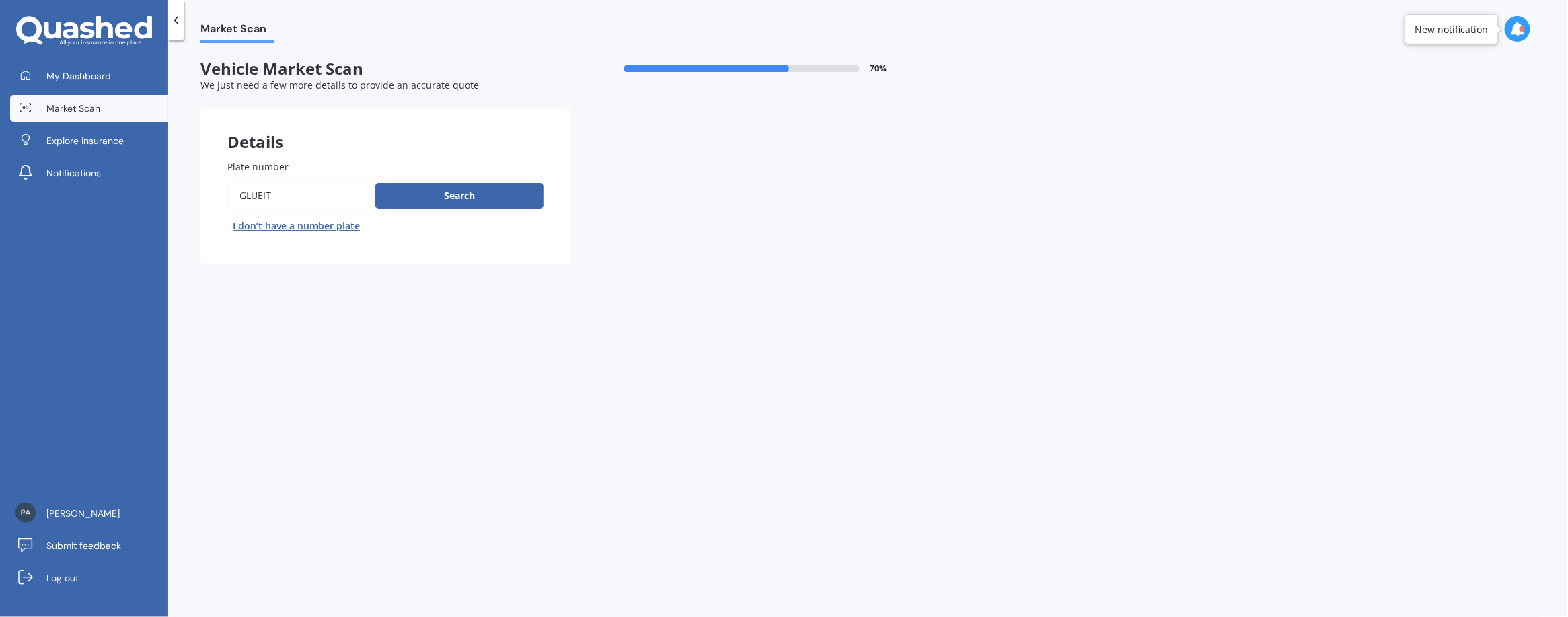 click on "Plate number" at bounding box center (299, 196) 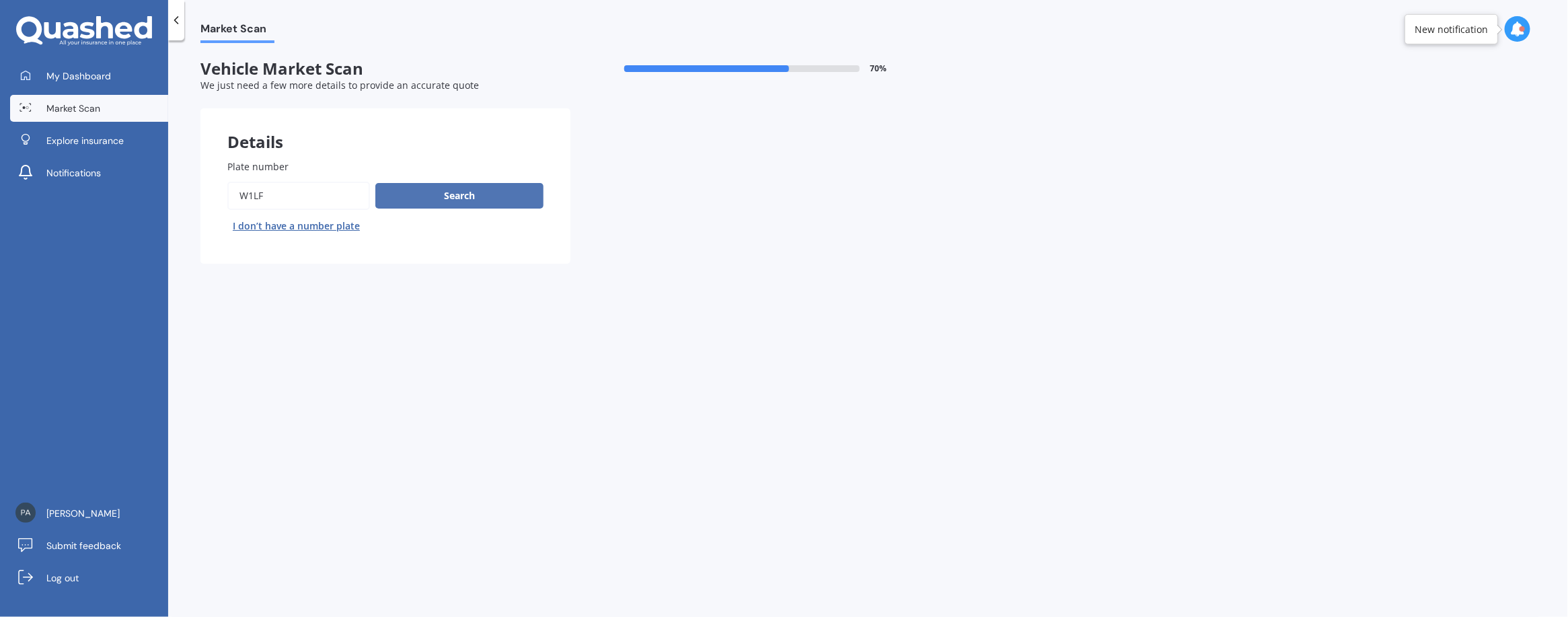 type on "w1lf" 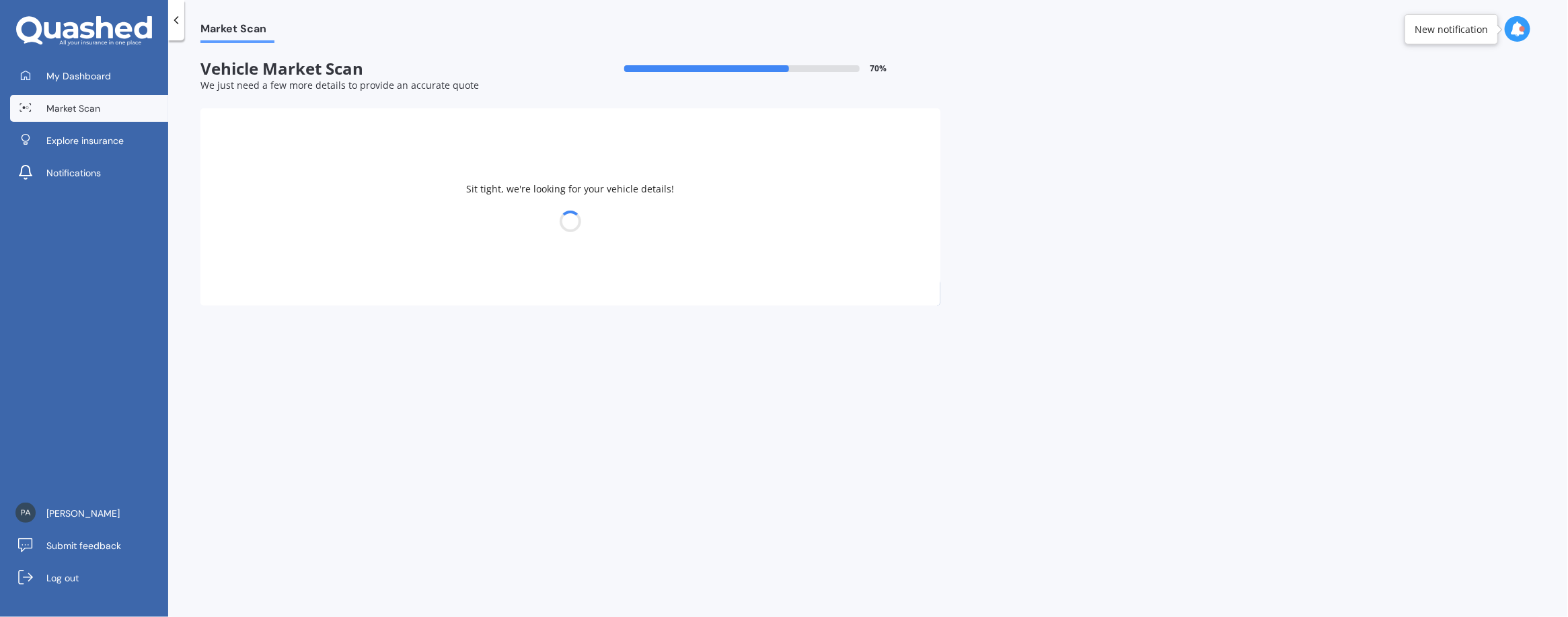 select on "09" 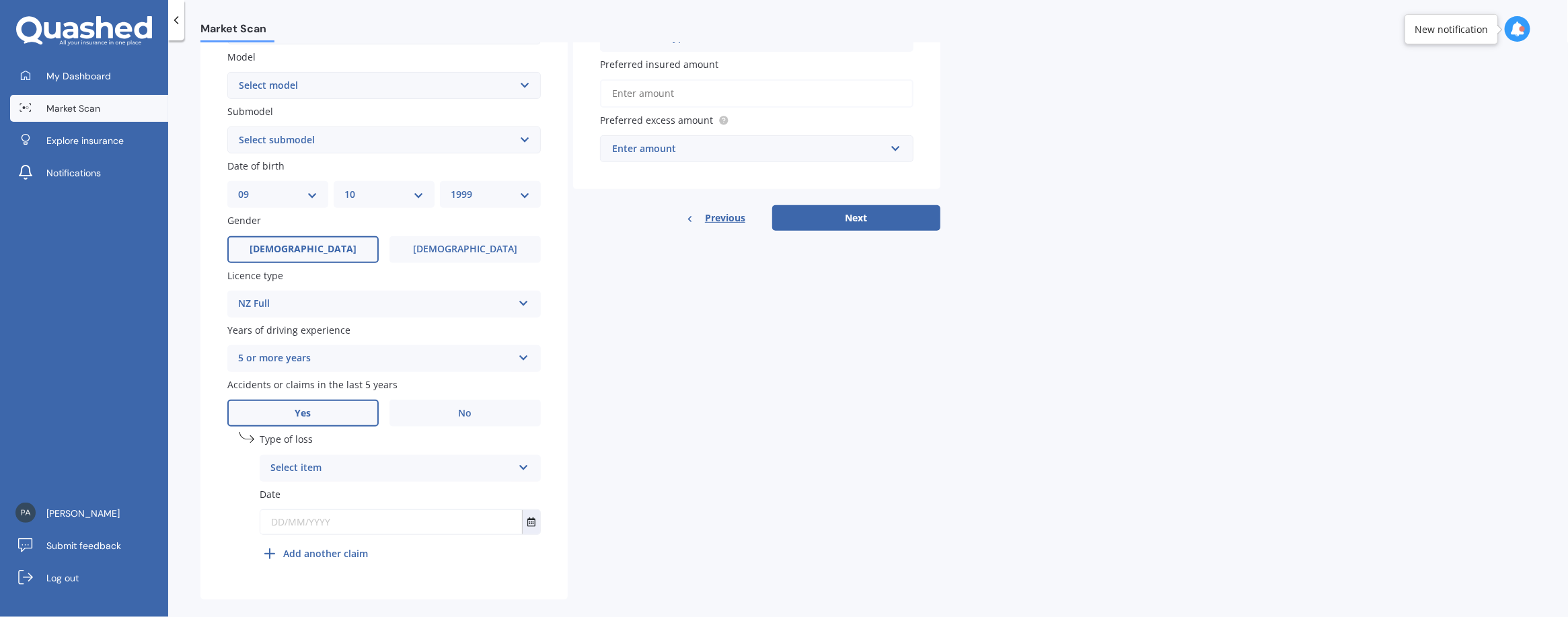 scroll, scrollTop: 319, scrollLeft: 0, axis: vertical 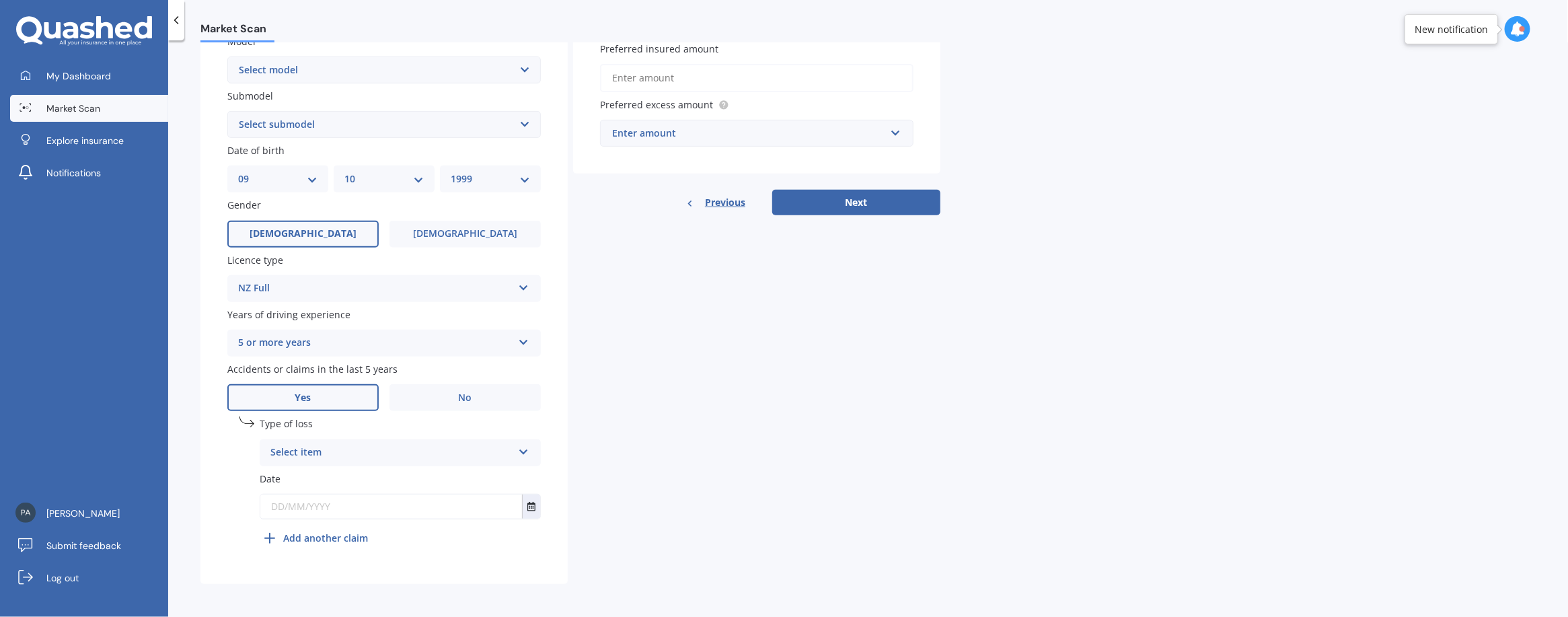 click on "Select item" at bounding box center [391, 453] 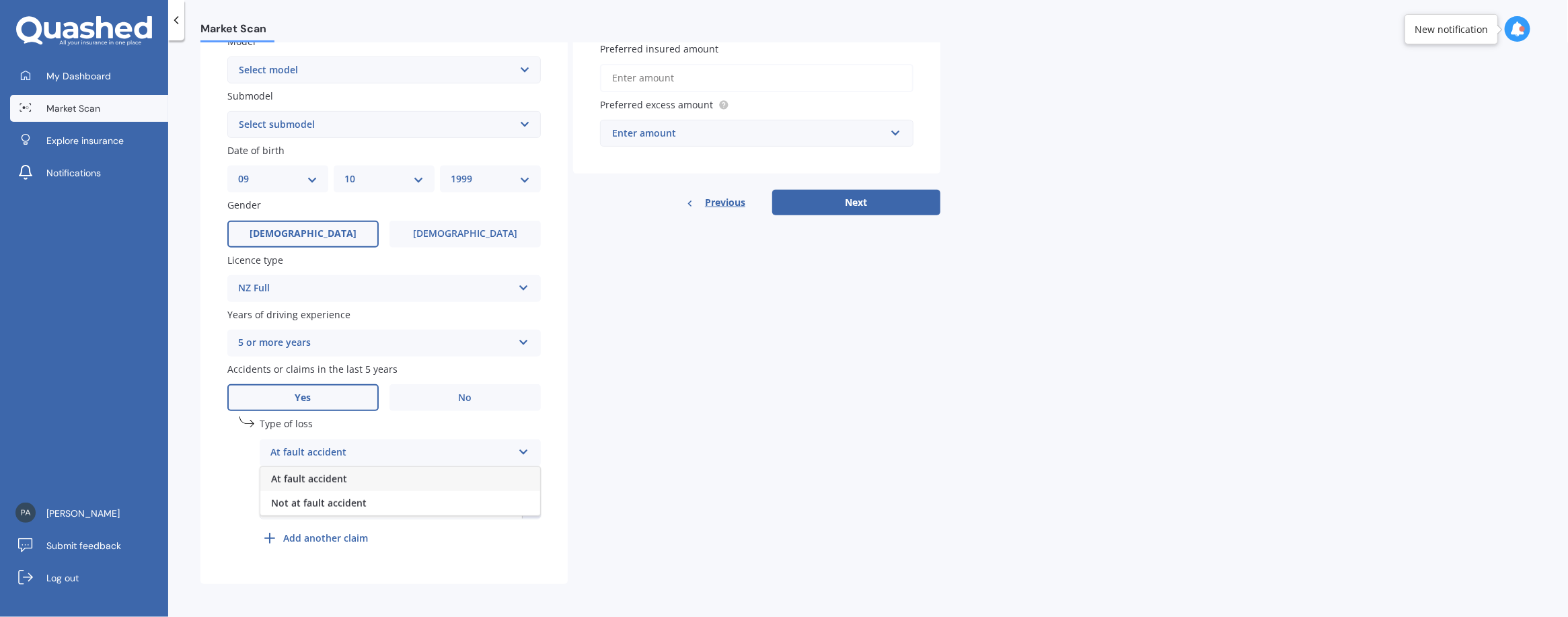 drag, startPoint x: 638, startPoint y: 460, endPoint x: 631, endPoint y: 461, distance: 7.071068 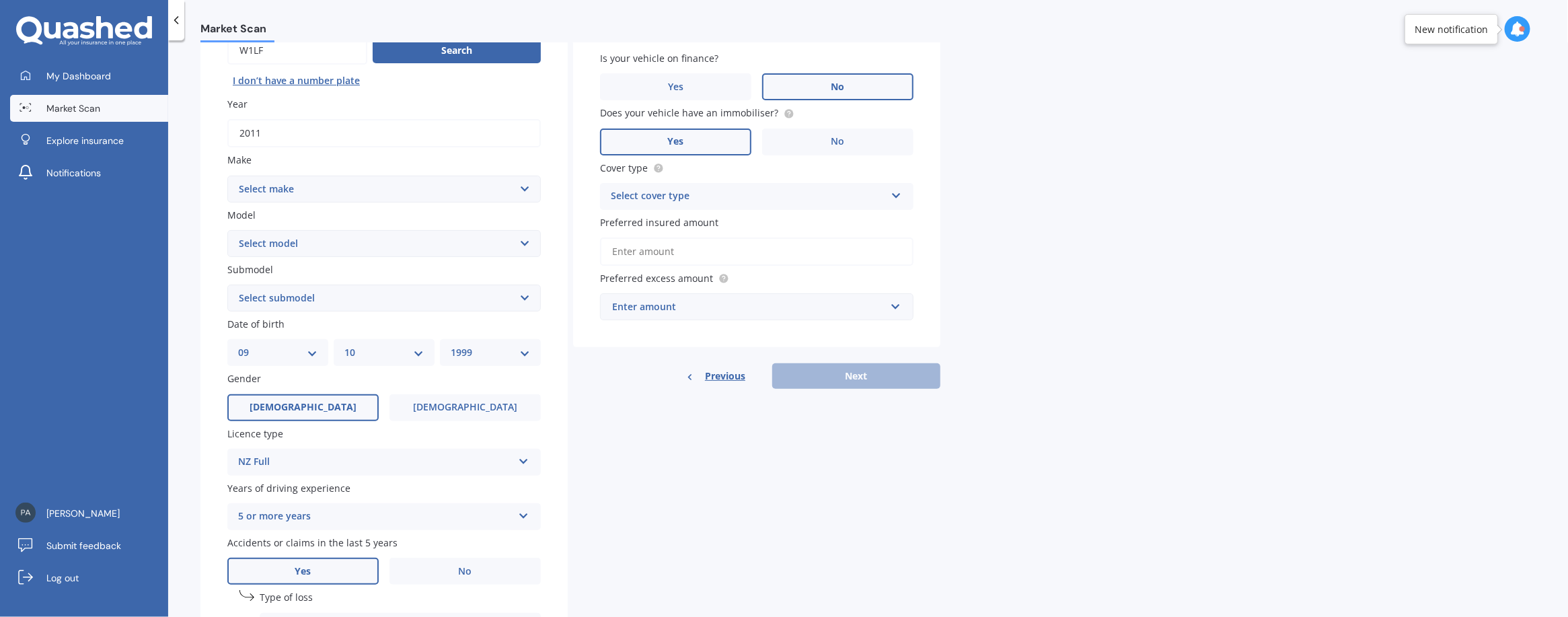 scroll, scrollTop: 201, scrollLeft: 0, axis: vertical 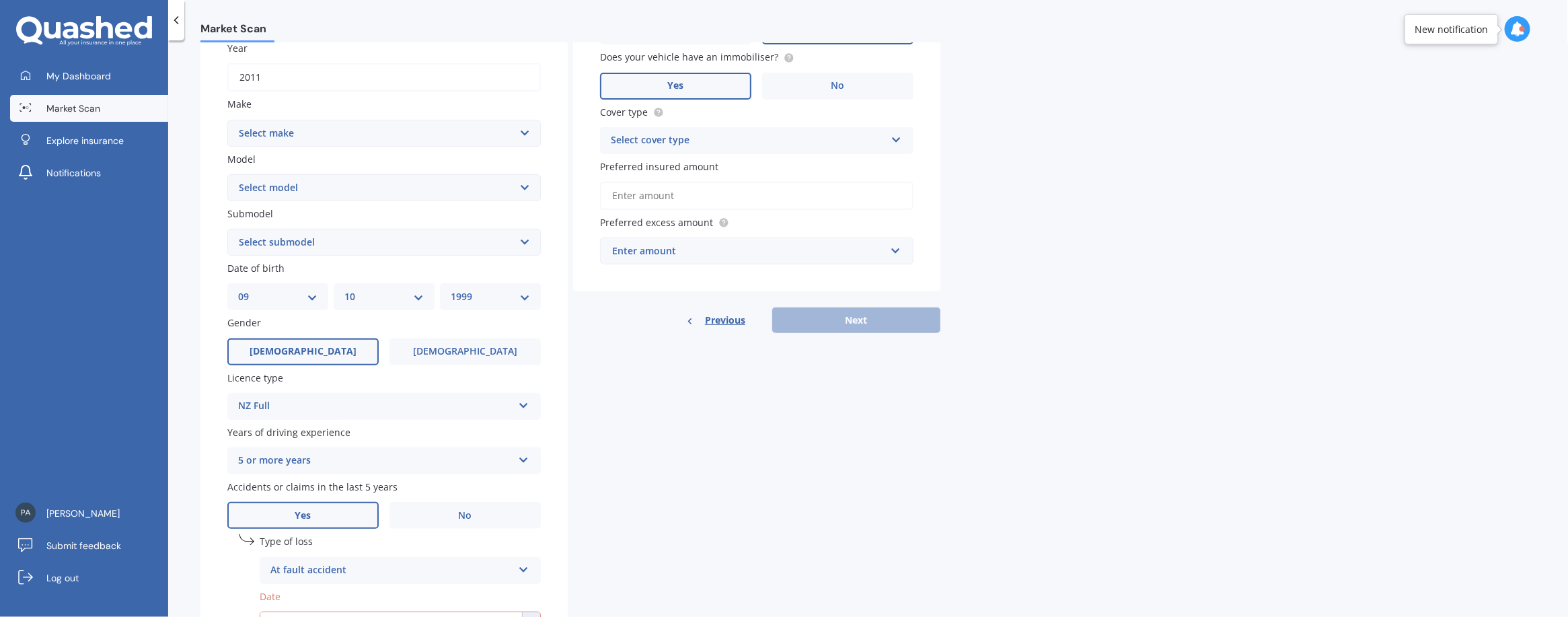 click 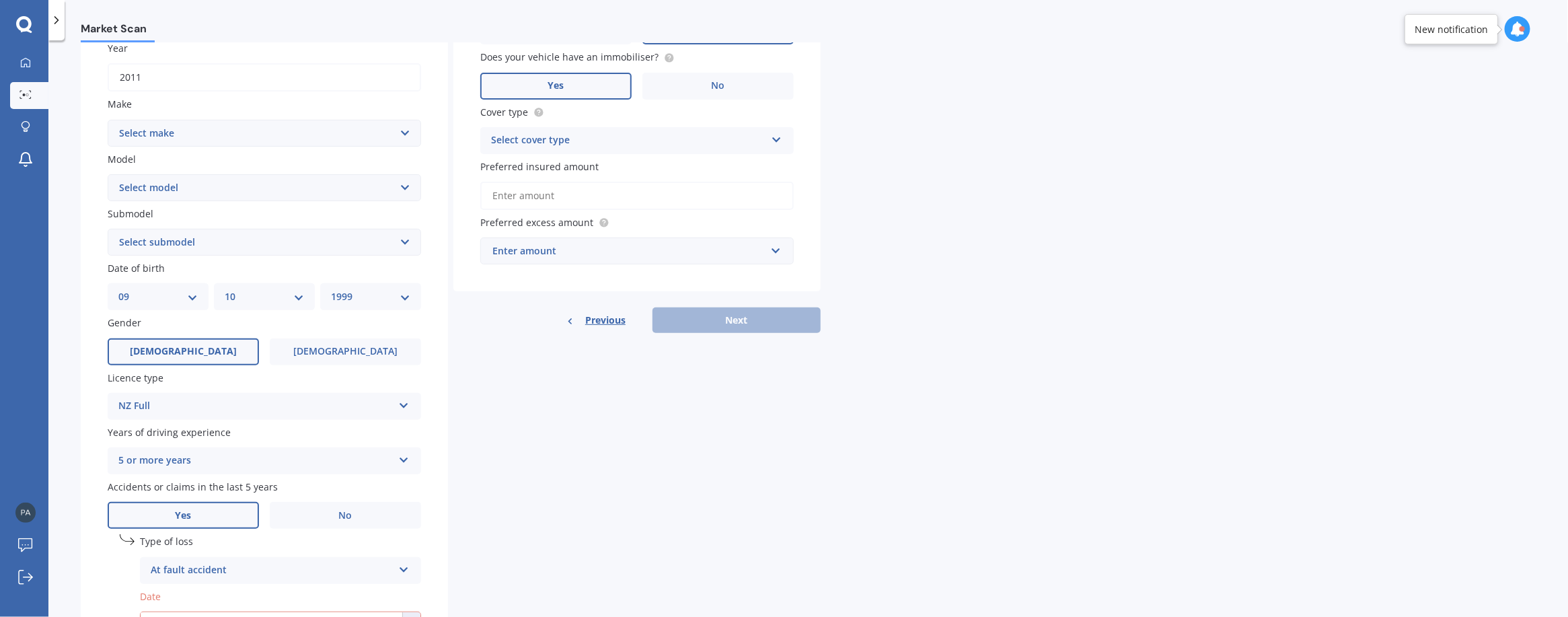 click 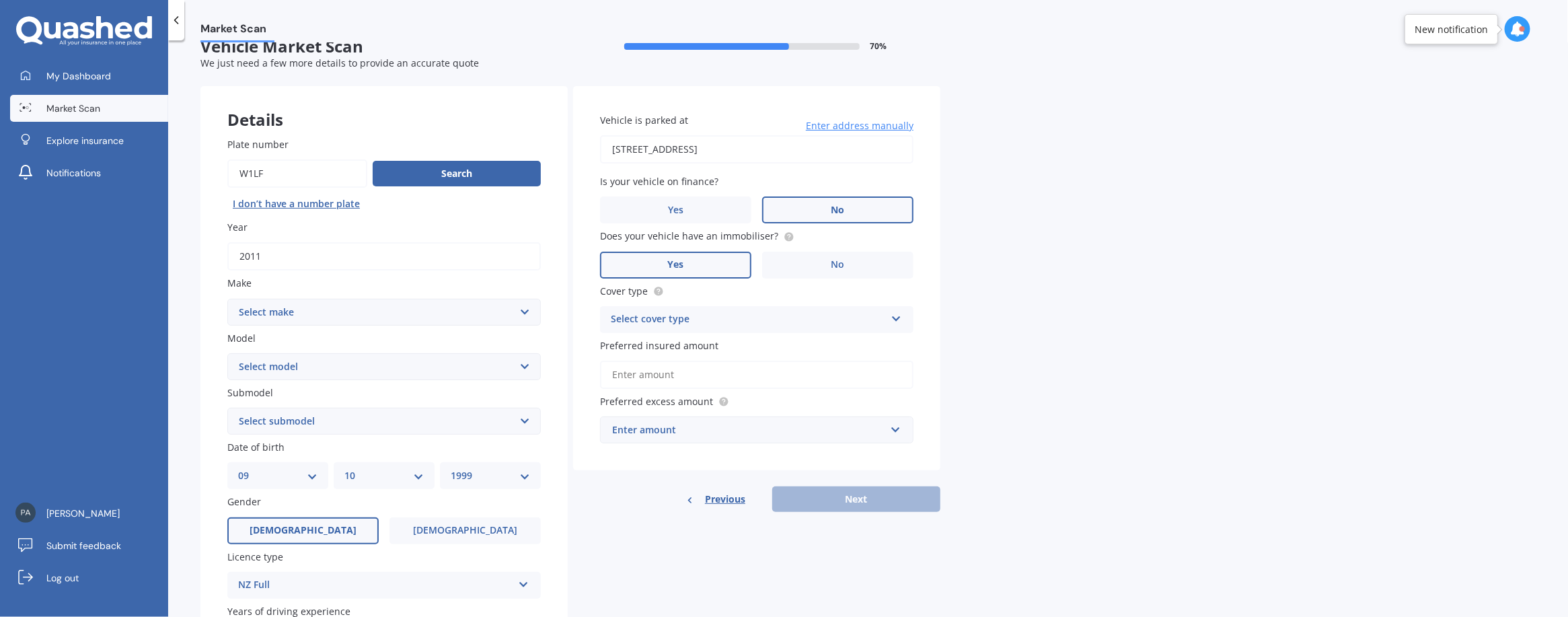 scroll, scrollTop: 0, scrollLeft: 0, axis: both 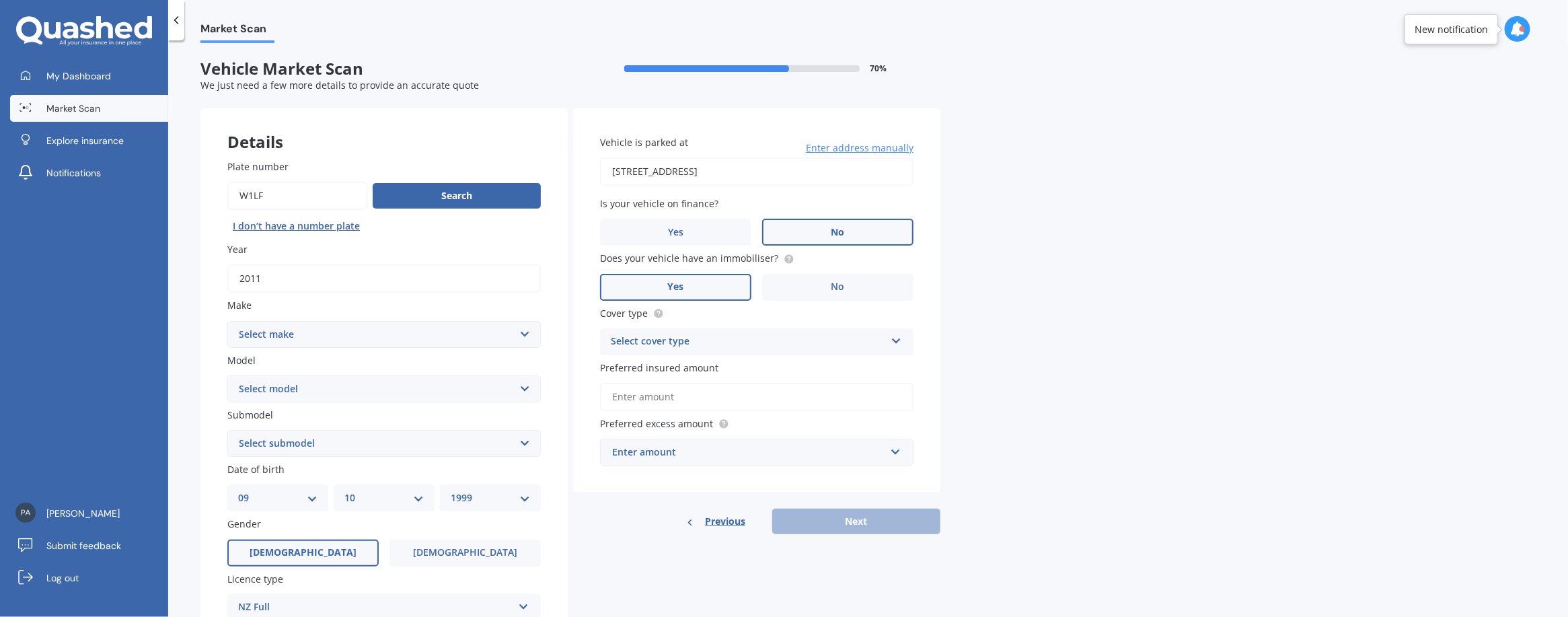 drag, startPoint x: 285, startPoint y: 203, endPoint x: 229, endPoint y: 203, distance: 56 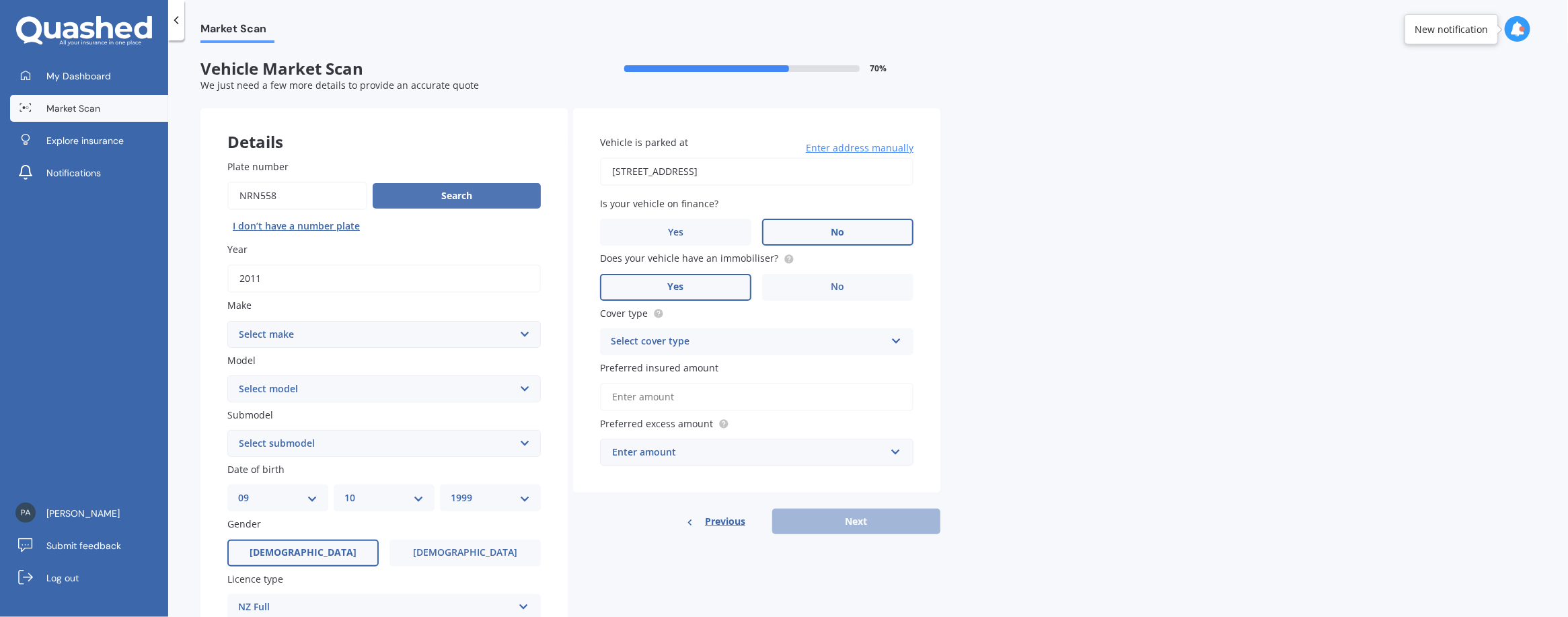 type on "nrn558" 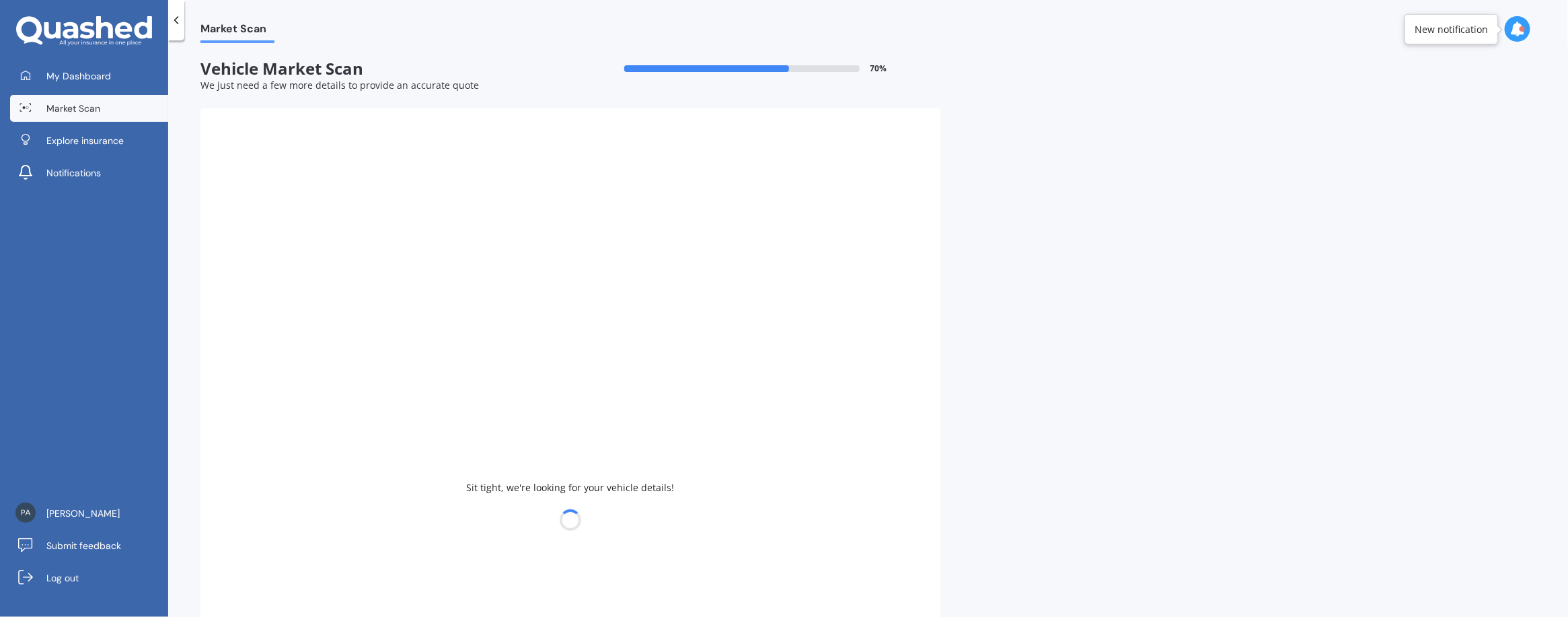 type on "2012" 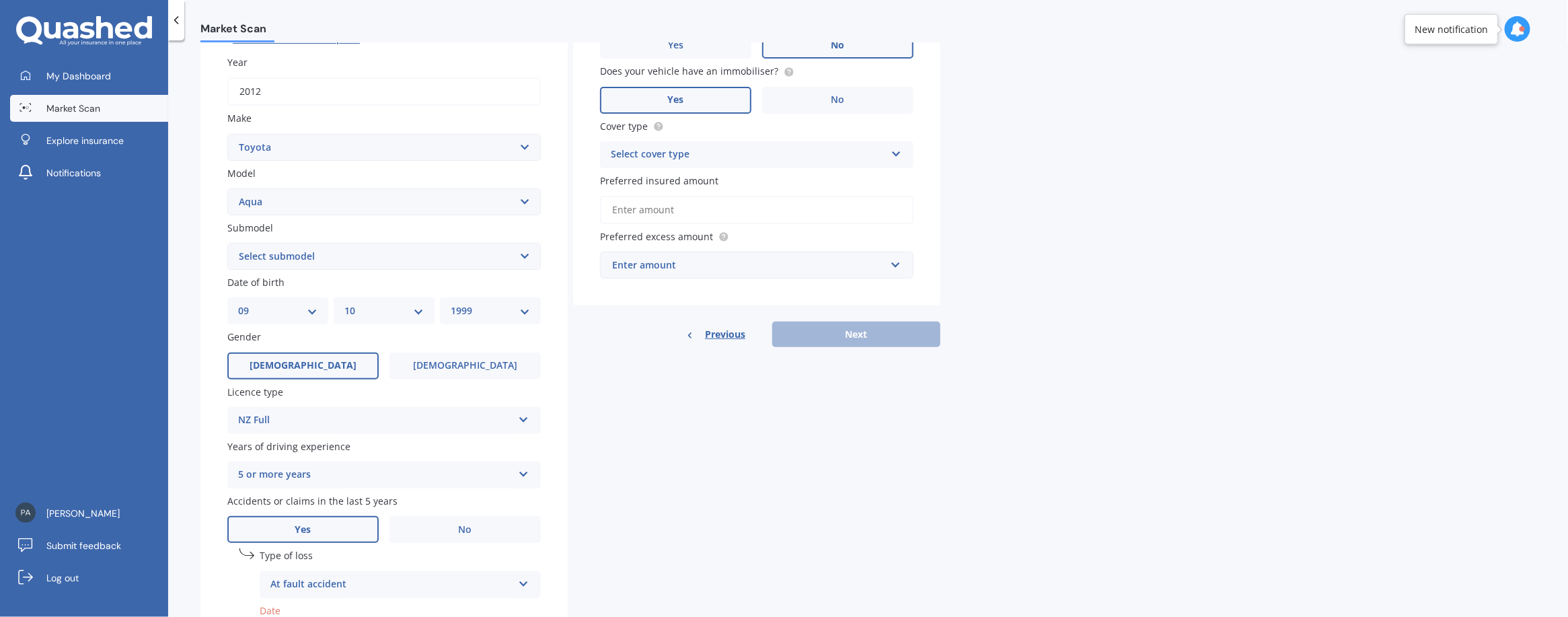scroll, scrollTop: 269, scrollLeft: 0, axis: vertical 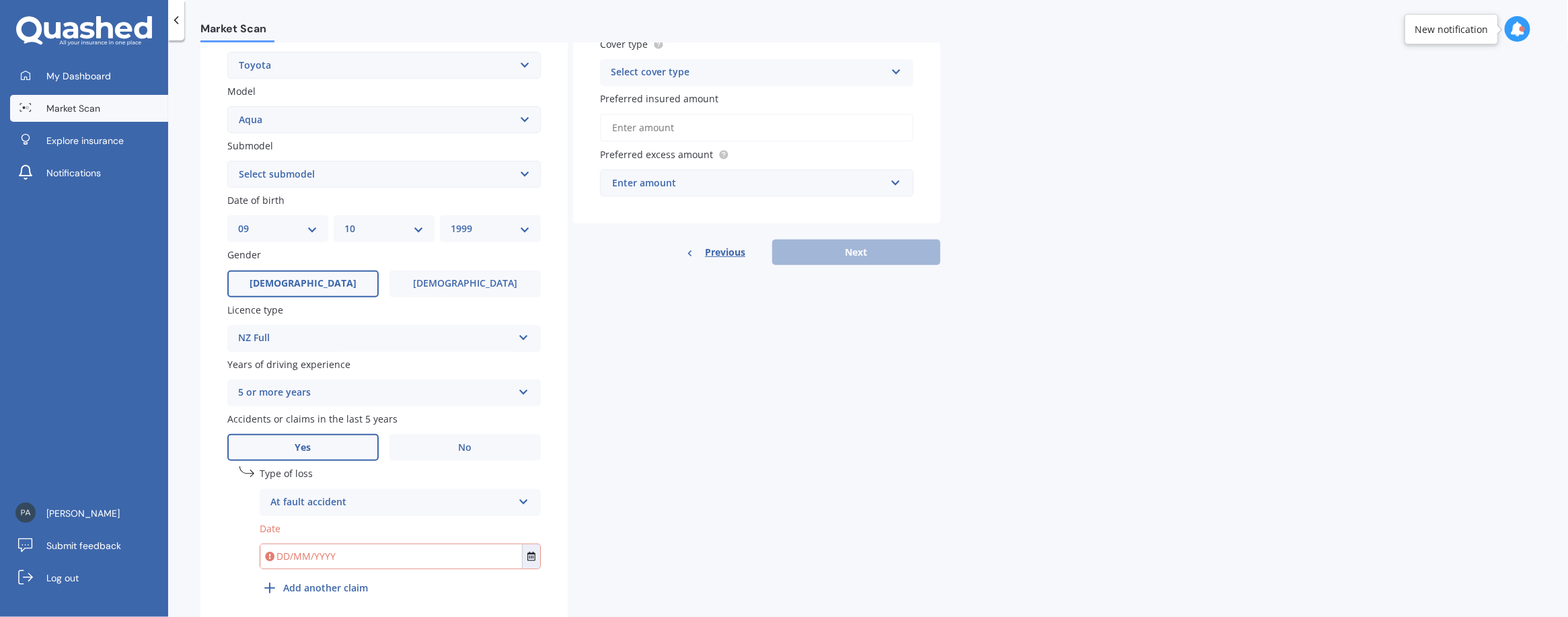 click on "Select submodel Hatchback Hybrid" at bounding box center [384, 174] 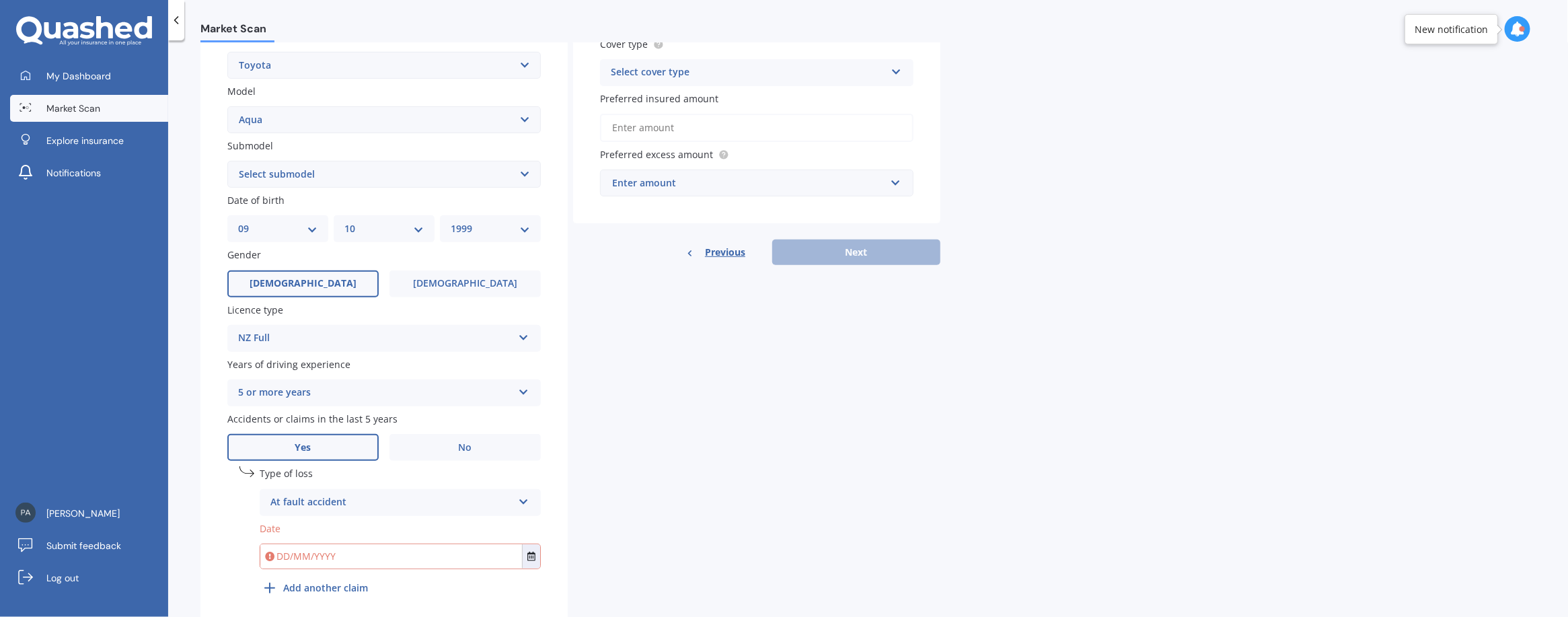 select on "HYBRID" 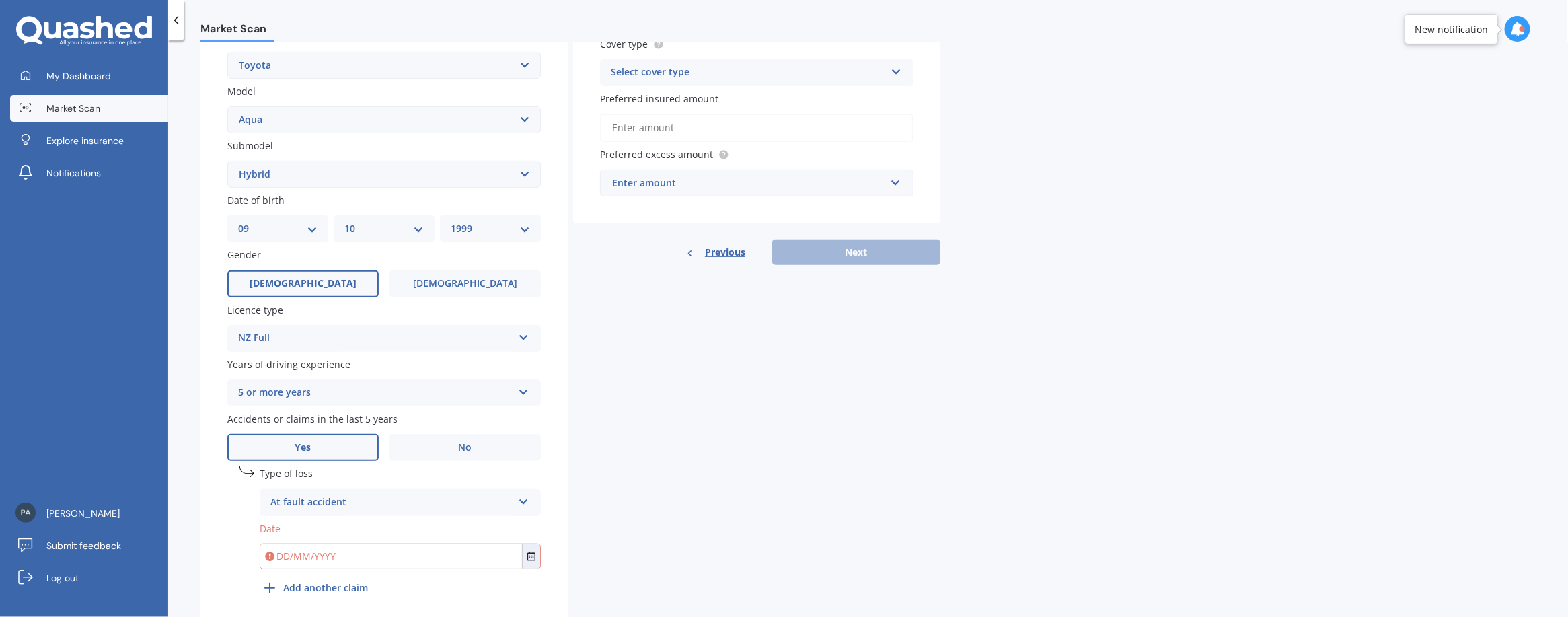 click on "Select submodel Hatchback Hybrid" at bounding box center (384, 174) 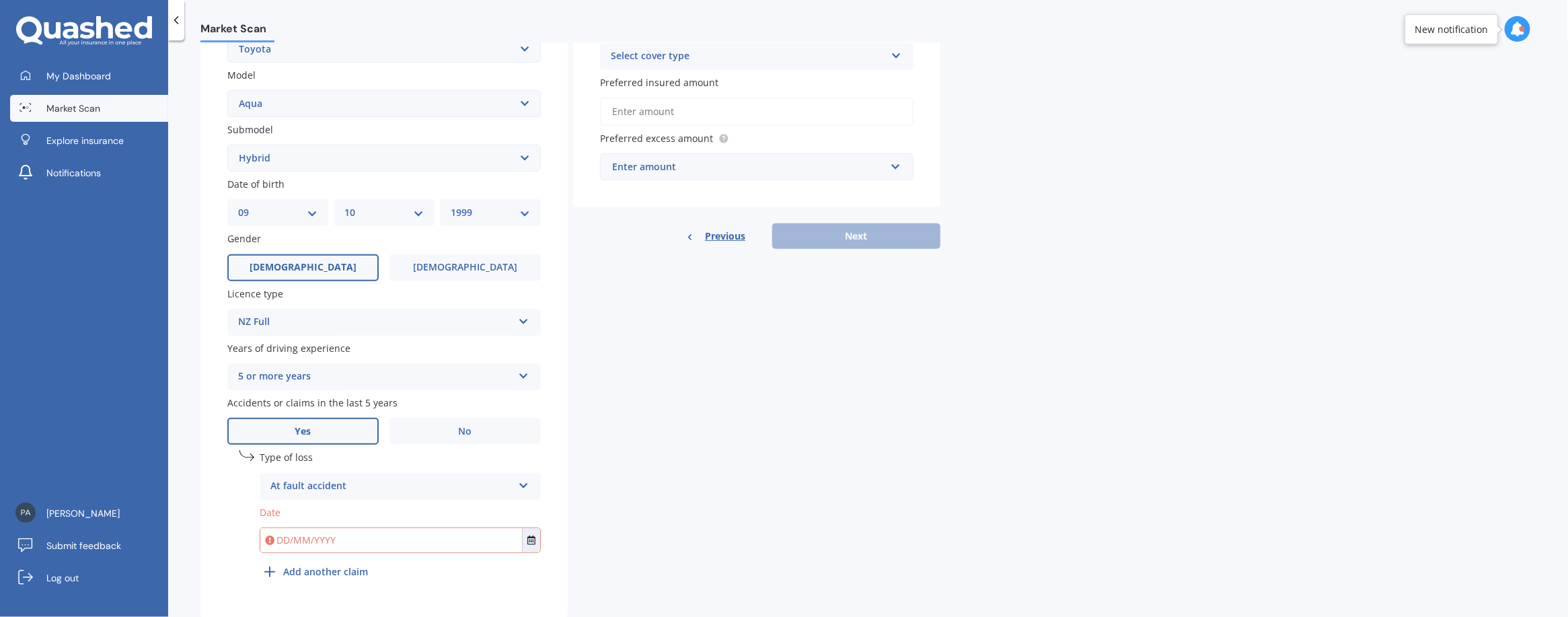 scroll, scrollTop: 319, scrollLeft: 0, axis: vertical 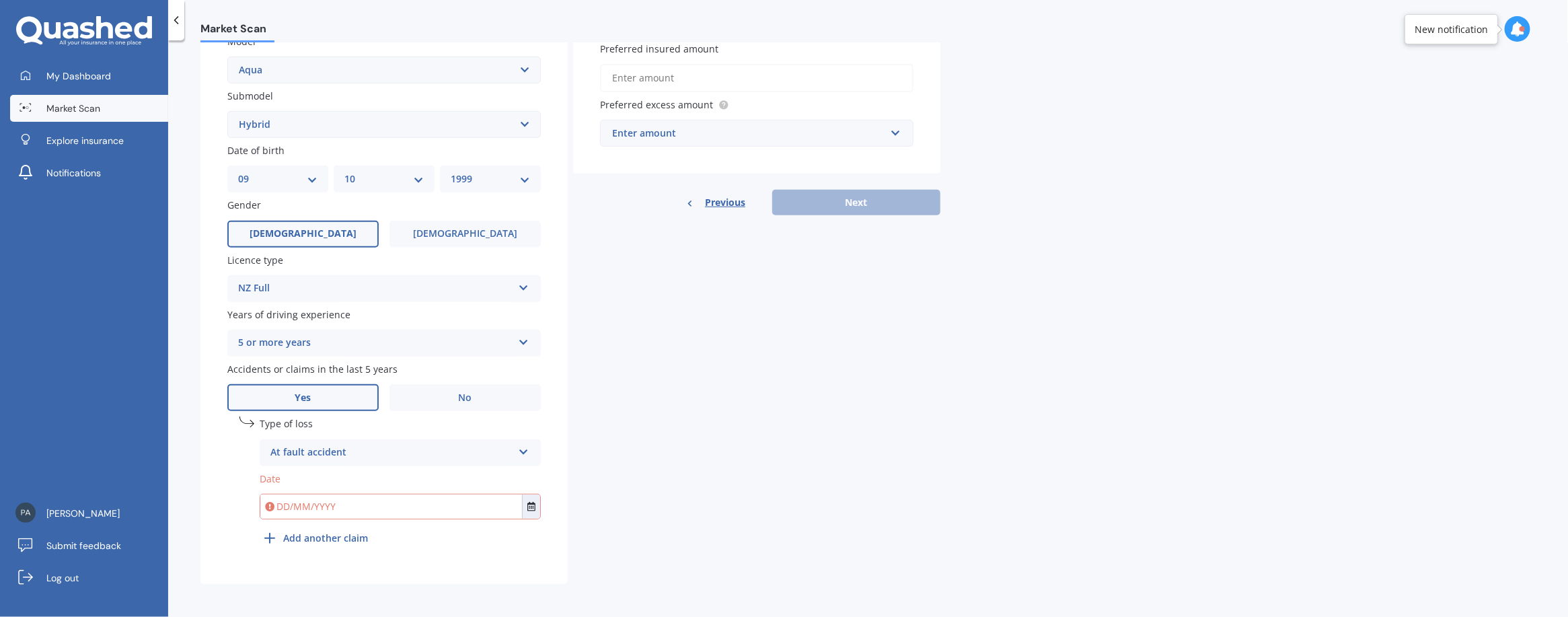 click on "NZ Full" at bounding box center (375, 289) 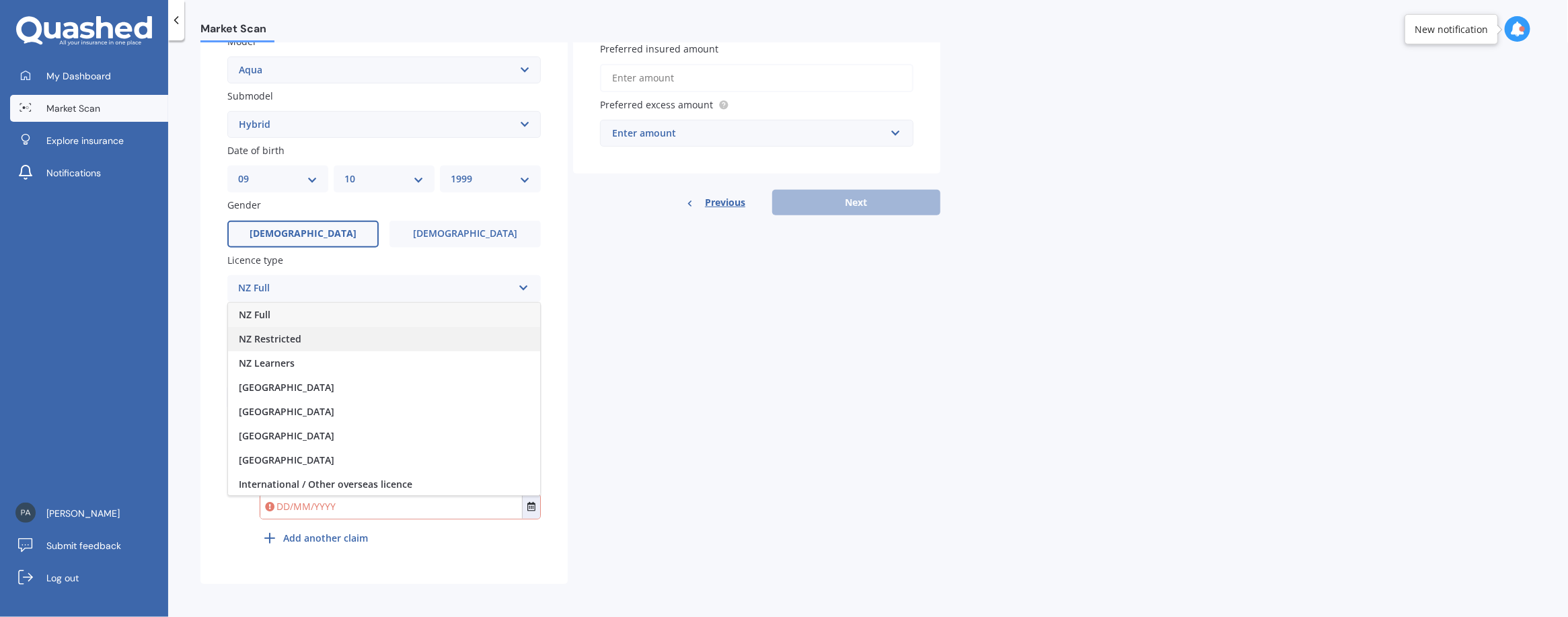 click on "NZ Restricted" at bounding box center [384, 339] 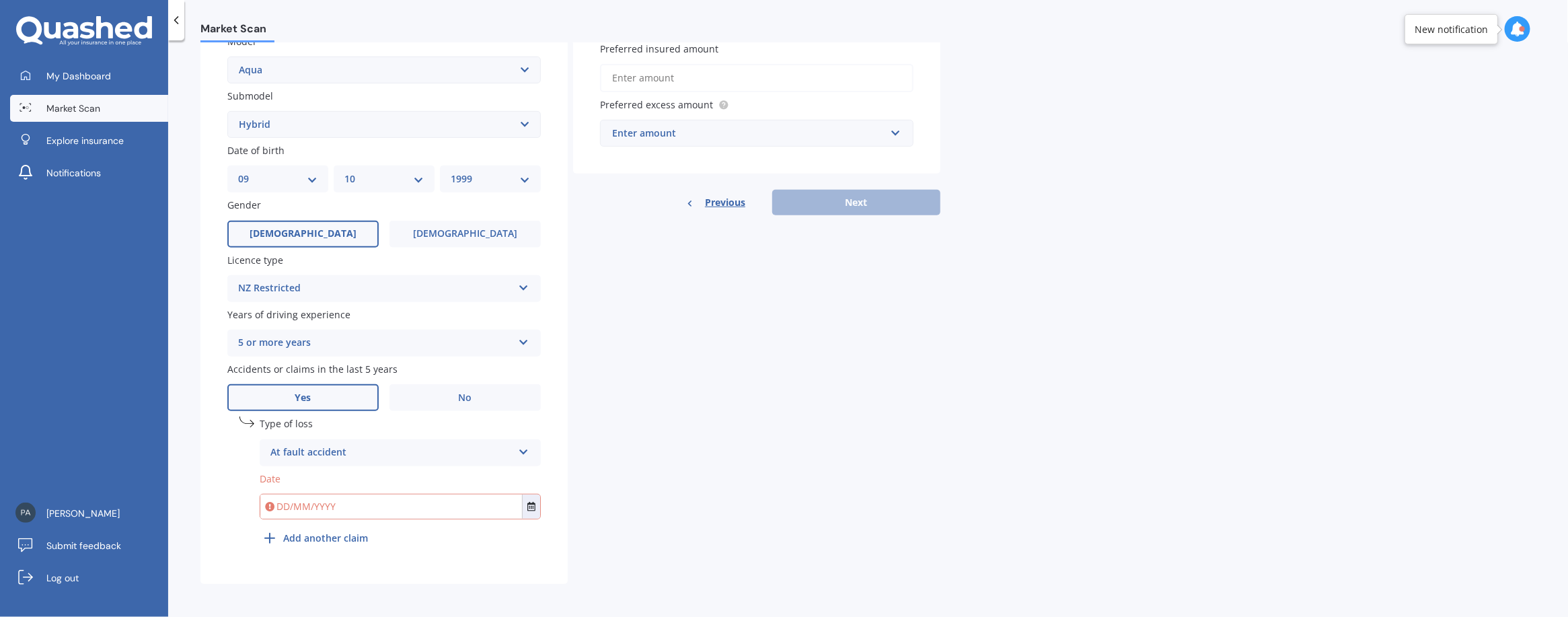 click on "5 or more years" at bounding box center (375, 343) 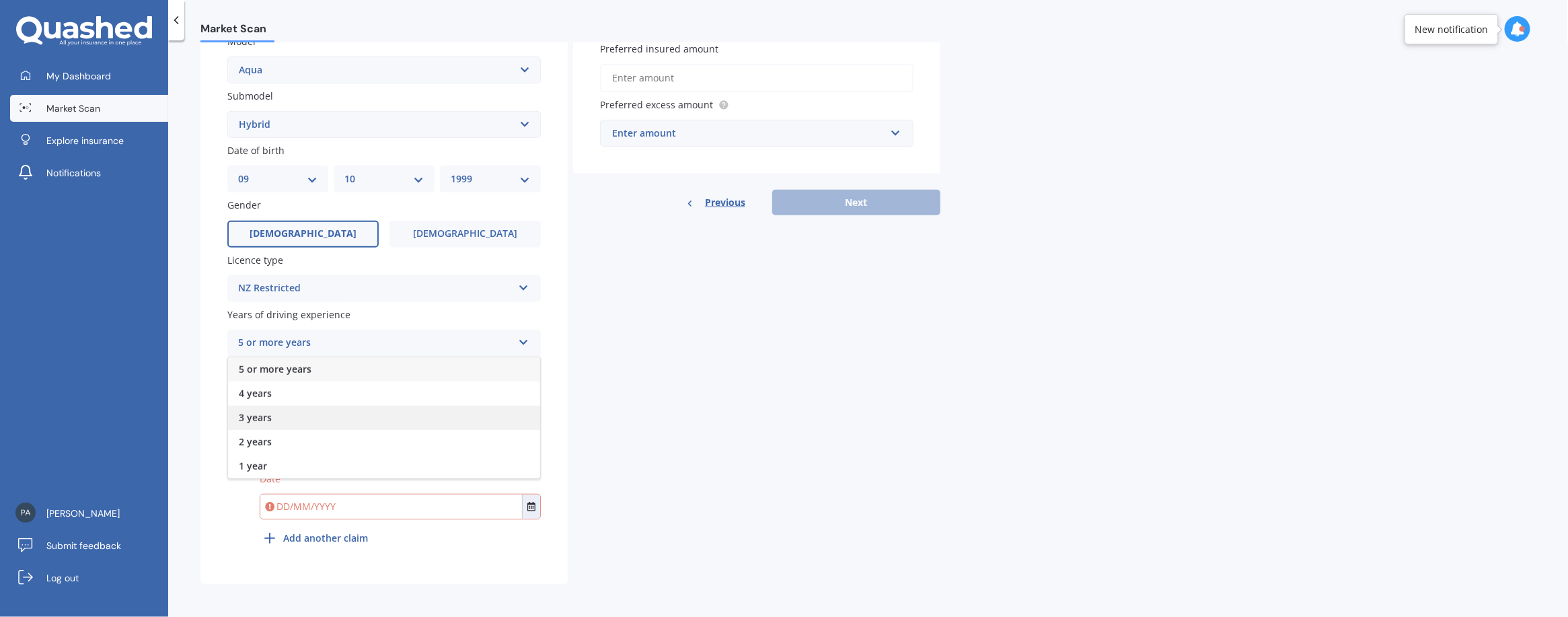 click on "3 years" at bounding box center [384, 418] 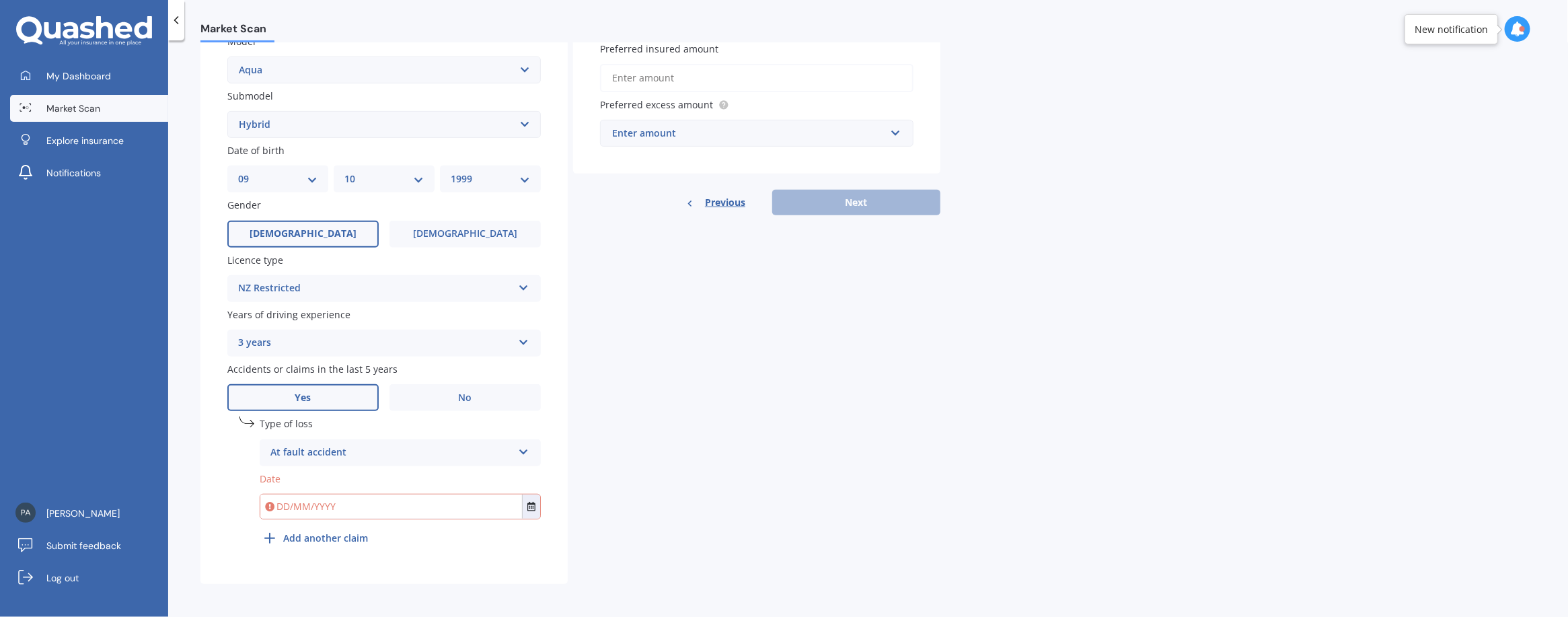 click on "Details Plate number Search I don’t have a number plate Year [DATE] Make Select make AC ALFA ROMEO ASTON [PERSON_NAME] AUDI AUSTIN BEDFORD Bentley BMW BYD CADILLAC CAN-AM CHERY CHEVROLET CHRYSLER Citroen CRUISEAIR CUPRA DAEWOO DAIHATSU DAIMLER DAMON DIAHATSU DODGE EXOCET FACTORY FIVE FERRARI FIAT Fiord FLEETWOOD FORD FOTON FRASER GEELY GENESIS GEORGIE BOY GMC GREAT WALL GWM [PERSON_NAME] HINO [PERSON_NAME] HOLIDAY RAMBLER HONDA HUMMER HYUNDAI INFINITI ISUZU IVECO JAC JAECOO JAGUAR JEEP KGM KIA LADA LAMBORGHINI LANCIA LANDROVER LDV LEXUS LINCOLN LOTUS LUNAR M.G M.G. MAHINDRA MASERATI MAZDA MCLAREN MERCEDES AMG Mercedes Benz MERCEDES-AMG MERCURY MINI MITSUBISHI [PERSON_NAME] NEWMAR NISSAN OMODA OPEL OXFORD PEUGEOT Plymouth Polestar PONTIAC PORSCHE PROTON RAM Range Rover Rayne RENAULT ROLLS ROYCE ROVER SAAB SATURN SEAT SHELBY SKODA SMART SSANGYONG SUBARU SUZUKI TATA TESLA TIFFIN Toyota TRIUMPH TVR Vauxhall VOLKSWAGEN VOLVO WESTFIELD WINNEBAGO ZX Model Select model 4 Runner 86 [PERSON_NAME] Alphard Altezza Aqua Aristo Aurion bB" at bounding box center (570, 186) 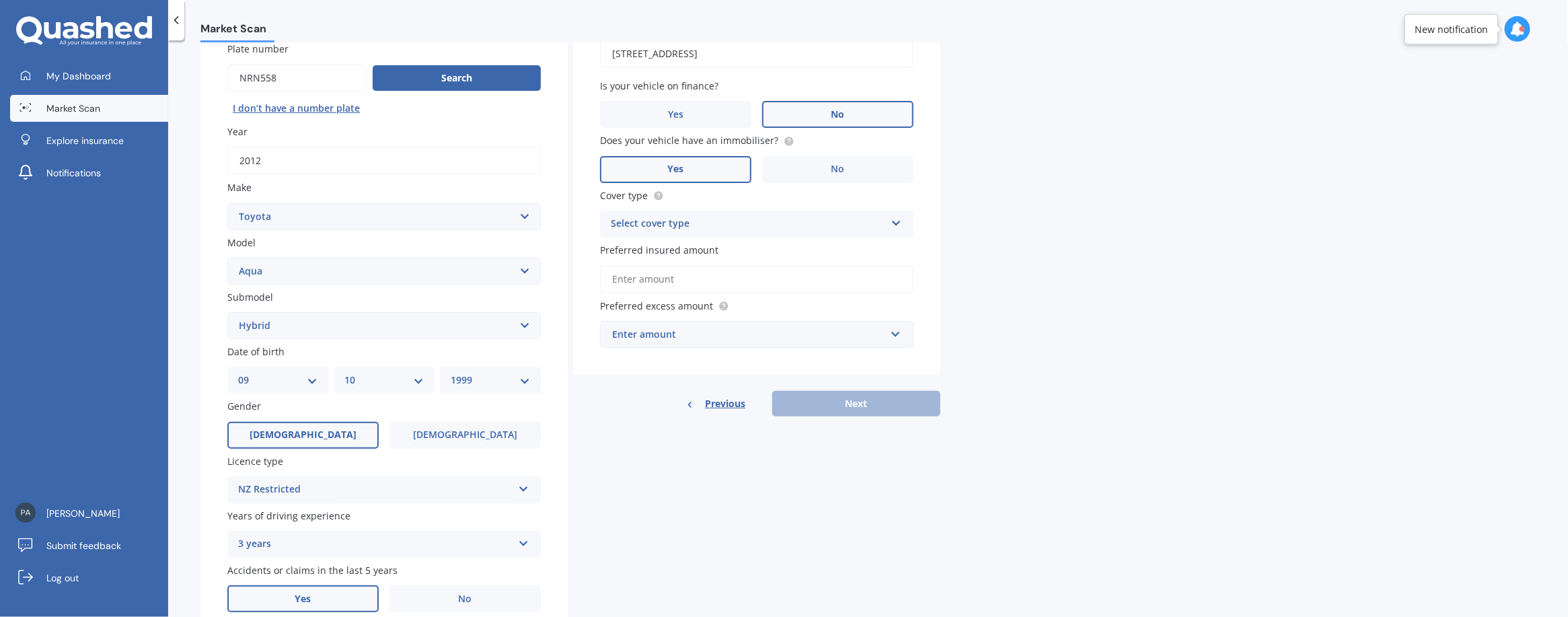 scroll, scrollTop: 118, scrollLeft: 0, axis: vertical 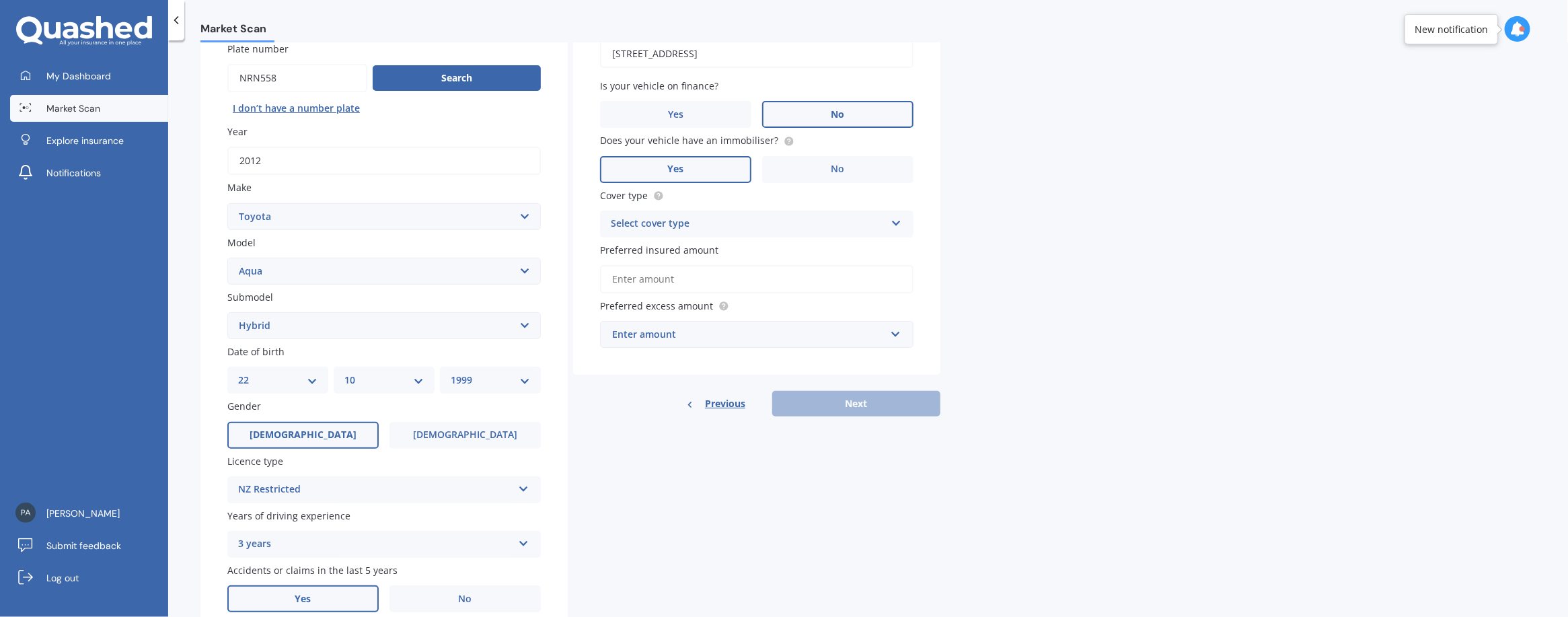 click on "DD 01 02 03 04 05 06 07 08 09 10 11 12 13 14 15 16 17 18 19 20 21 22 23 24 25 26 27 28 29 30 31" at bounding box center (278, 380) 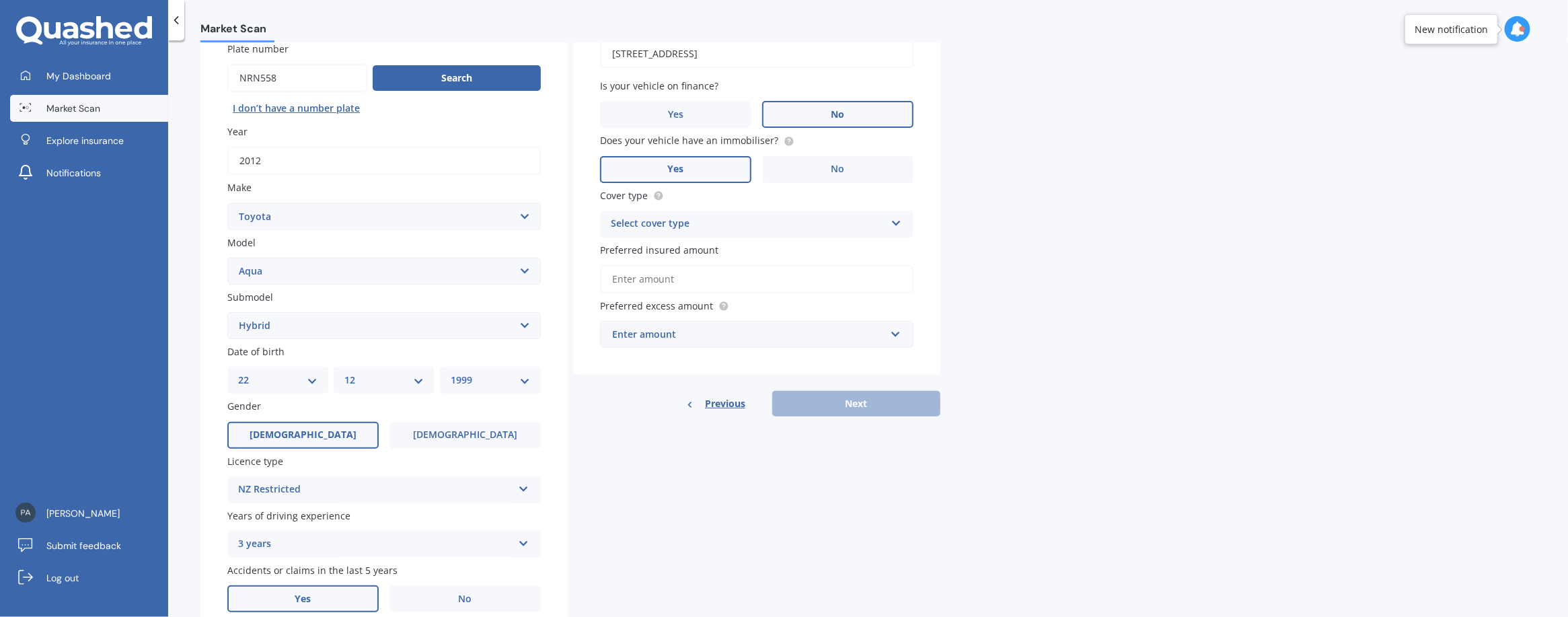 click on "MM 01 02 03 04 05 06 07 08 09 10 11 12" at bounding box center [384, 380] 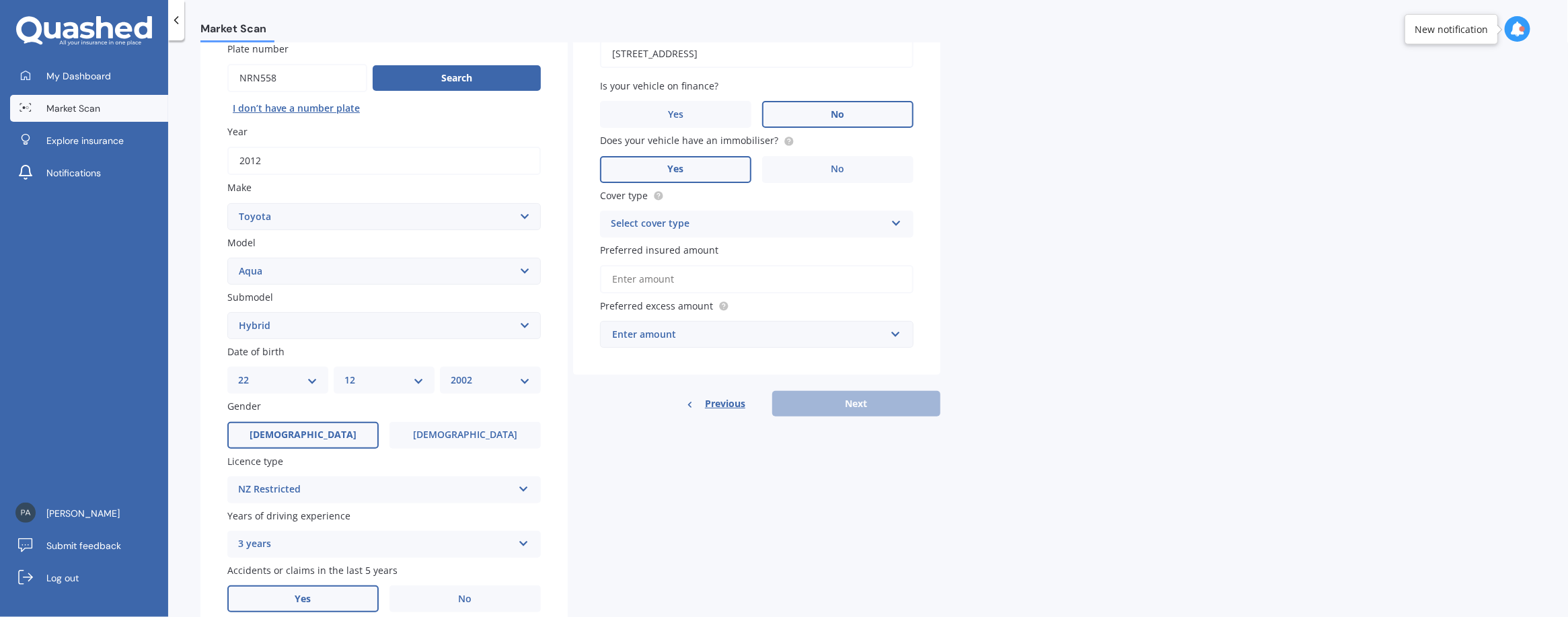click on "YYYY 2025 2024 2023 2022 2021 2020 2019 2018 2017 2016 2015 2014 2013 2012 2011 2010 2009 2008 2007 2006 2005 2004 2003 2002 2001 2000 1999 1998 1997 1996 1995 1994 1993 1992 1991 1990 1989 1988 1987 1986 1985 1984 1983 1982 1981 1980 1979 1978 1977 1976 1975 1974 1973 1972 1971 1970 1969 1968 1967 1966 1965 1964 1963 1962 1961 1960 1959 1958 1957 1956 1955 1954 1953 1952 1951 1950 1949 1948 1947 1946 1945 1944 1943 1942 1941 1940 1939 1938 1937 1936 1935 1934 1933 1932 1931 1930 1929 1928 1927 1926" at bounding box center (490, 380) 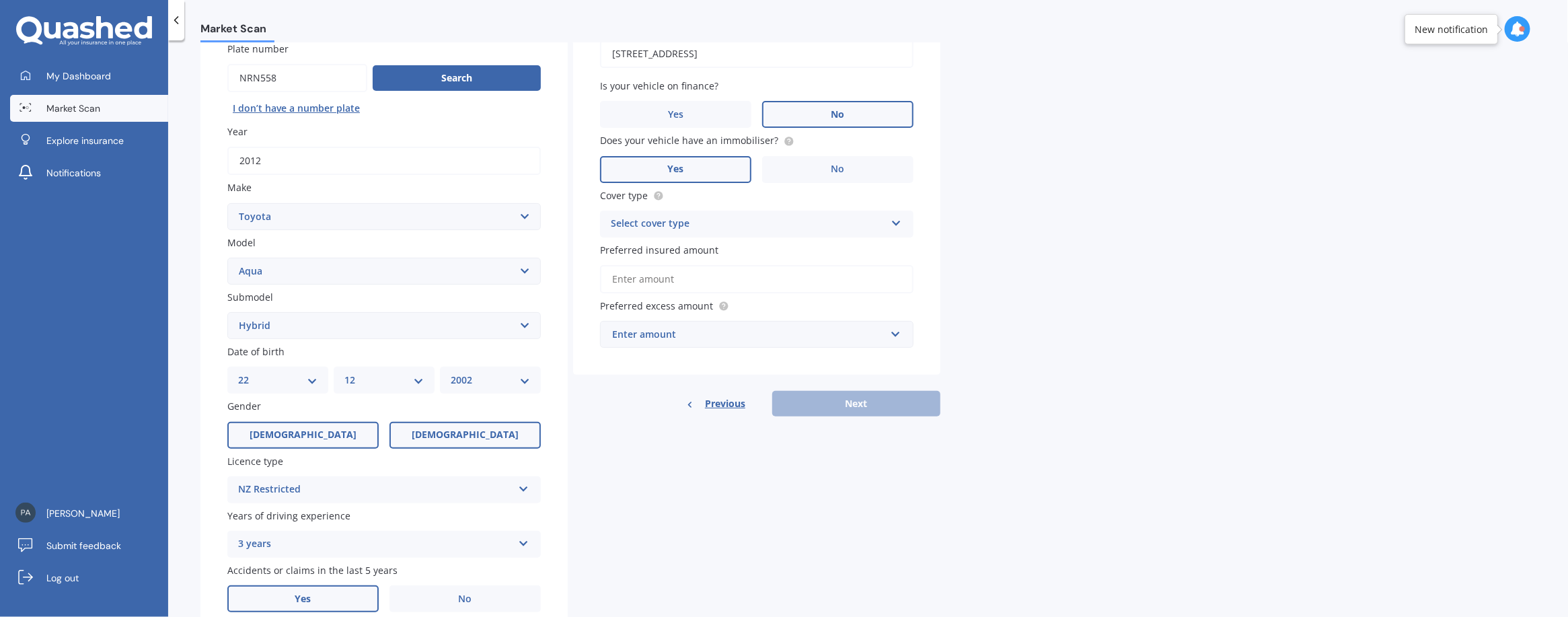 click on "[DEMOGRAPHIC_DATA]" at bounding box center [465, 435] 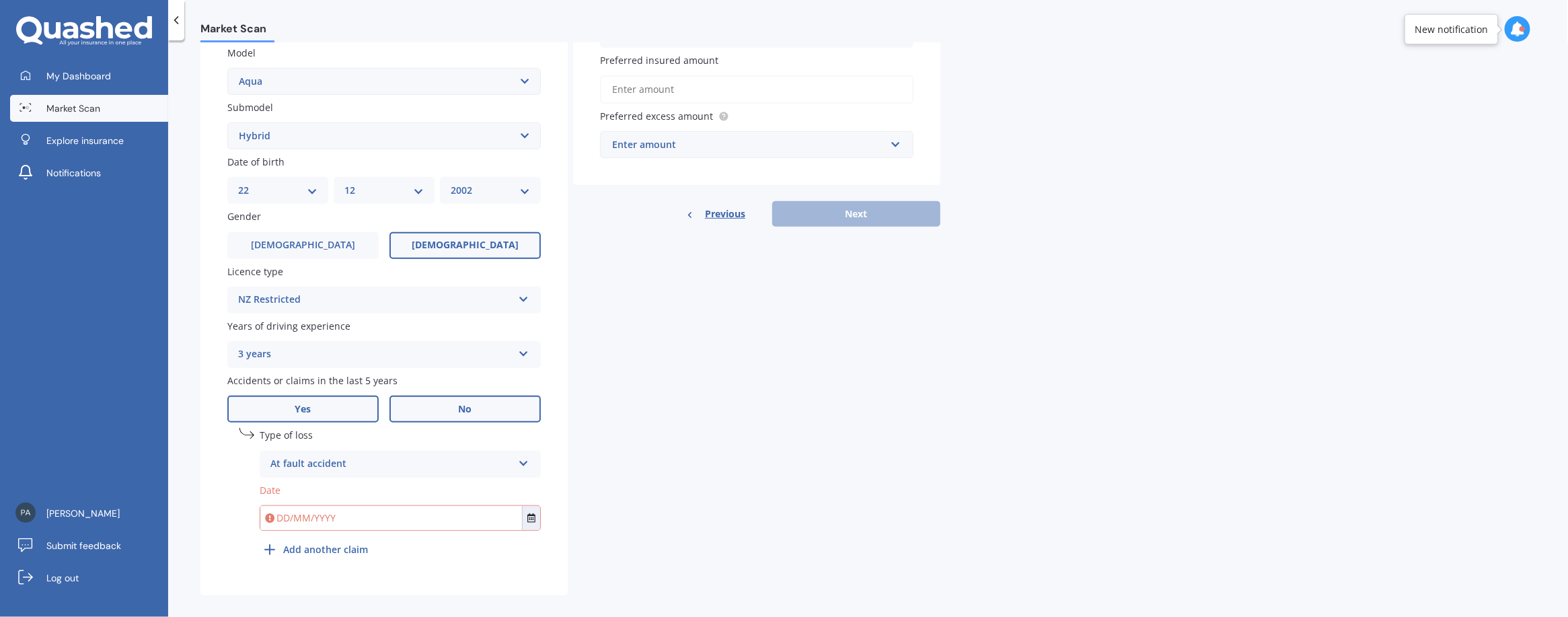 scroll, scrollTop: 319, scrollLeft: 0, axis: vertical 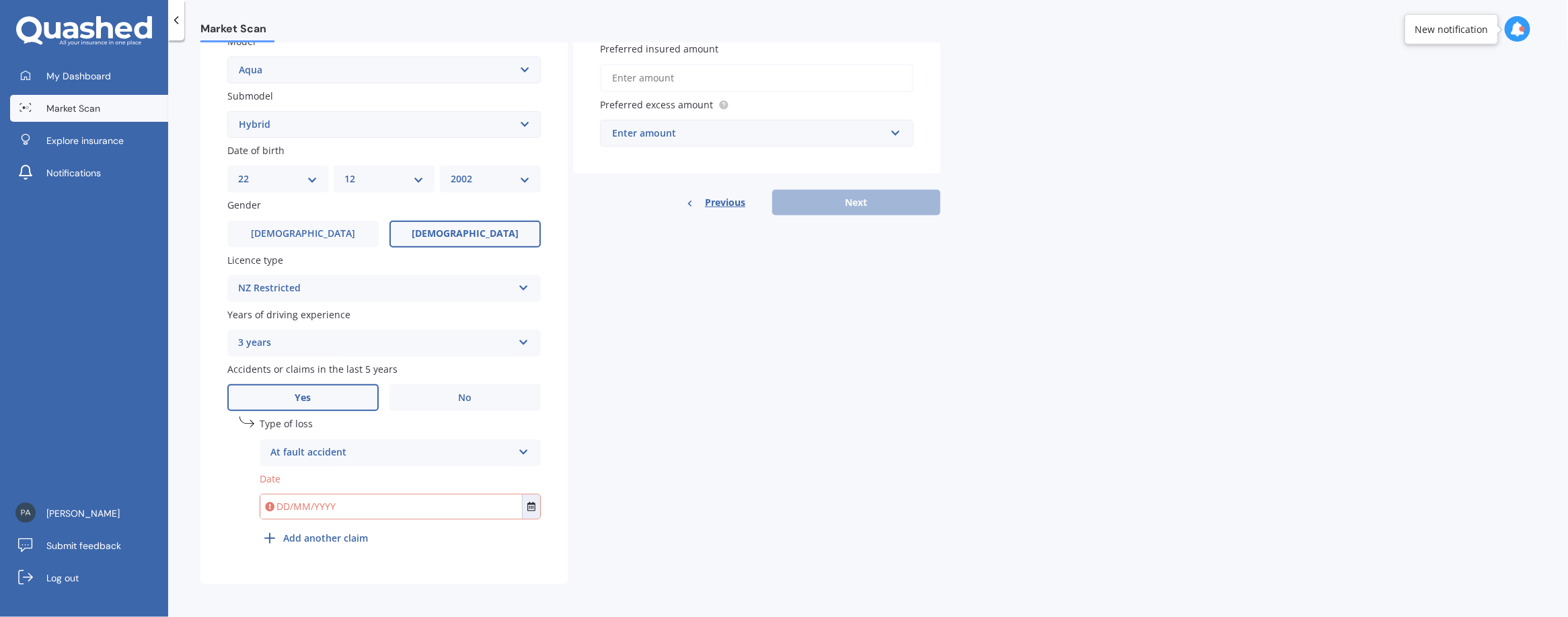 click on "At fault accident" at bounding box center (391, 453) 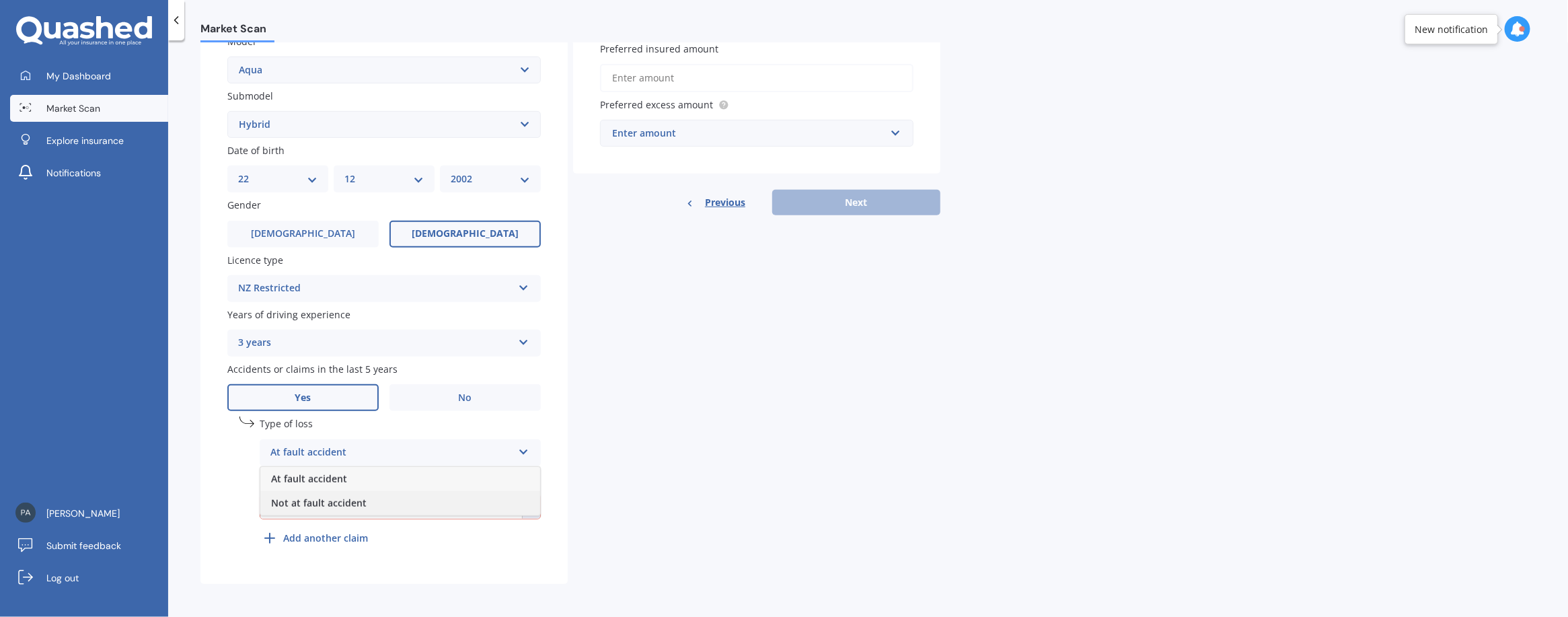 click on "Not at fault accident" at bounding box center (400, 503) 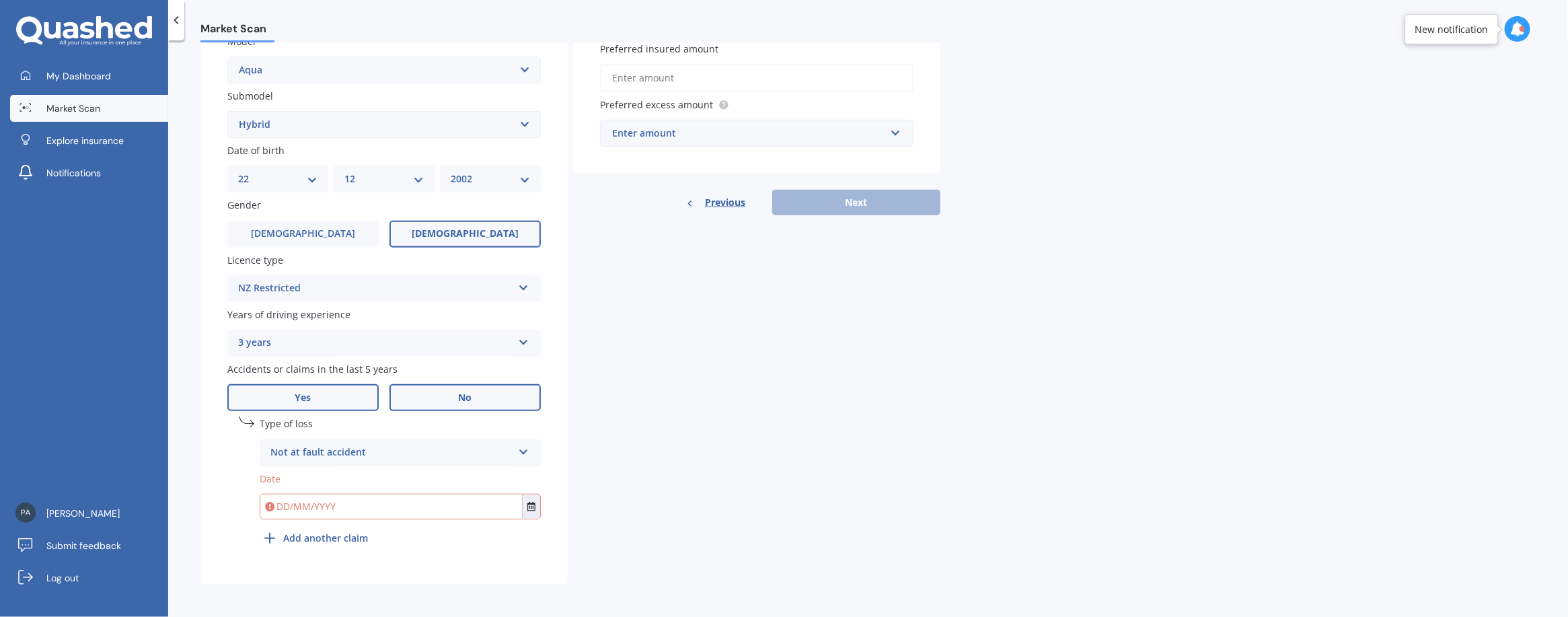 click on "No" at bounding box center [465, 398] 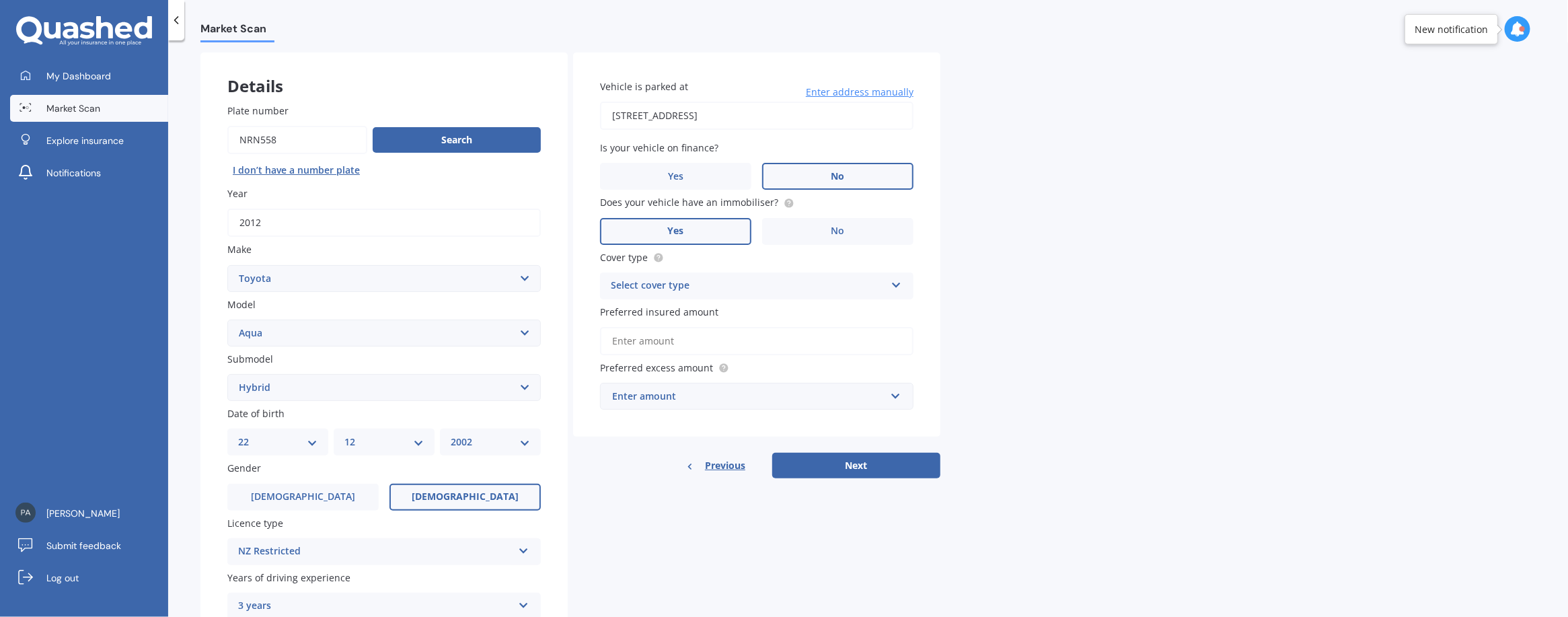 scroll, scrollTop: 40, scrollLeft: 0, axis: vertical 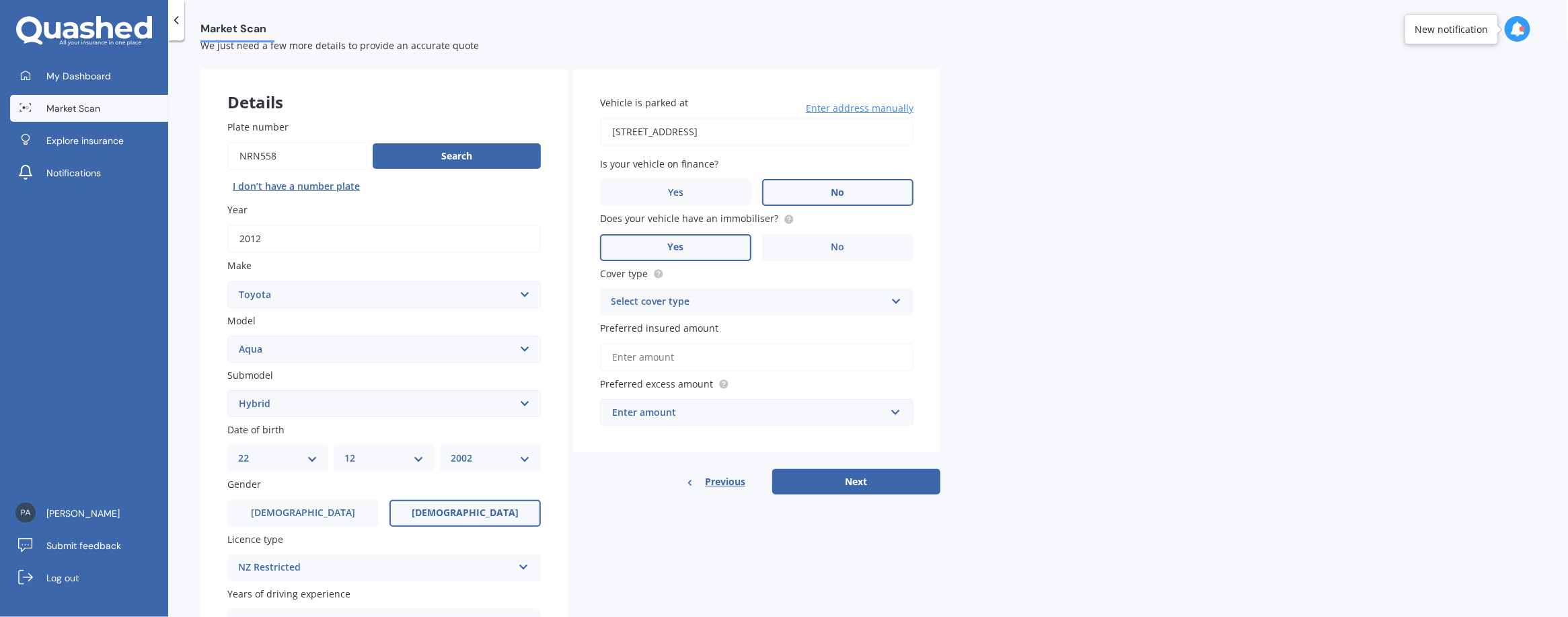 click on "Select cover type Comprehensive Third Party, Fire & Theft Third Party" at bounding box center [757, 302] 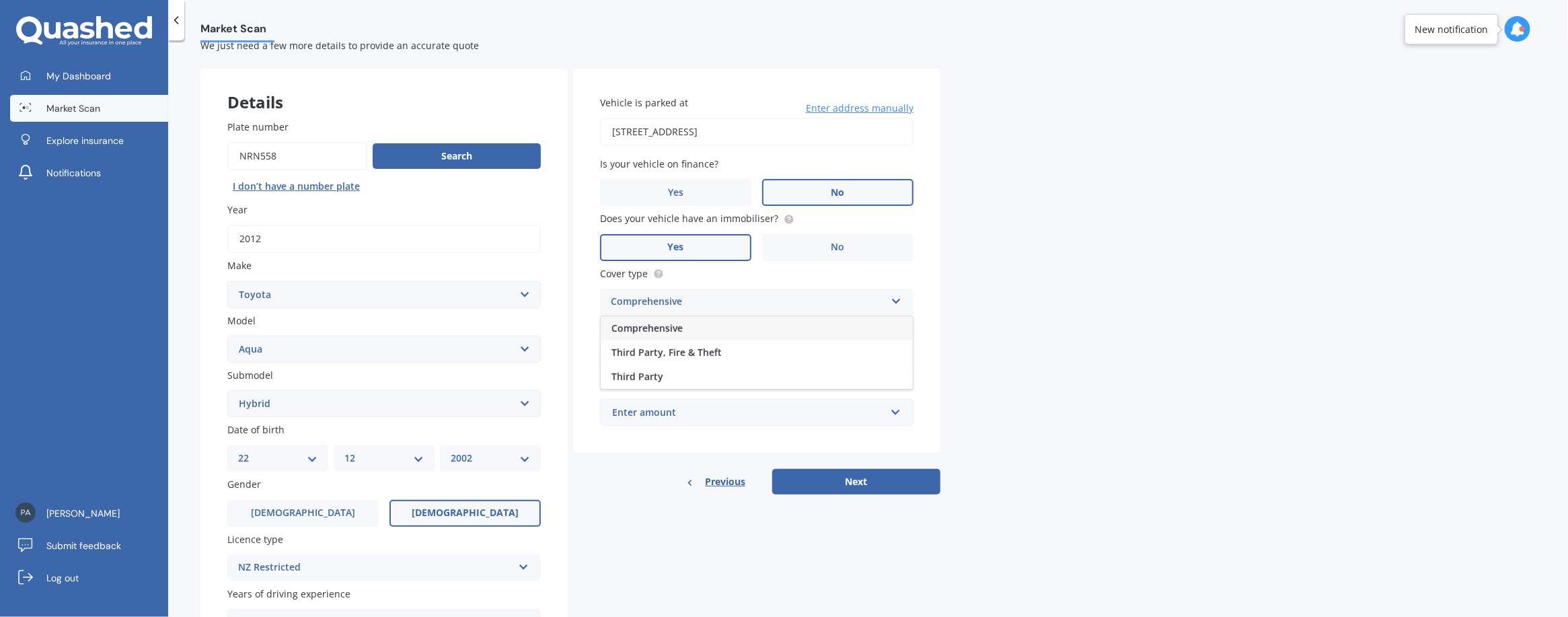 click on "Comprehensive" at bounding box center [757, 328] 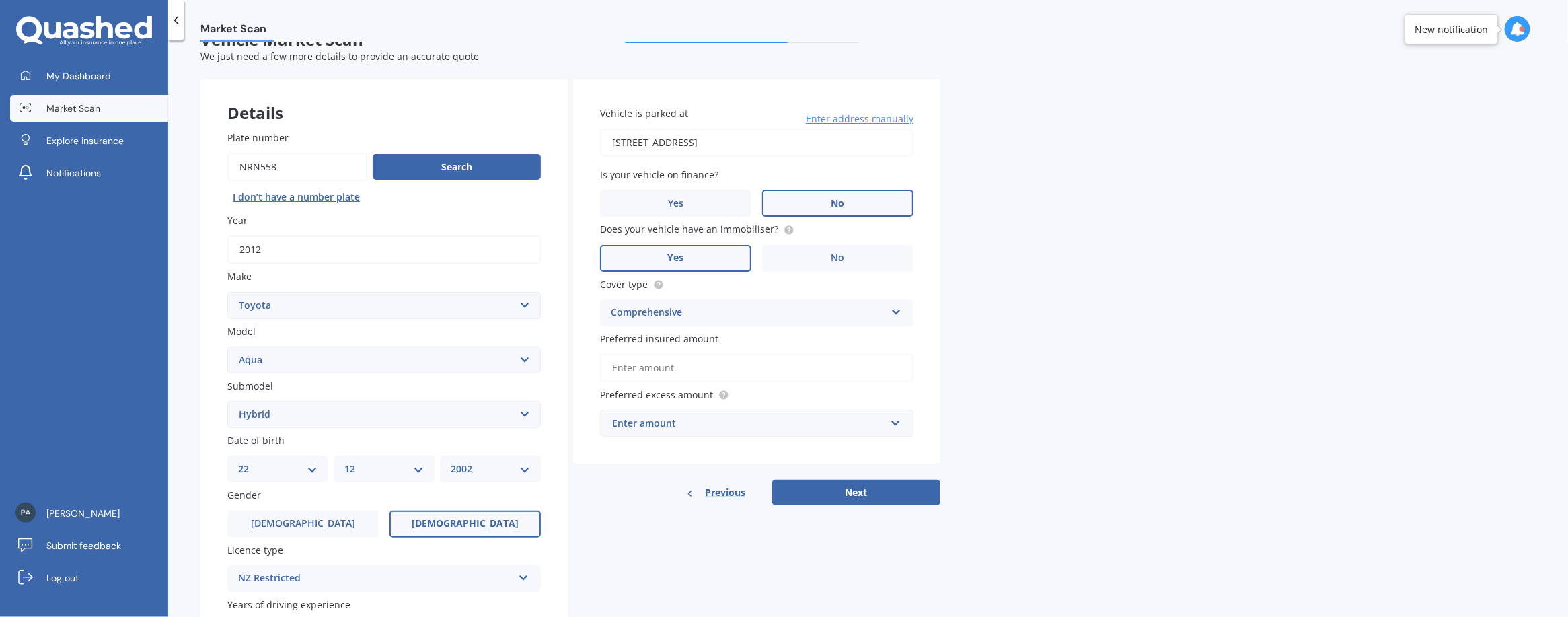 scroll, scrollTop: 0, scrollLeft: 0, axis: both 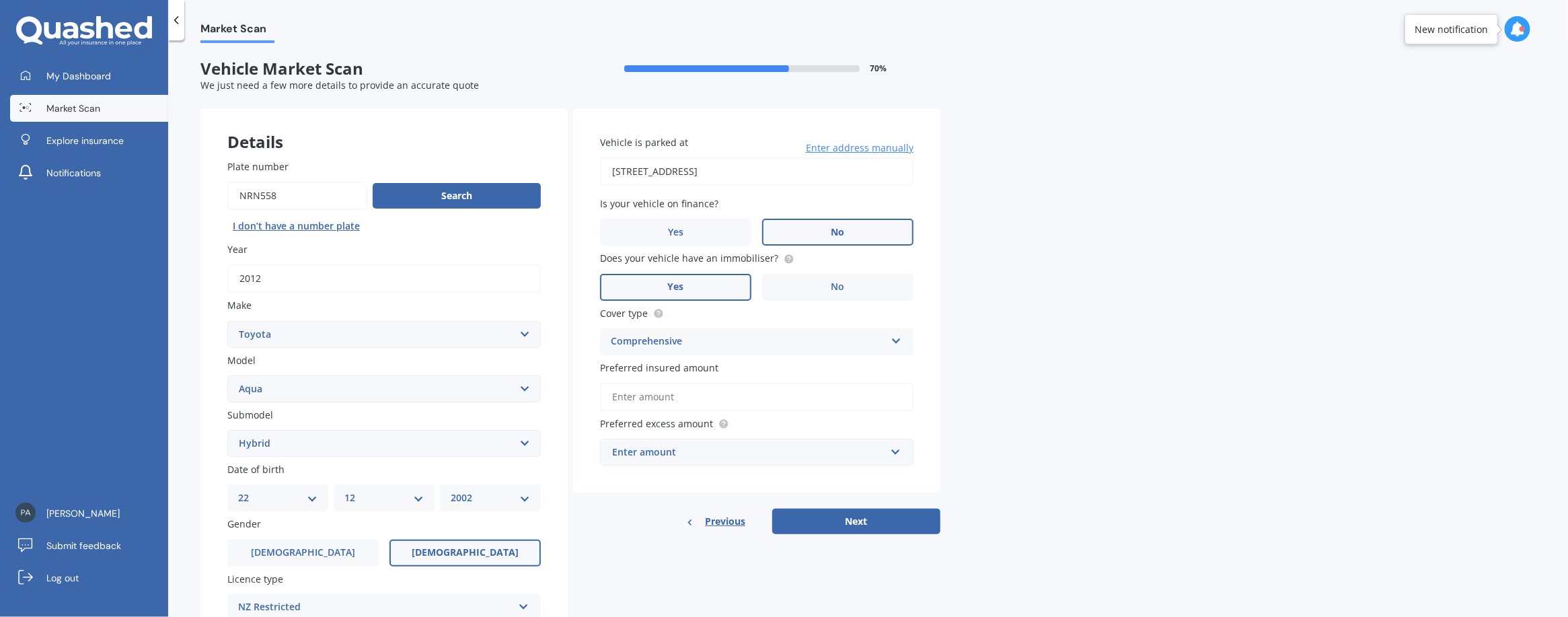 click on "Preferred insured amount" at bounding box center (757, 397) 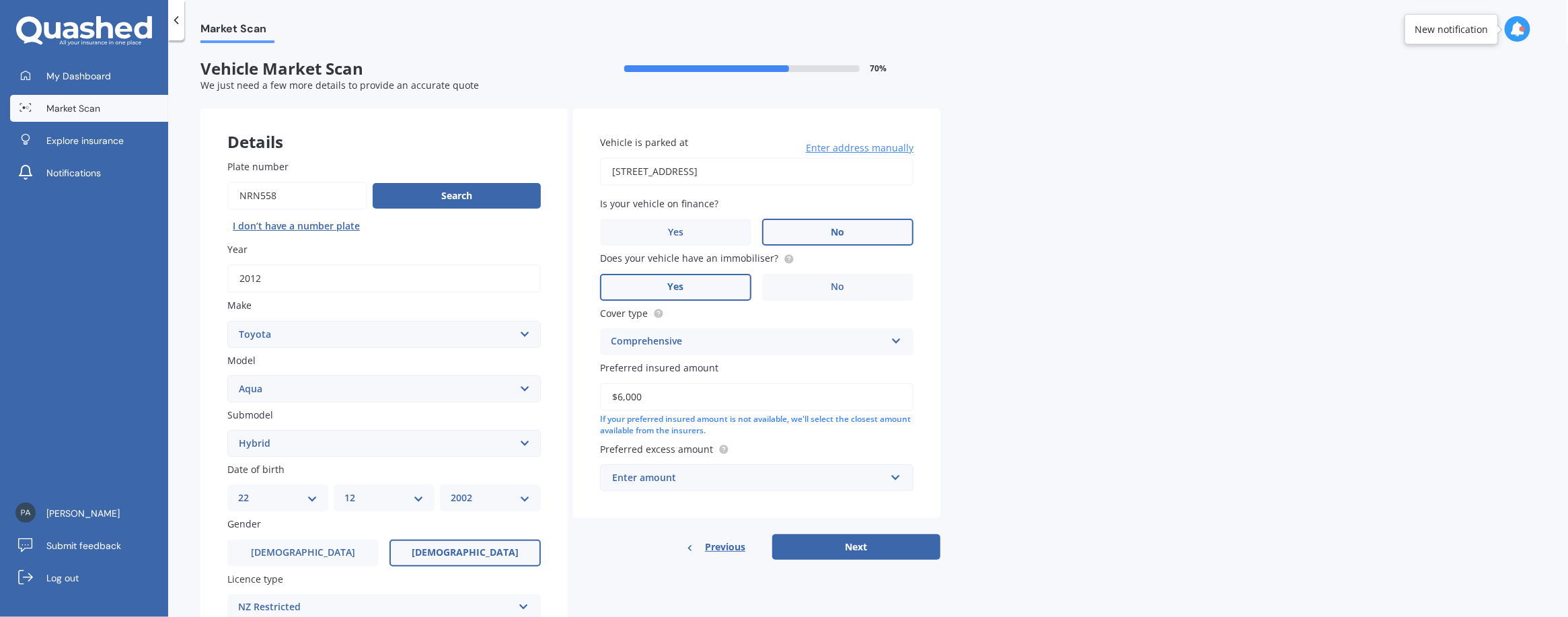 click on "Enter amount" at bounding box center [749, 478] 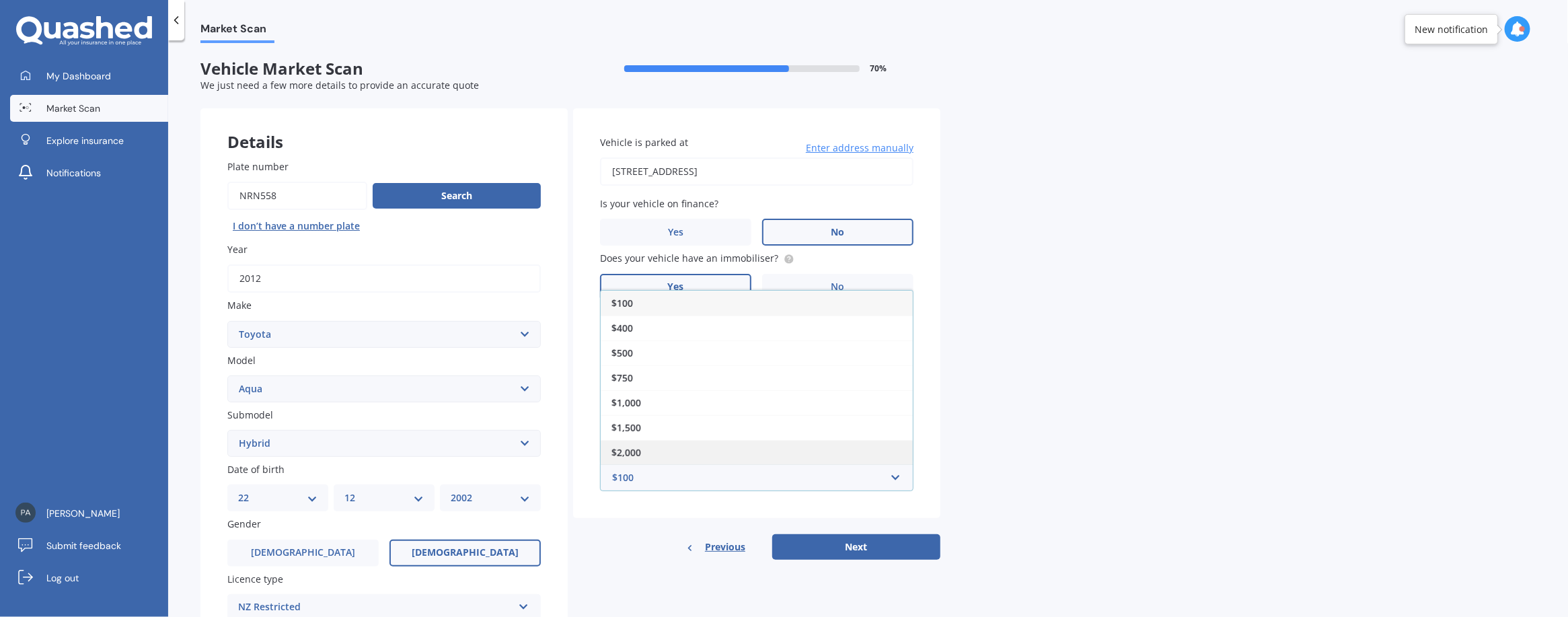 click on "$2,000" at bounding box center [757, 452] 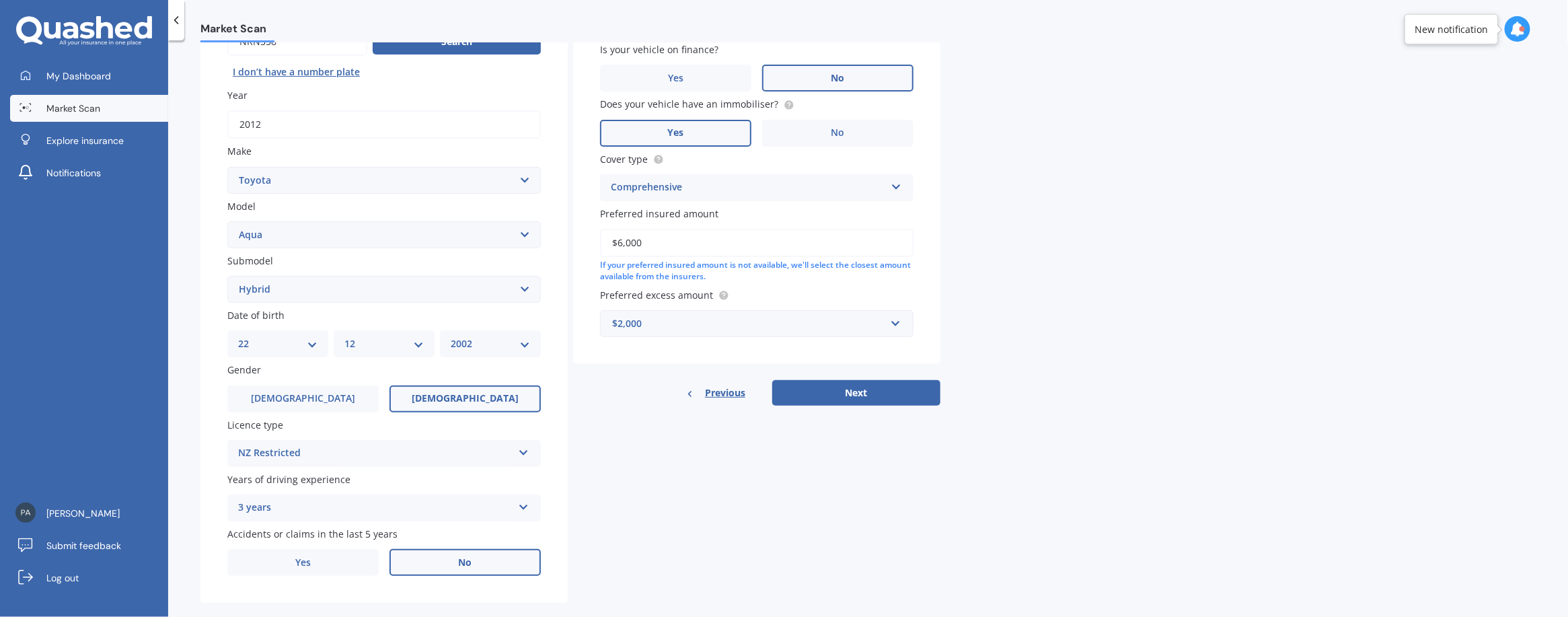 scroll, scrollTop: 174, scrollLeft: 0, axis: vertical 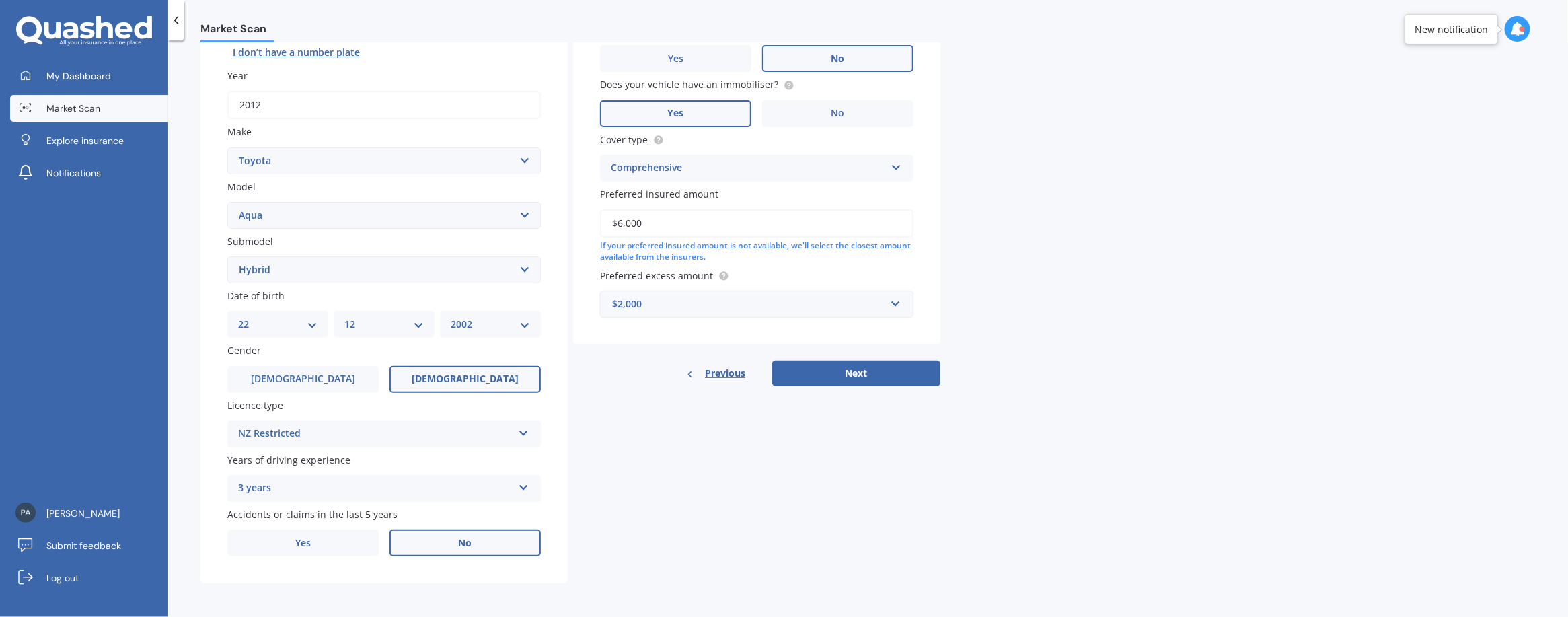 click on "$2,000" at bounding box center [749, 304] 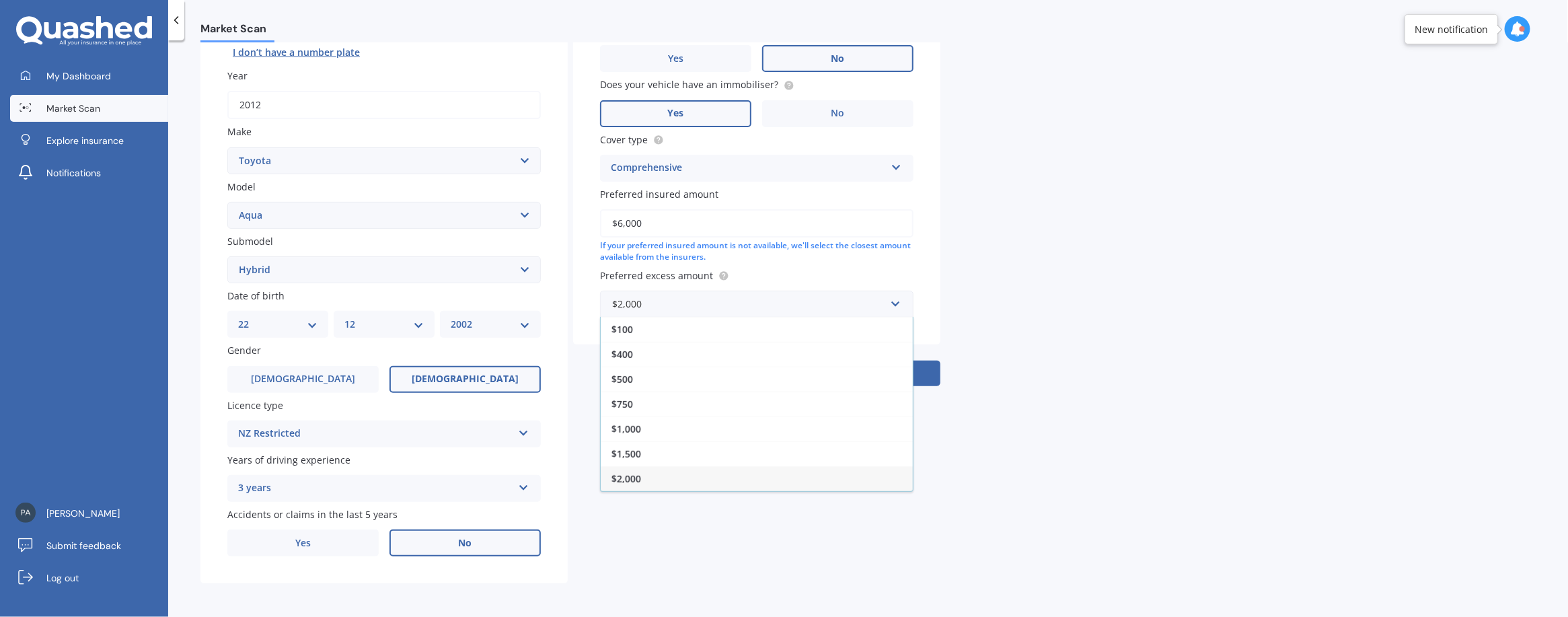 drag, startPoint x: 1033, startPoint y: 300, endPoint x: 996, endPoint y: 302, distance: 37.05401 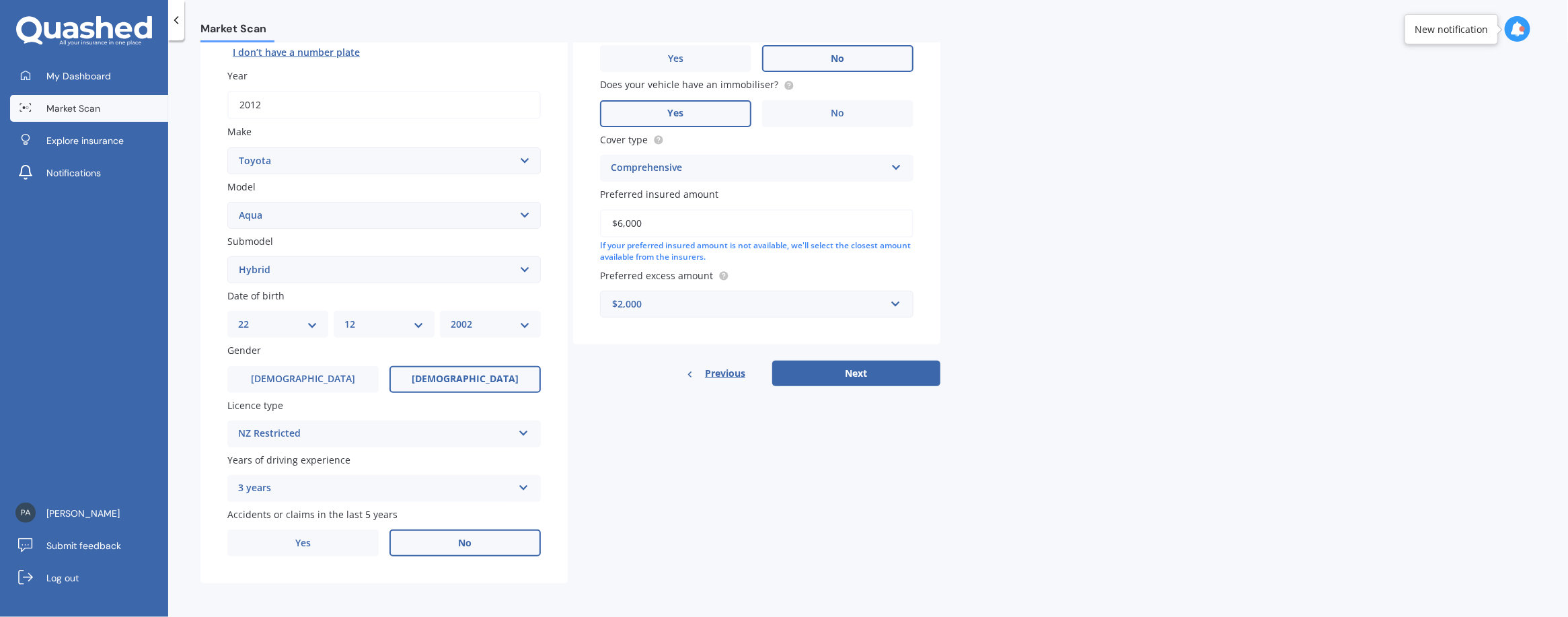 click on "$6,000" at bounding box center (757, 223) 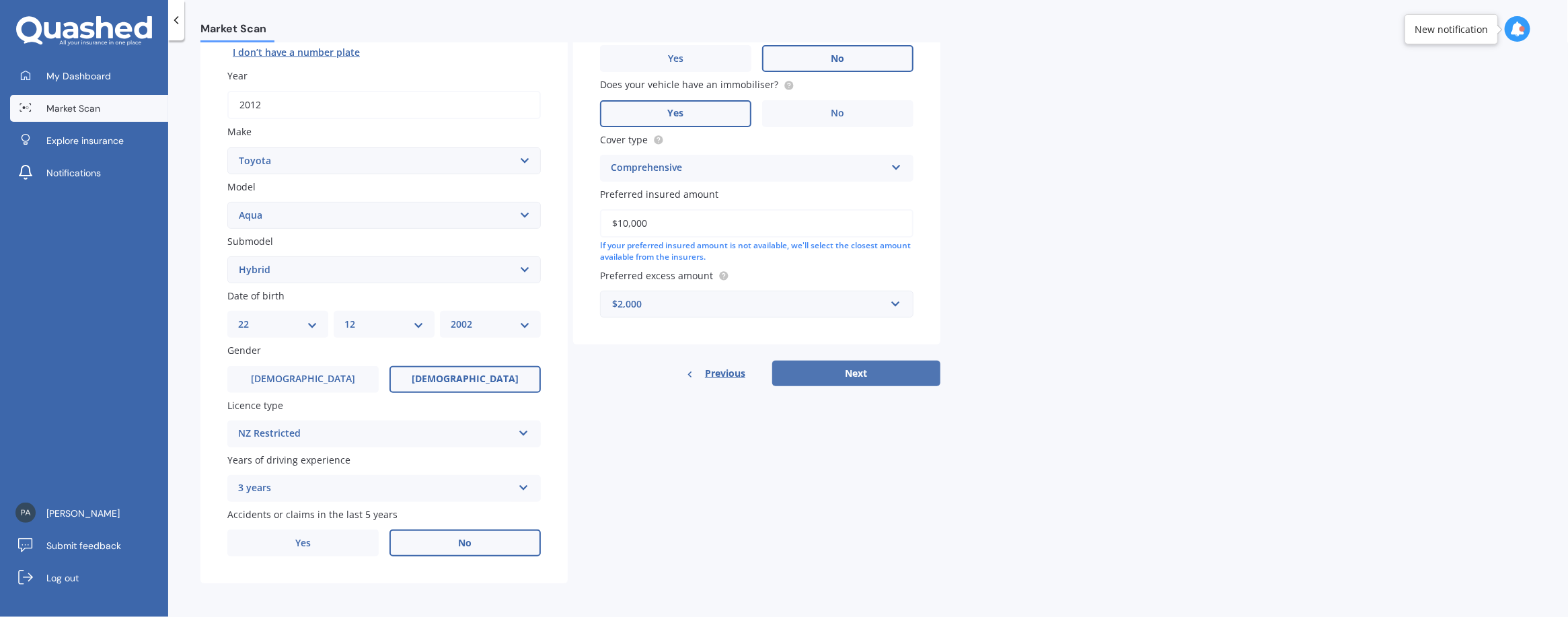 type on "$10,000" 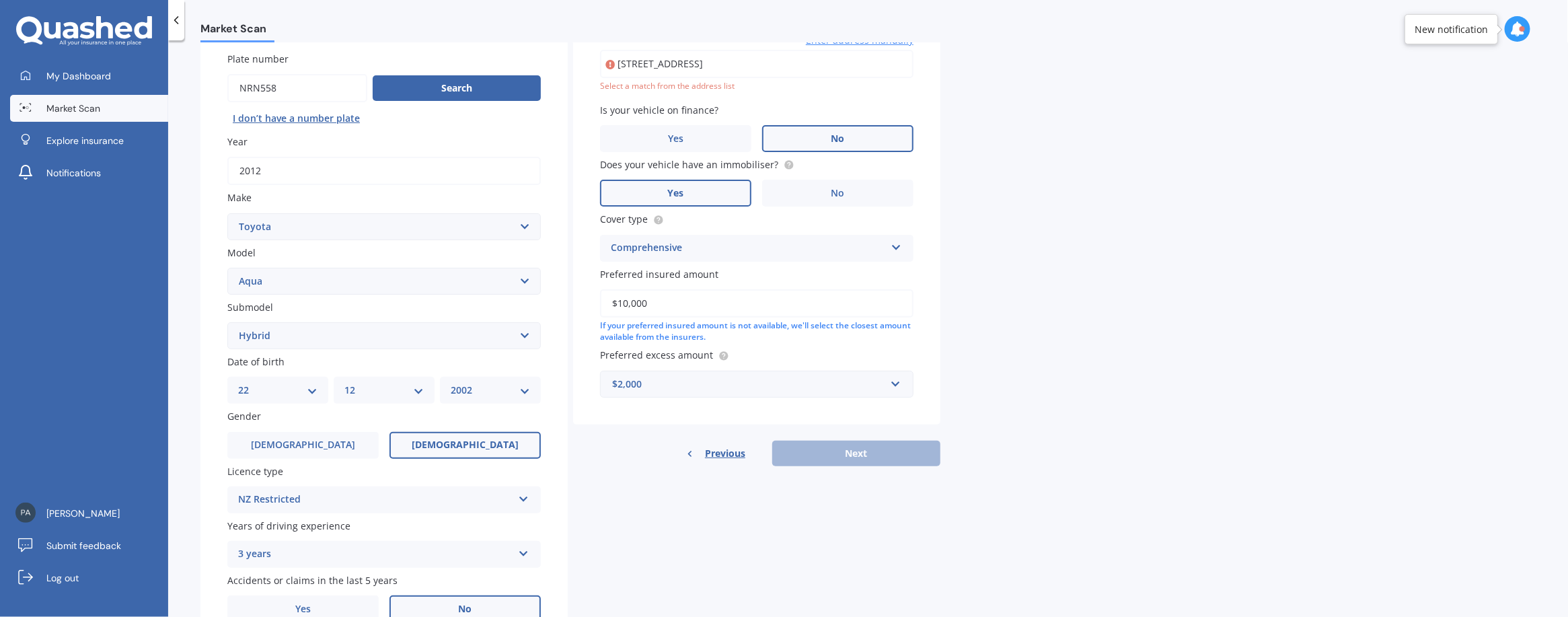 scroll, scrollTop: 92, scrollLeft: 0, axis: vertical 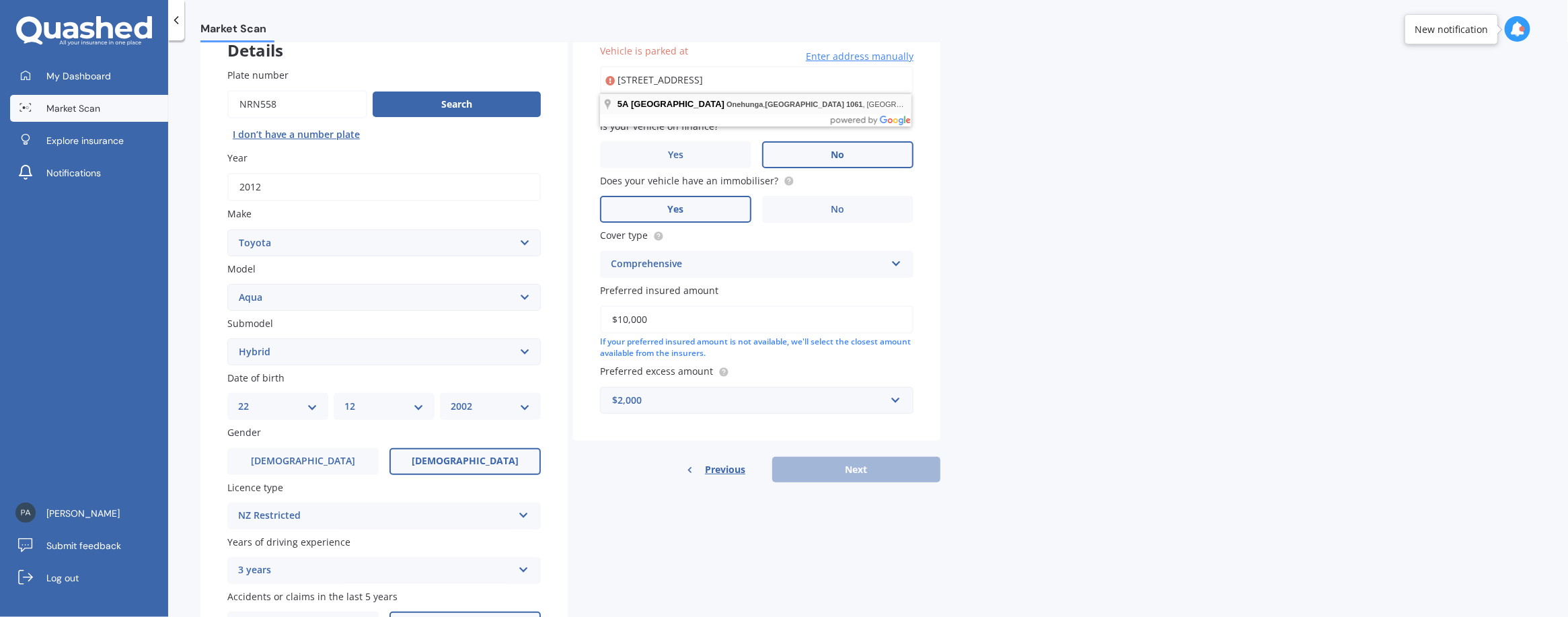 drag, startPoint x: 842, startPoint y: 77, endPoint x: 612, endPoint y: 100, distance: 231.14714 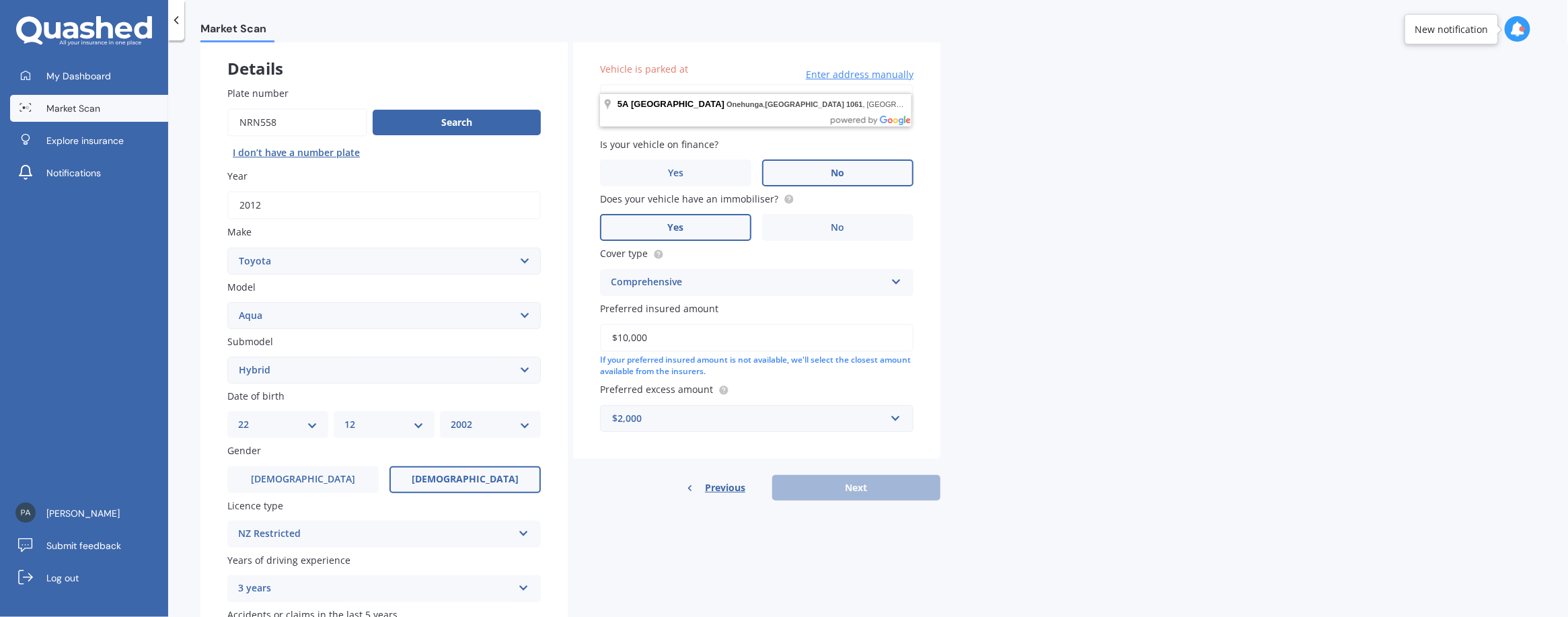 scroll, scrollTop: 24, scrollLeft: 0, axis: vertical 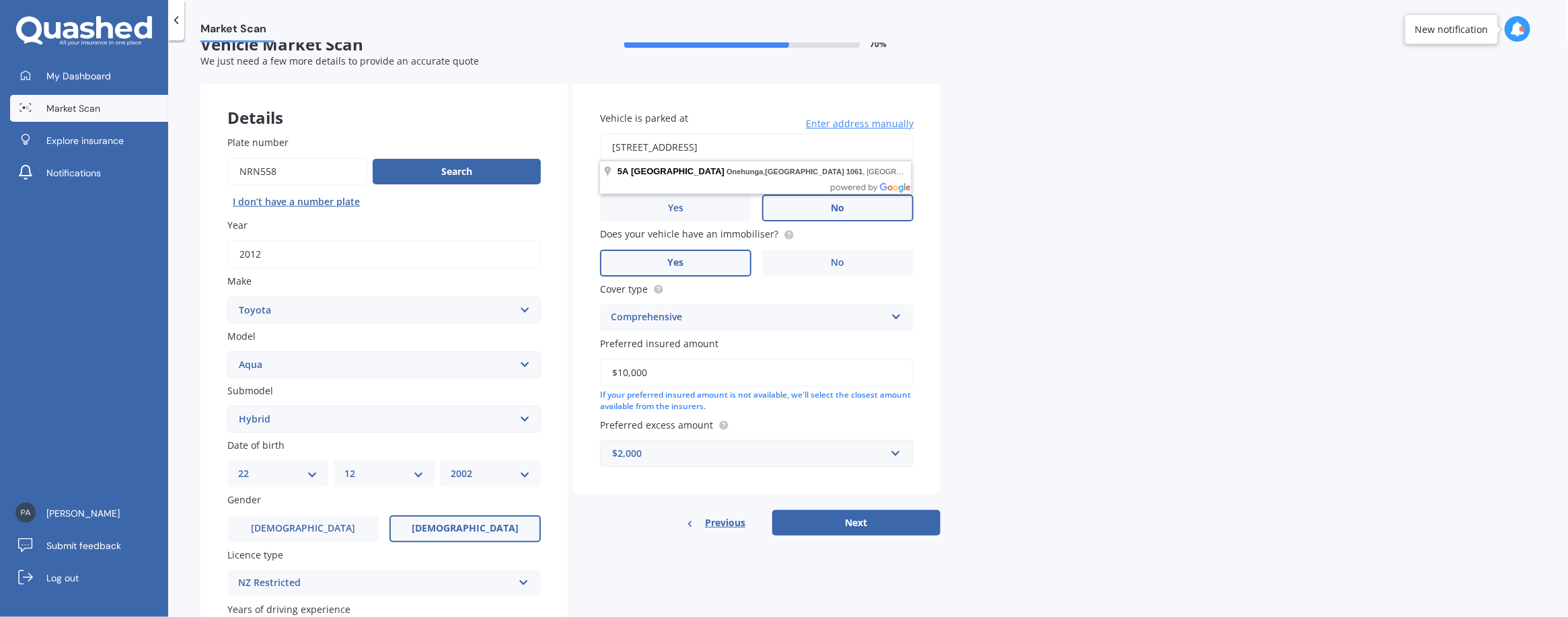 drag, startPoint x: 802, startPoint y: 148, endPoint x: 587, endPoint y: 151, distance: 215.02093 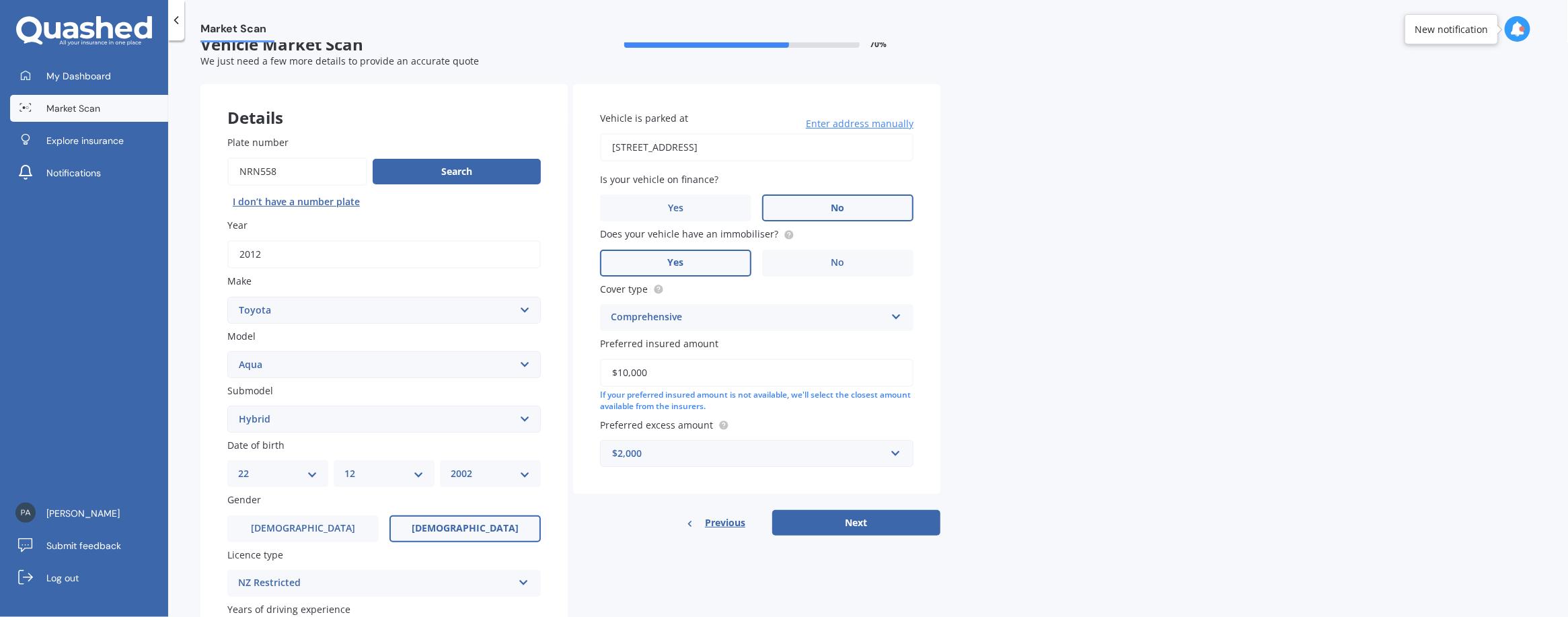 type on "[STREET_ADDRESS]" 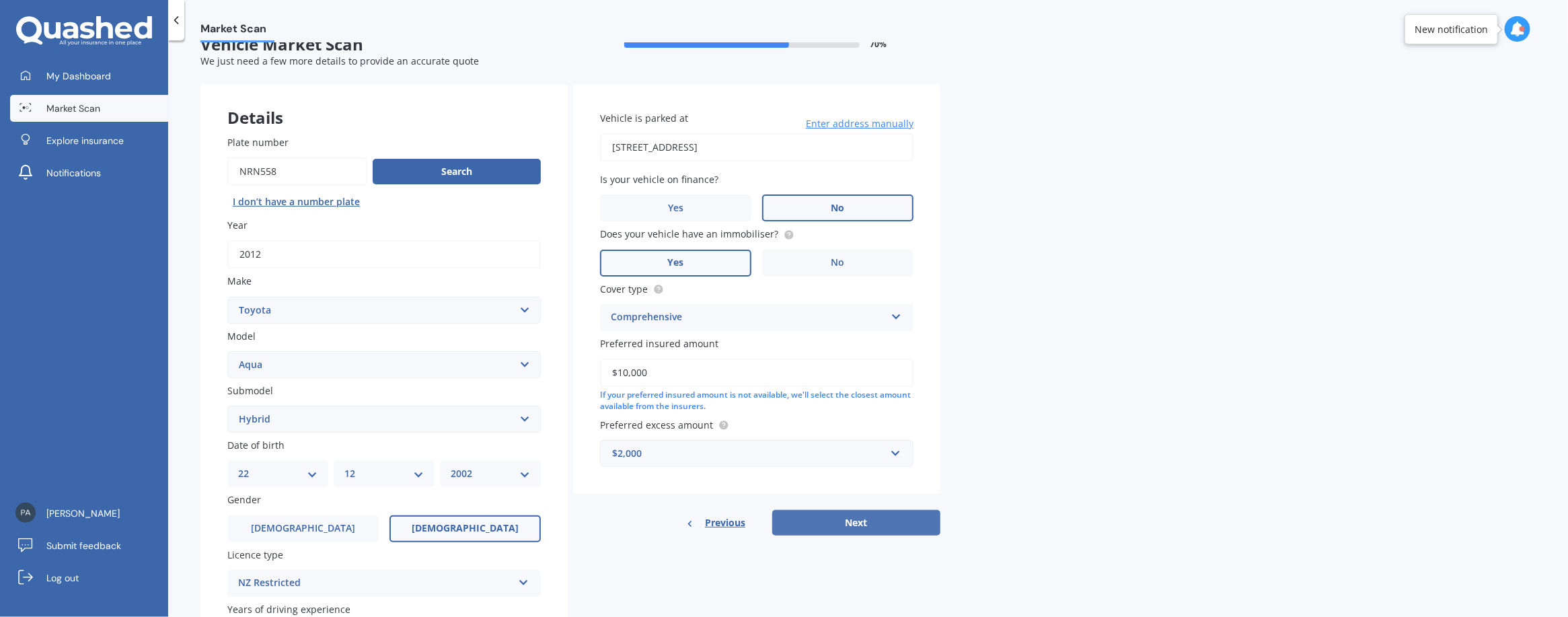 click on "Next" at bounding box center (856, 523) 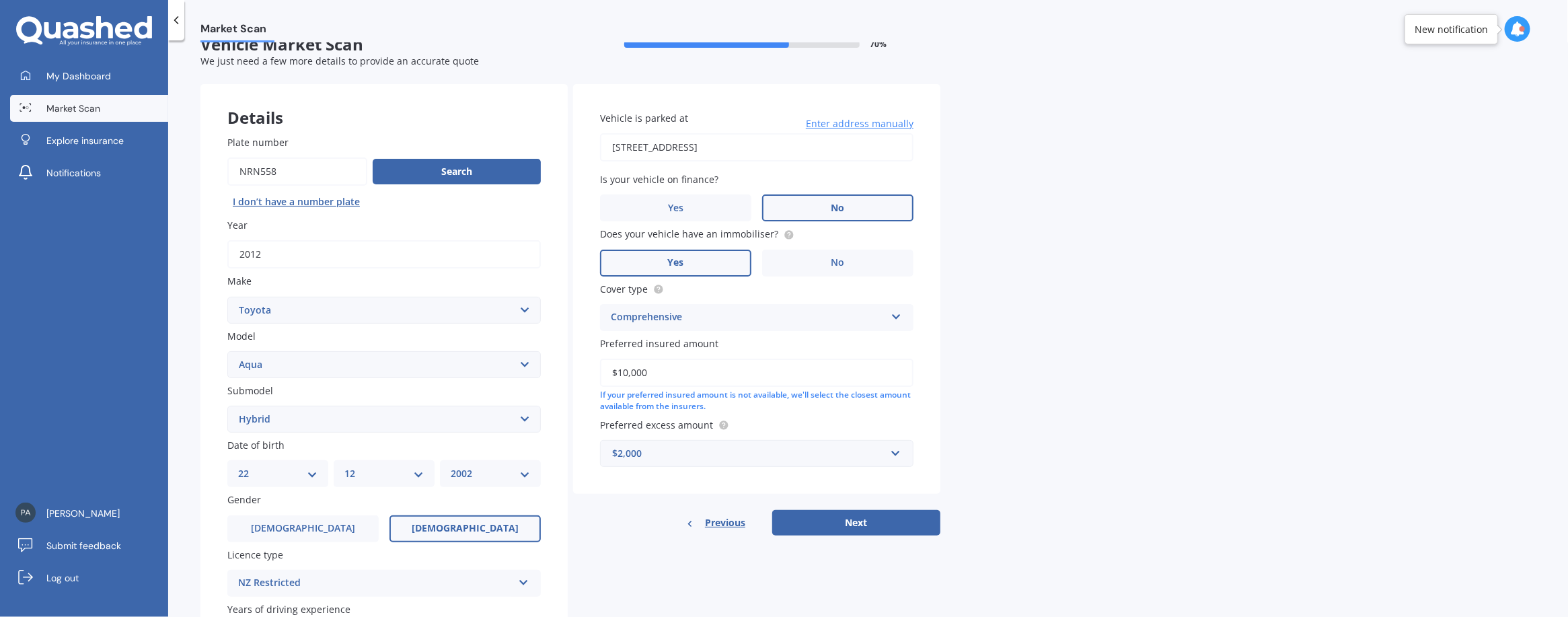 scroll, scrollTop: 0, scrollLeft: 0, axis: both 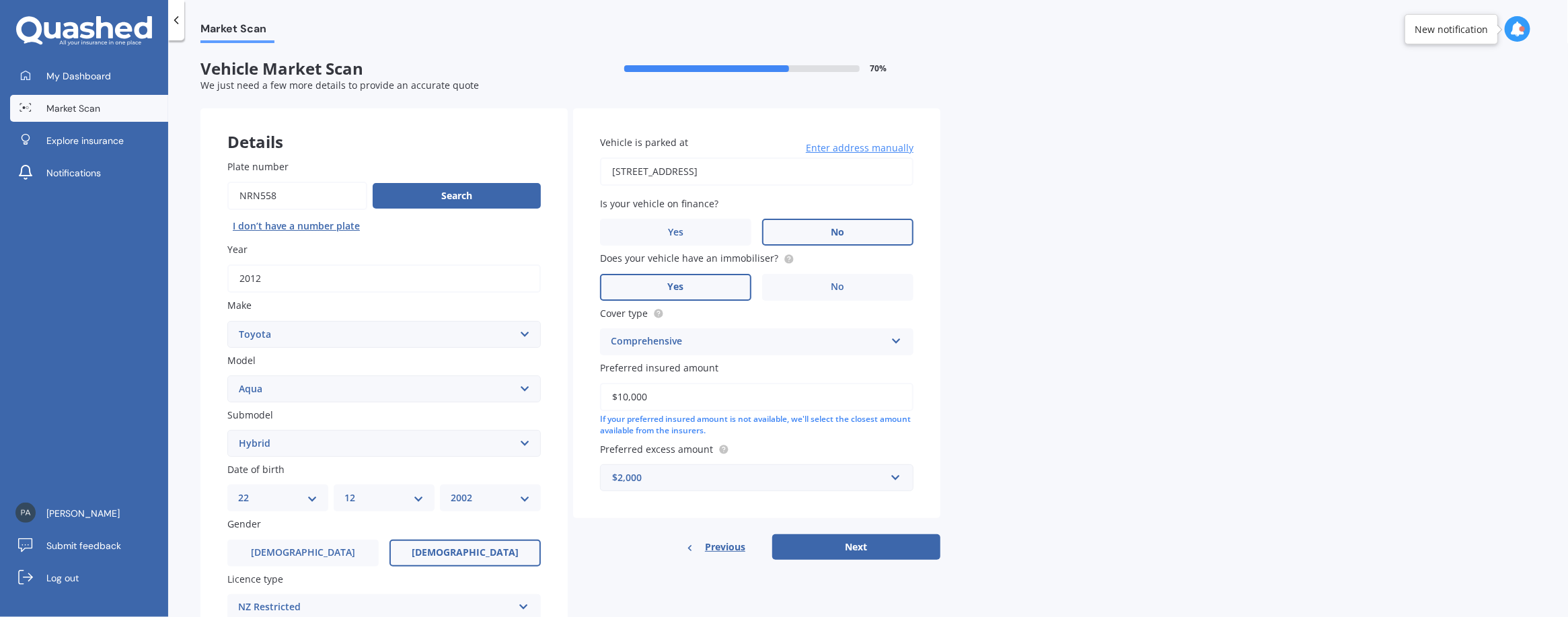select on "22" 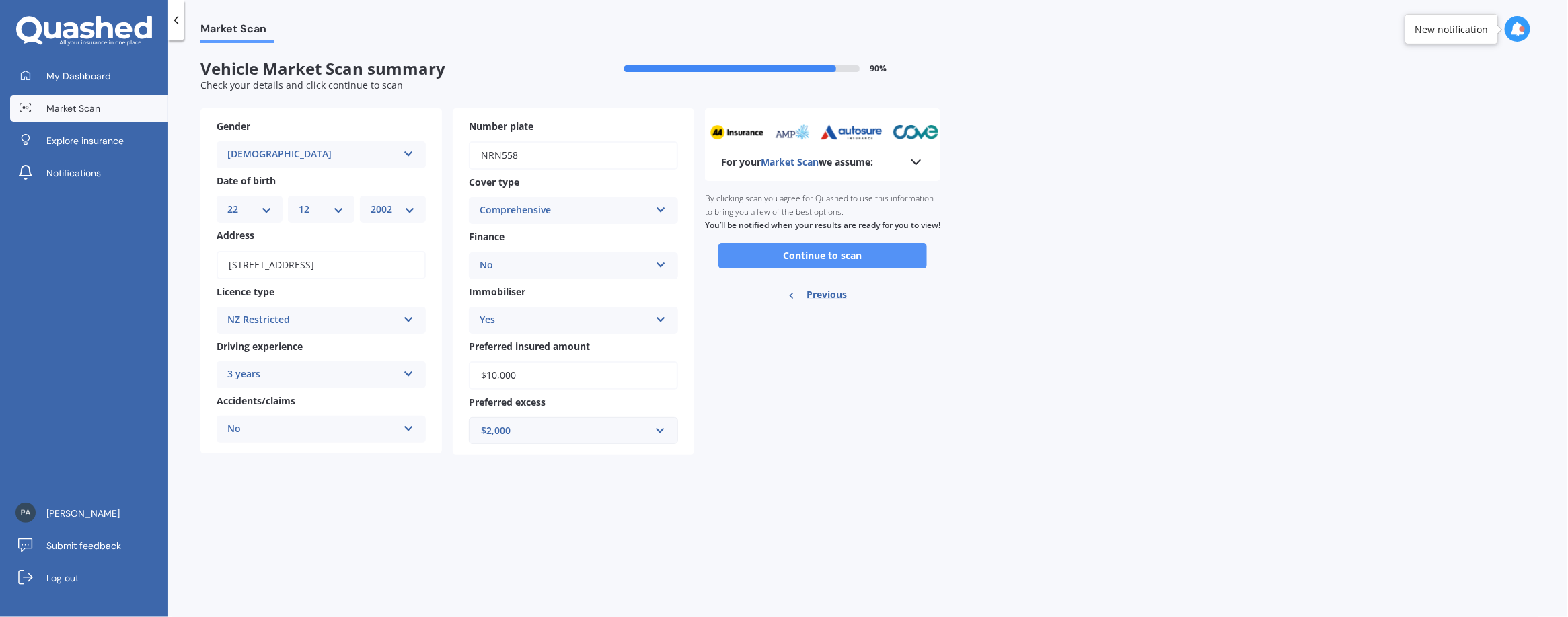click on "Continue to scan" at bounding box center [823, 256] 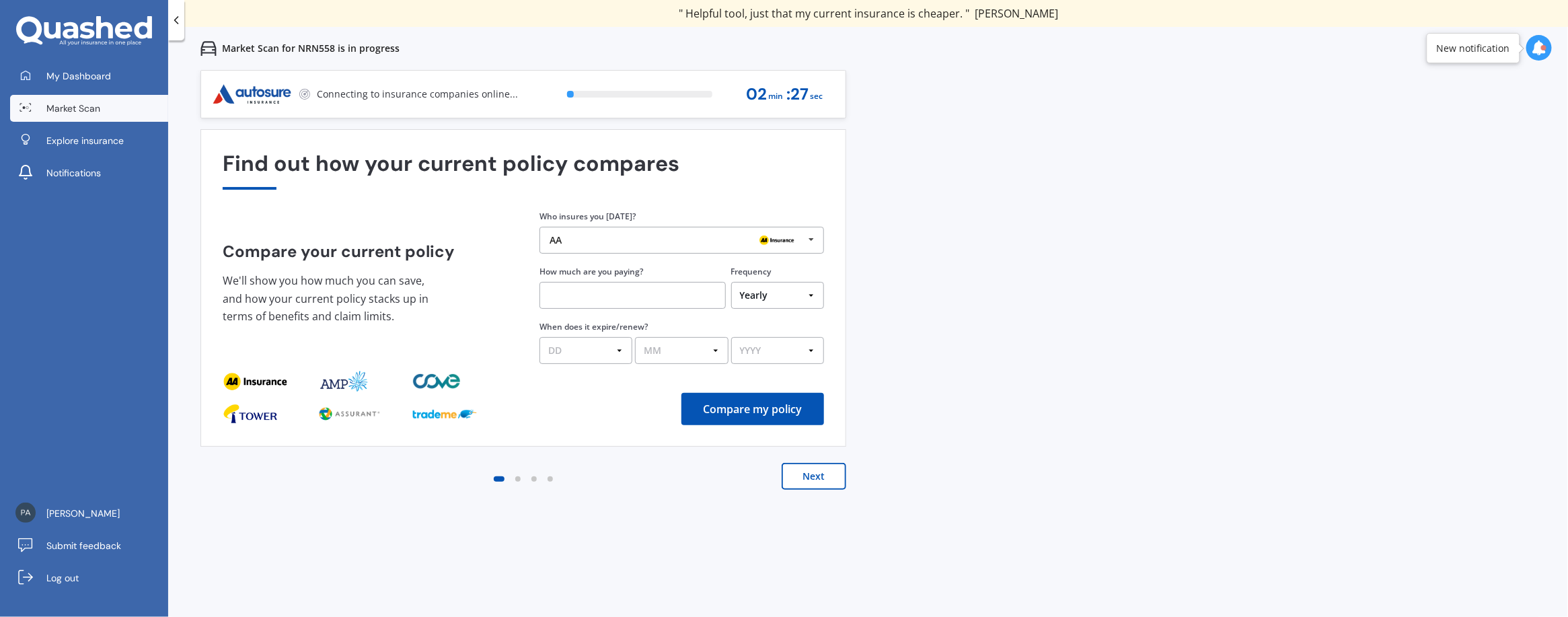 click on "Next" at bounding box center [814, 476] 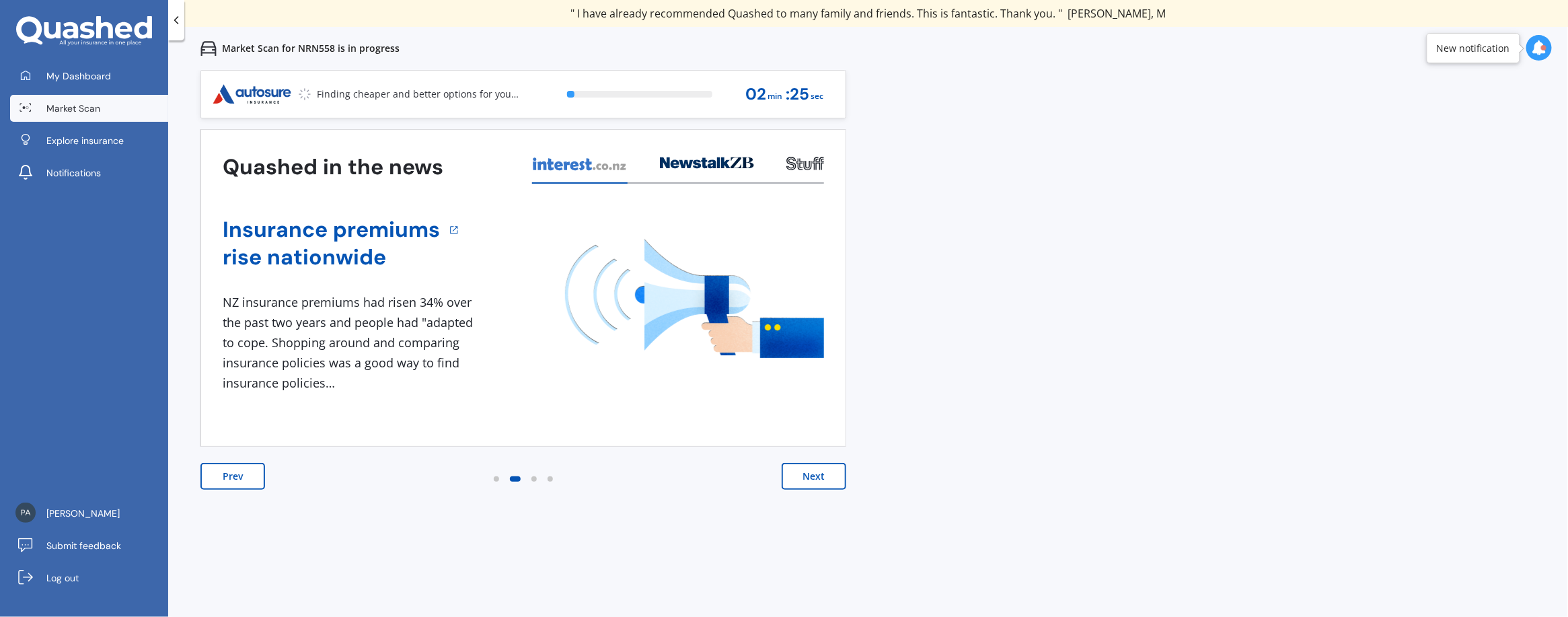click on "Next" at bounding box center [814, 476] 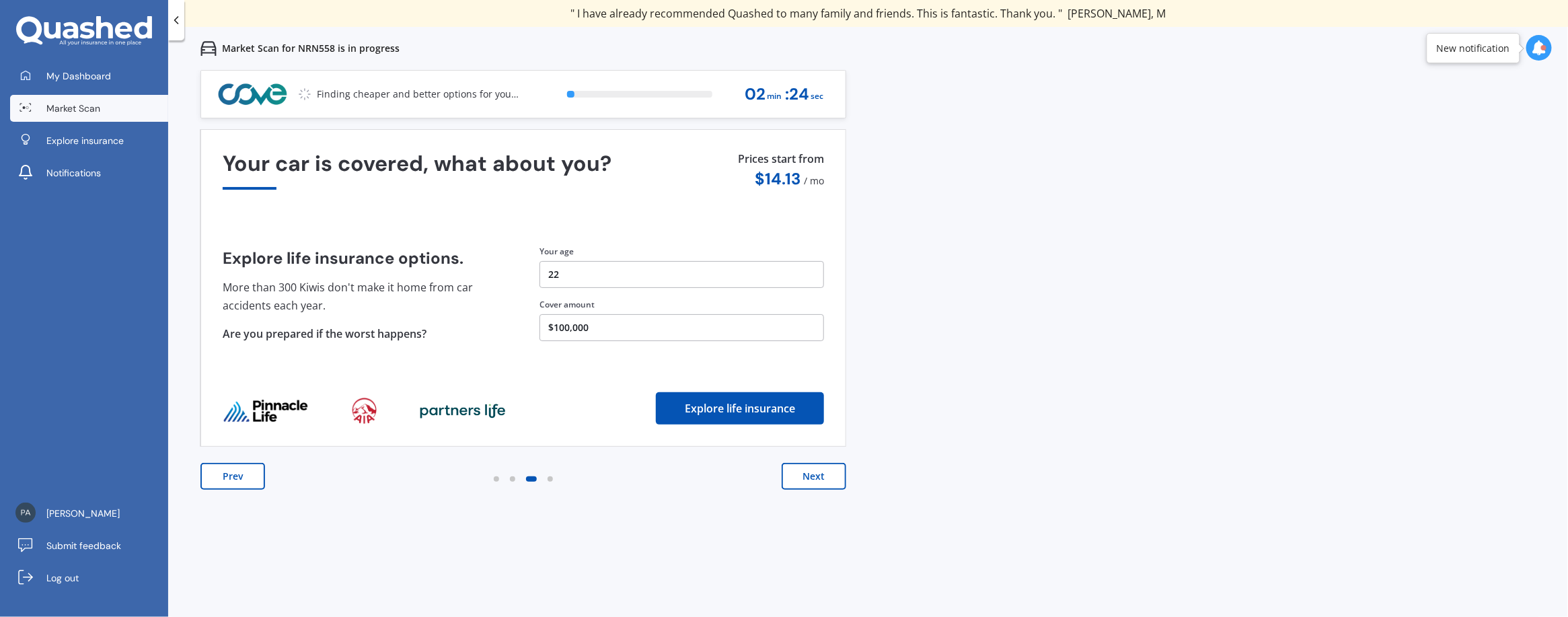click on "Next" at bounding box center (814, 476) 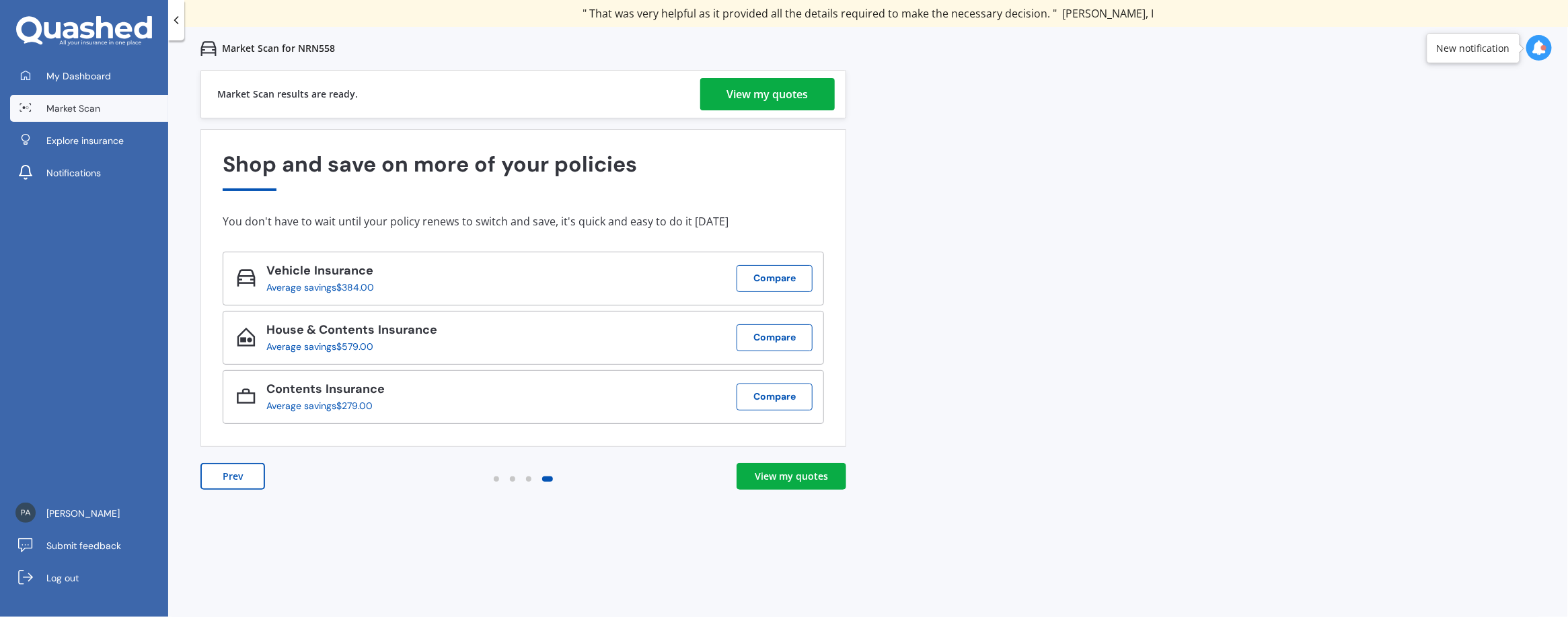 click on "View my quotes" at bounding box center (768, 94) 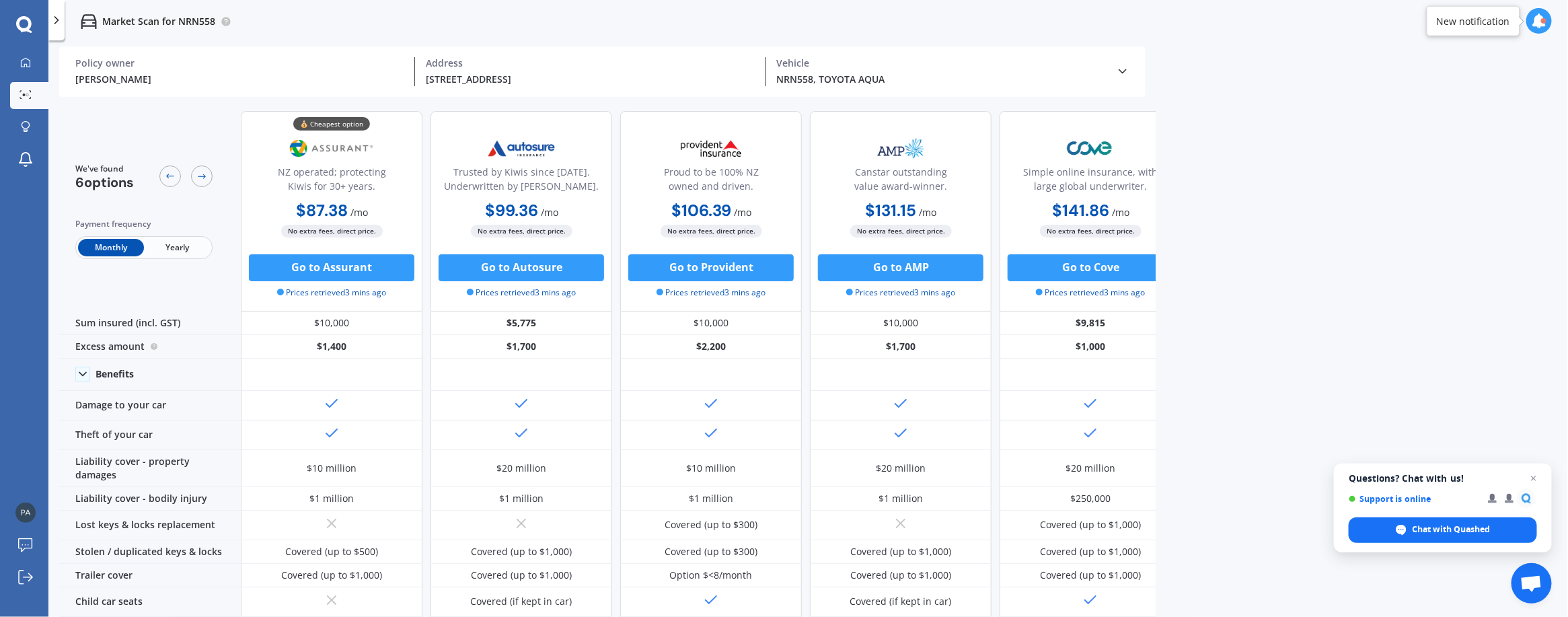 click on "Yearly" at bounding box center [177, 248] 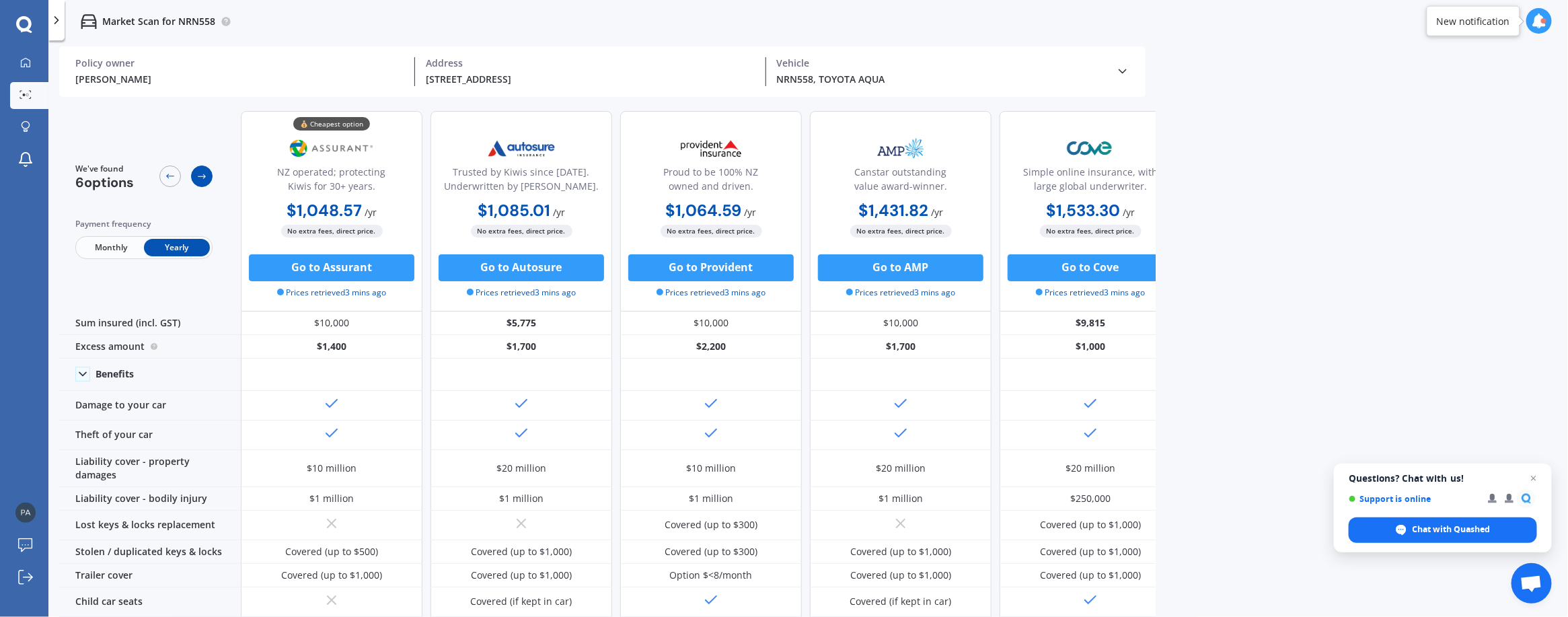 click at bounding box center (202, 176) 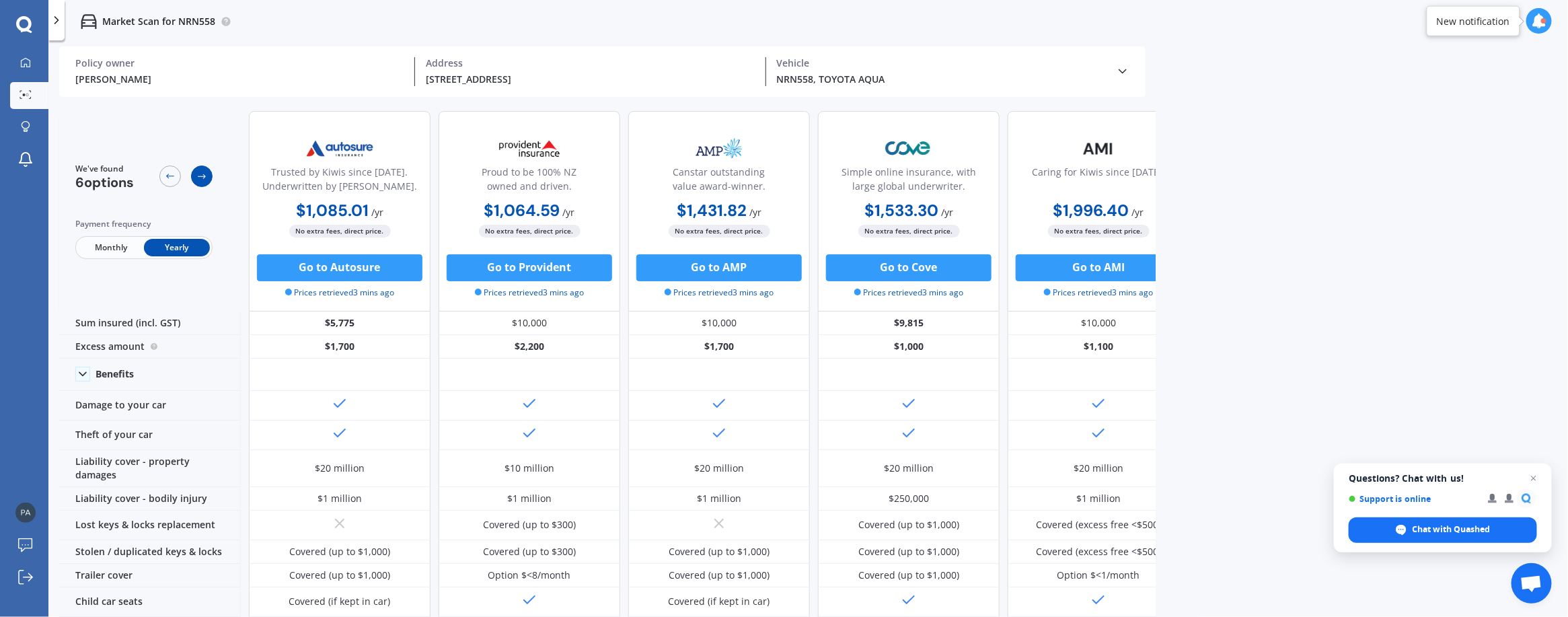 click at bounding box center [202, 176] 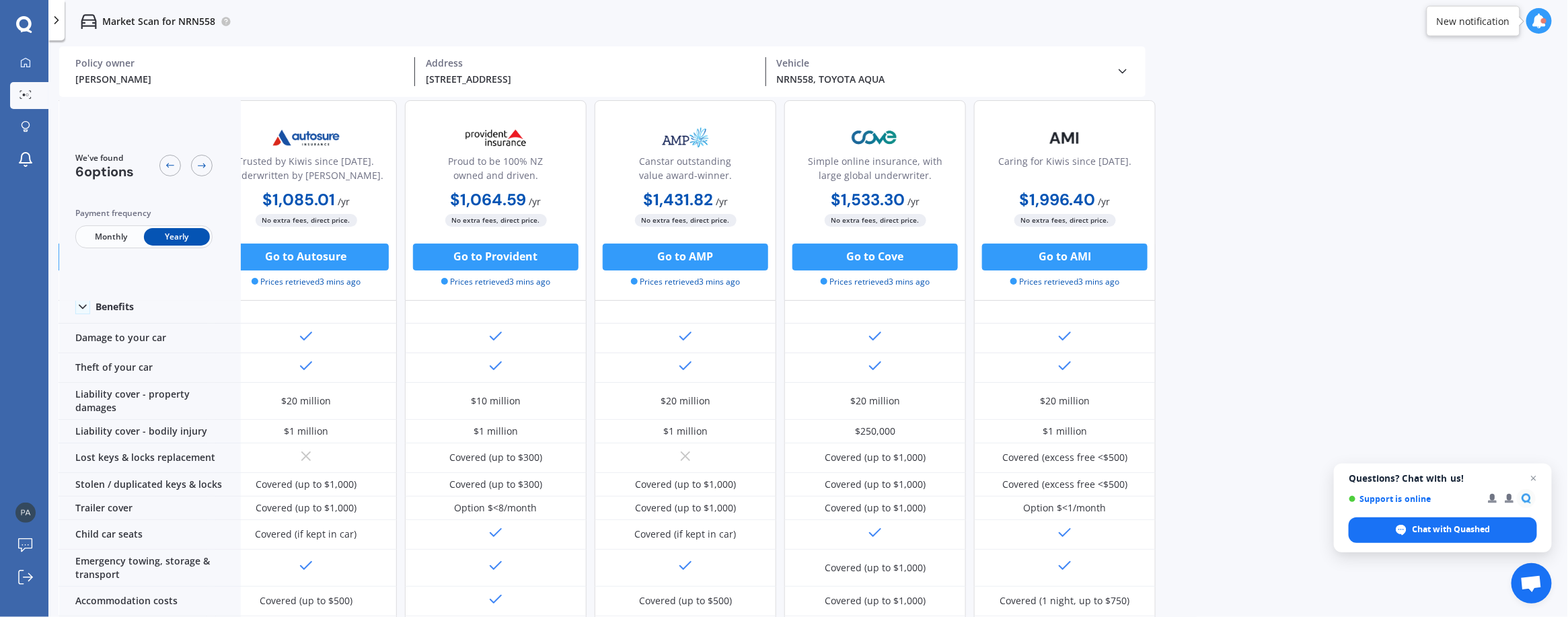 scroll, scrollTop: 0, scrollLeft: 221, axis: horizontal 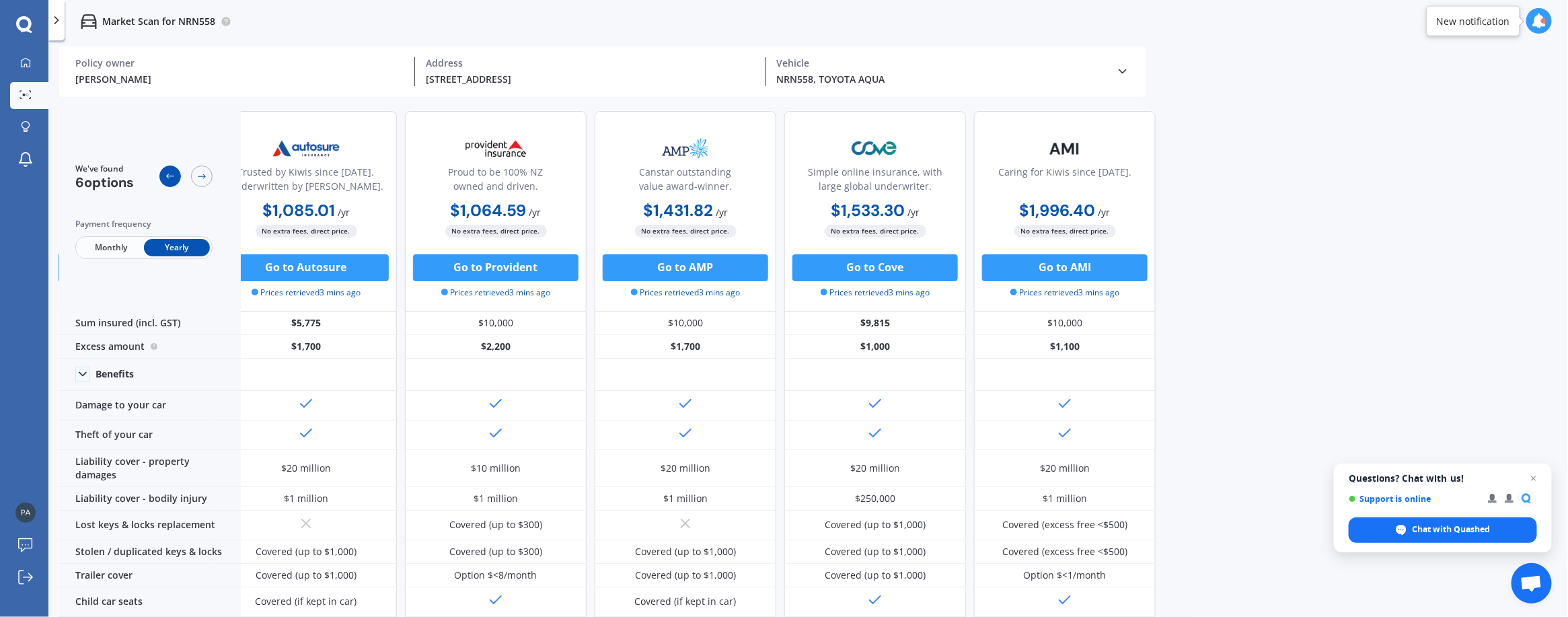 click at bounding box center (170, 176) 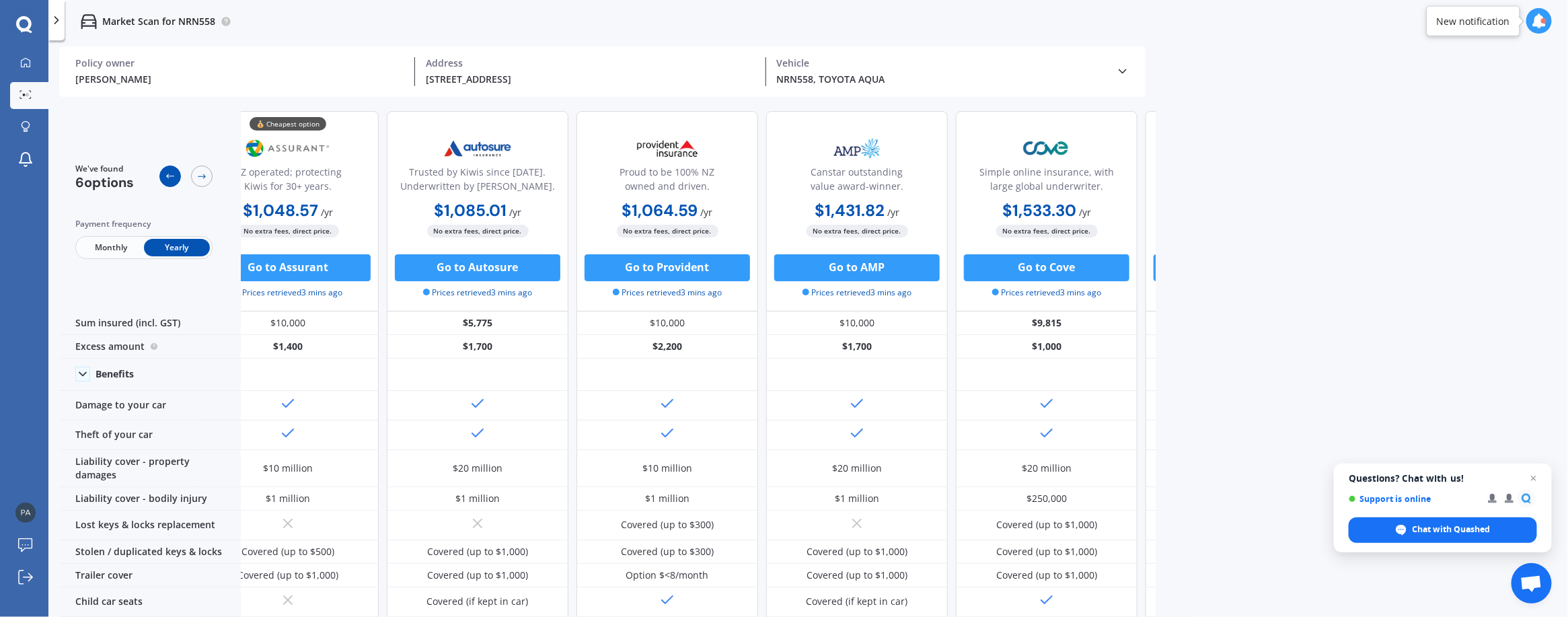 scroll, scrollTop: 0, scrollLeft: 40, axis: horizontal 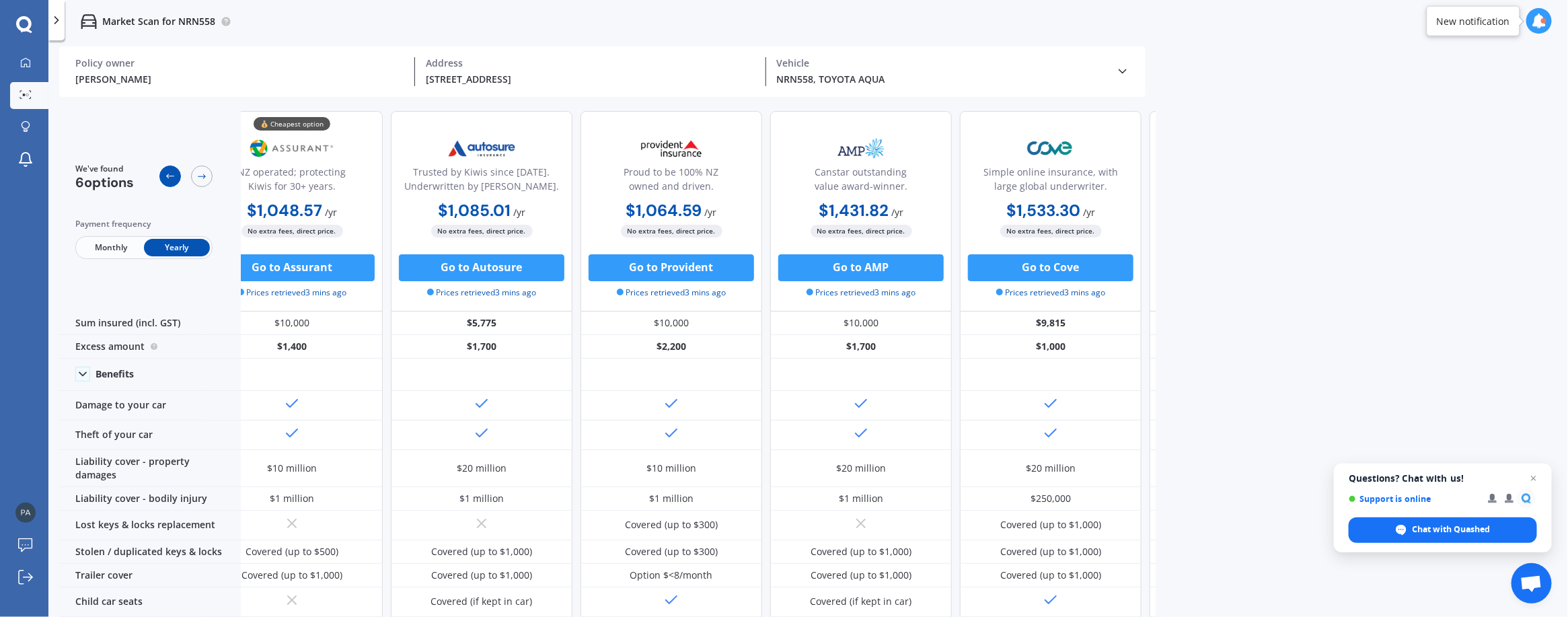 click at bounding box center [170, 176] 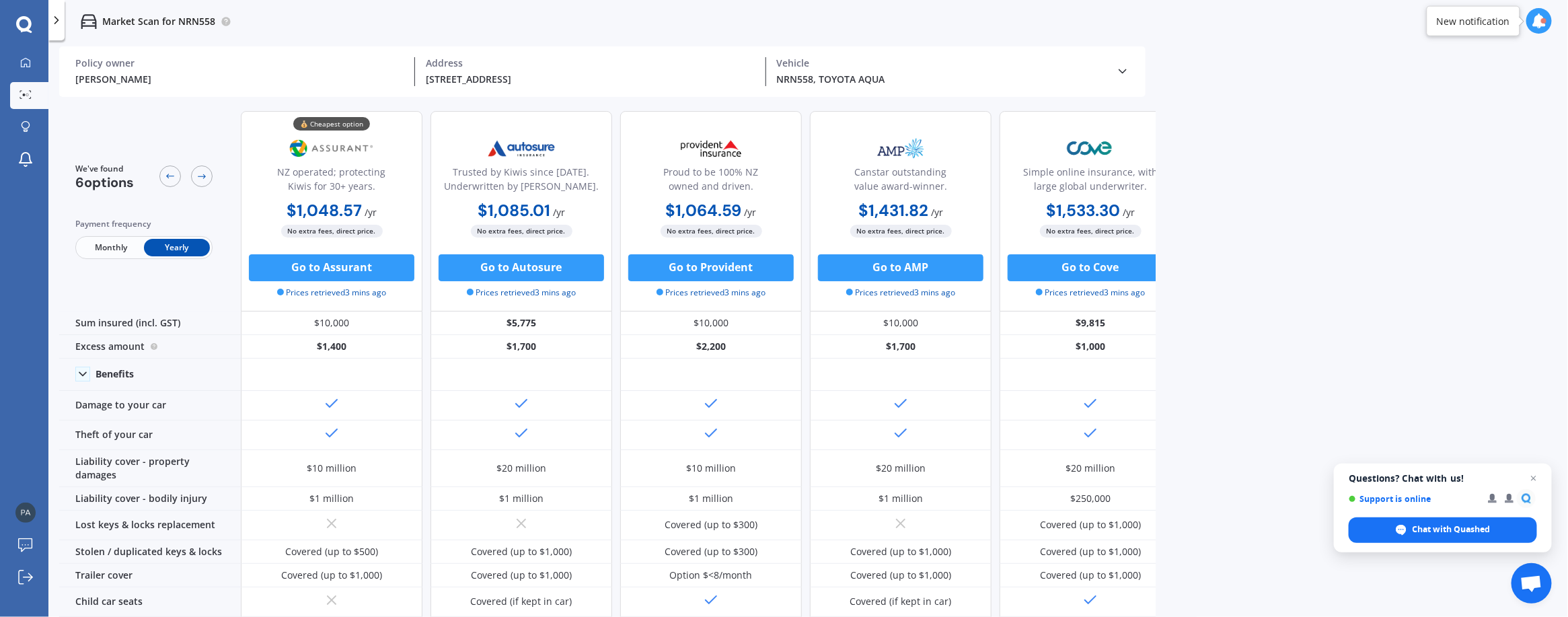 scroll, scrollTop: 0, scrollLeft: 0, axis: both 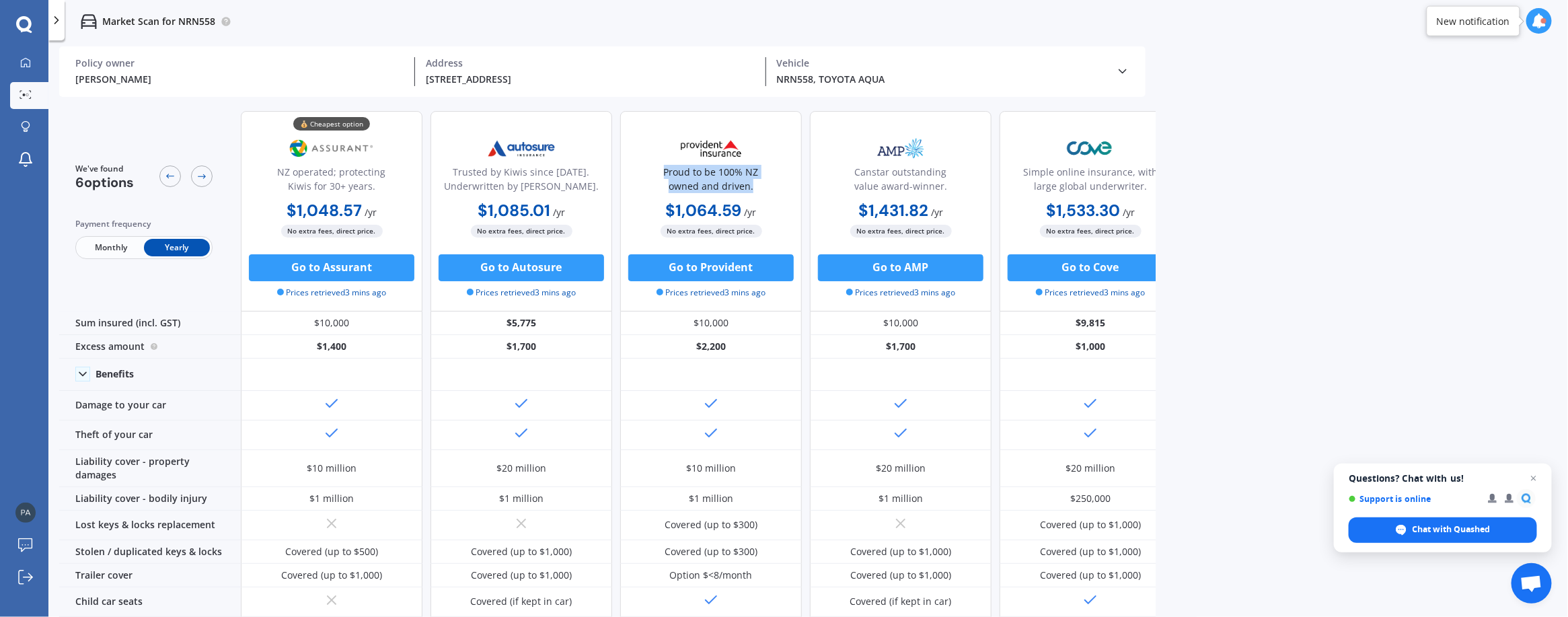 drag, startPoint x: 663, startPoint y: 178, endPoint x: 762, endPoint y: 179, distance: 99.00505 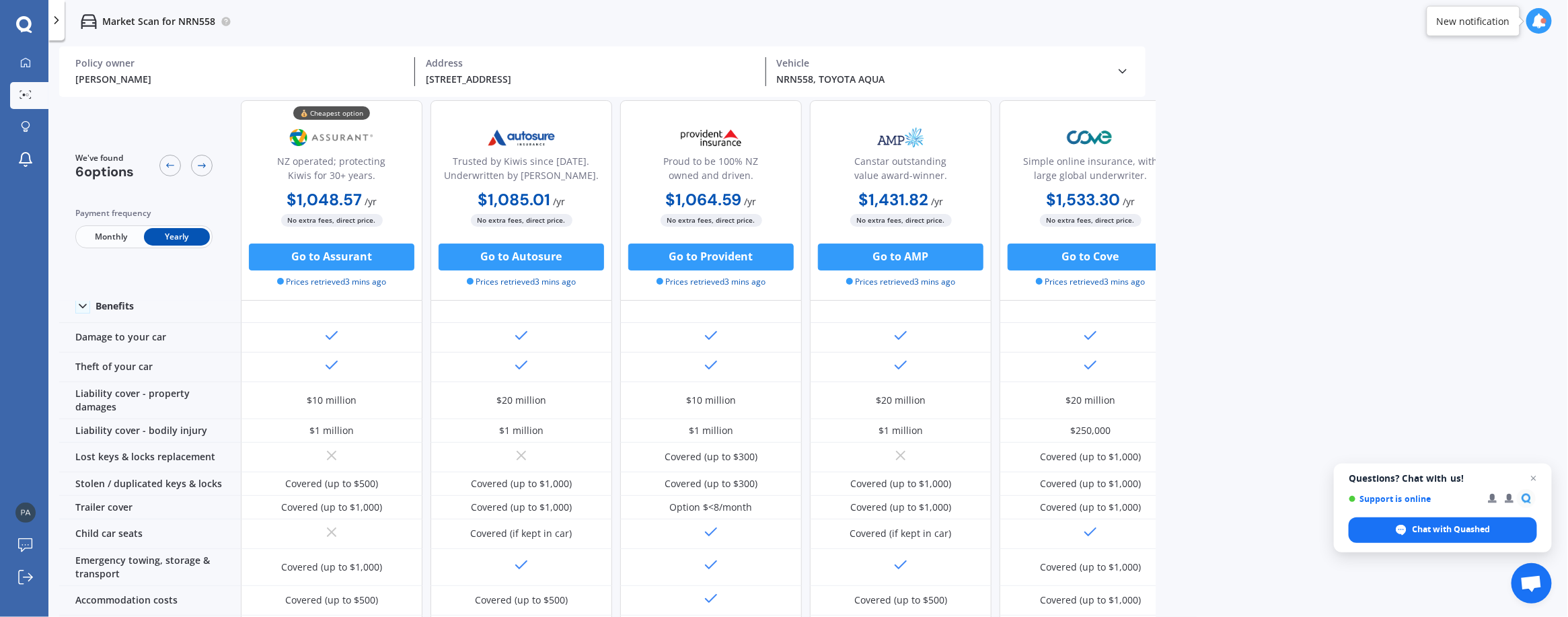 scroll, scrollTop: 67, scrollLeft: 0, axis: vertical 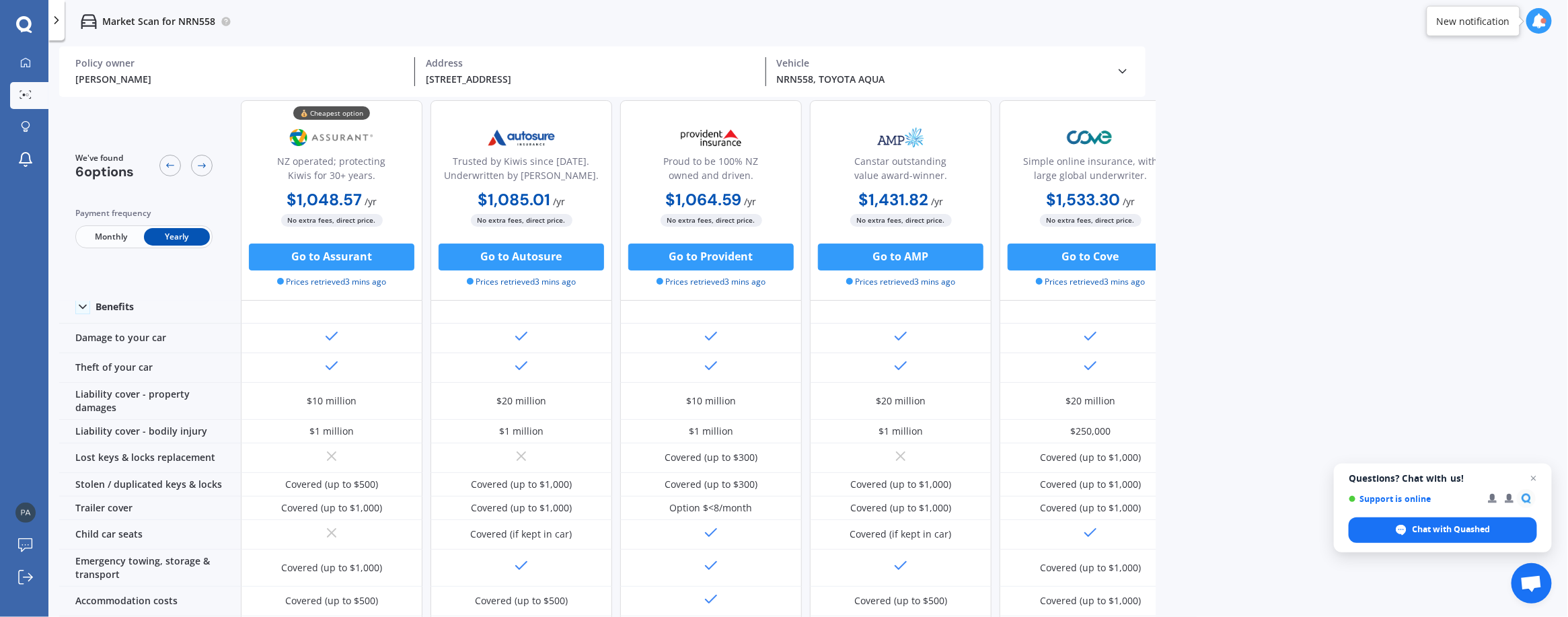 click on "Monthly" at bounding box center (111, 237) 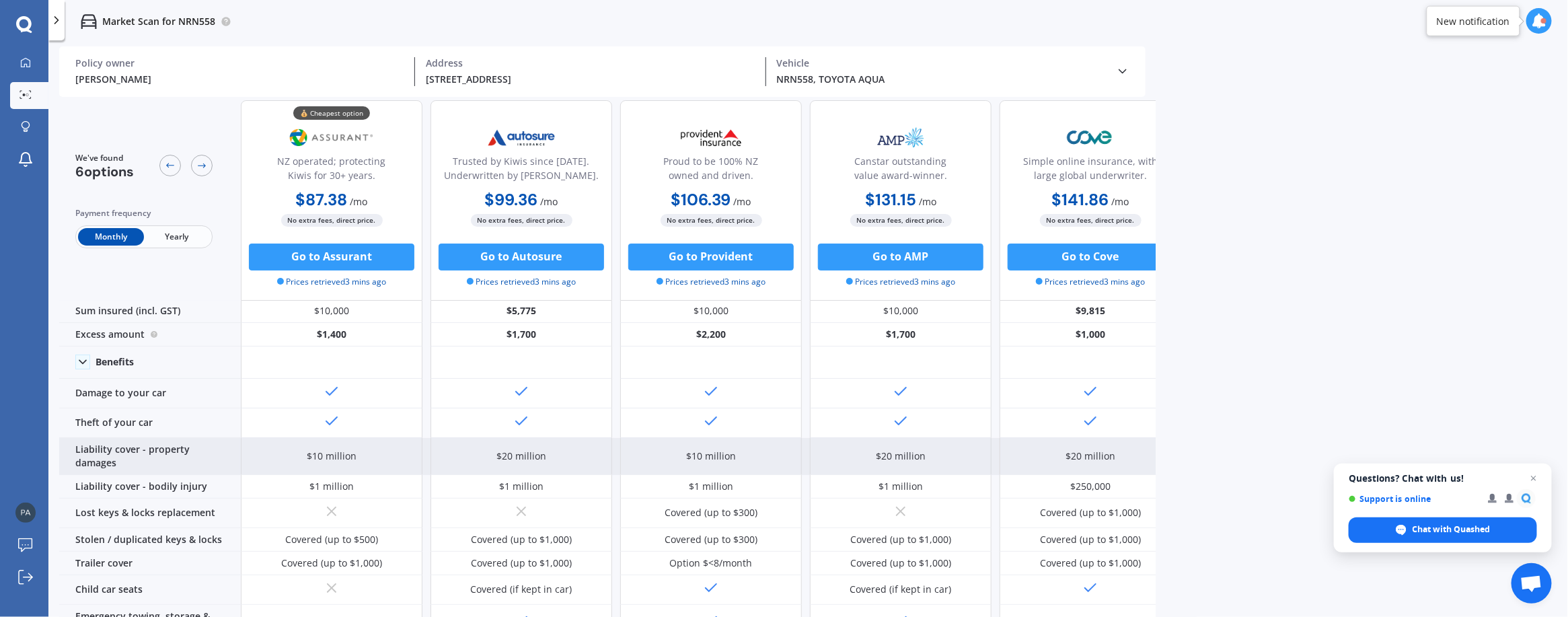 scroll, scrollTop: 0, scrollLeft: 0, axis: both 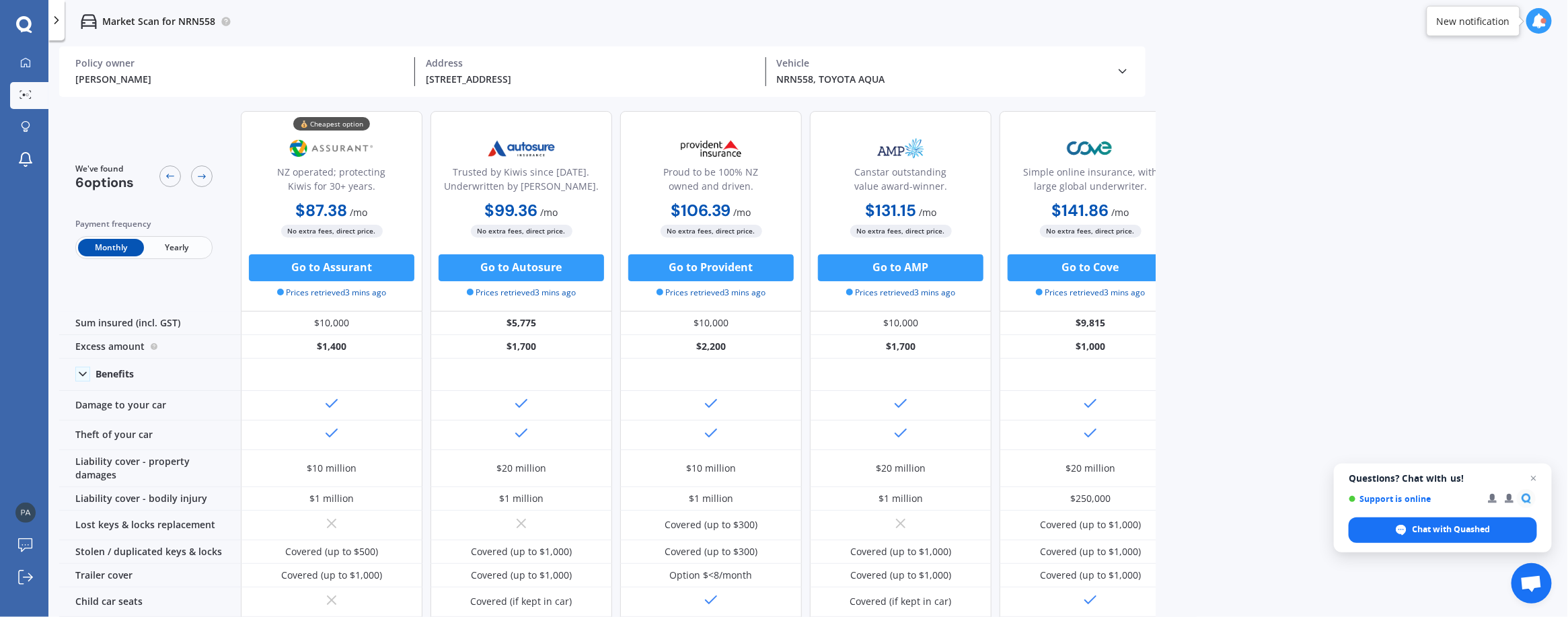 click on "Yearly" at bounding box center (177, 248) 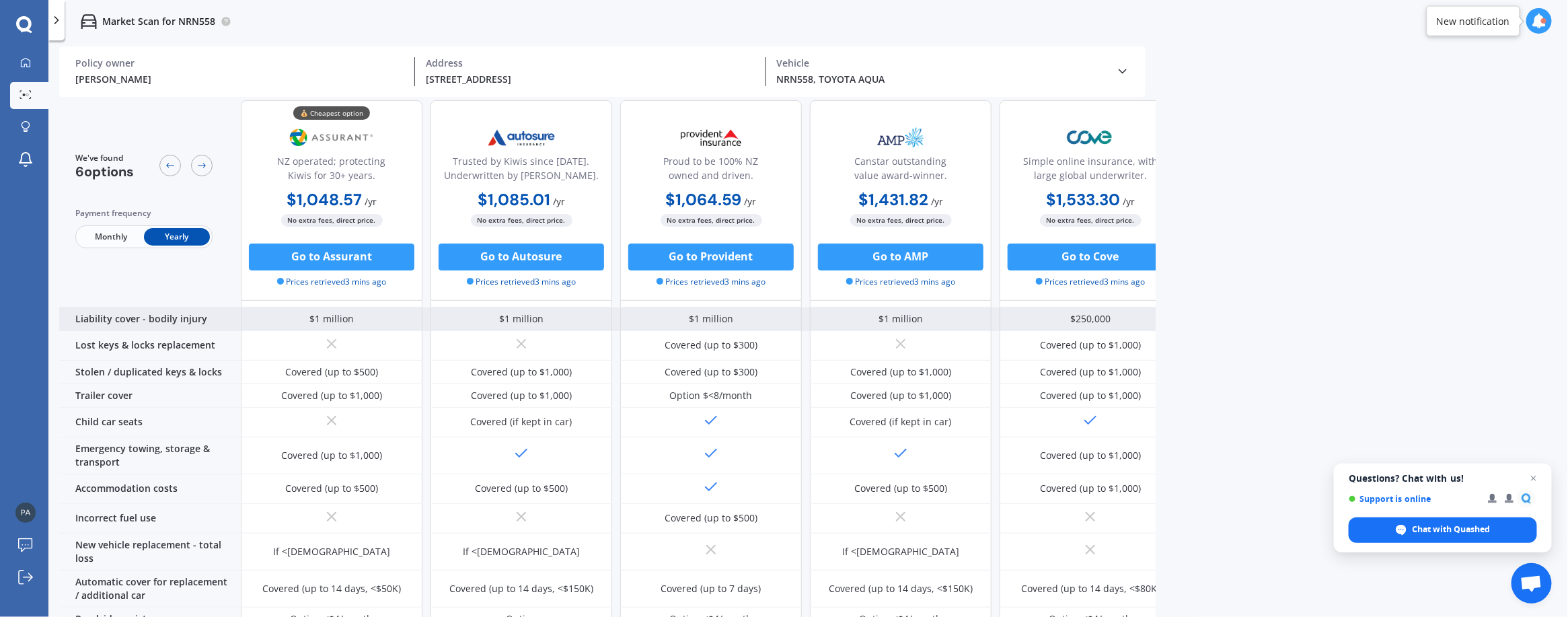 scroll, scrollTop: 0, scrollLeft: 0, axis: both 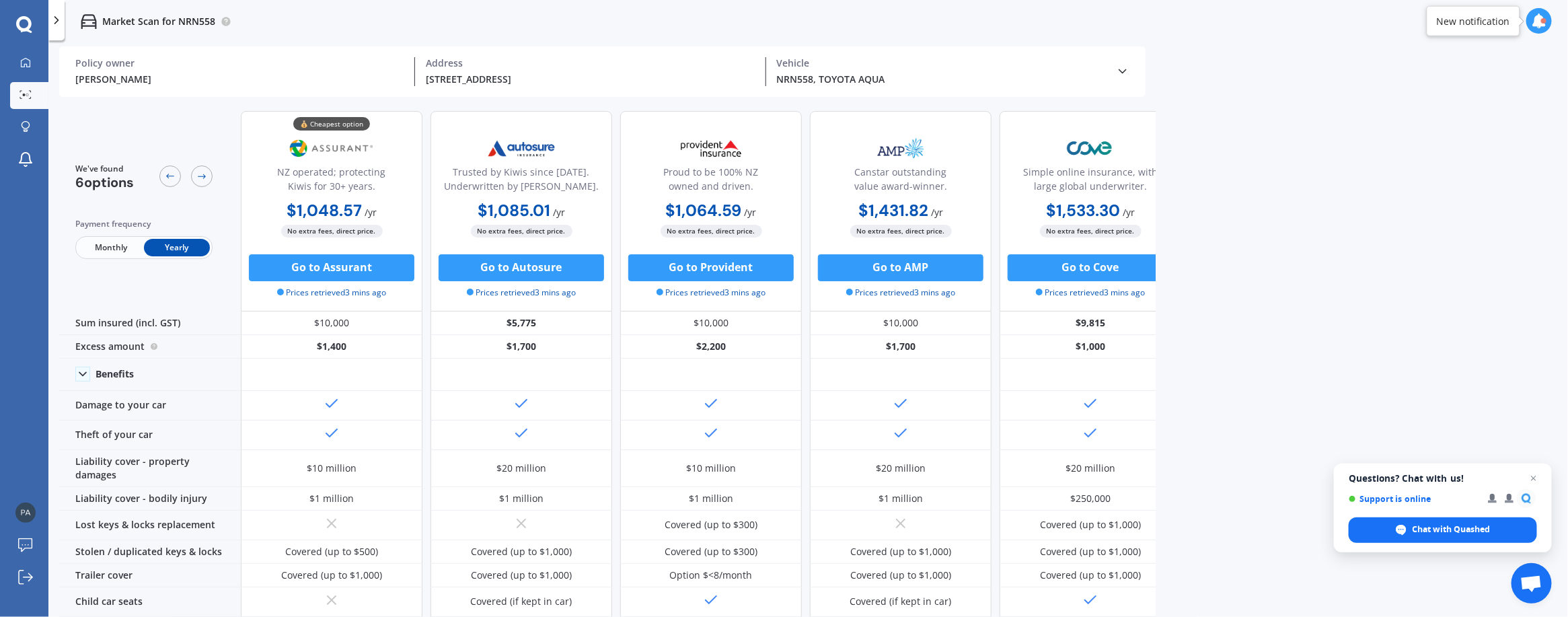drag, startPoint x: 911, startPoint y: 44, endPoint x: 905, endPoint y: 77, distance: 33.54102 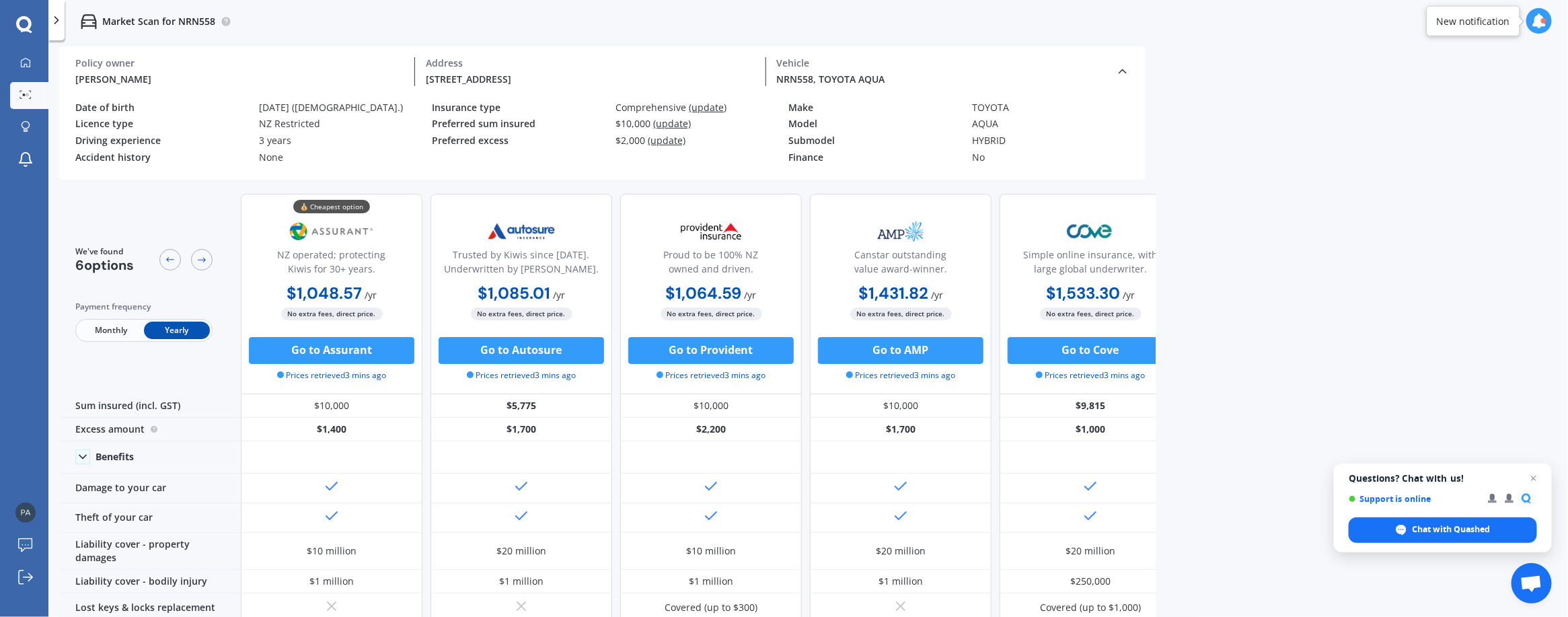 click on "(update)" at bounding box center [708, 107] 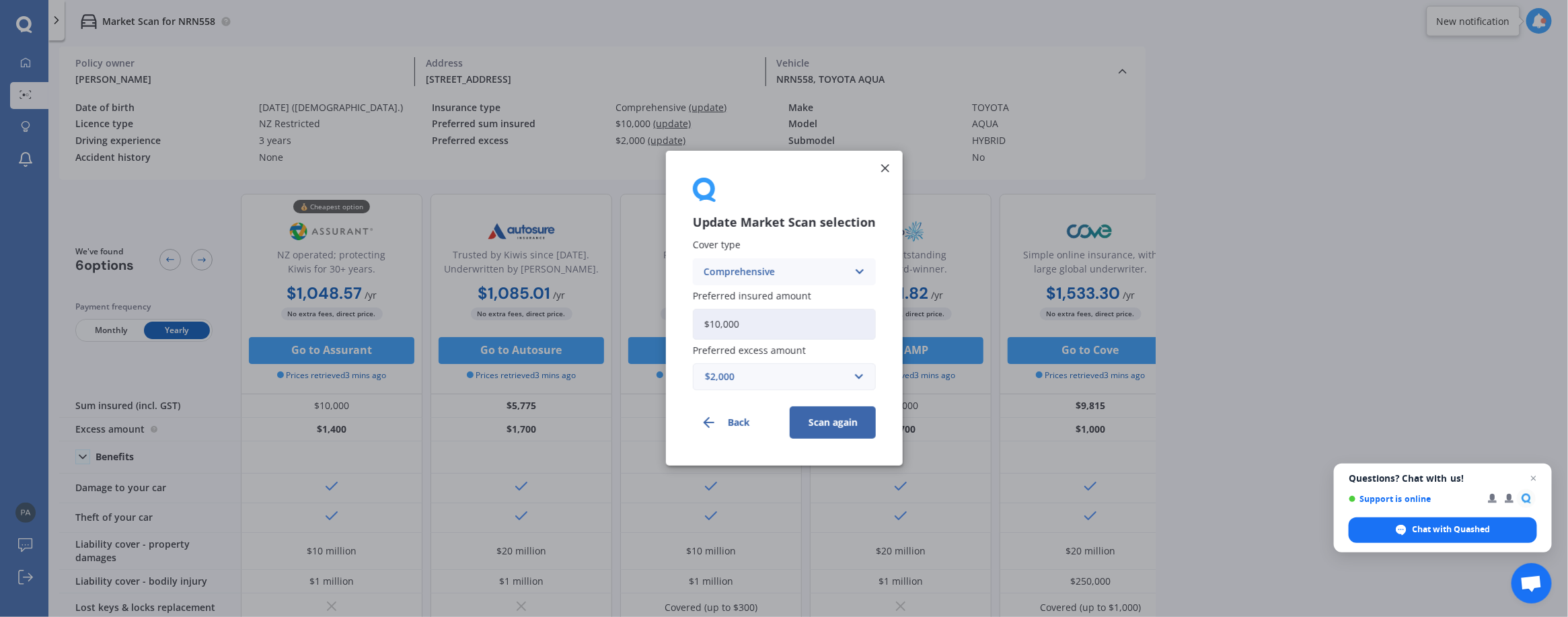 click on "Comprehensive" at bounding box center (776, 272) 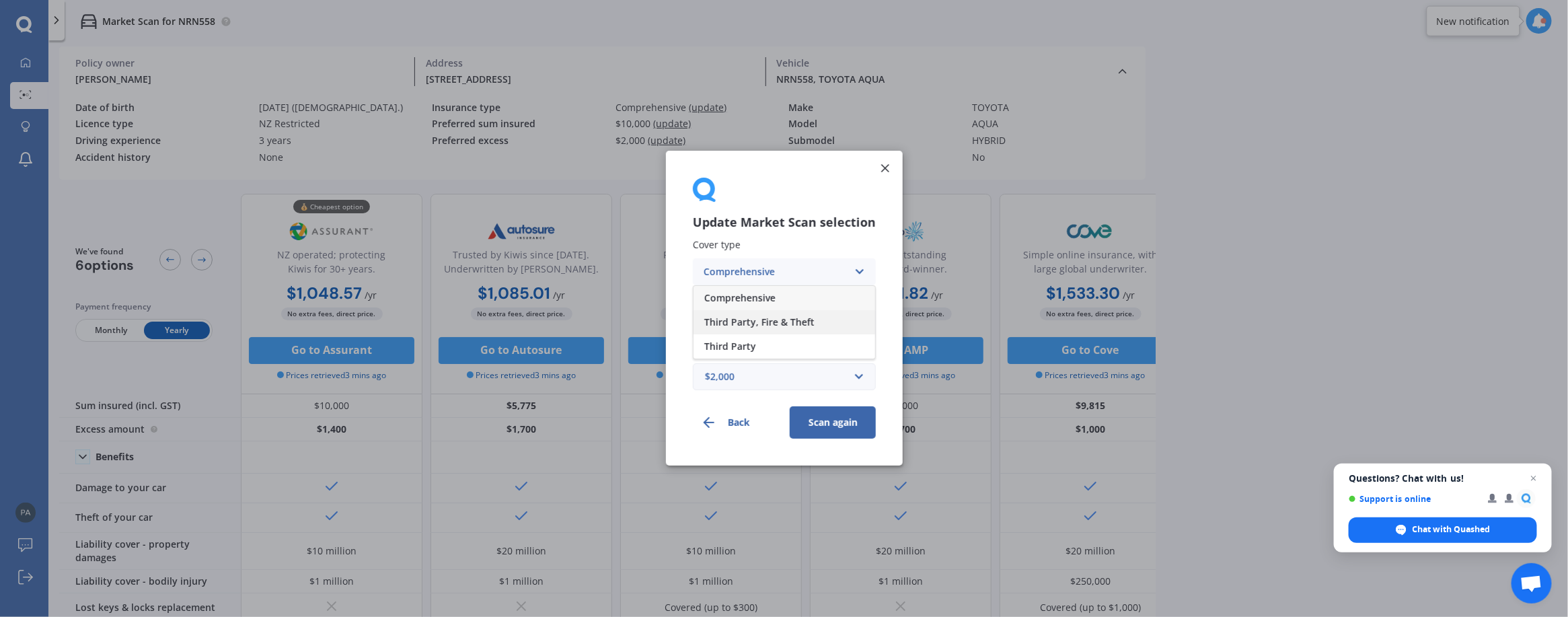 click on "Third Party, Fire & Theft" at bounding box center (759, 322) 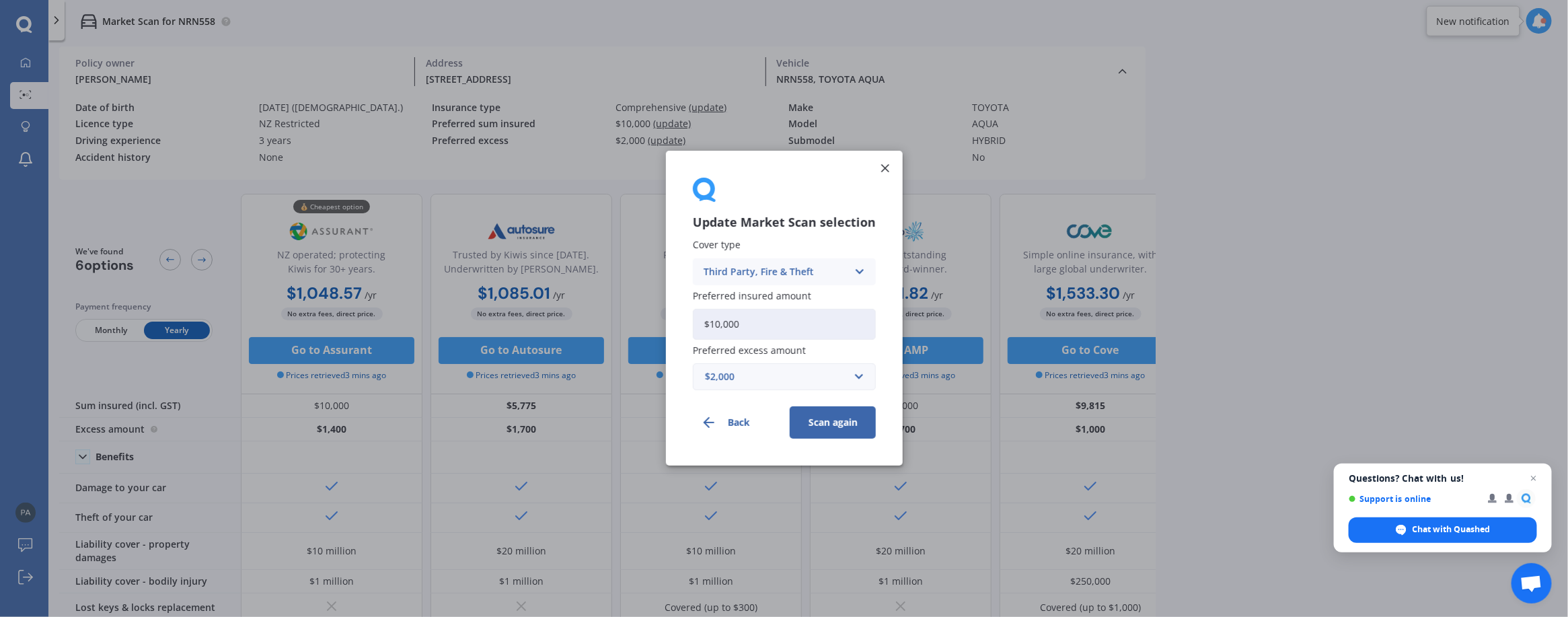 click on "Scan again" at bounding box center [833, 423] 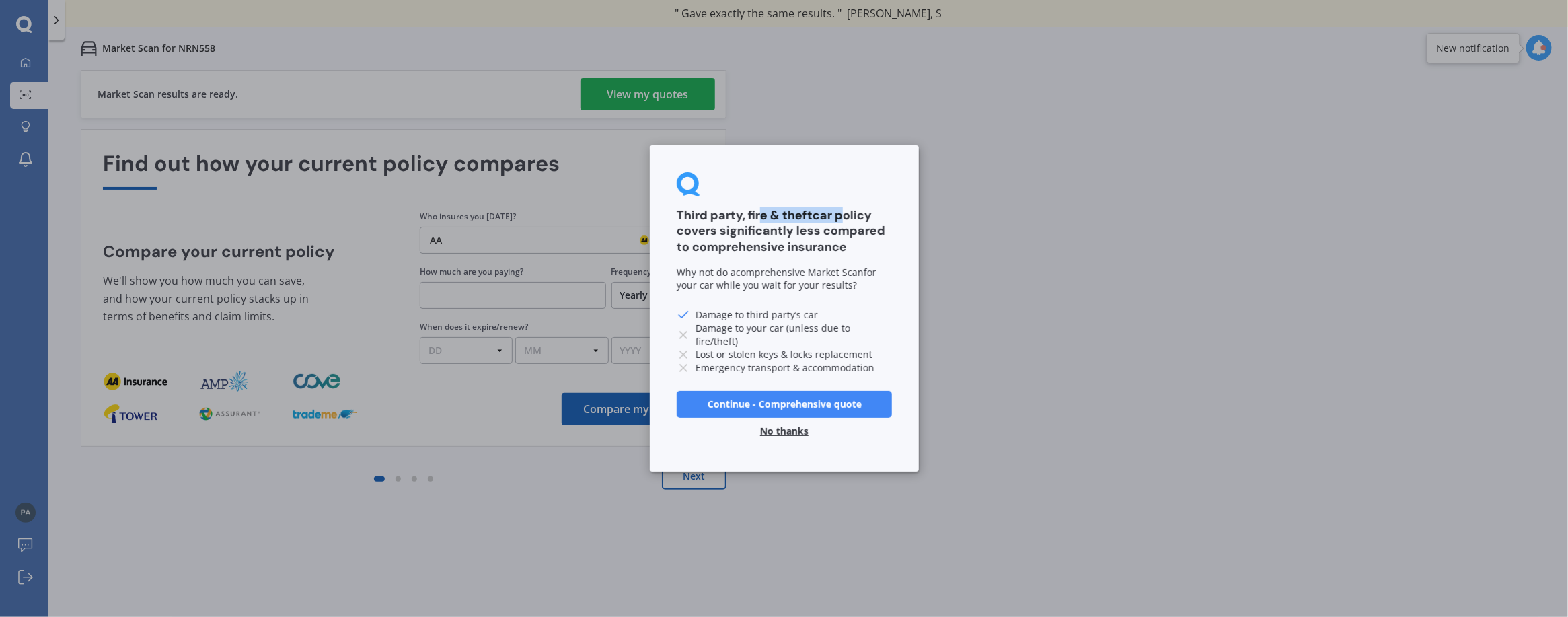 drag, startPoint x: 763, startPoint y: 222, endPoint x: 827, endPoint y: 230, distance: 64.49806 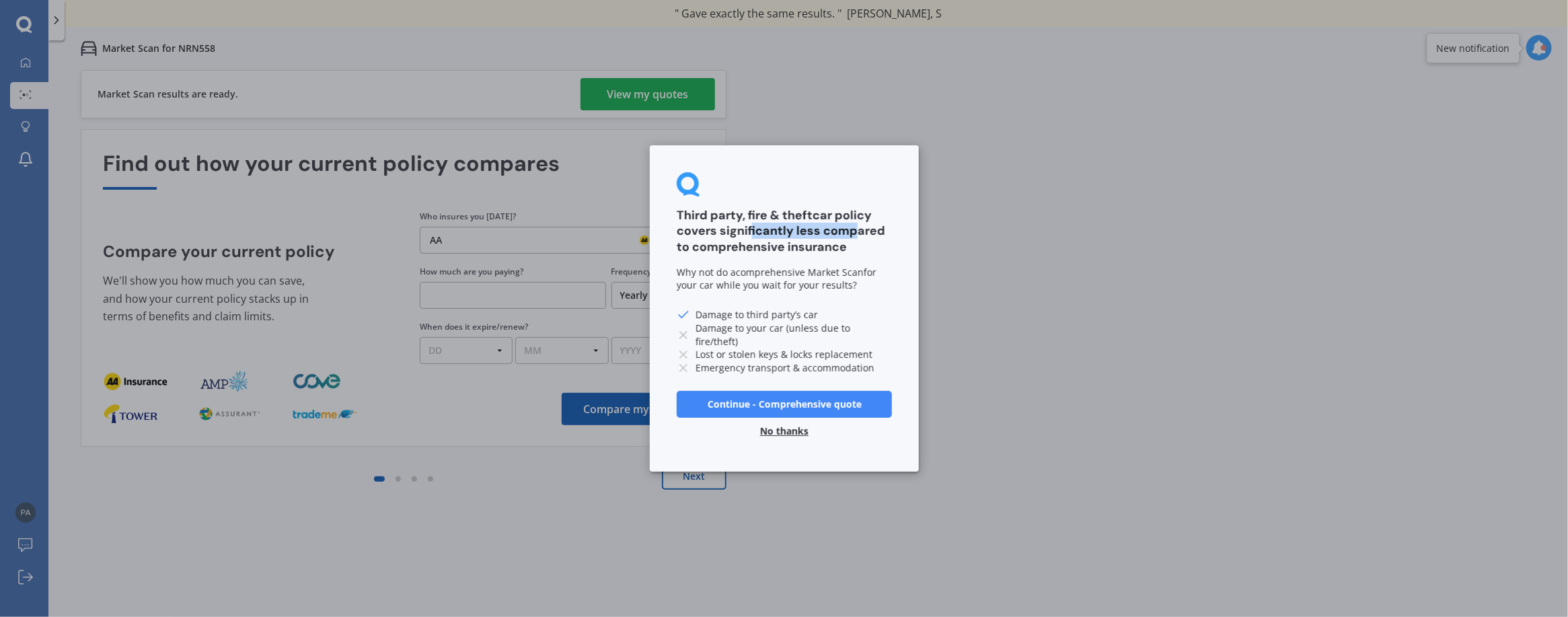 drag, startPoint x: 747, startPoint y: 231, endPoint x: 846, endPoint y: 242, distance: 99.60924 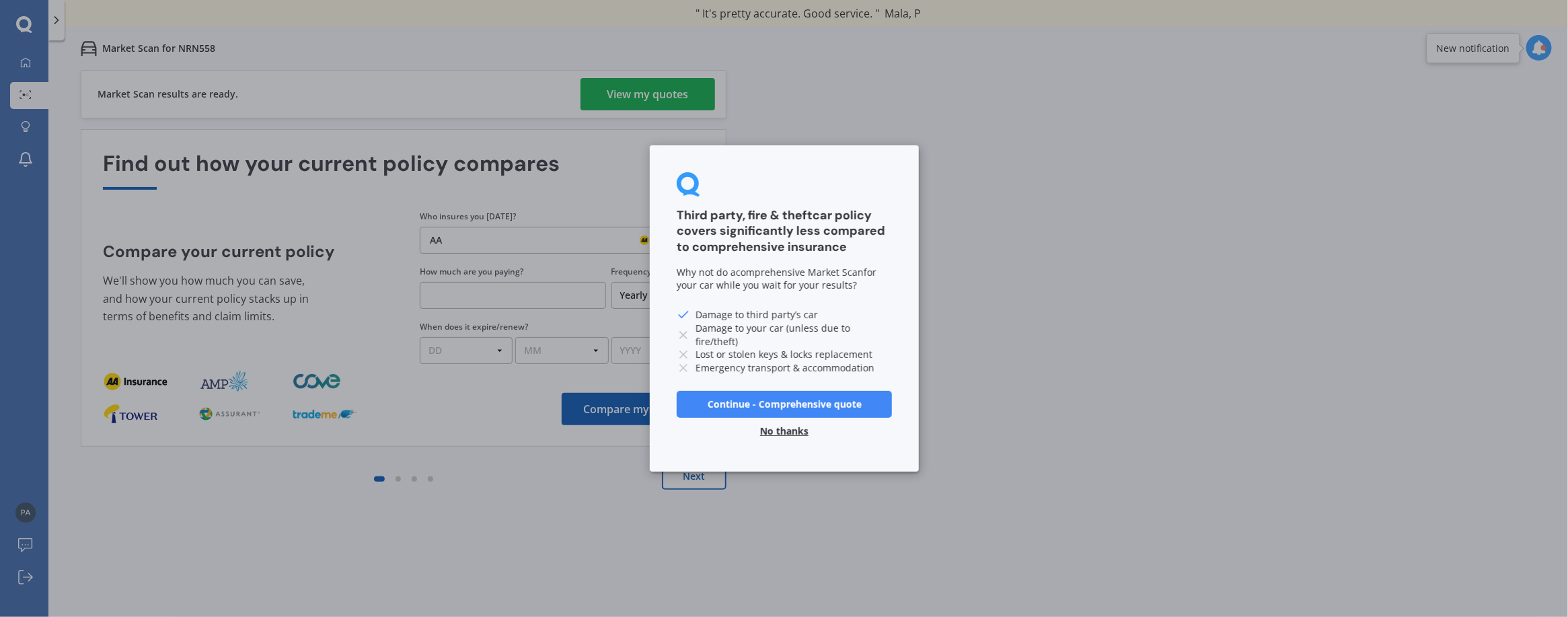 click on "Continue - Comprehensive quote" at bounding box center [784, 404] 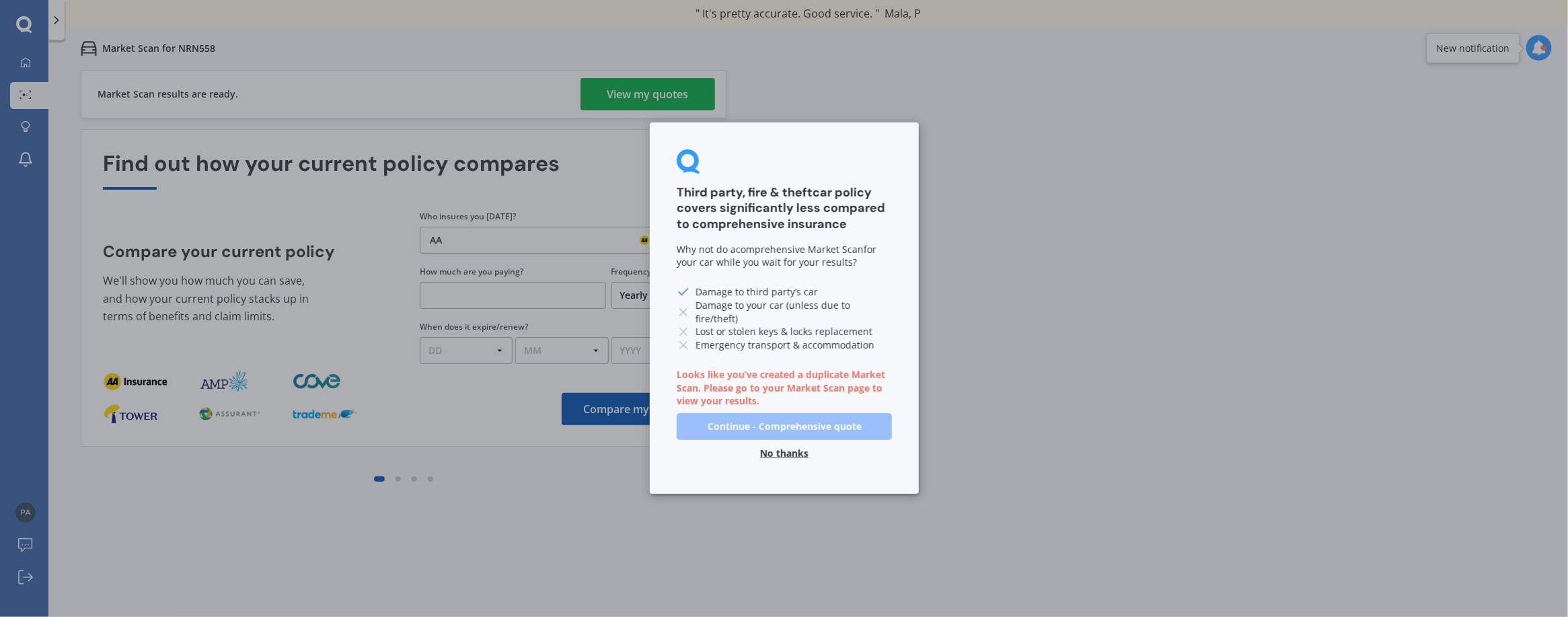 click on "No thanks" at bounding box center (784, 453) 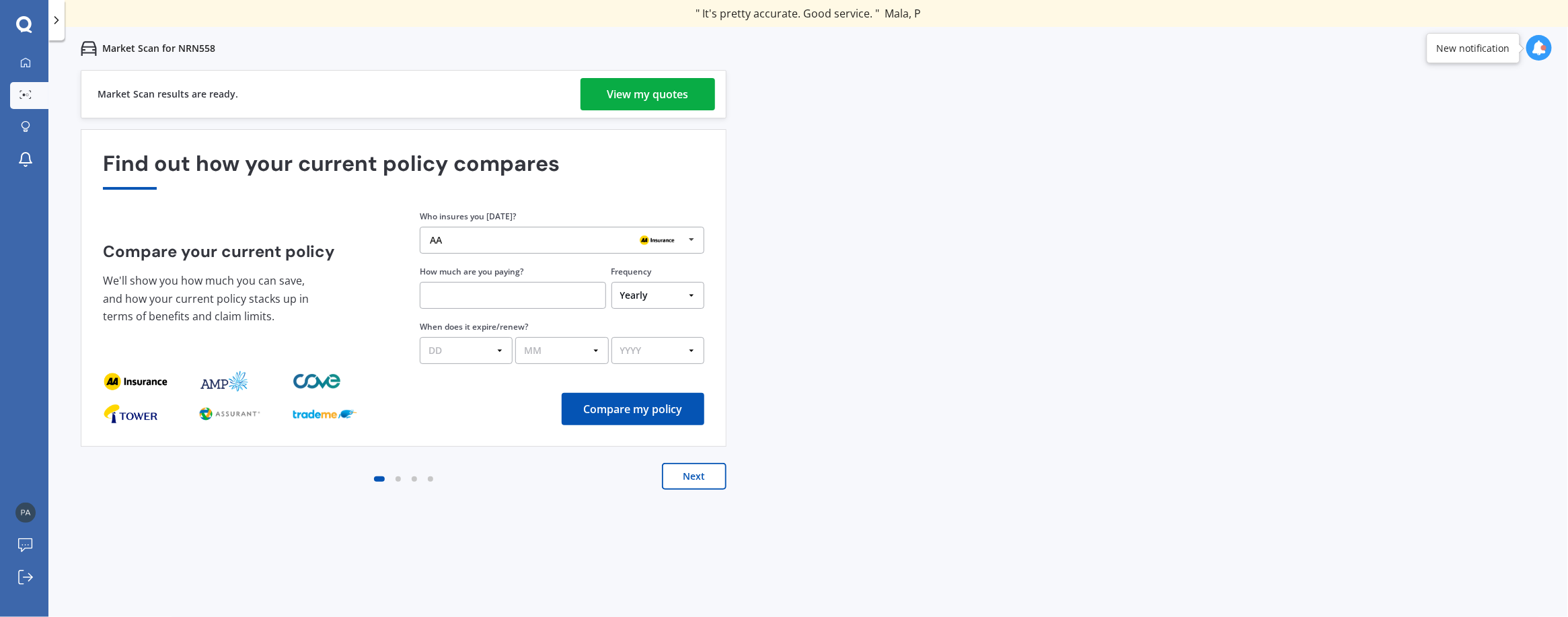 click on "View my quotes" at bounding box center [648, 94] 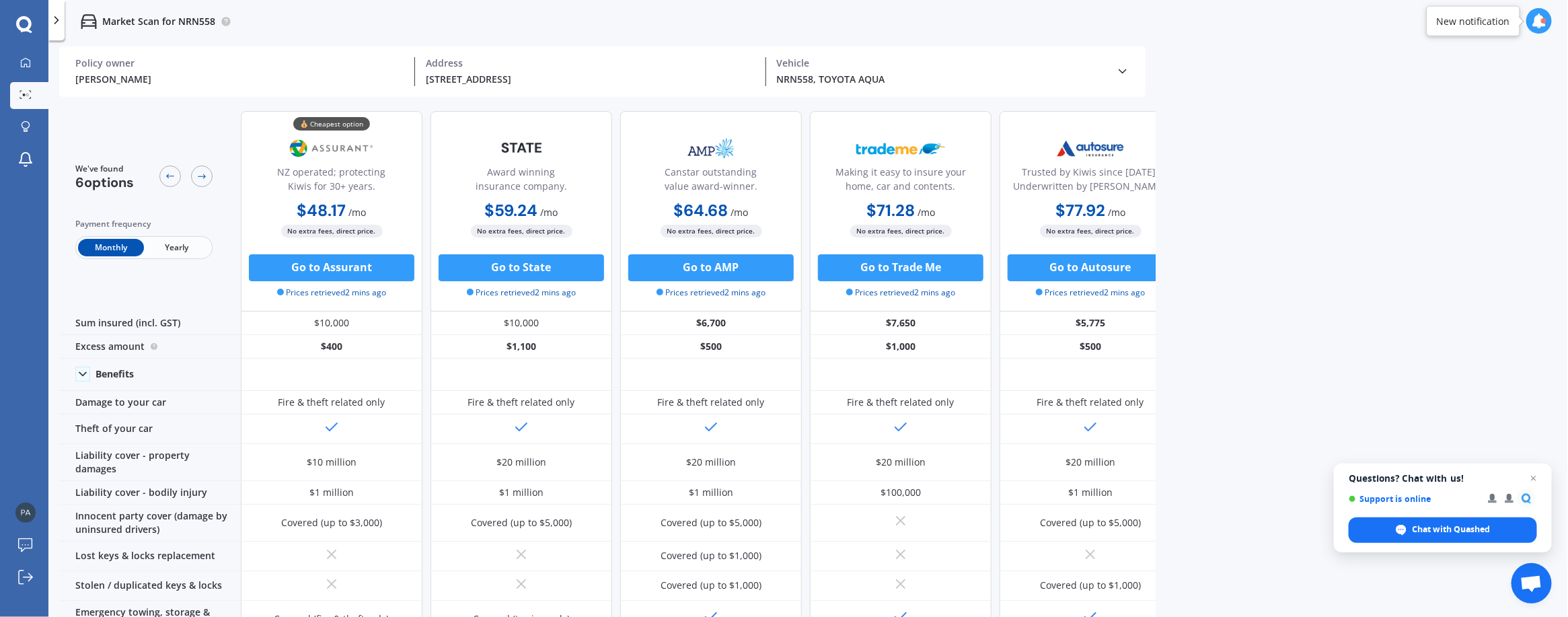 click on "Yearly" at bounding box center (177, 248) 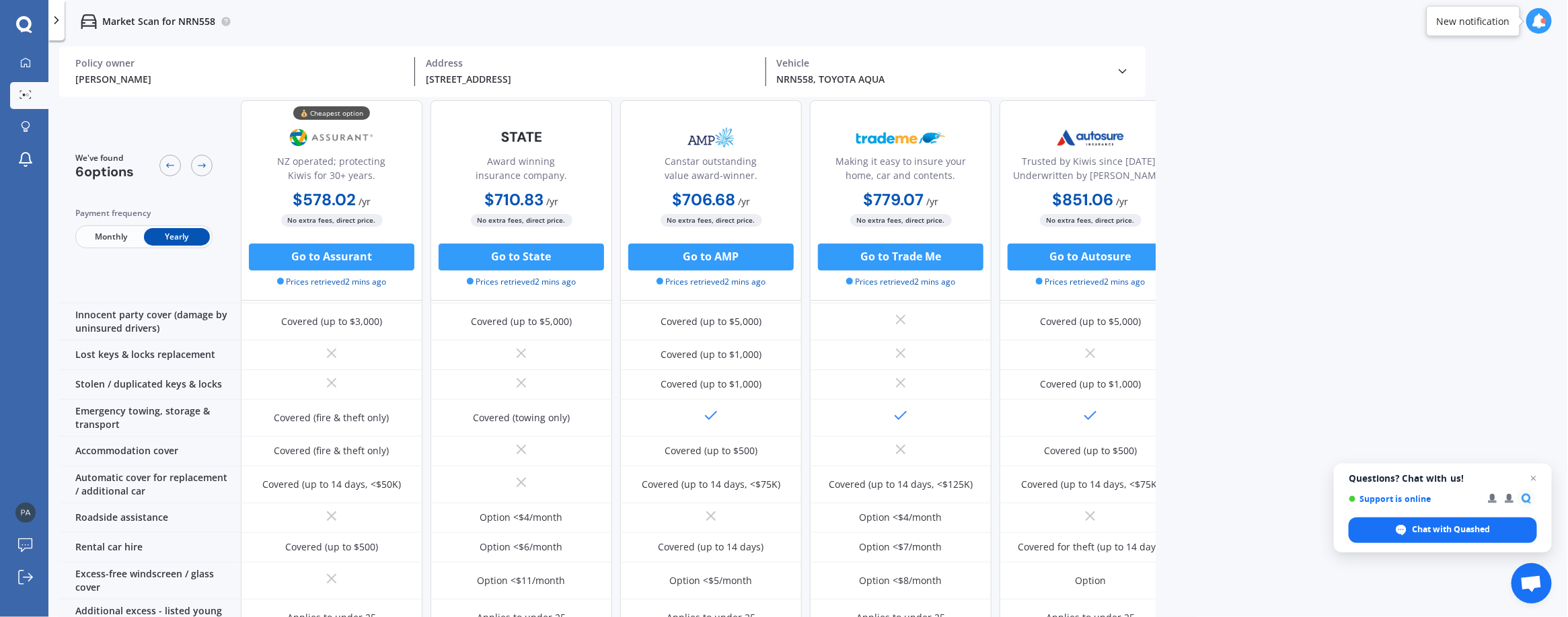 scroll, scrollTop: 67, scrollLeft: 0, axis: vertical 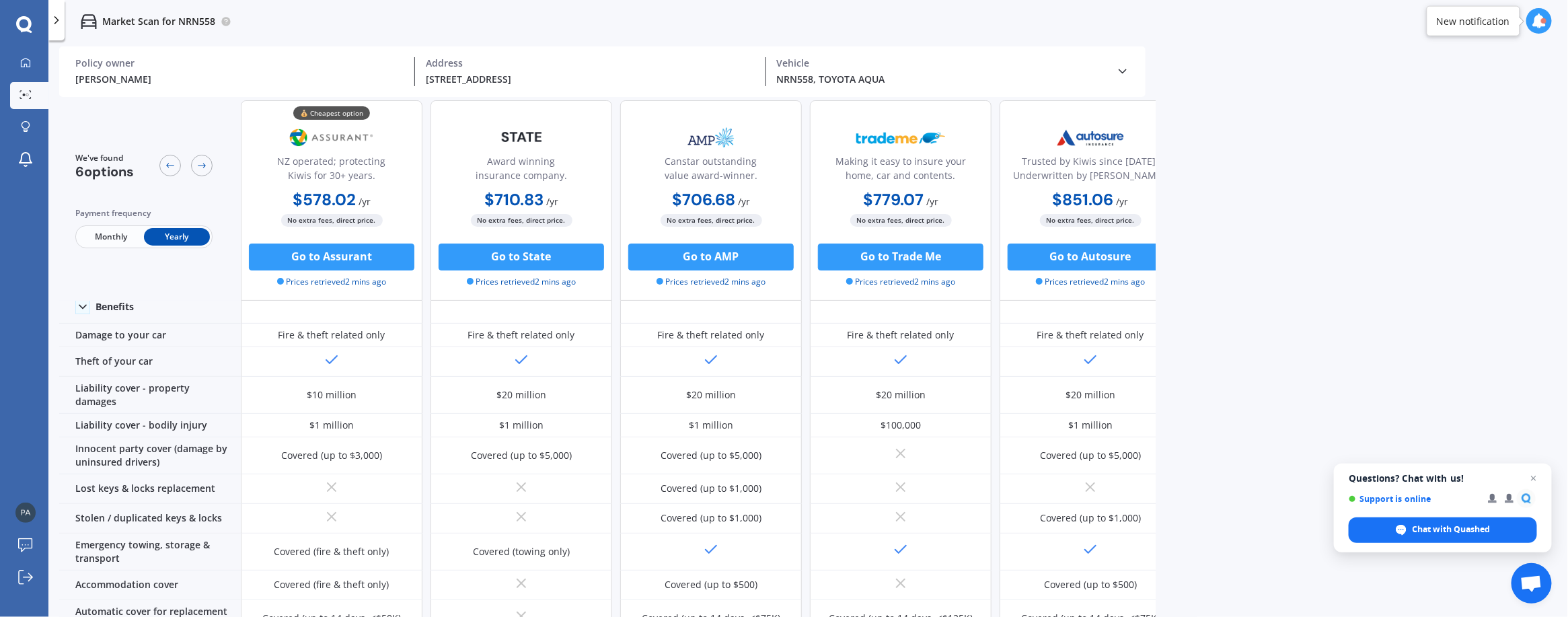 click 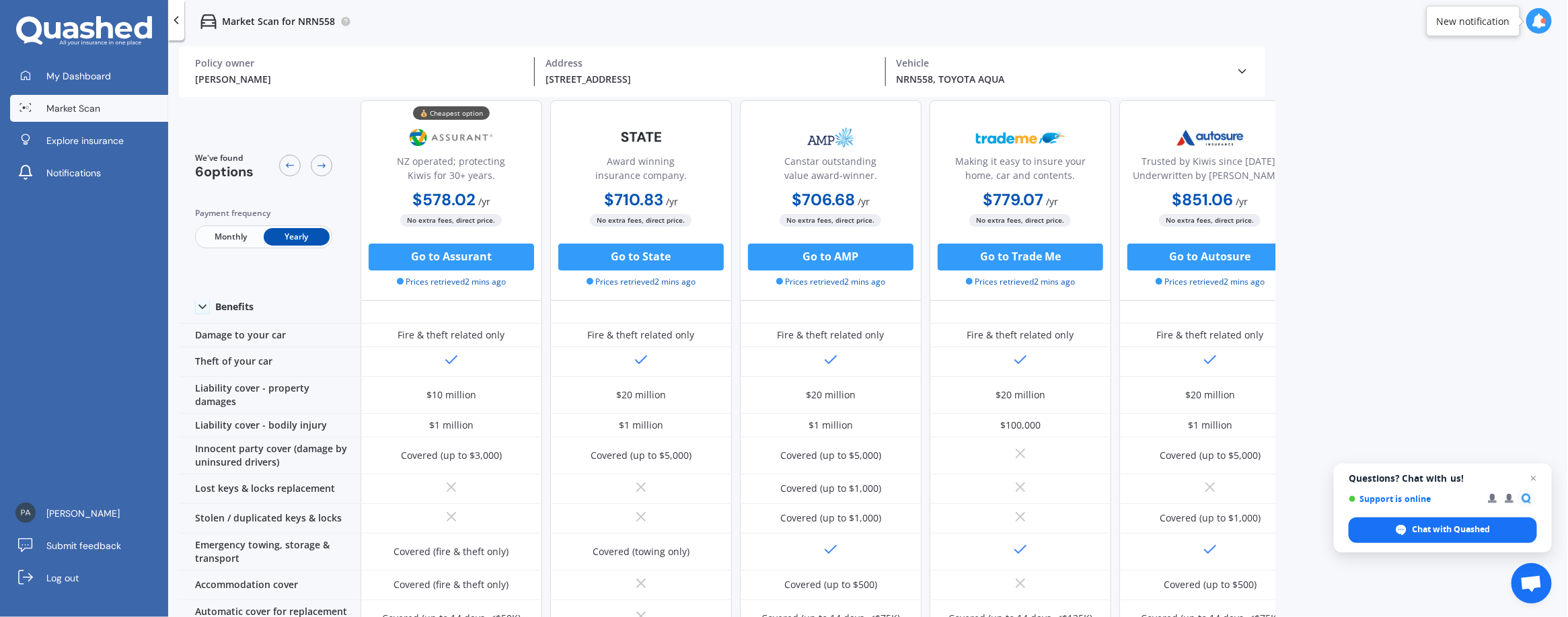 click 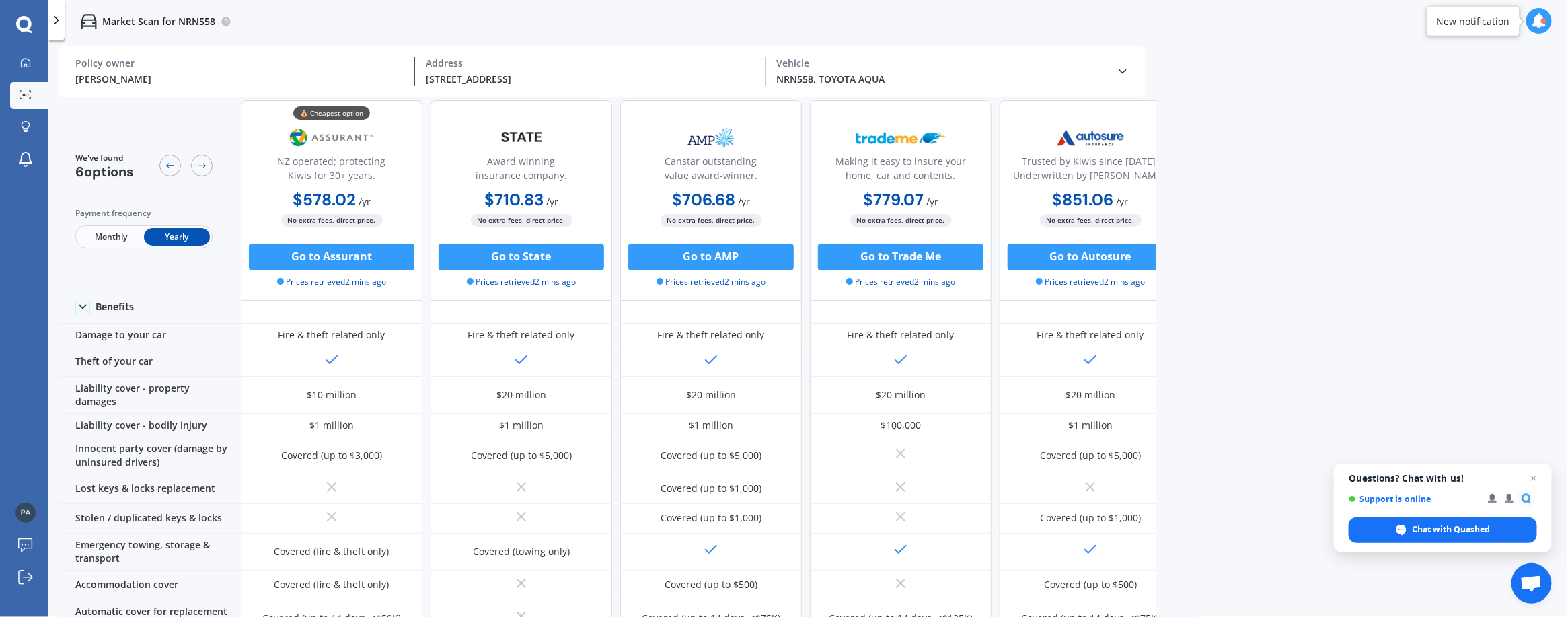 click on "Monthly" at bounding box center (111, 237) 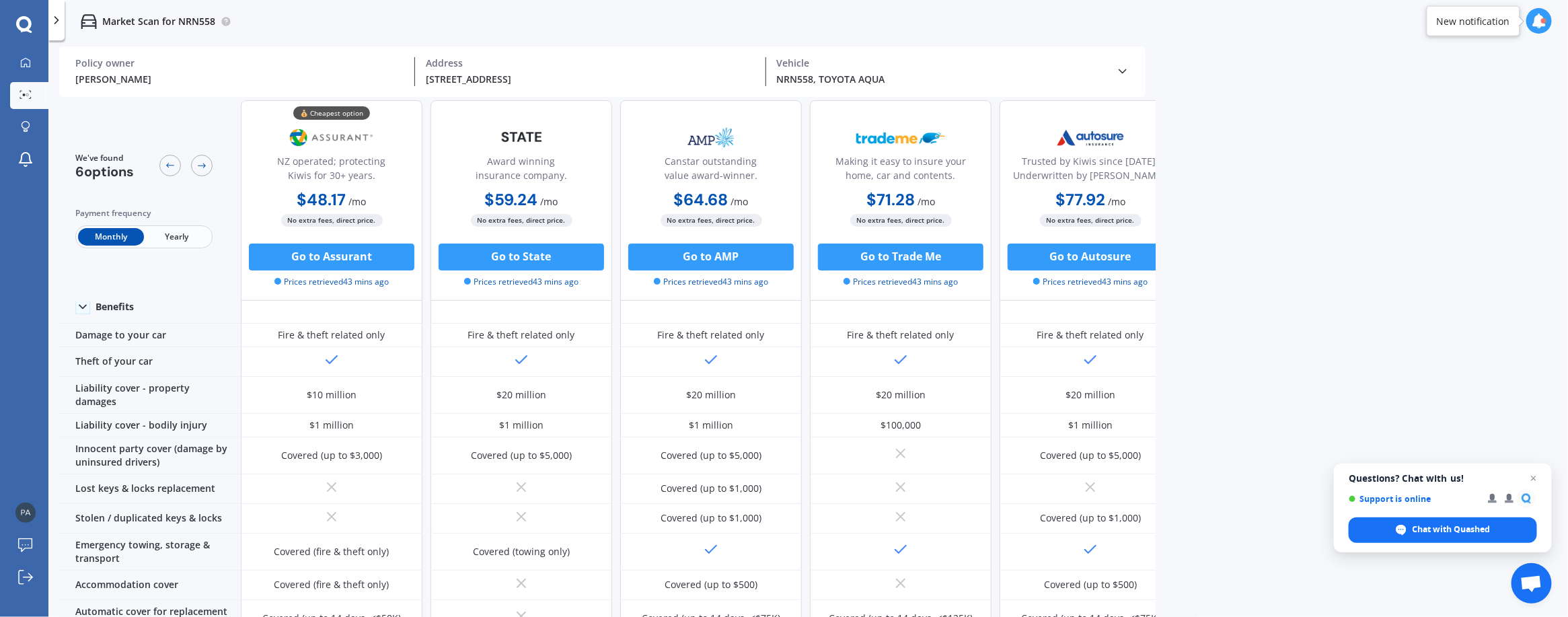 click on "Yearly" at bounding box center [177, 237] 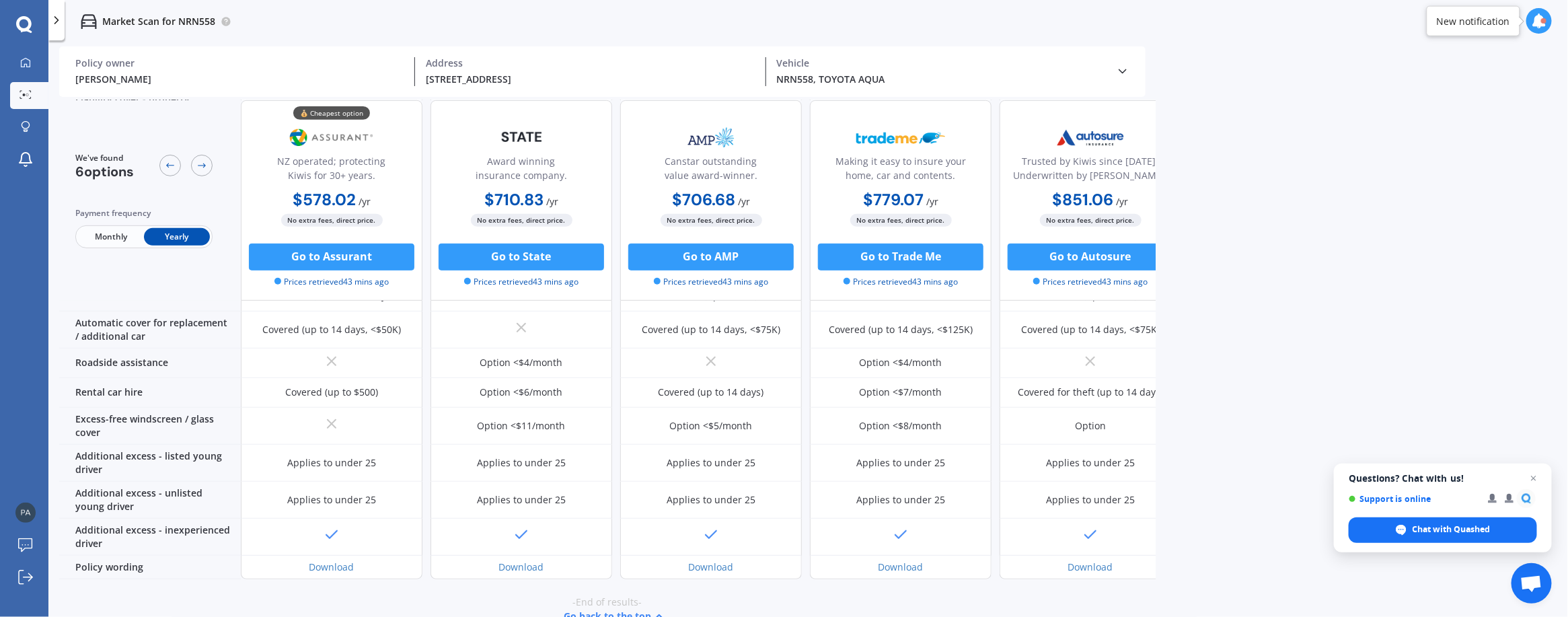 scroll, scrollTop: 367, scrollLeft: 0, axis: vertical 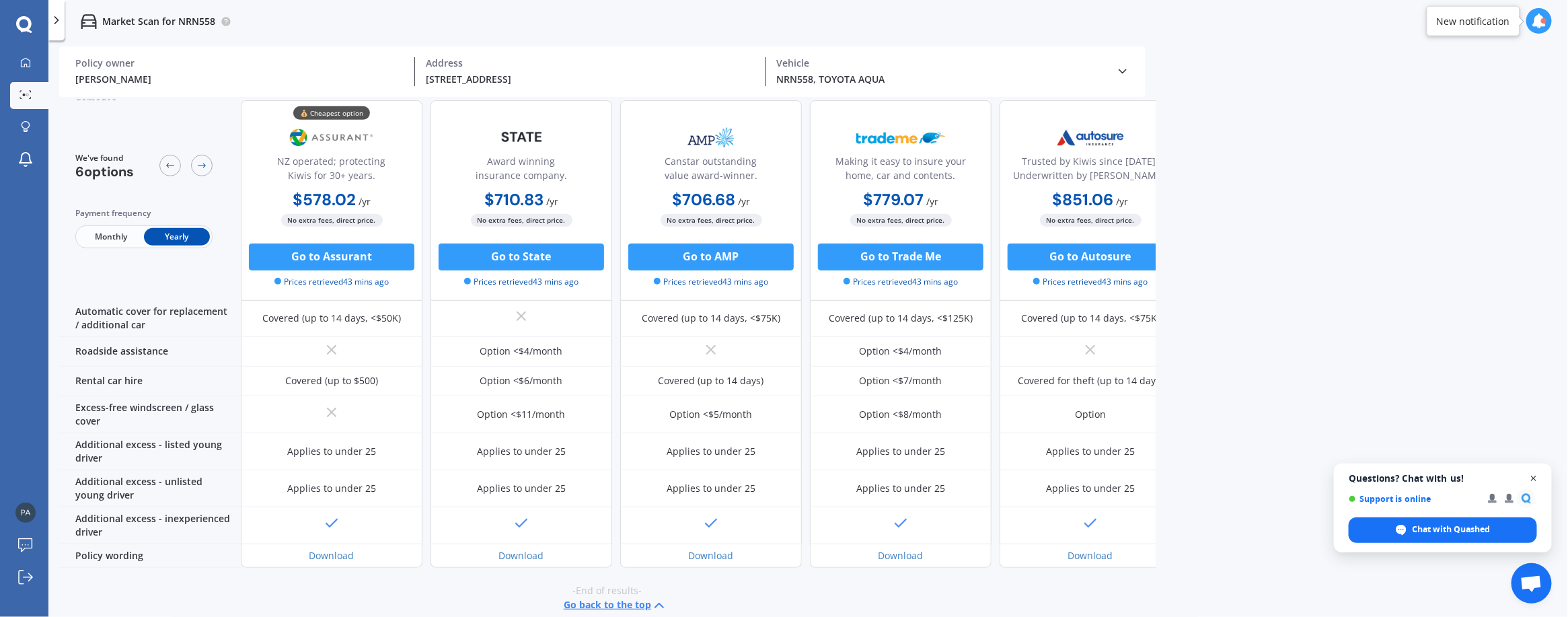 click at bounding box center (1534, 478) 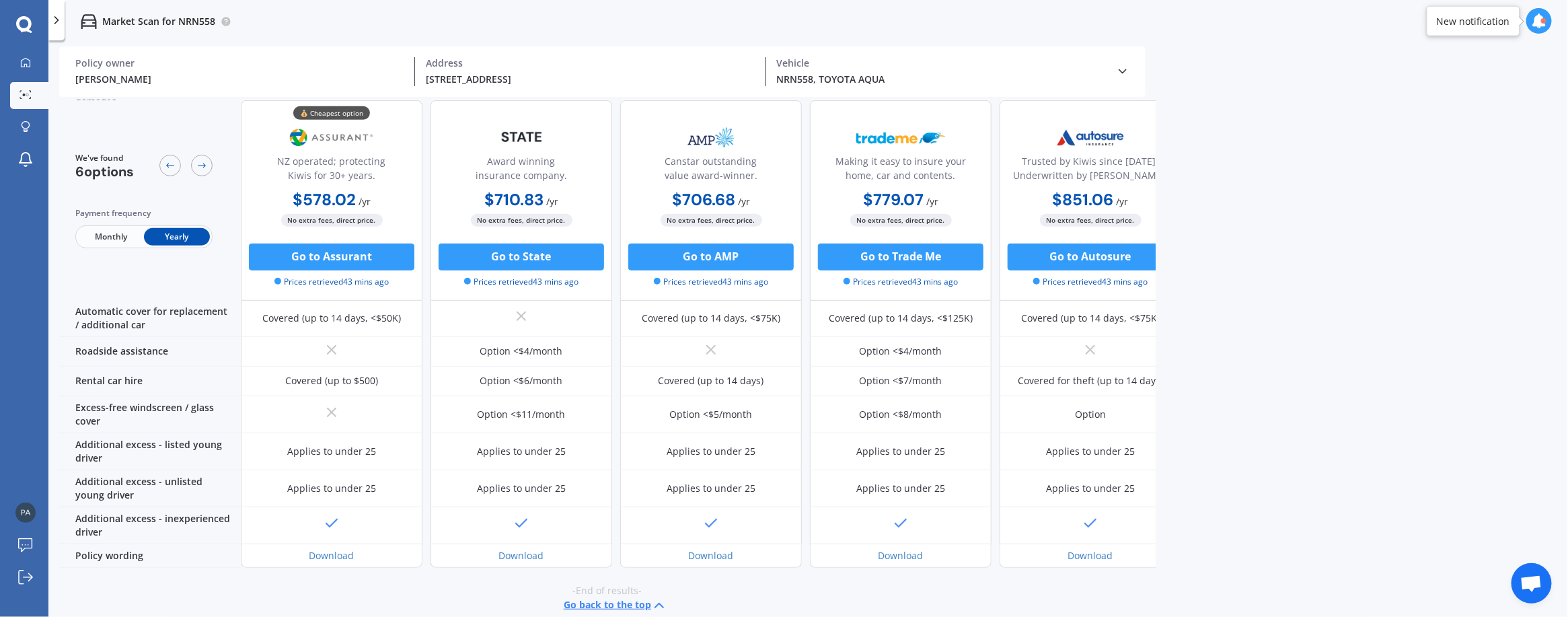 scroll, scrollTop: 0, scrollLeft: 0, axis: both 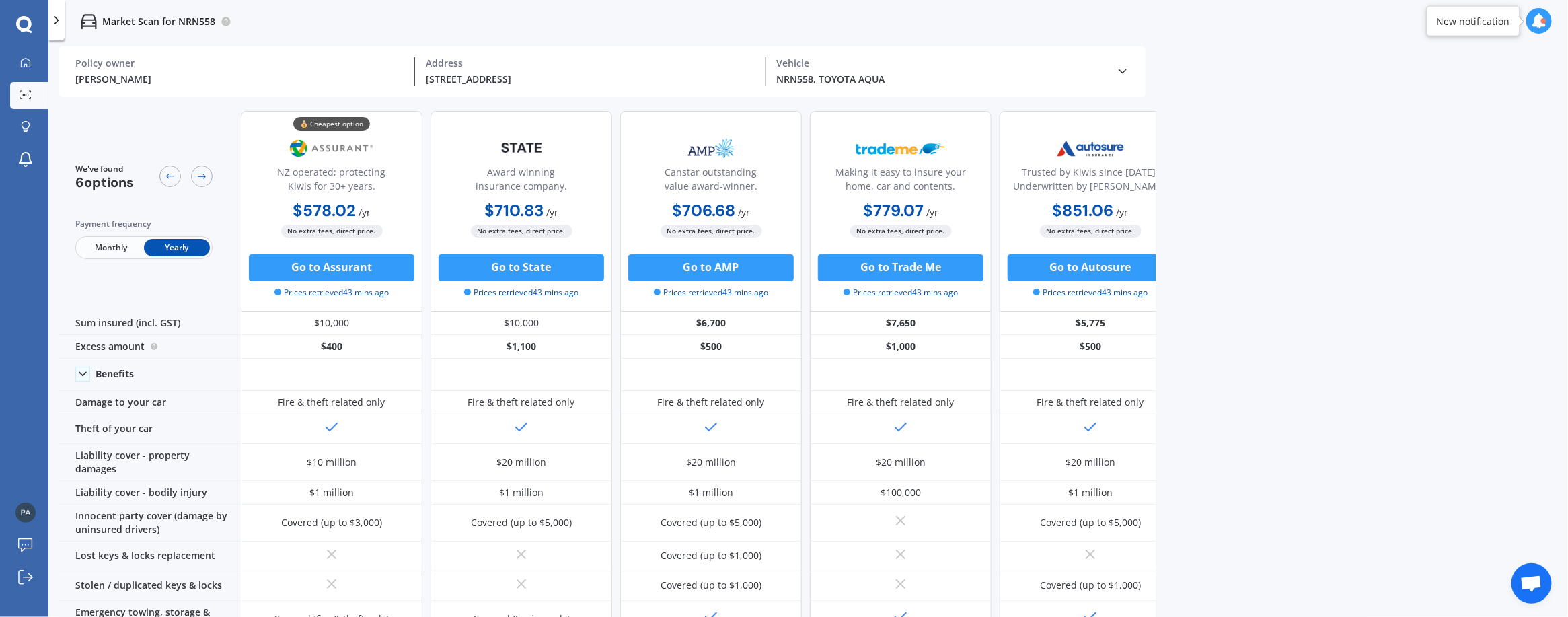drag, startPoint x: 112, startPoint y: 76, endPoint x: 107, endPoint y: 30, distance: 46.27094 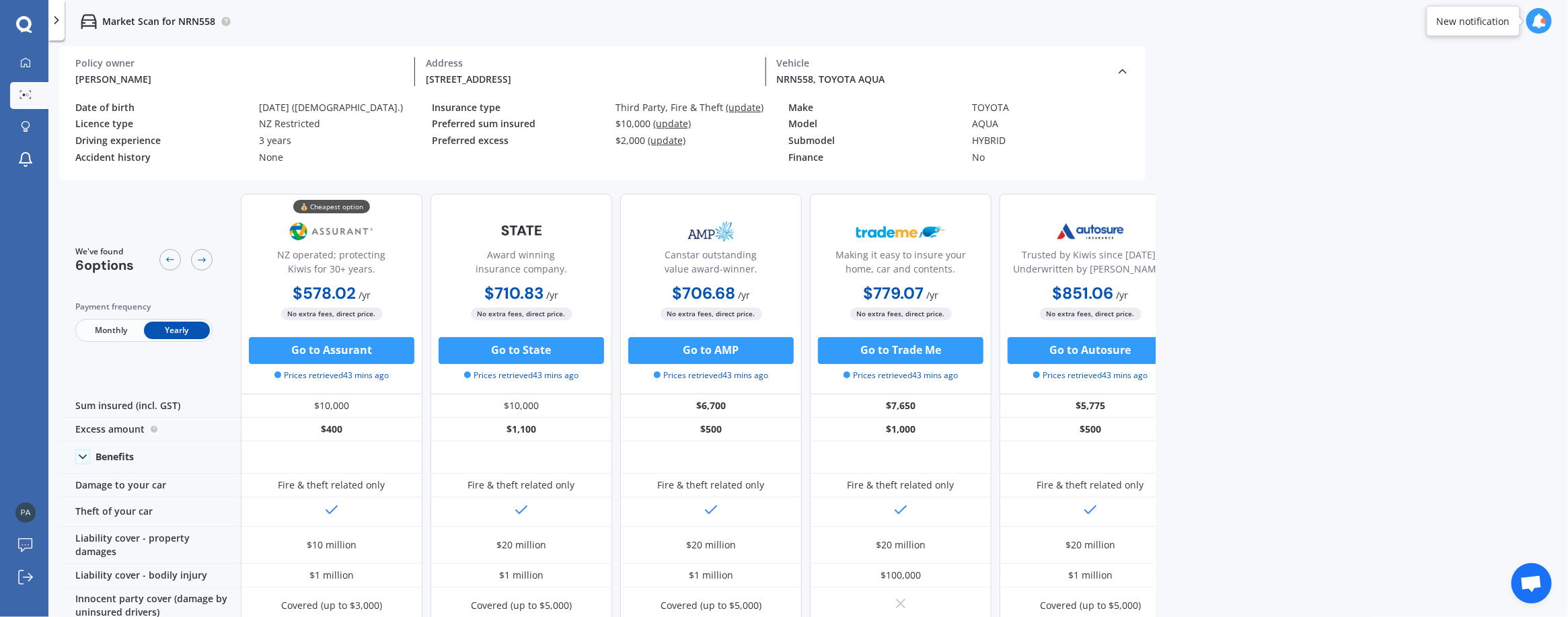 click on "NRN558, TOYOTA AQUA Vehicle" at bounding box center (941, 71) 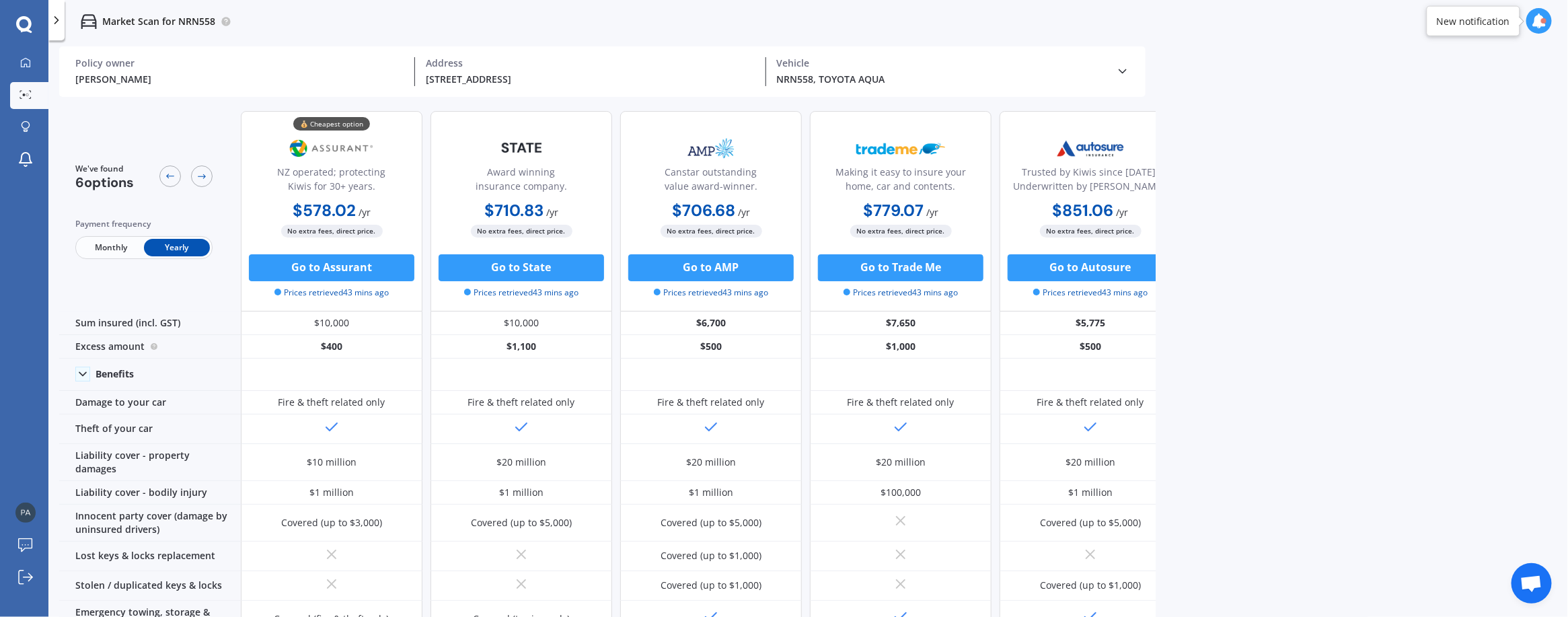 click 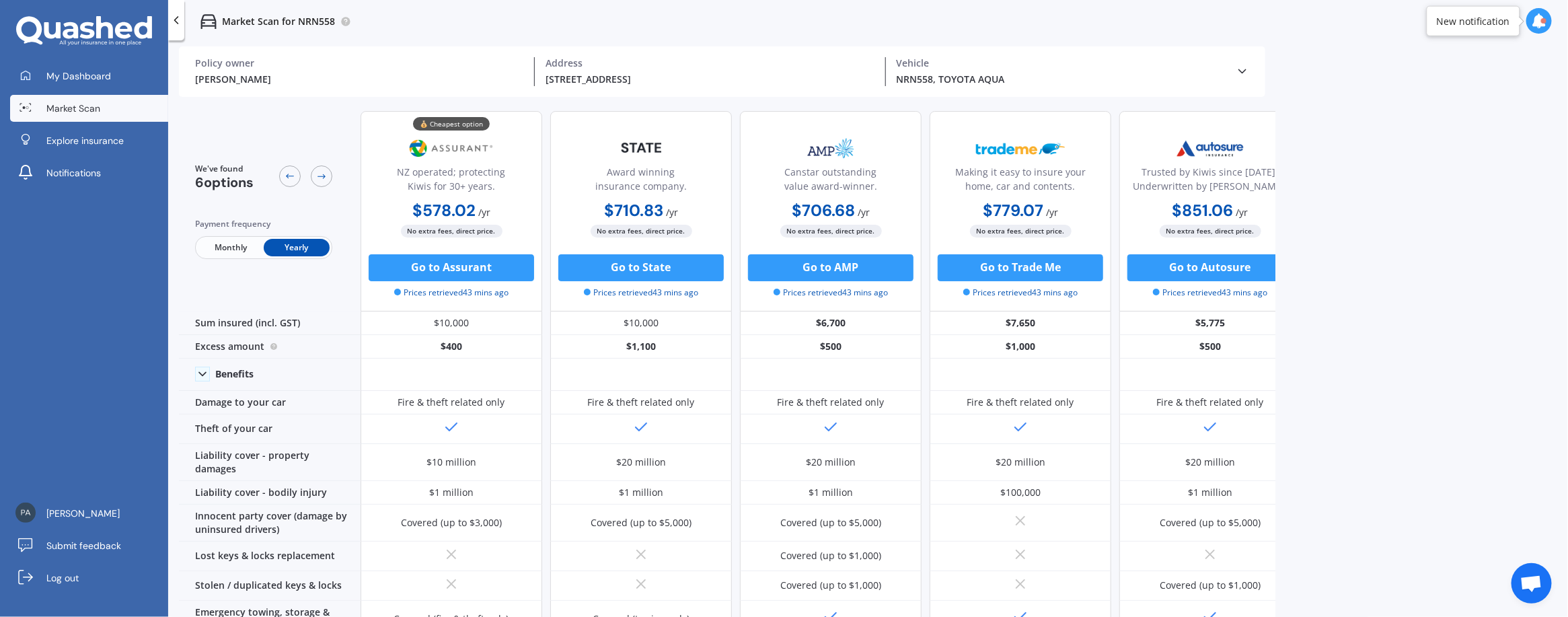 click 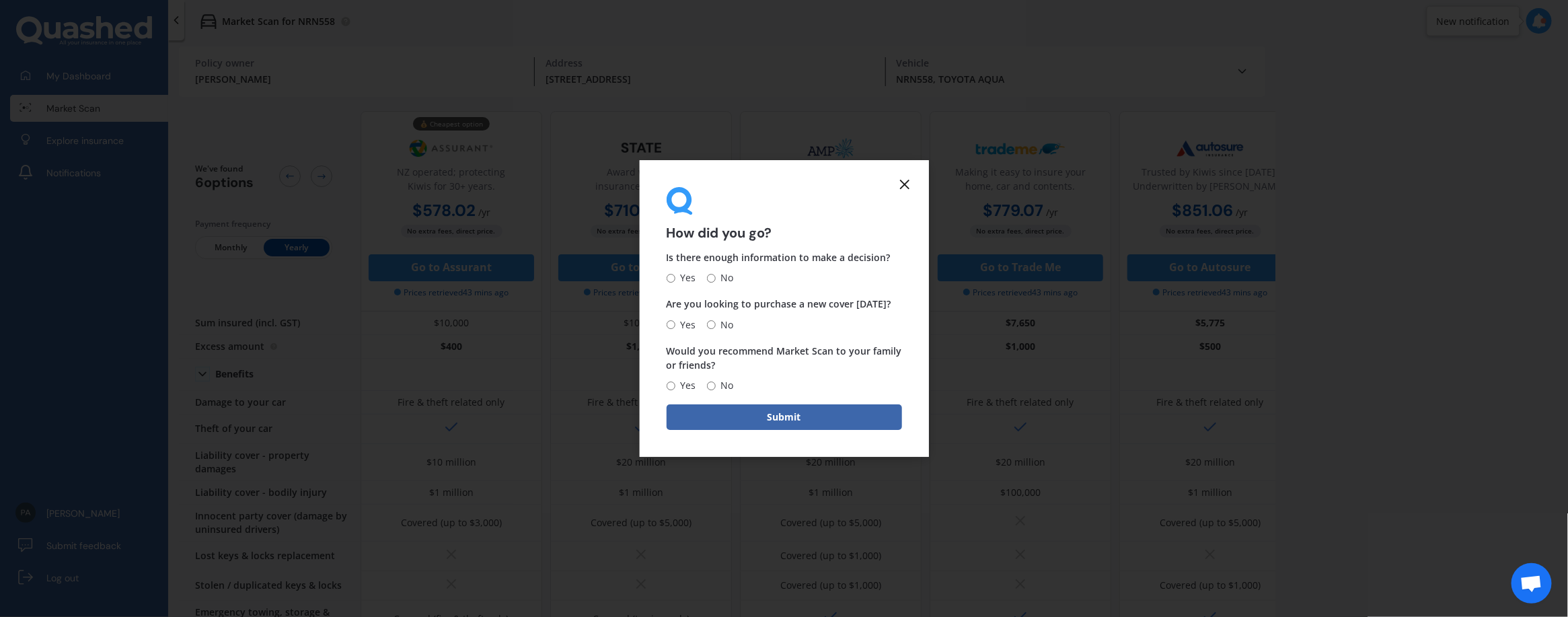 click 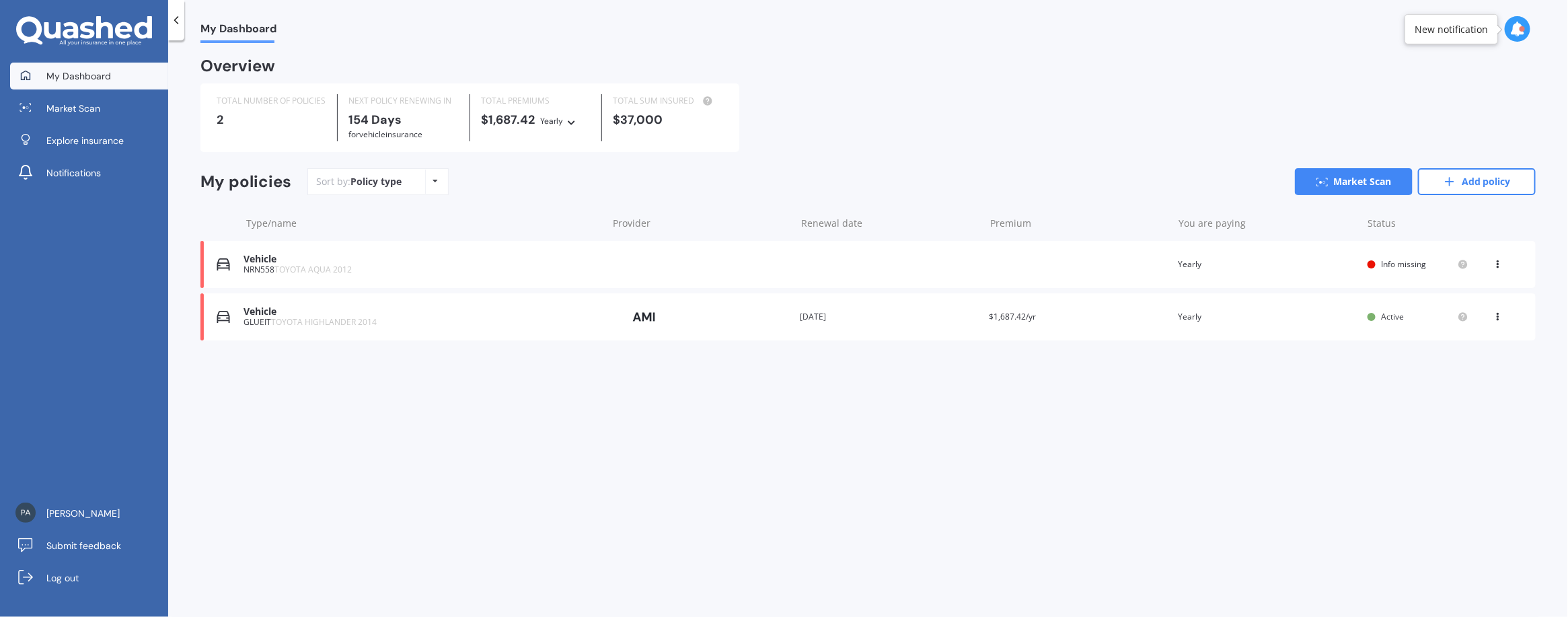 click on "View option View policy Delete" at bounding box center [1499, 264] 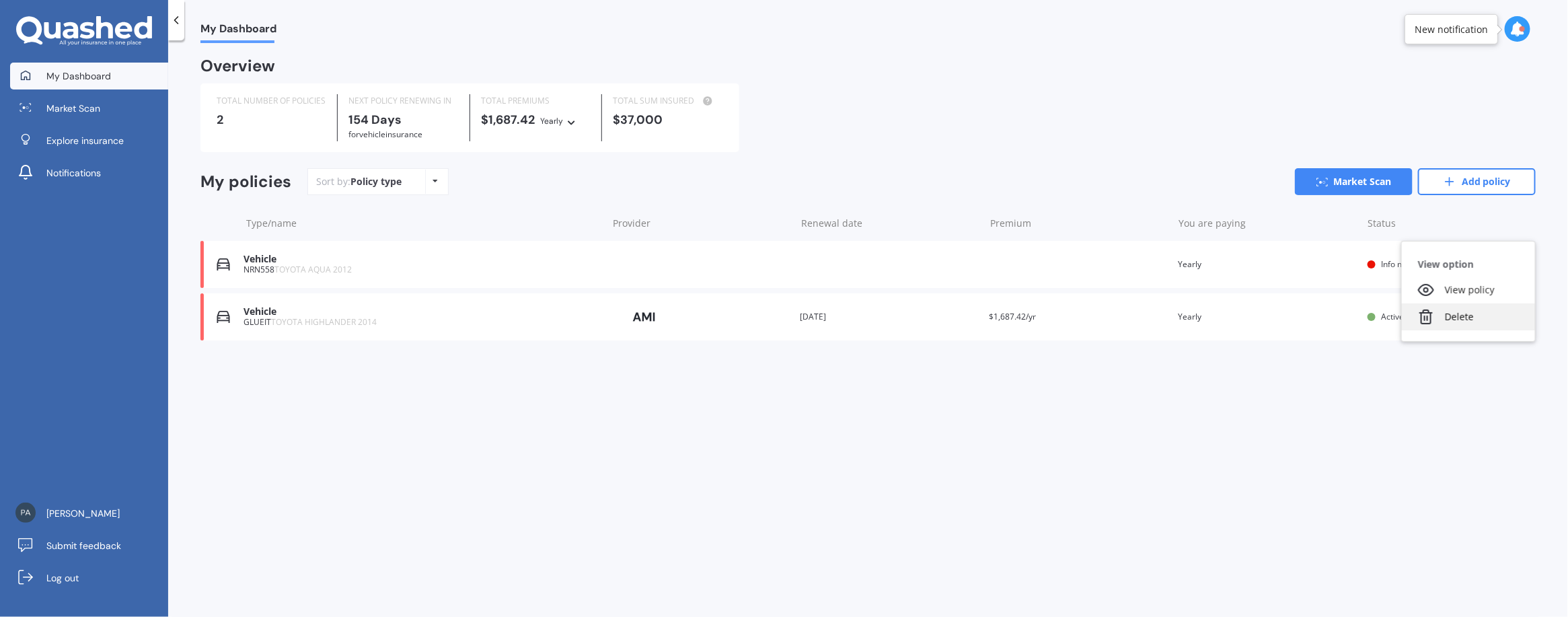 click on "Delete" at bounding box center [1468, 317] 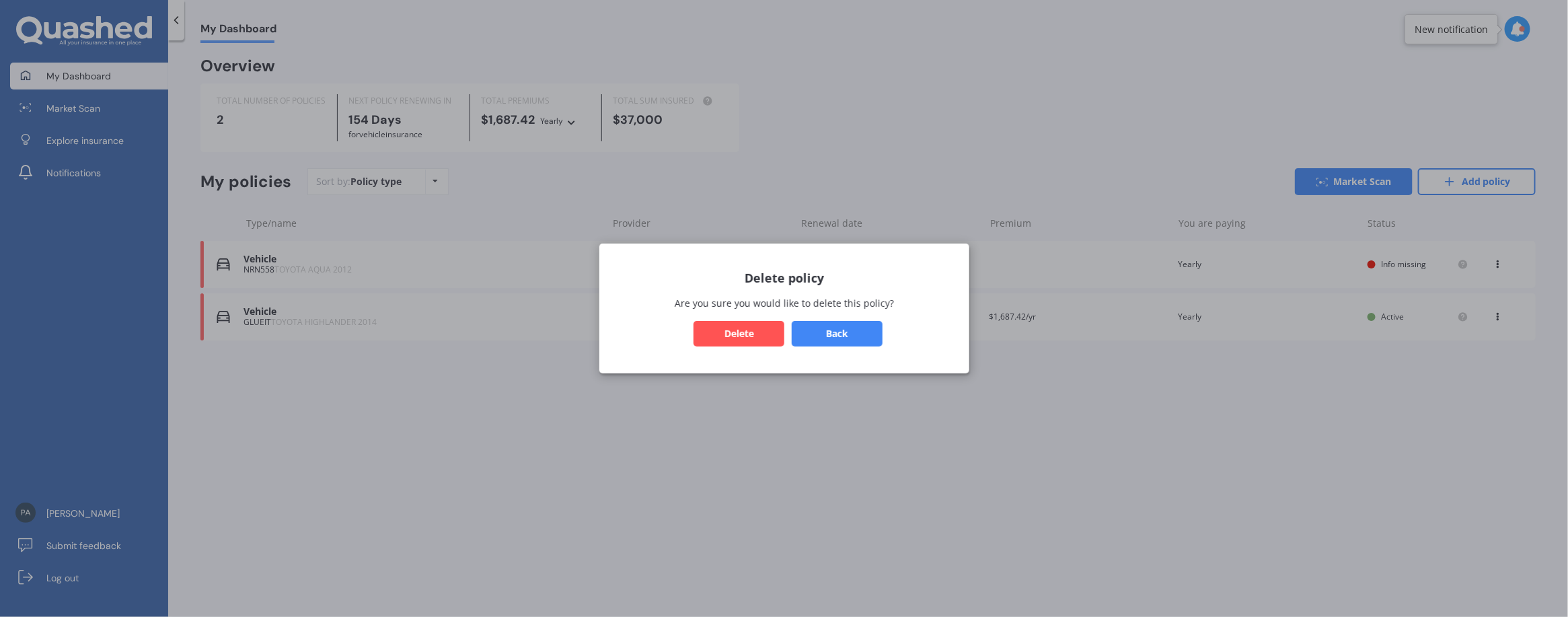 click on "Delete" at bounding box center [739, 334] 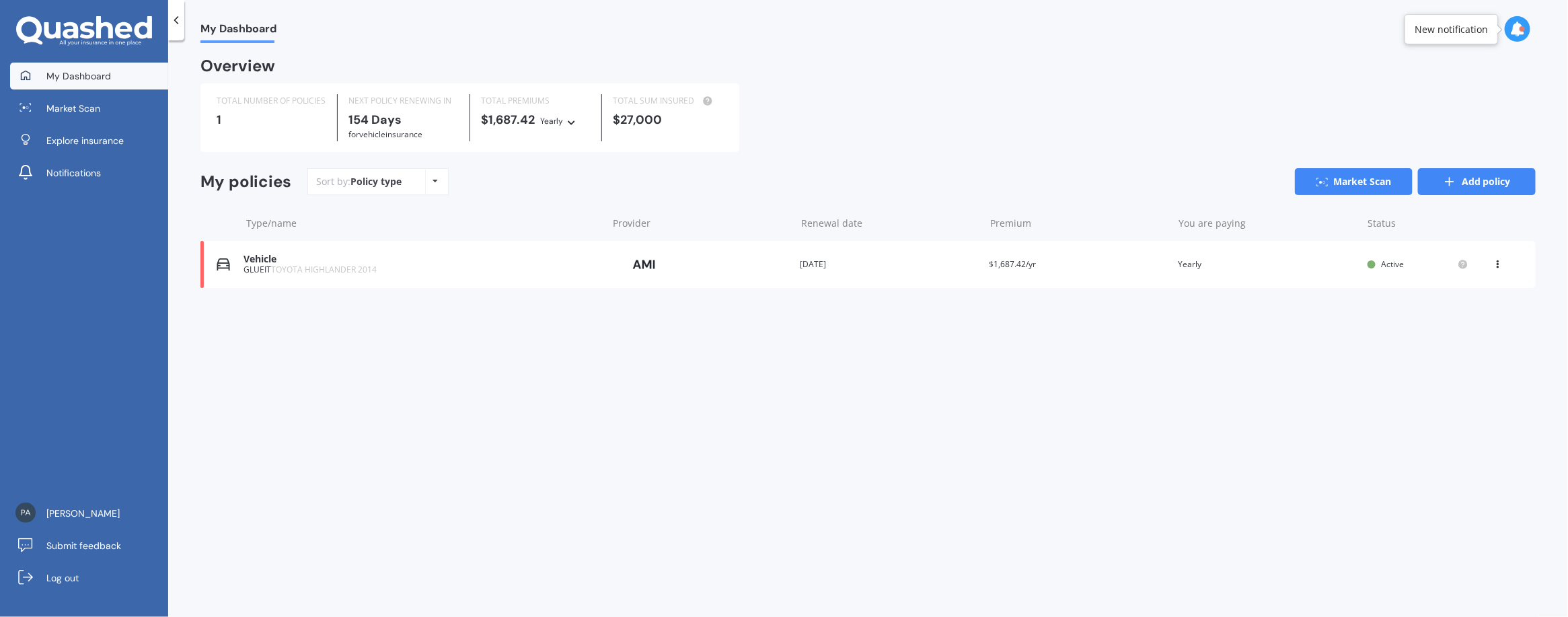click on "Add policy" at bounding box center (1477, 182) 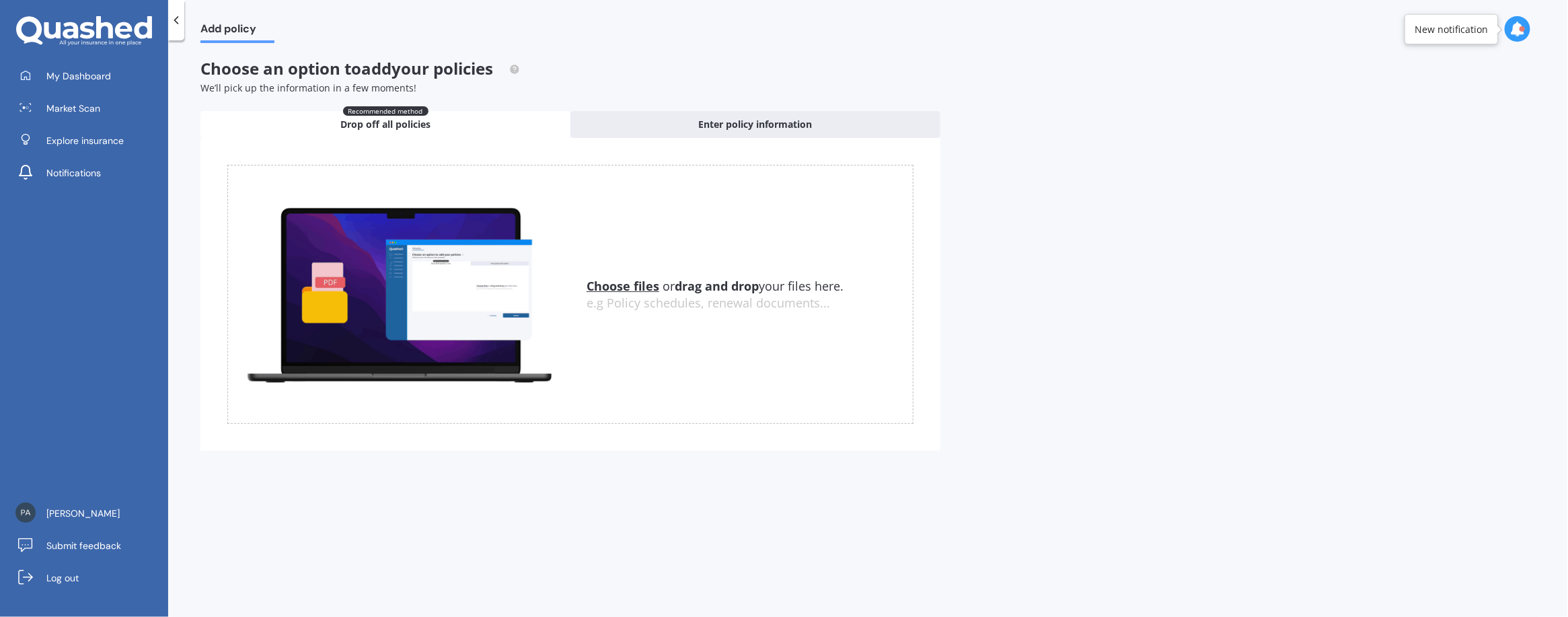 drag, startPoint x: 563, startPoint y: 112, endPoint x: 574, endPoint y: 109, distance: 11.401754 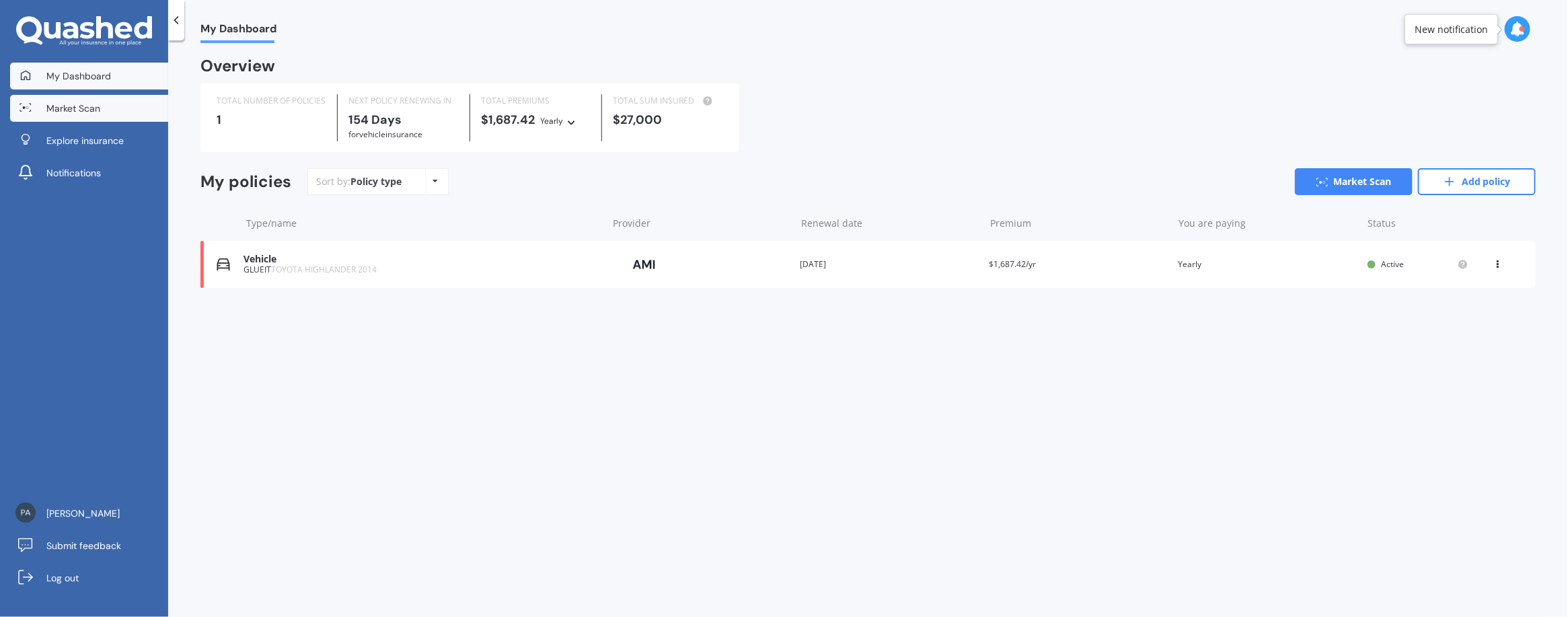 click on "Market Scan" at bounding box center (73, 108) 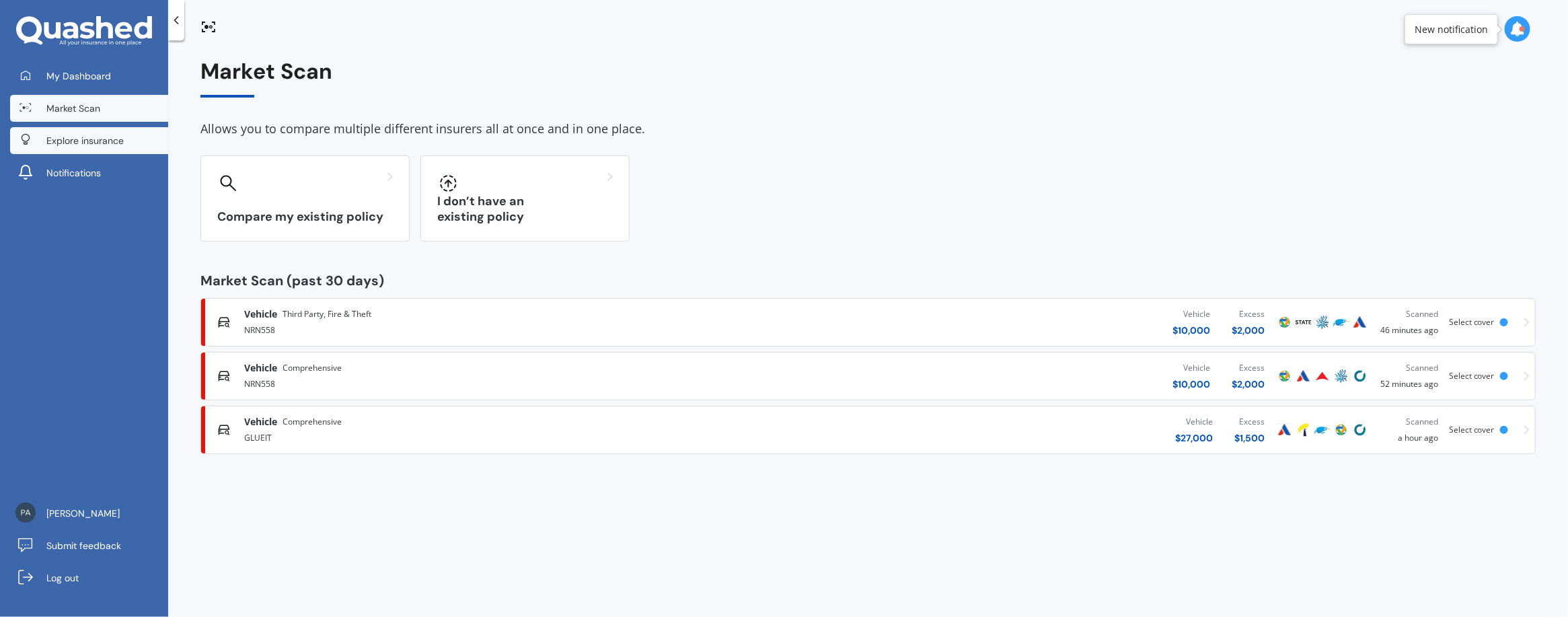 click on "Explore insurance" at bounding box center (89, 141) 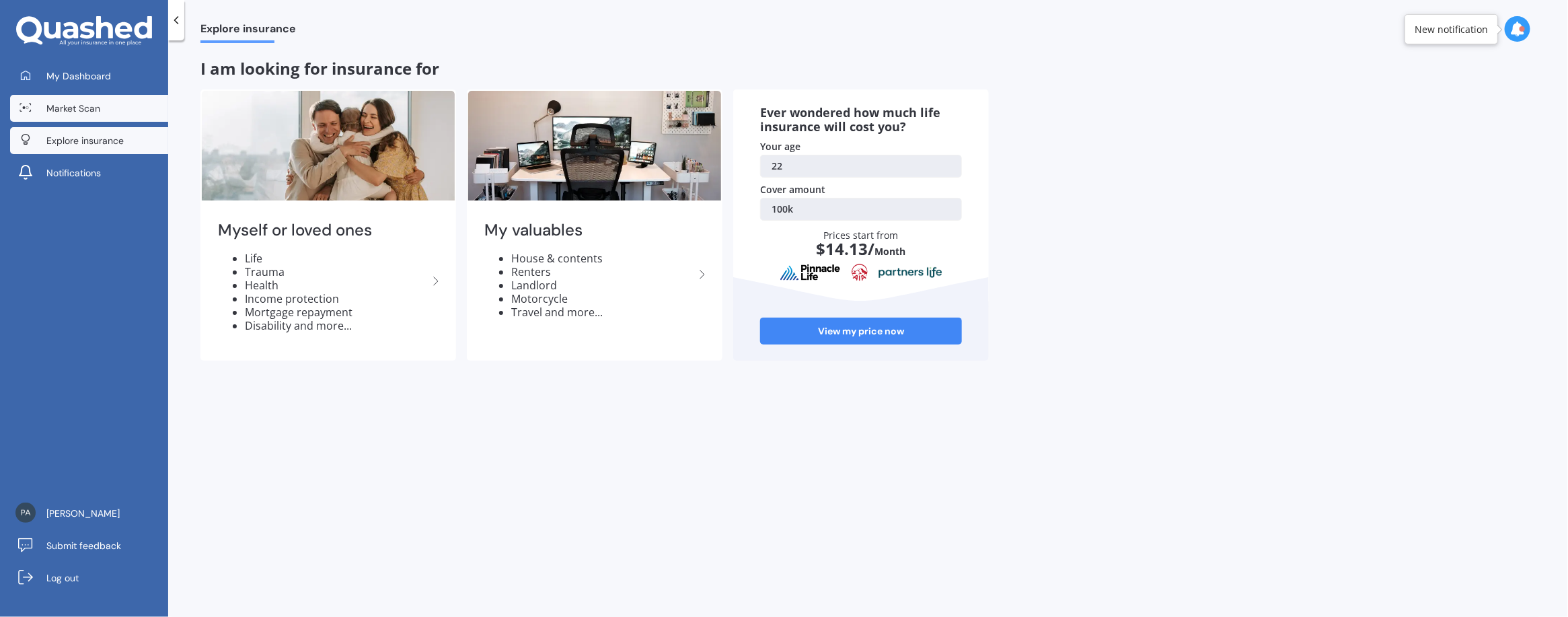 click on "Market Scan" at bounding box center (73, 108) 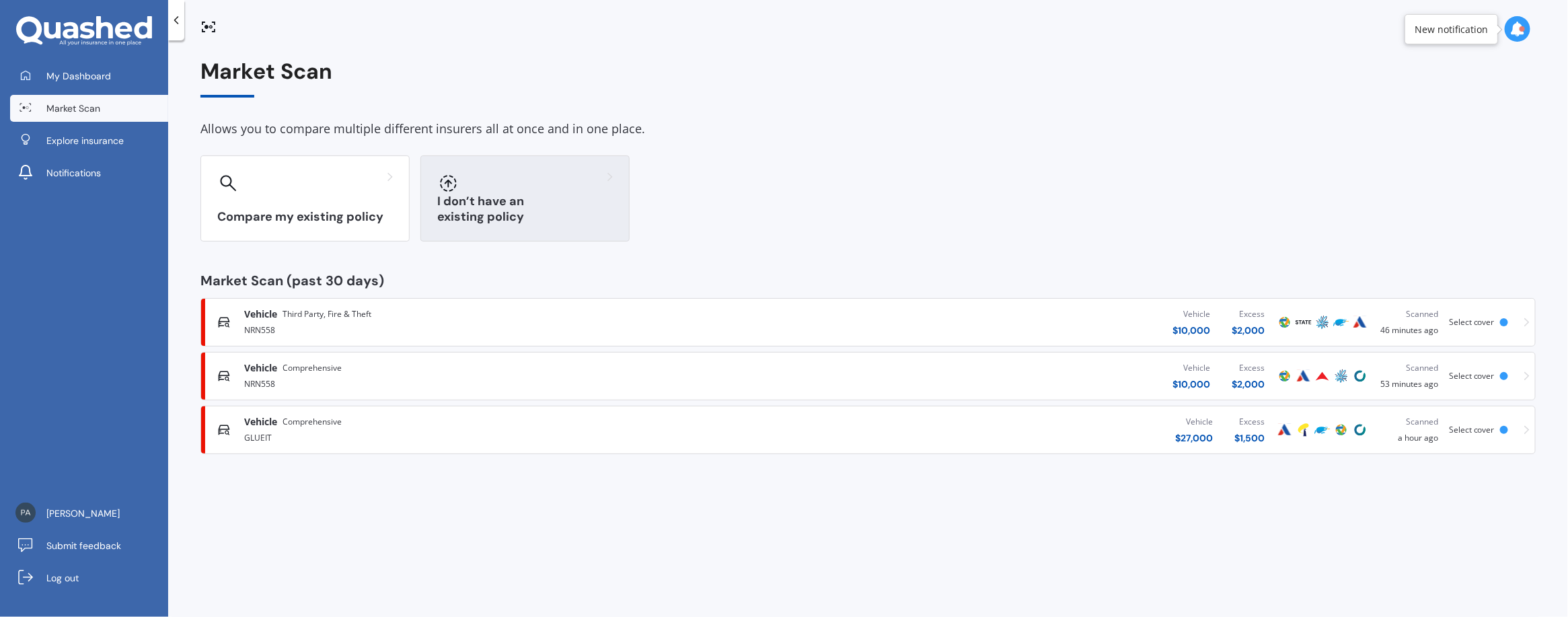 click on "I don’t have an existing policy" at bounding box center [525, 198] 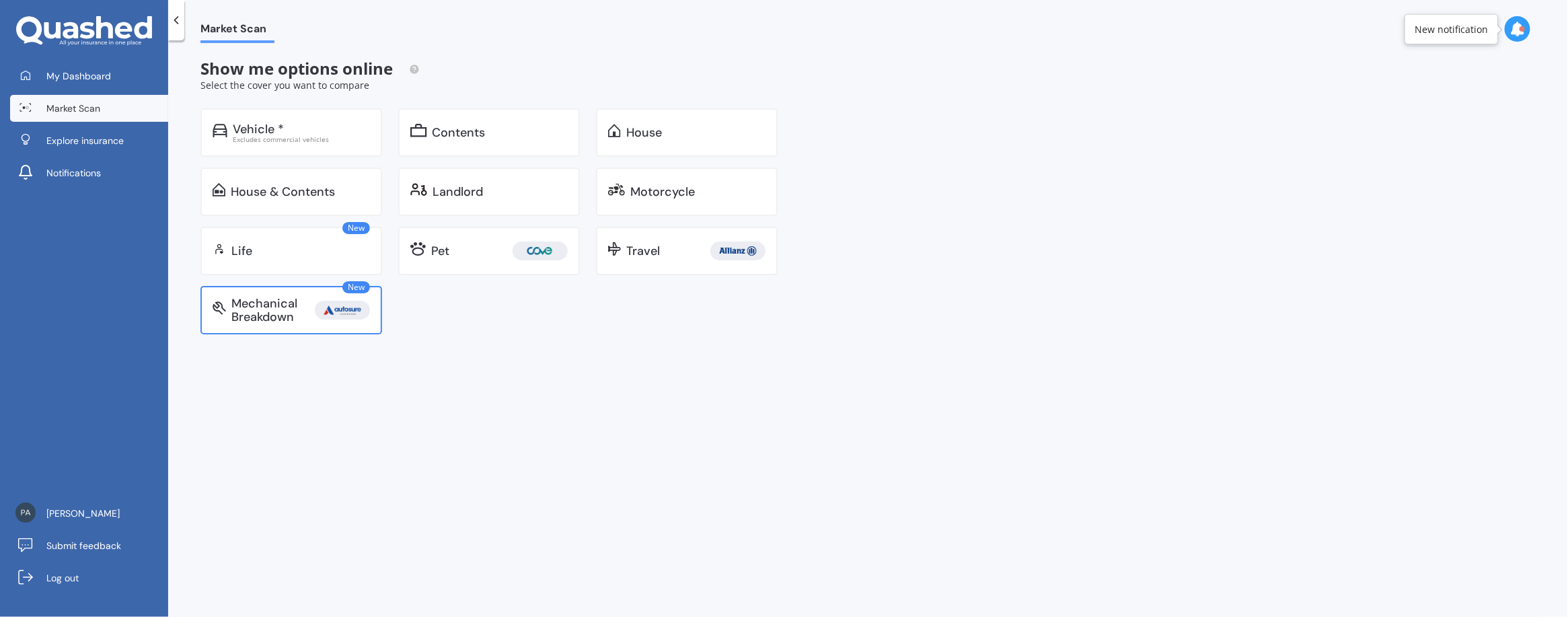 click on "Mechanical Breakdown" at bounding box center (273, 310) 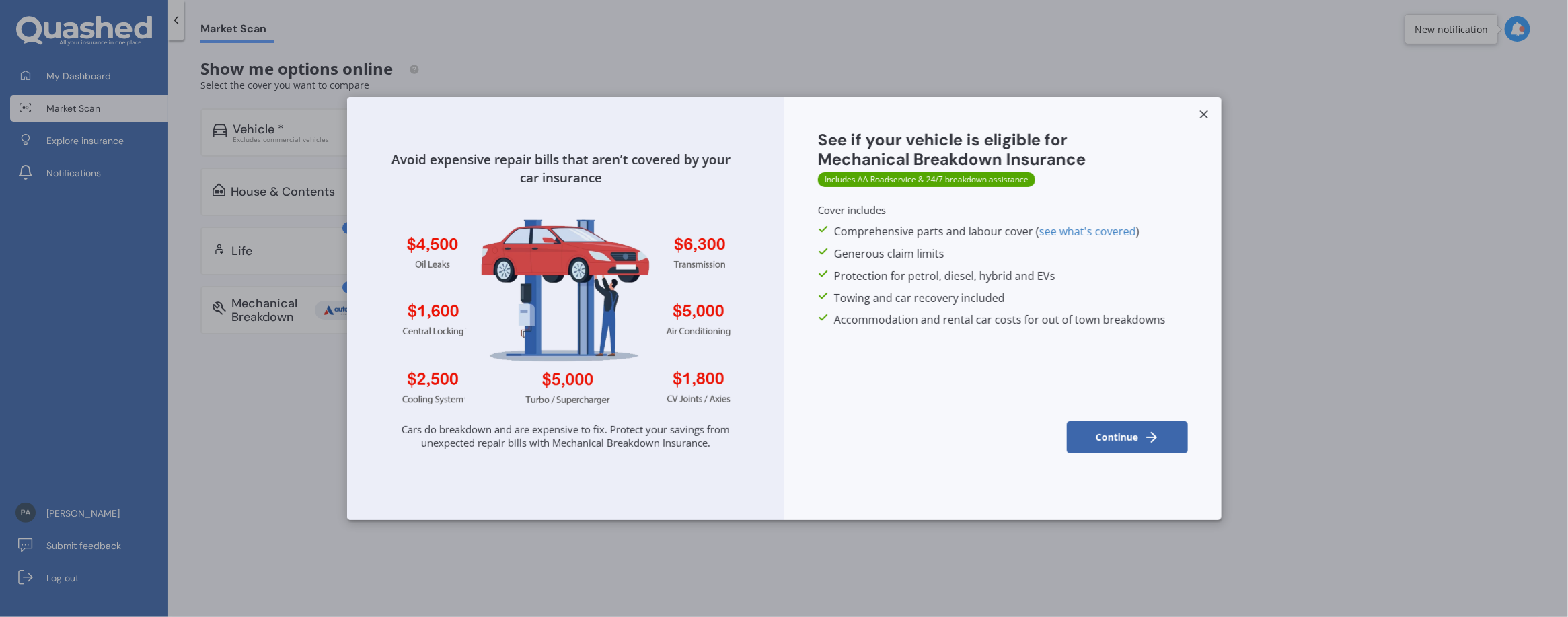click on "Continue" at bounding box center (1127, 437) 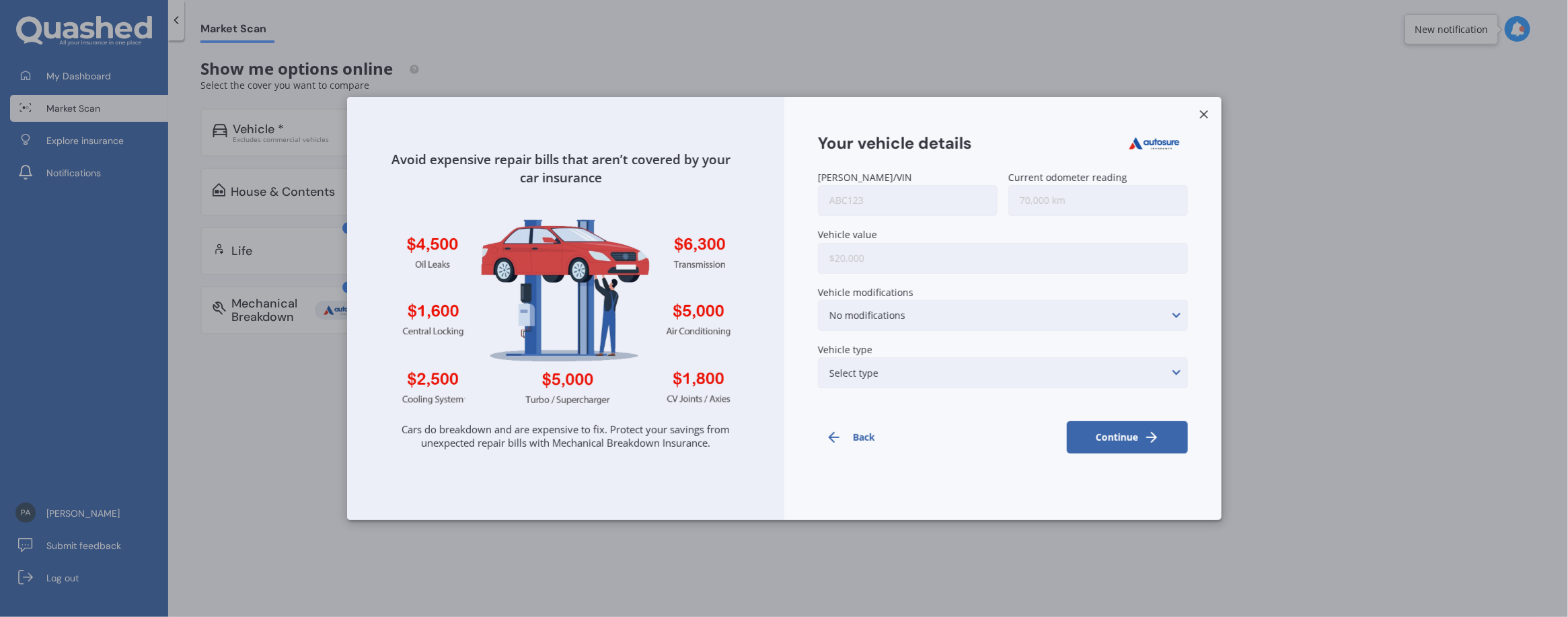 click on "[PERSON_NAME]/VIN" at bounding box center (907, 201) 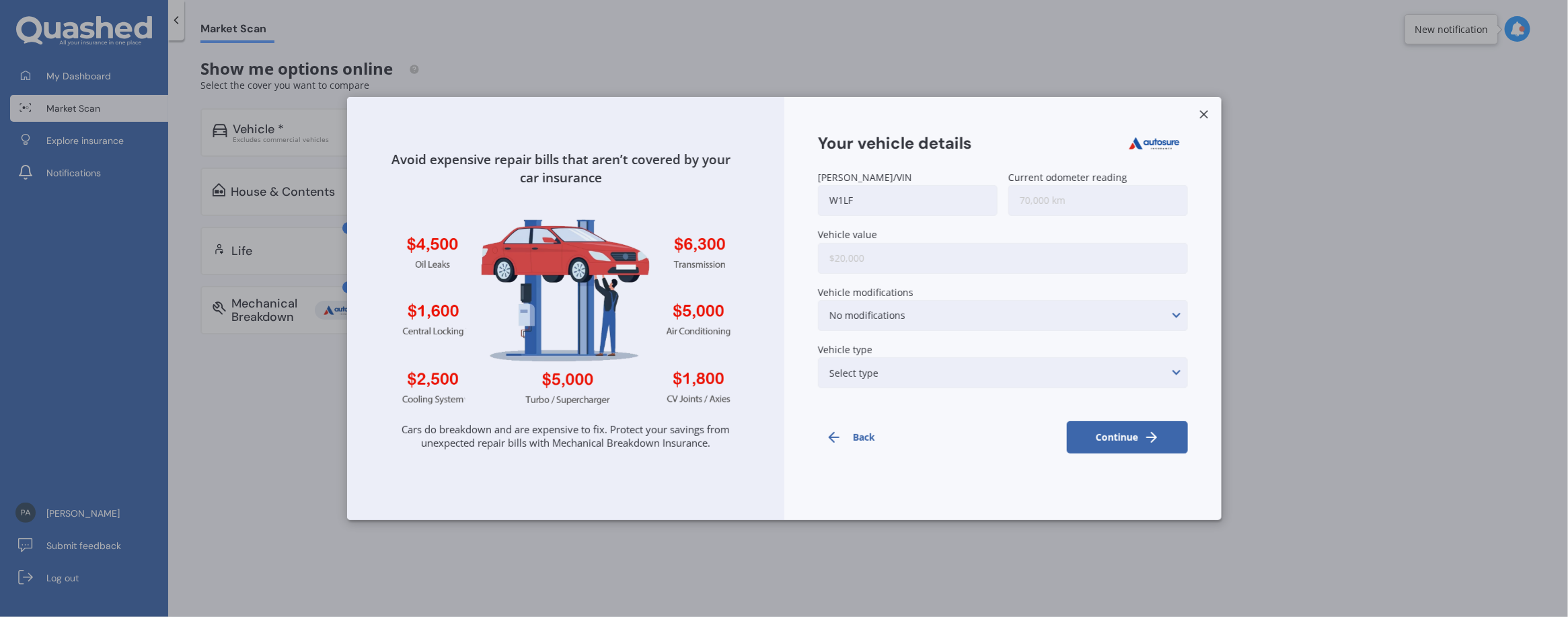 type on "w1lf" 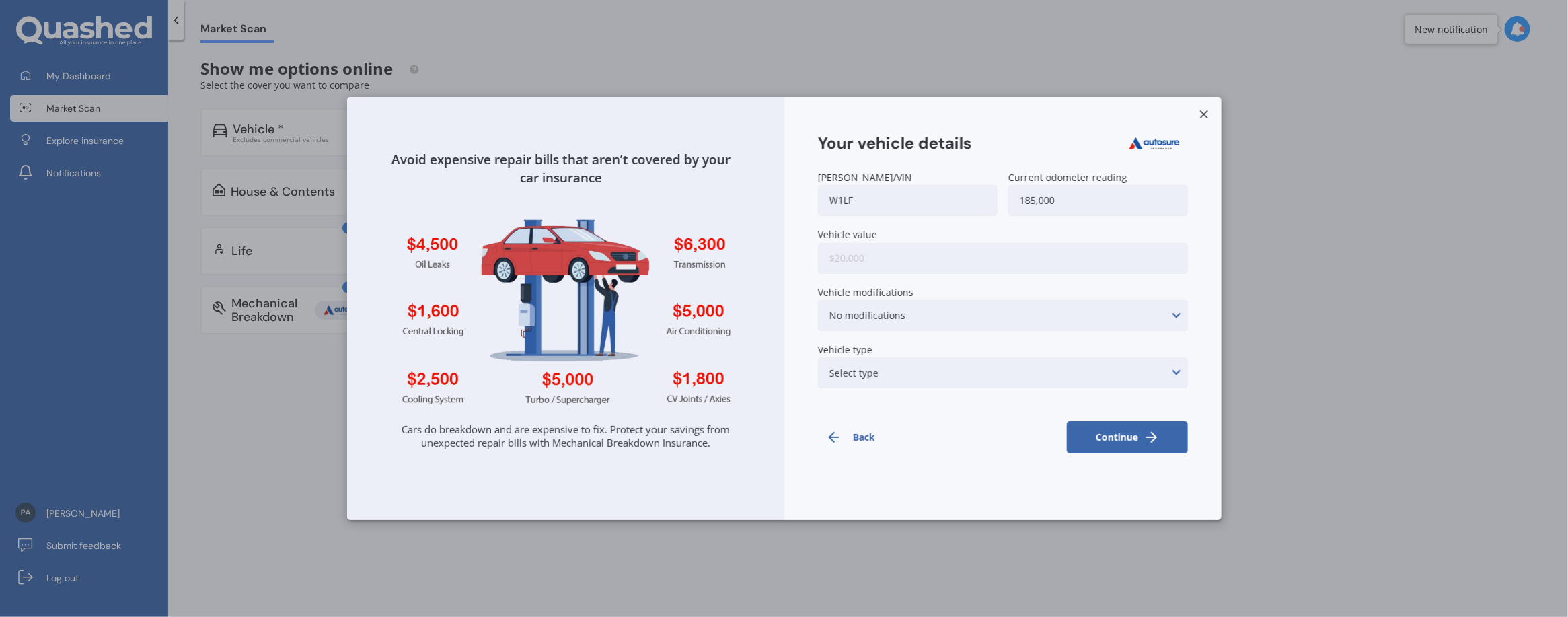 type on "185,000" 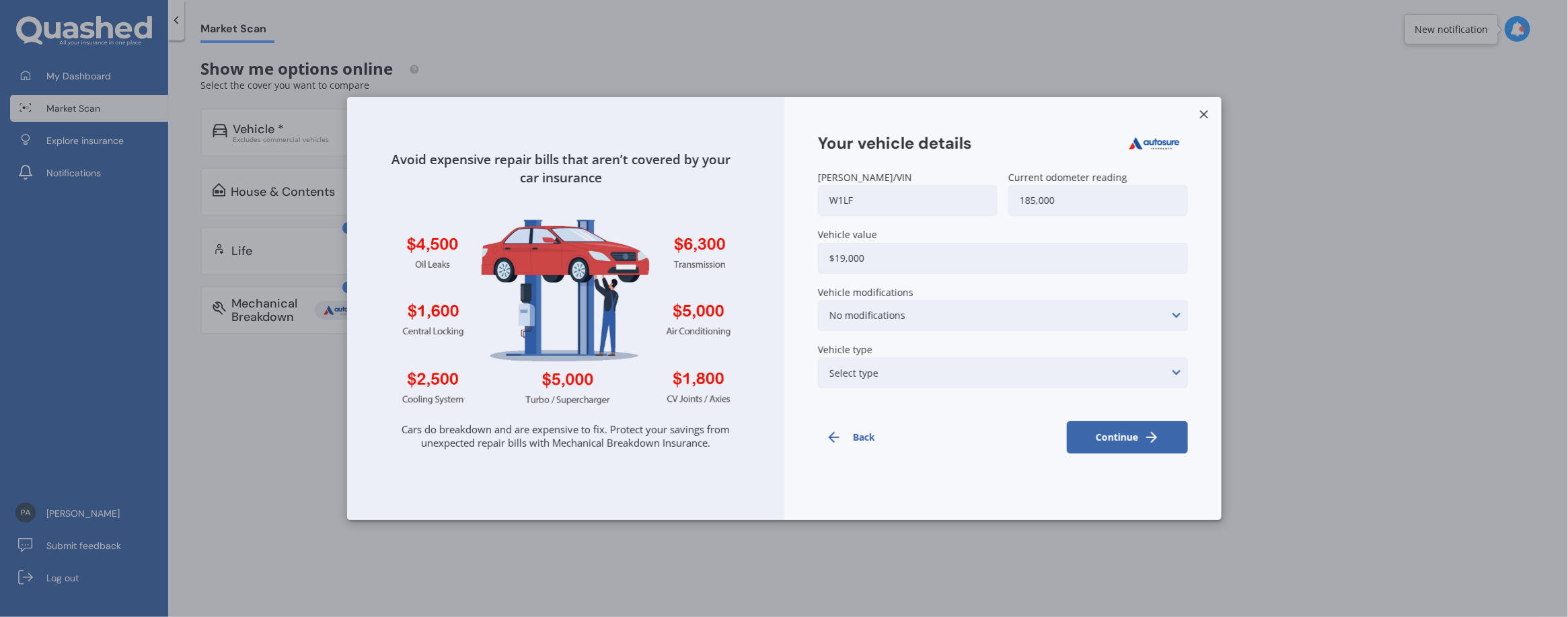 type on "$19,000" 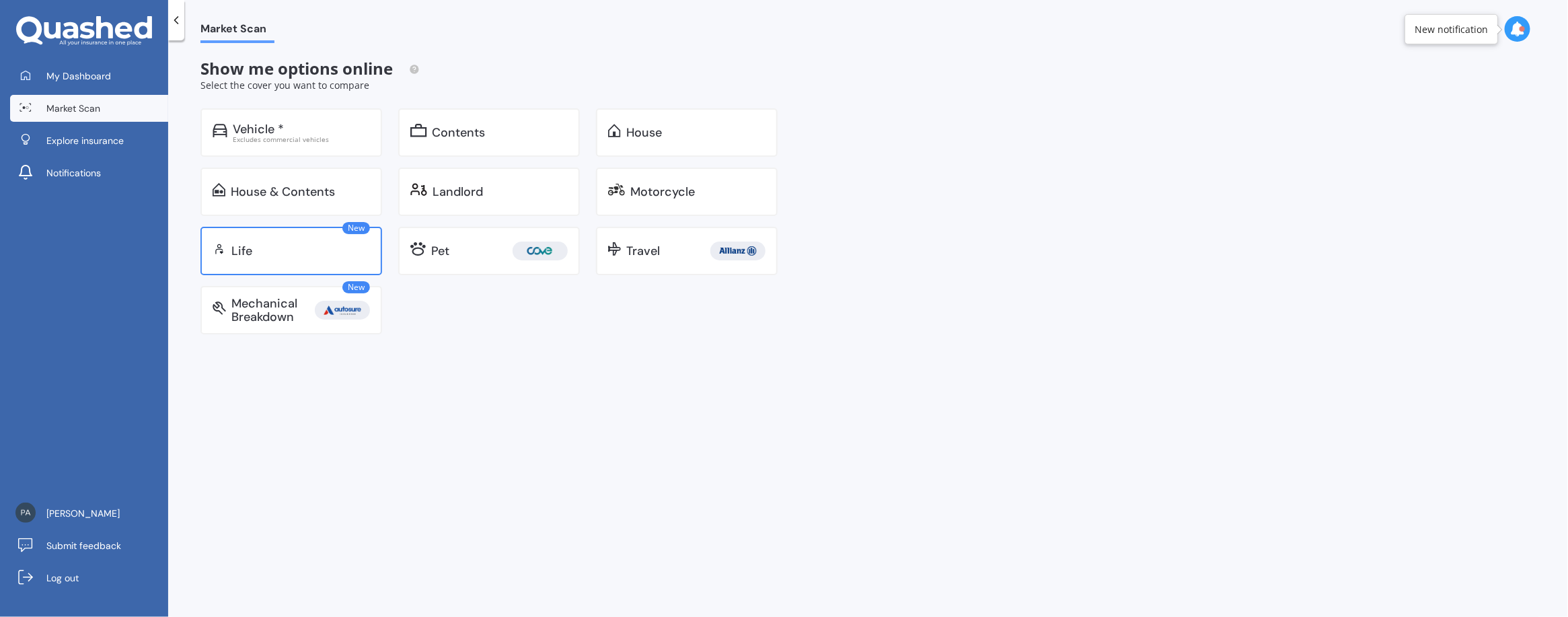 click on "New Life" at bounding box center [291, 251] 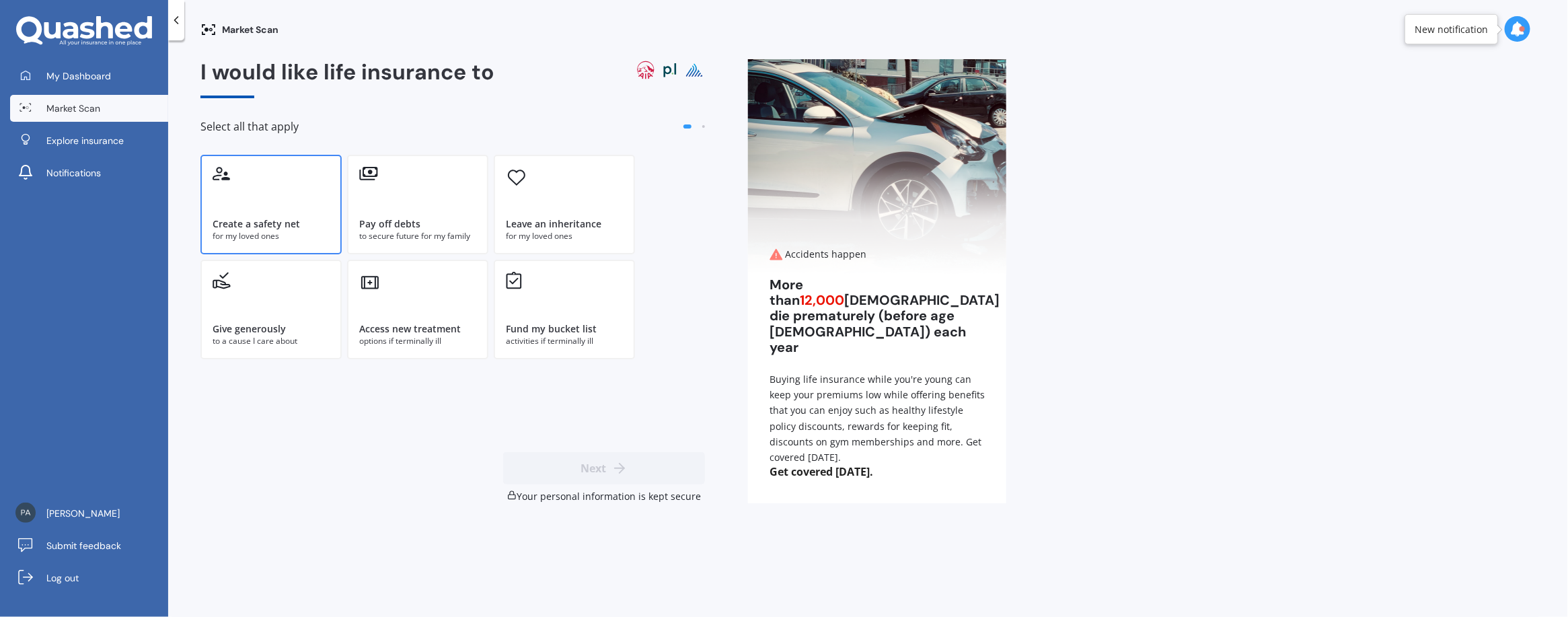 click on "Create a safety net" at bounding box center [271, 224] 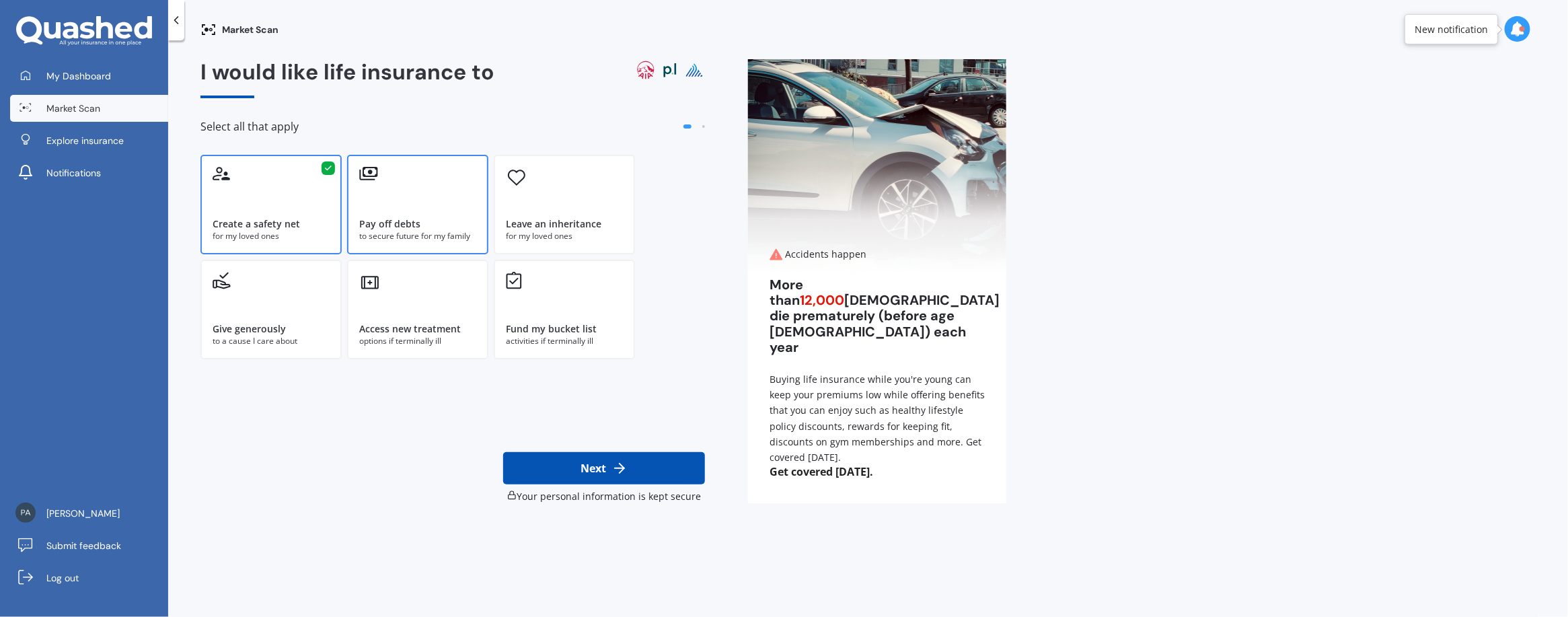 click on "Pay off debts" at bounding box center [418, 224] 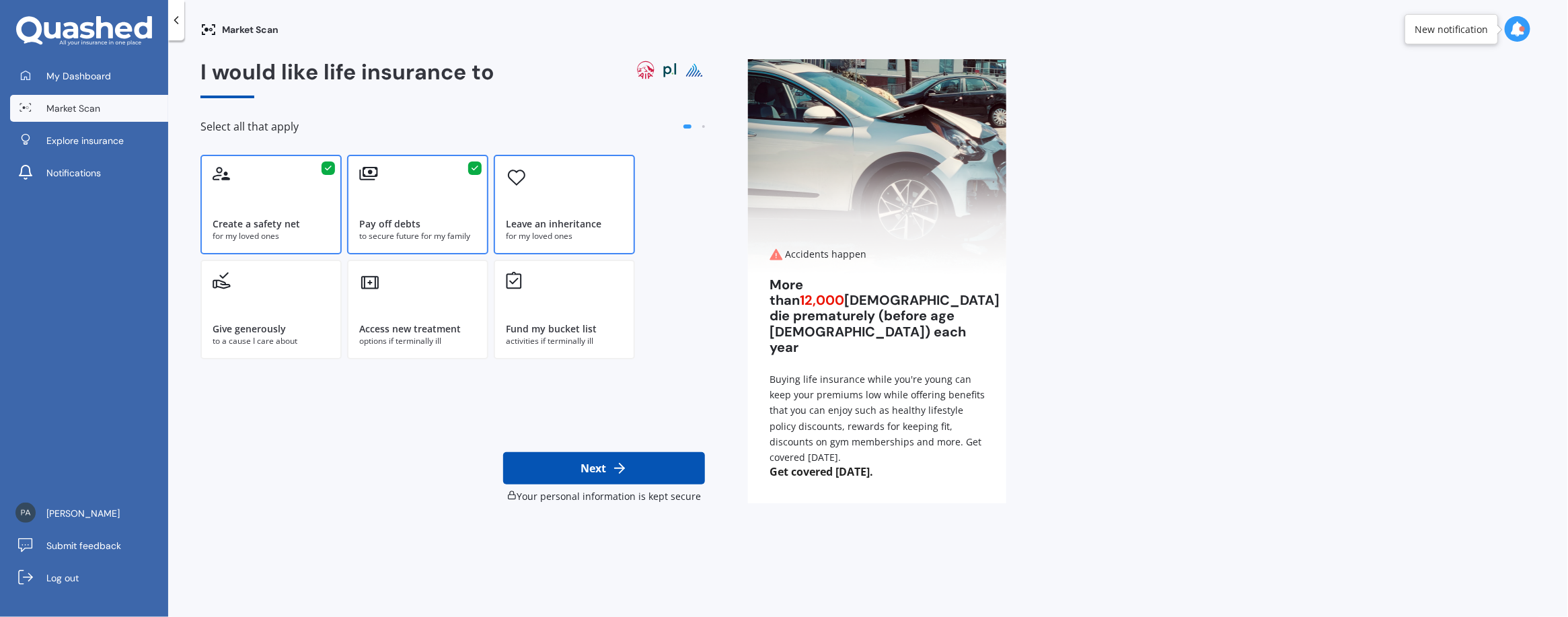 click on "for my loved ones" at bounding box center (564, 236) 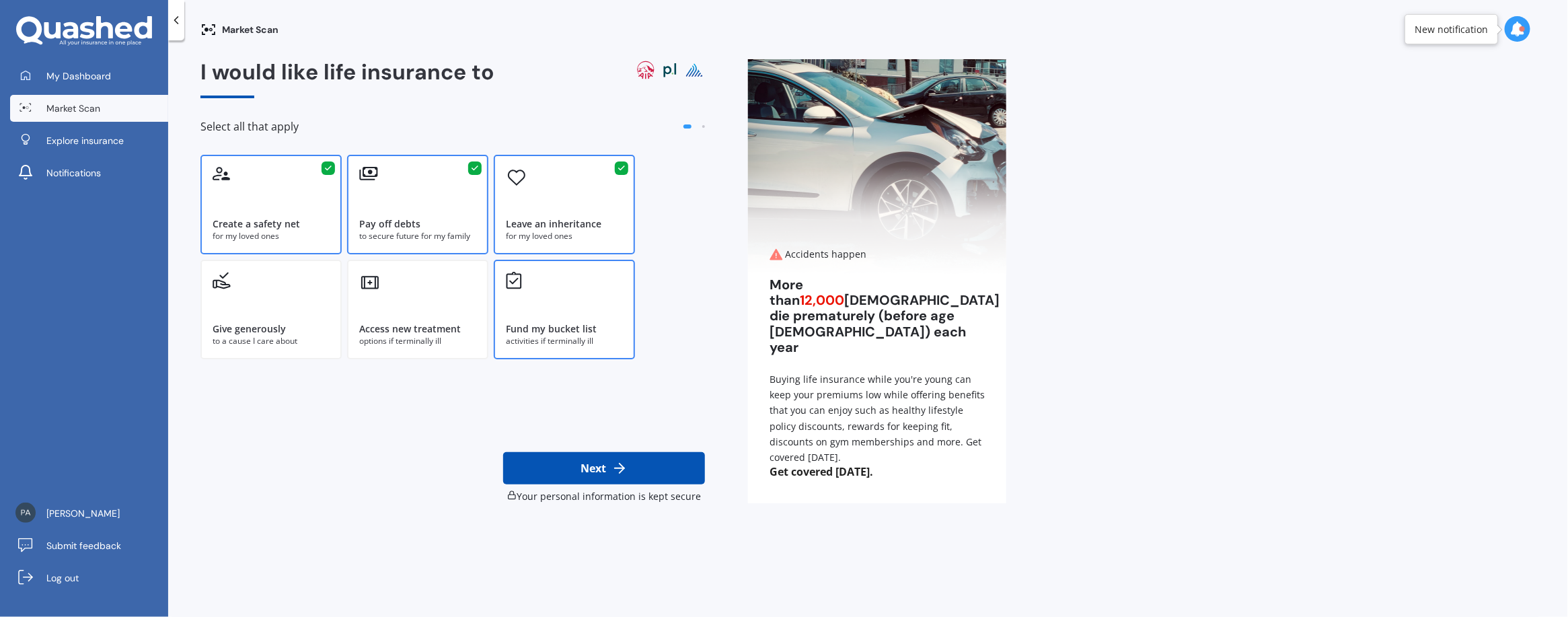 click on "Fund my bucket list activities if terminally ill" at bounding box center [564, 310] 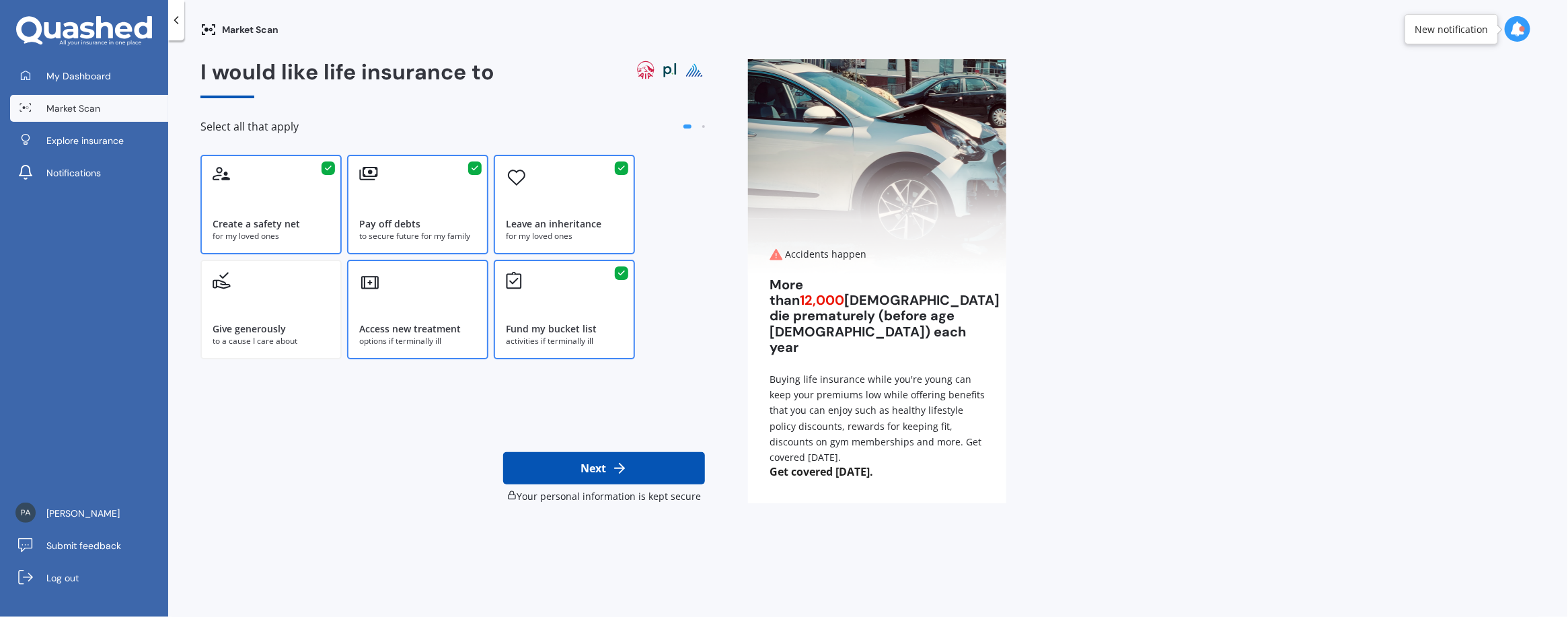drag, startPoint x: 412, startPoint y: 293, endPoint x: 401, endPoint y: 293, distance: 11 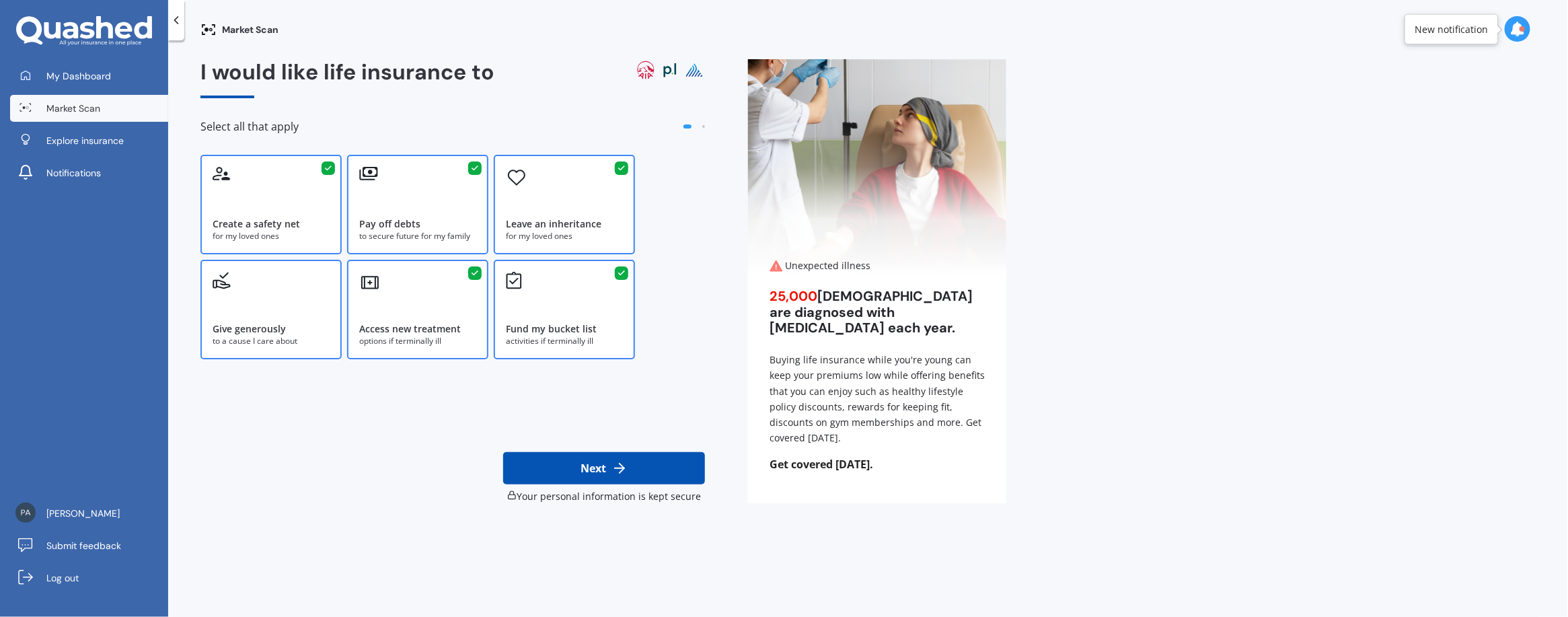 drag, startPoint x: 255, startPoint y: 293, endPoint x: 275, endPoint y: 301, distance: 21.540659 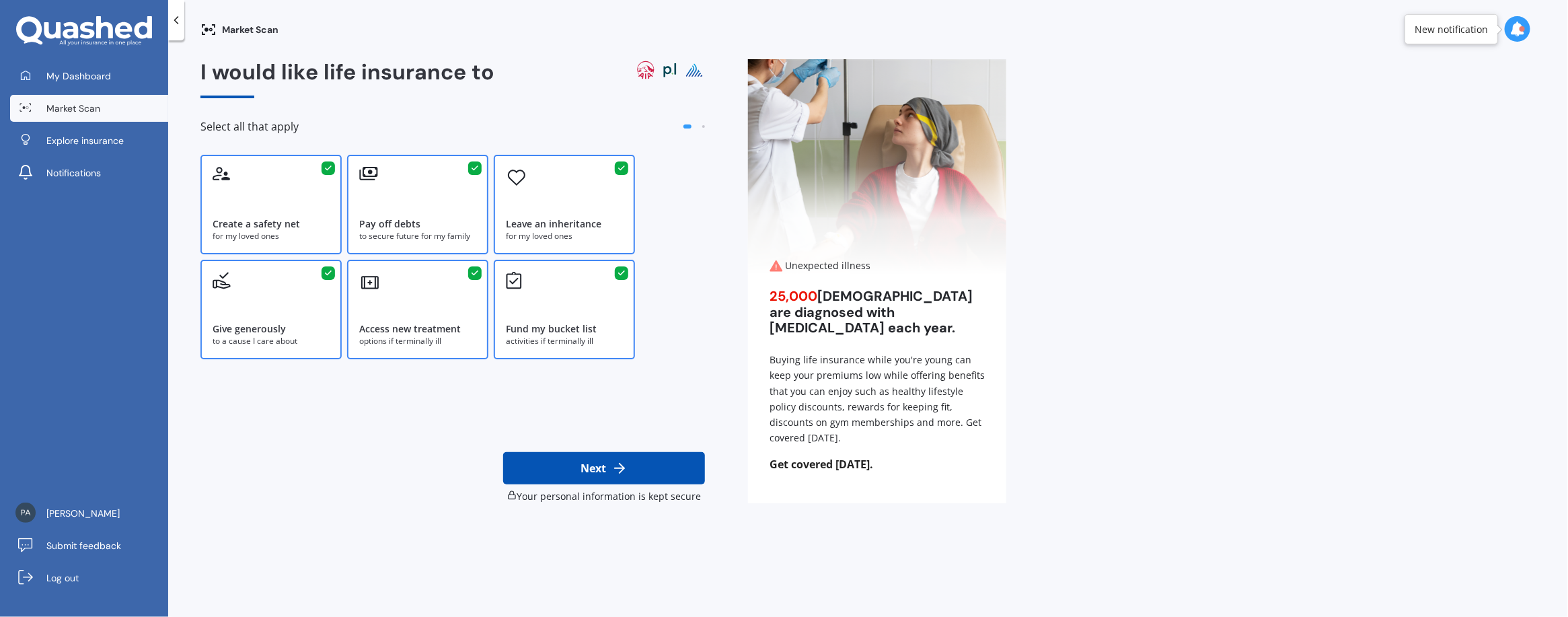 click on "Fund my bucket list" at bounding box center [551, 329] 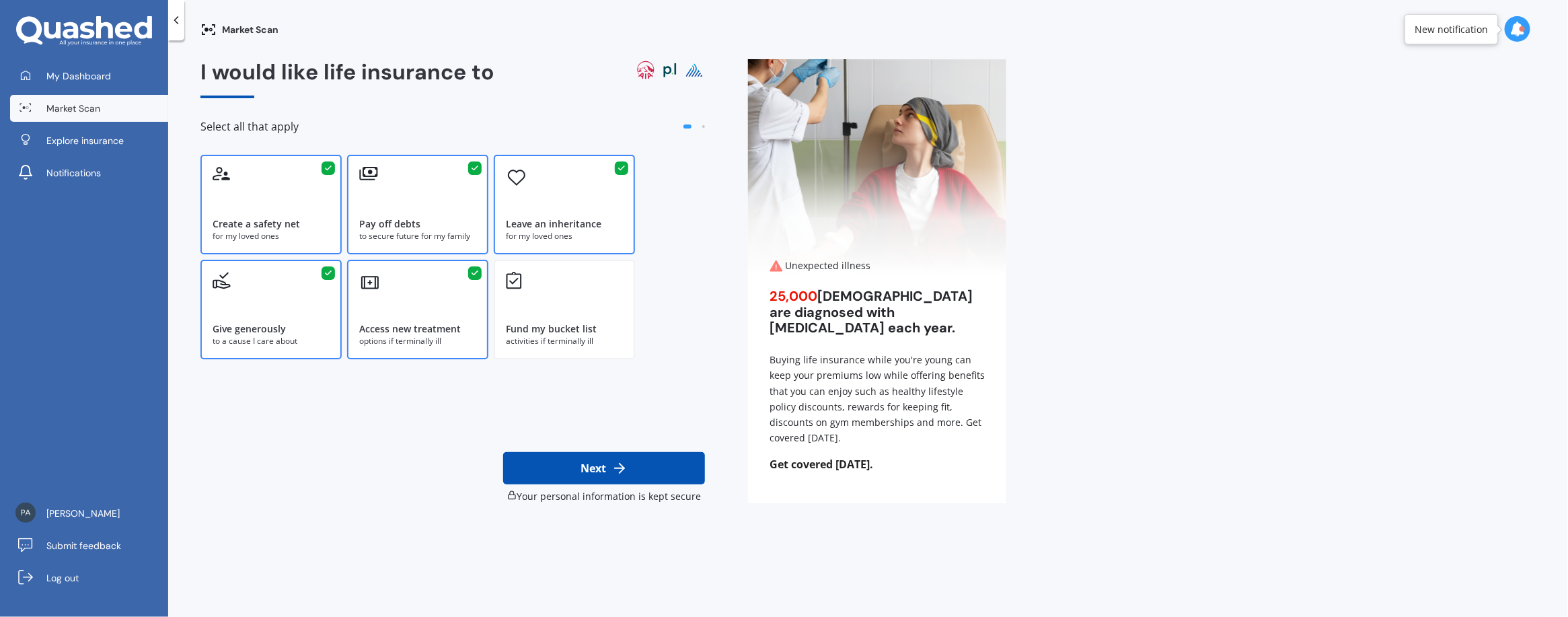 click on "Access new treatment options if terminally ill" at bounding box center (418, 310) 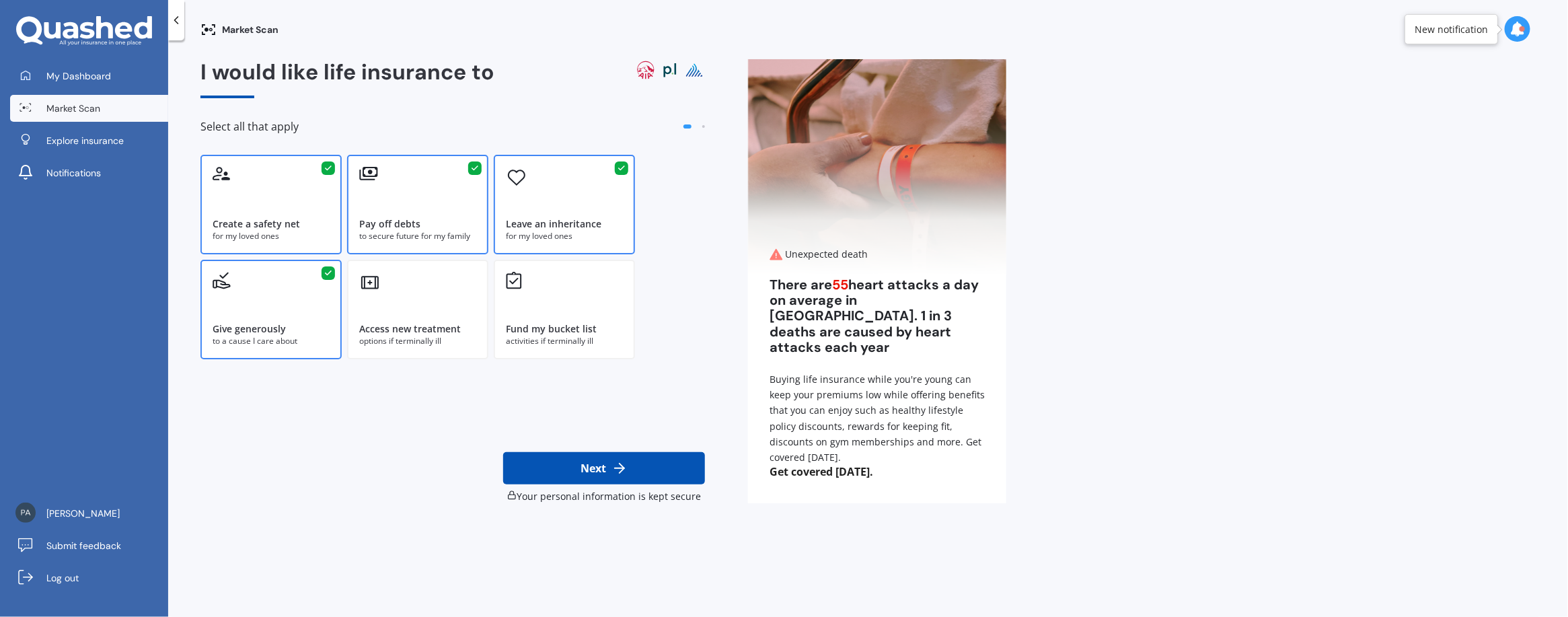 click on "Next" at bounding box center [604, 468] 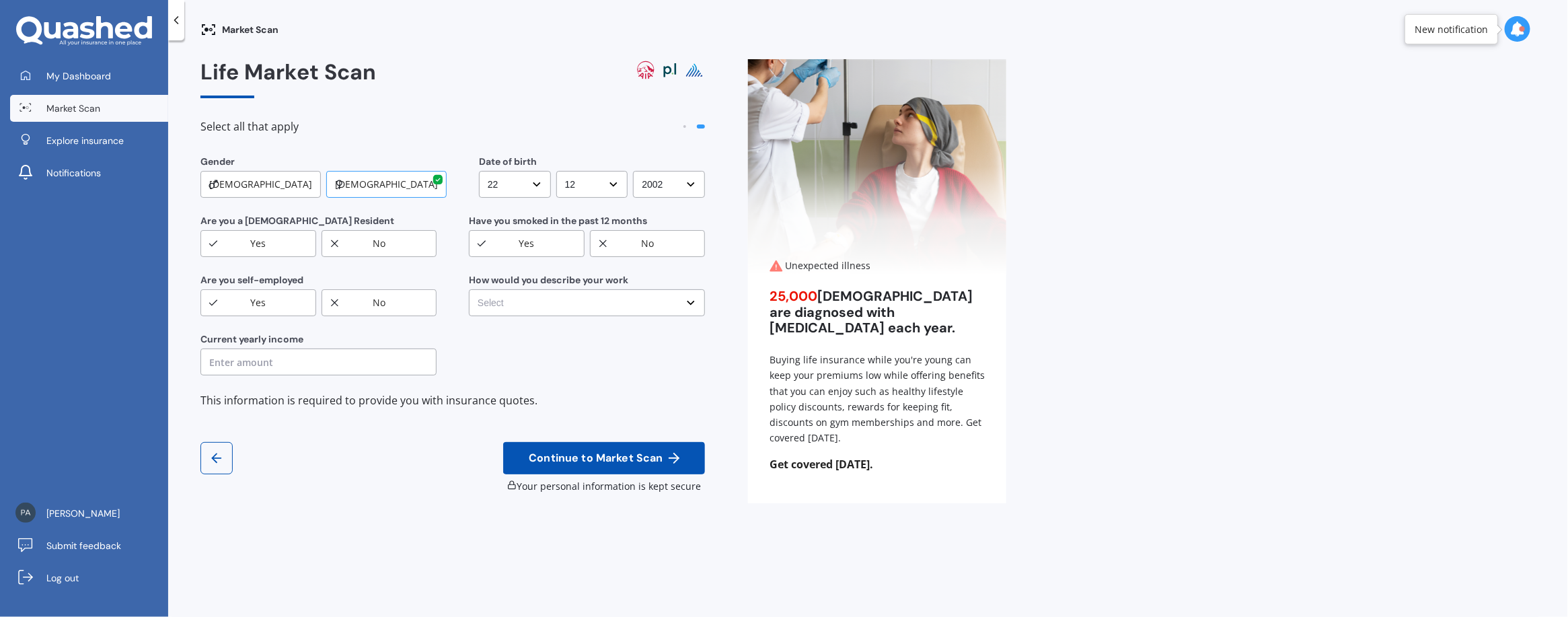 click on "[DEMOGRAPHIC_DATA]" at bounding box center [260, 184] 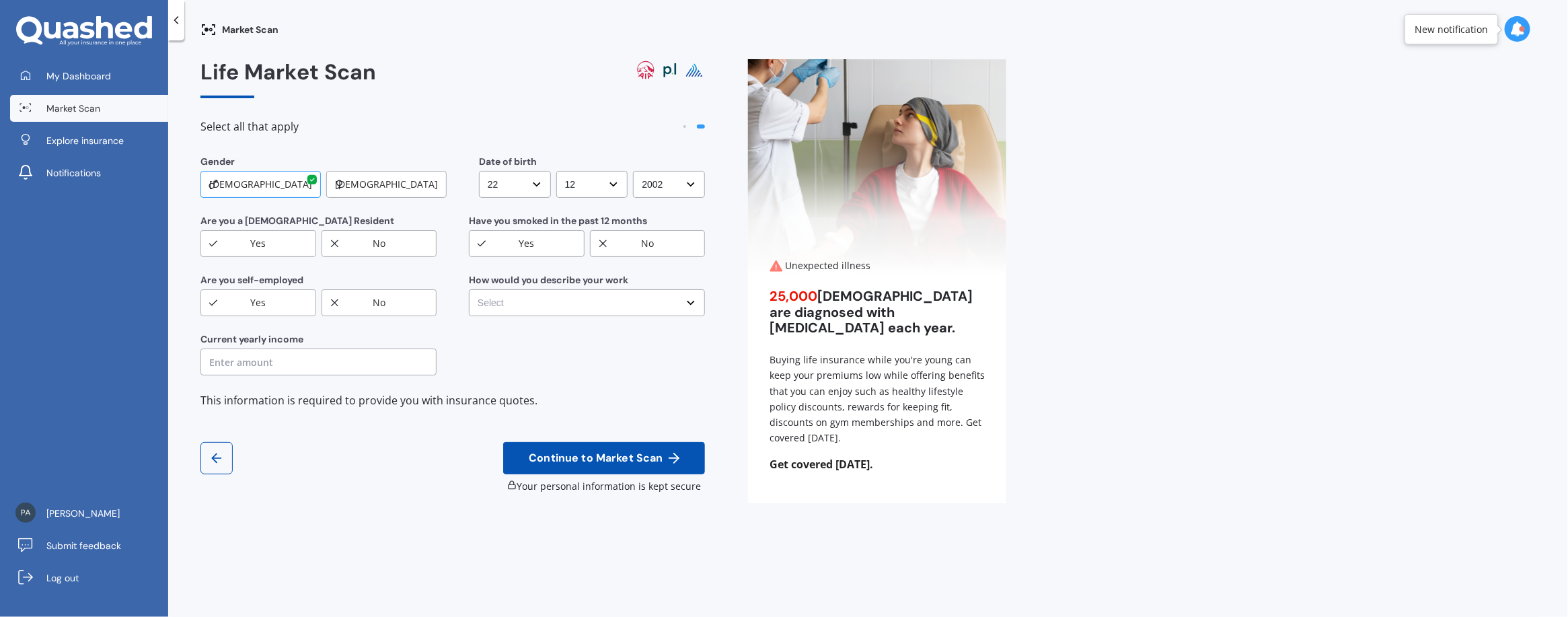 click on "Yes" at bounding box center [258, 244] 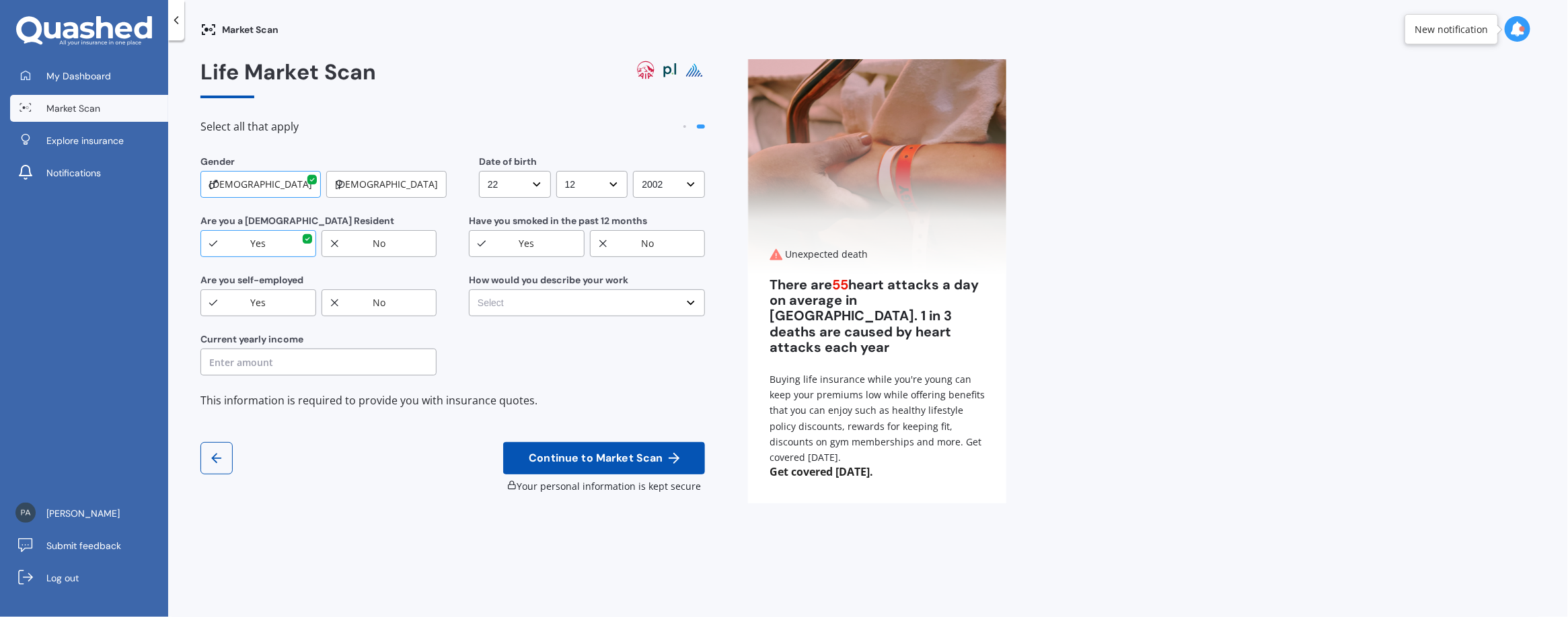 click on "No" at bounding box center (379, 303) 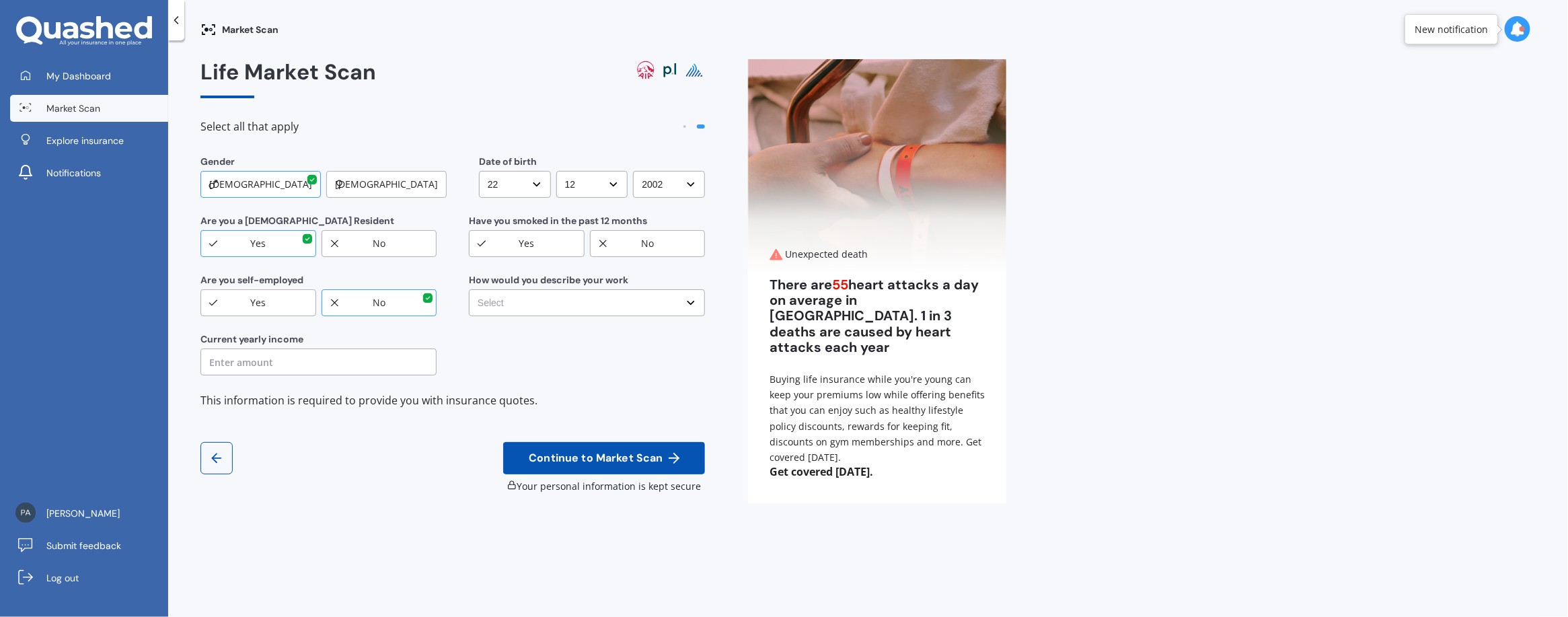 click at bounding box center [318, 362] 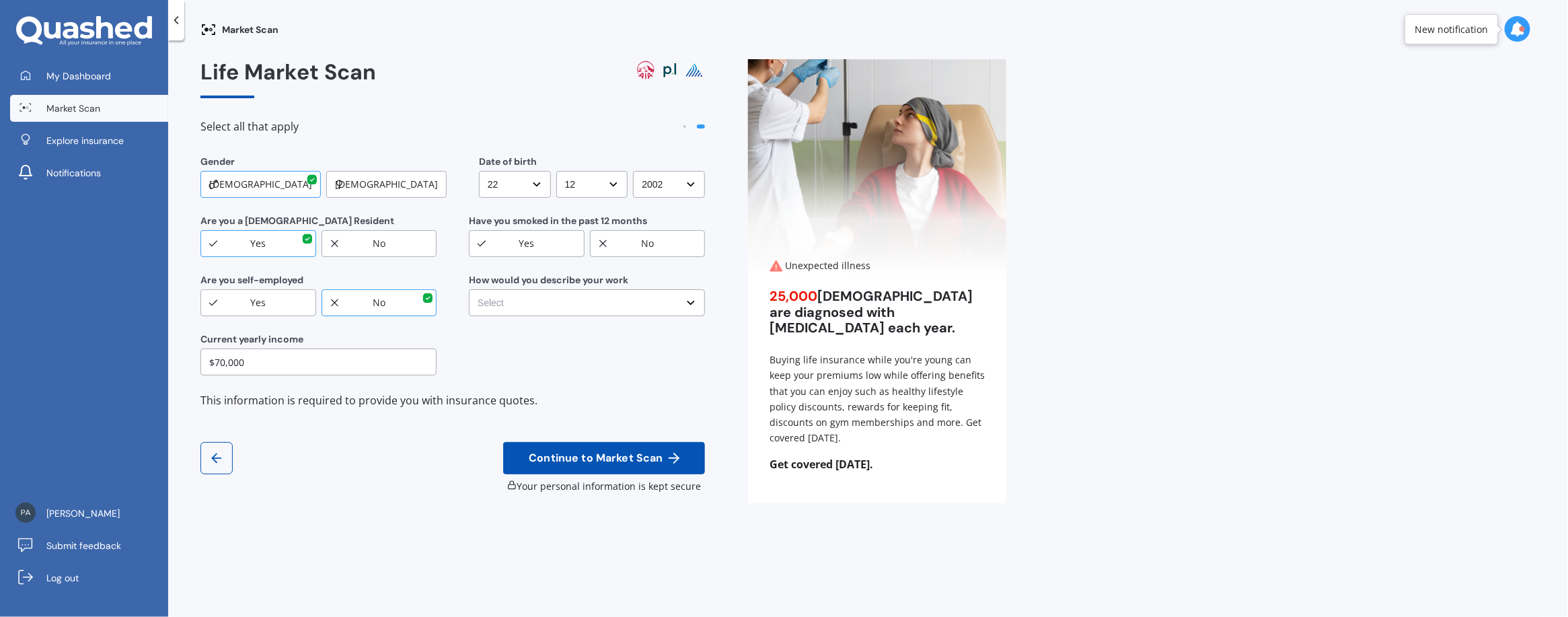 type on "$70,000" 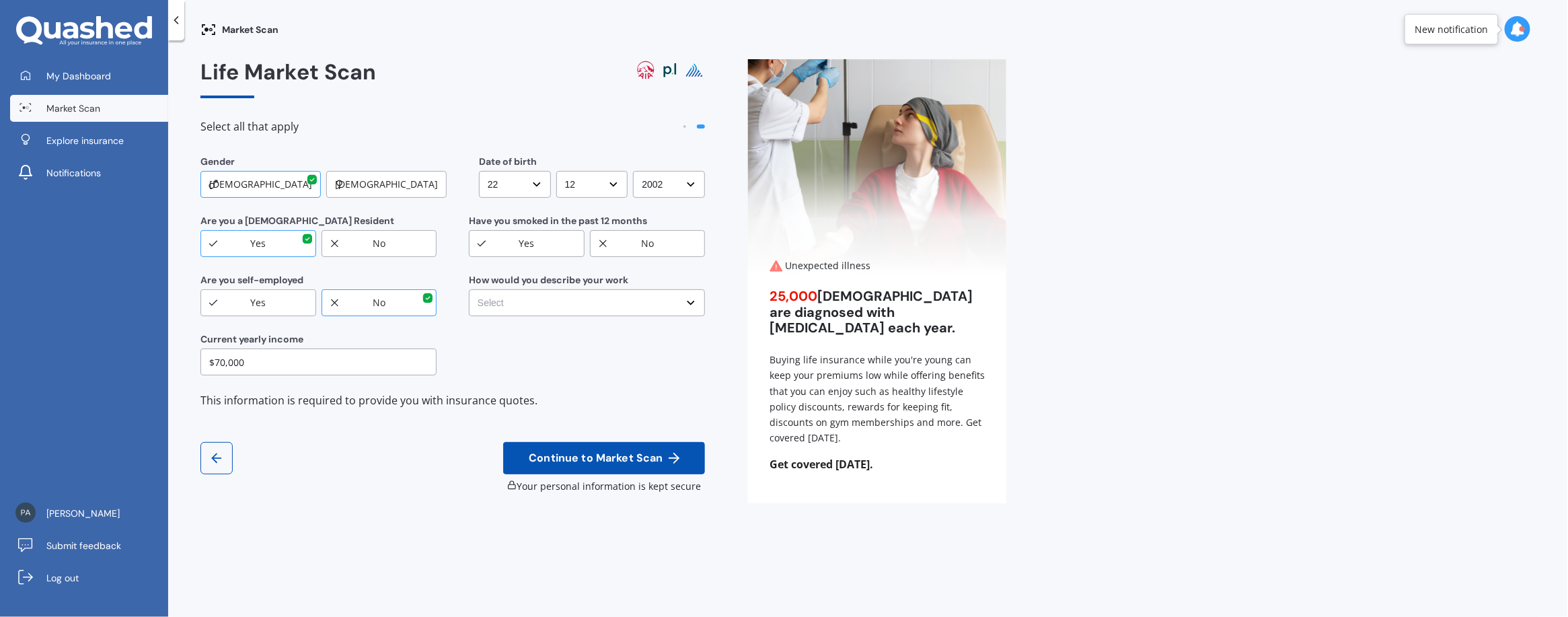 click on "Select No manual work e.g. lawyer, consultant, engineer Light manual work [PERSON_NAME], nurse, hairdresser Heavy or repetitive manual work e.g. painter, taxi/Uber, courier Working less than 20 hours a week or unemployed" at bounding box center (587, 303) 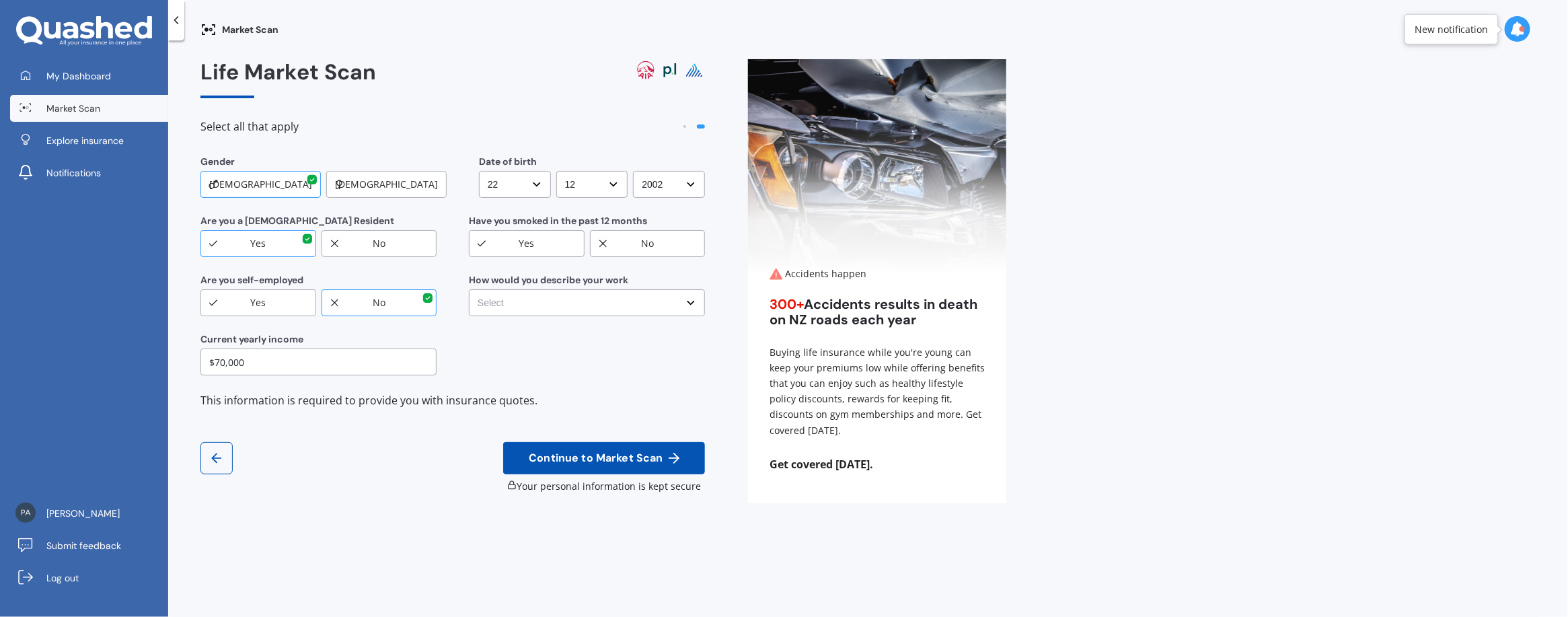 select on "No manual work e.g. lawyer, consultant, engineer" 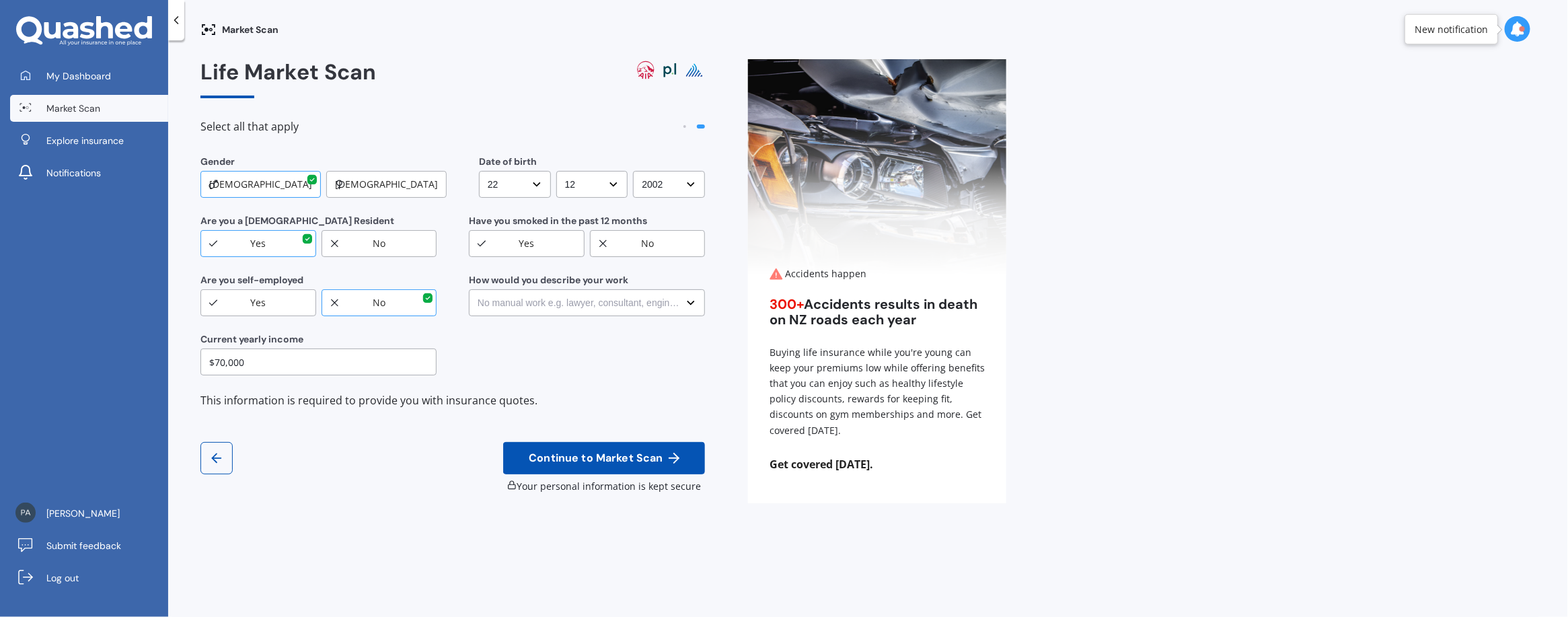 click on "Select No manual work e.g. lawyer, consultant, engineer Light manual work [PERSON_NAME], nurse, hairdresser Heavy or repetitive manual work e.g. painter, taxi/Uber, courier Working less than 20 hours a week or unemployed" at bounding box center (587, 303) 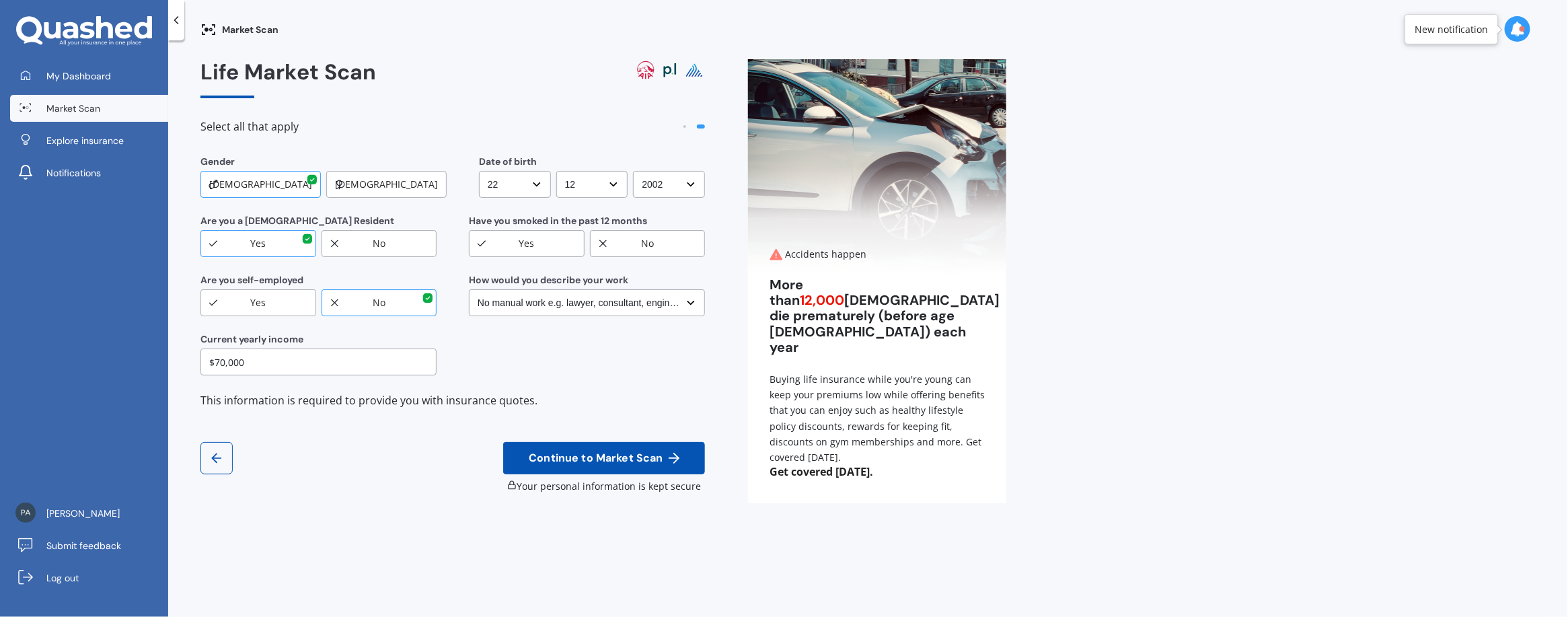 drag, startPoint x: 567, startPoint y: 348, endPoint x: 569, endPoint y: 340, distance: 8.246211 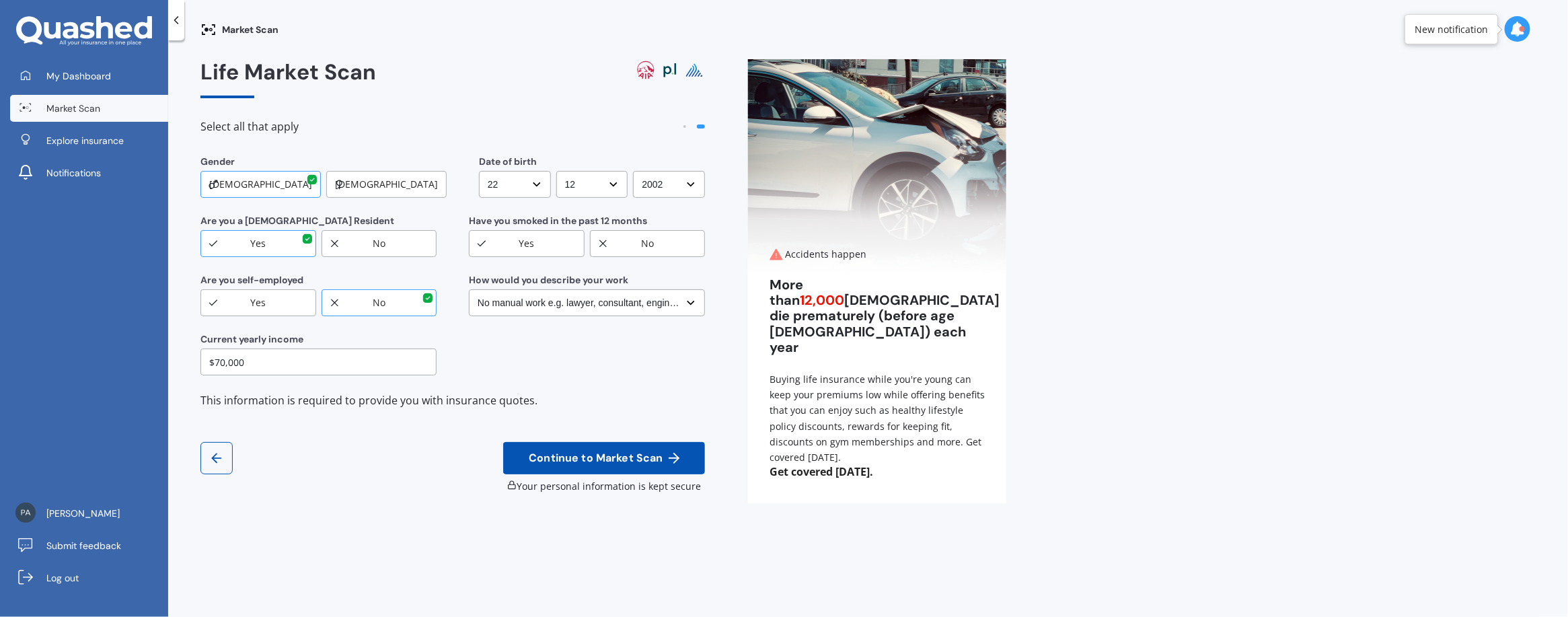 click on "No" at bounding box center [648, 244] 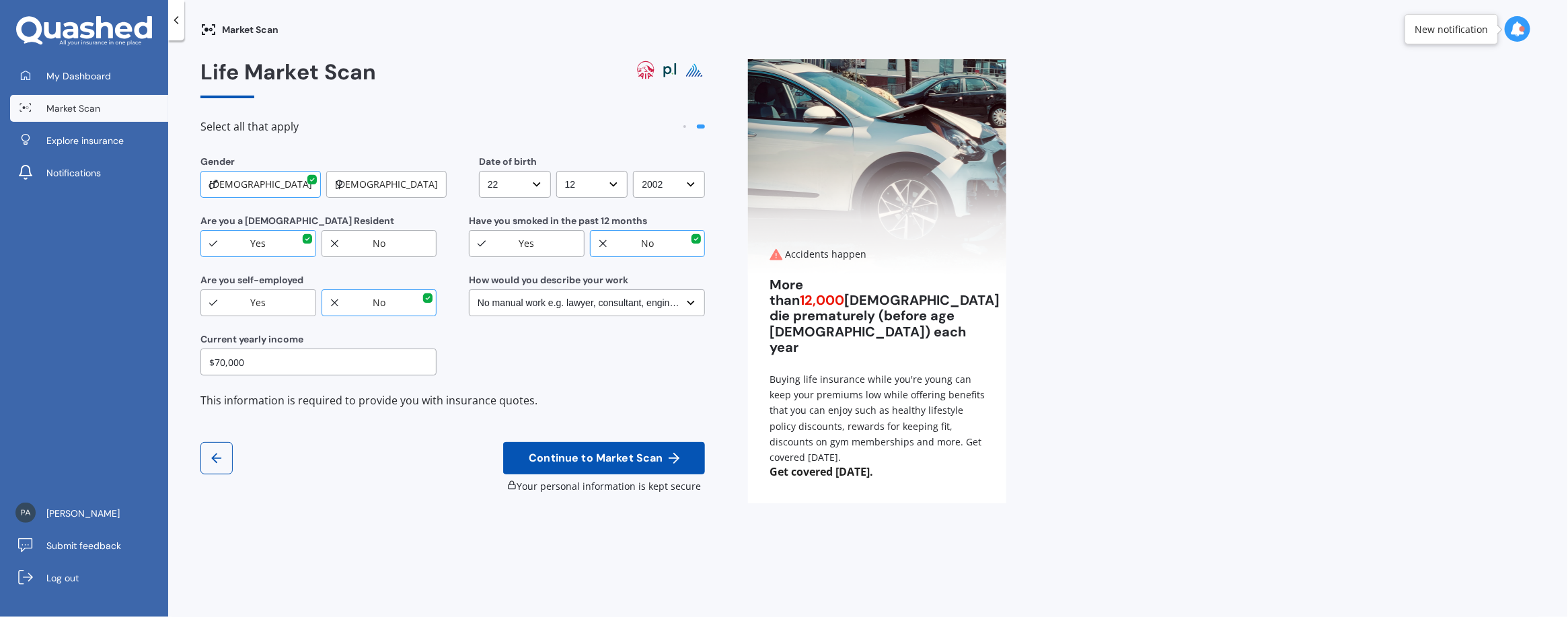 click on "DD DD 01 02 03 04 05 06 07 08 09 10 11 12 13 14 15 16 17 18 19 20 21 22 23 24 25 26 27 28 29 30 31" at bounding box center (515, 184) 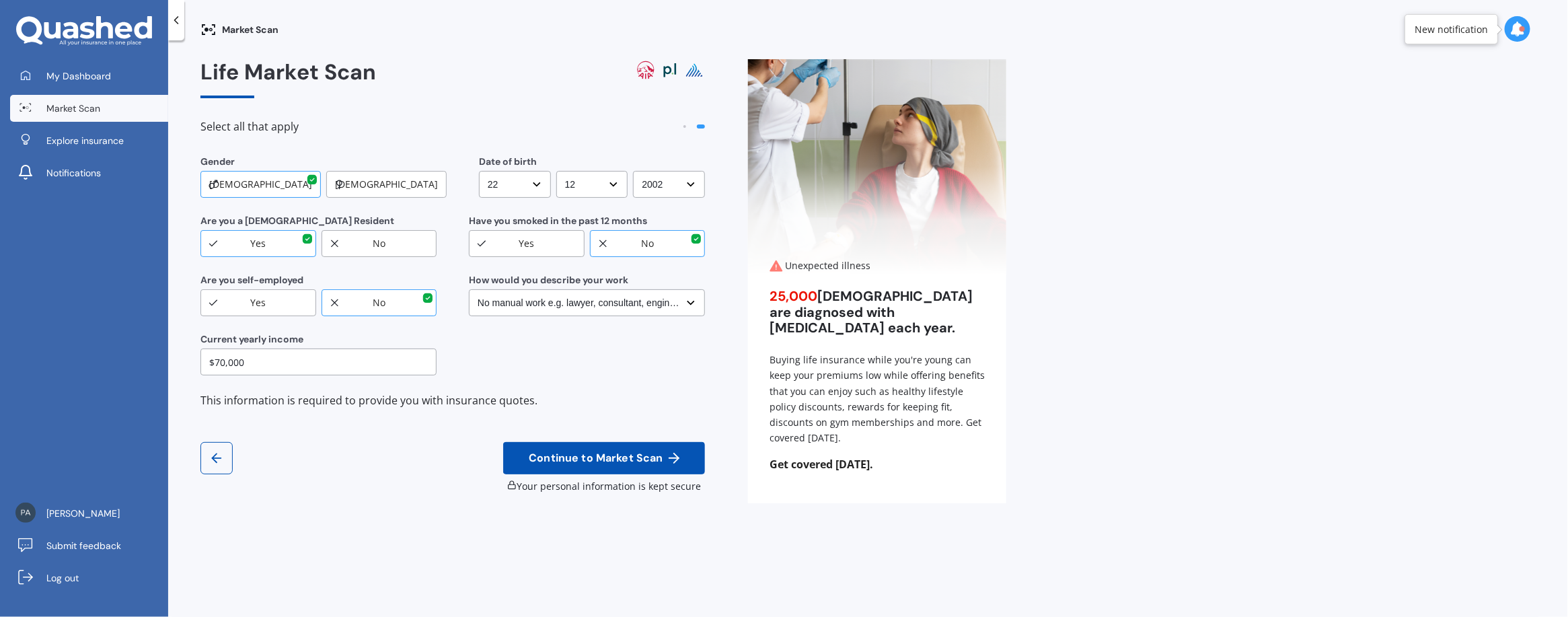 click on "DD DD 01 02 03 04 05 06 07 08 09 10 11 12 13 14 15 16 17 18 19 20 21 22 23 24 25 26 27 28 29 30 31" at bounding box center [515, 184] 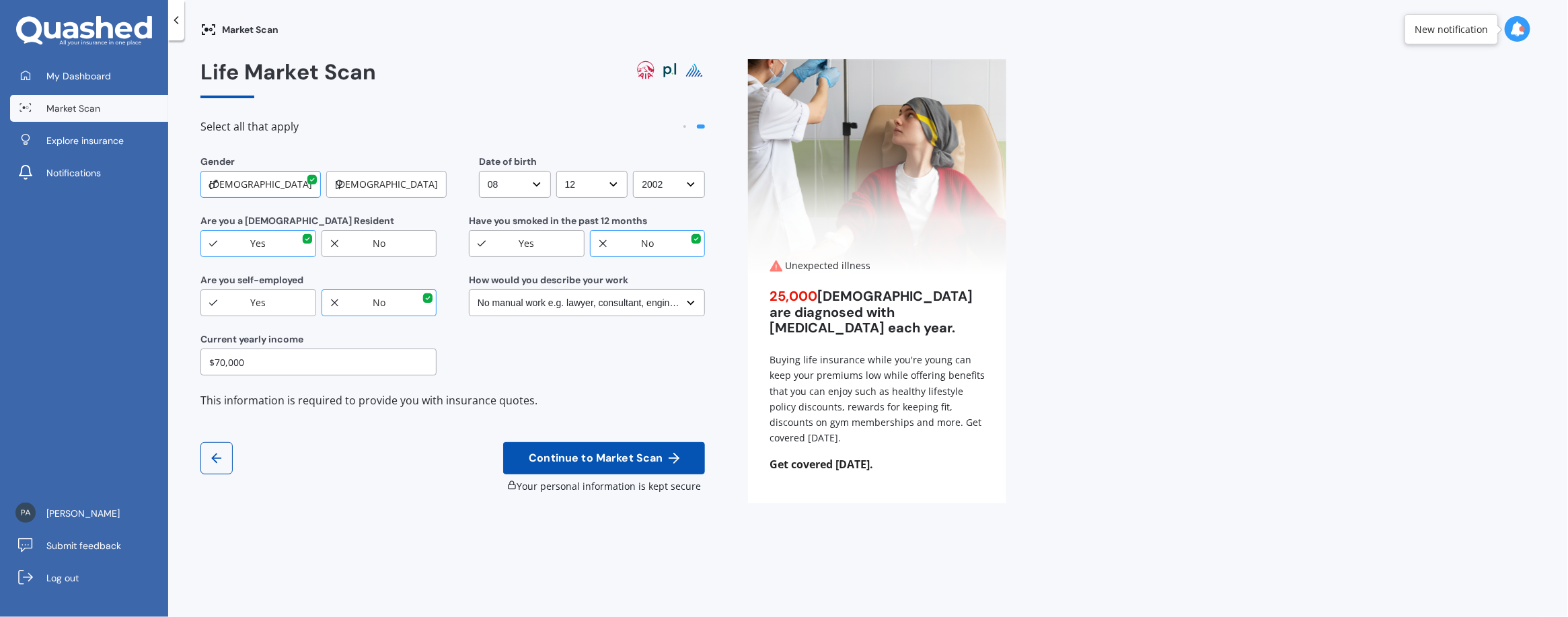 click on "DD DD 01 02 03 04 05 06 07 08 09 10 11 12 13 14 15 16 17 18 19 20 21 22 23 24 25 26 27 28 29 30 31" at bounding box center [515, 184] 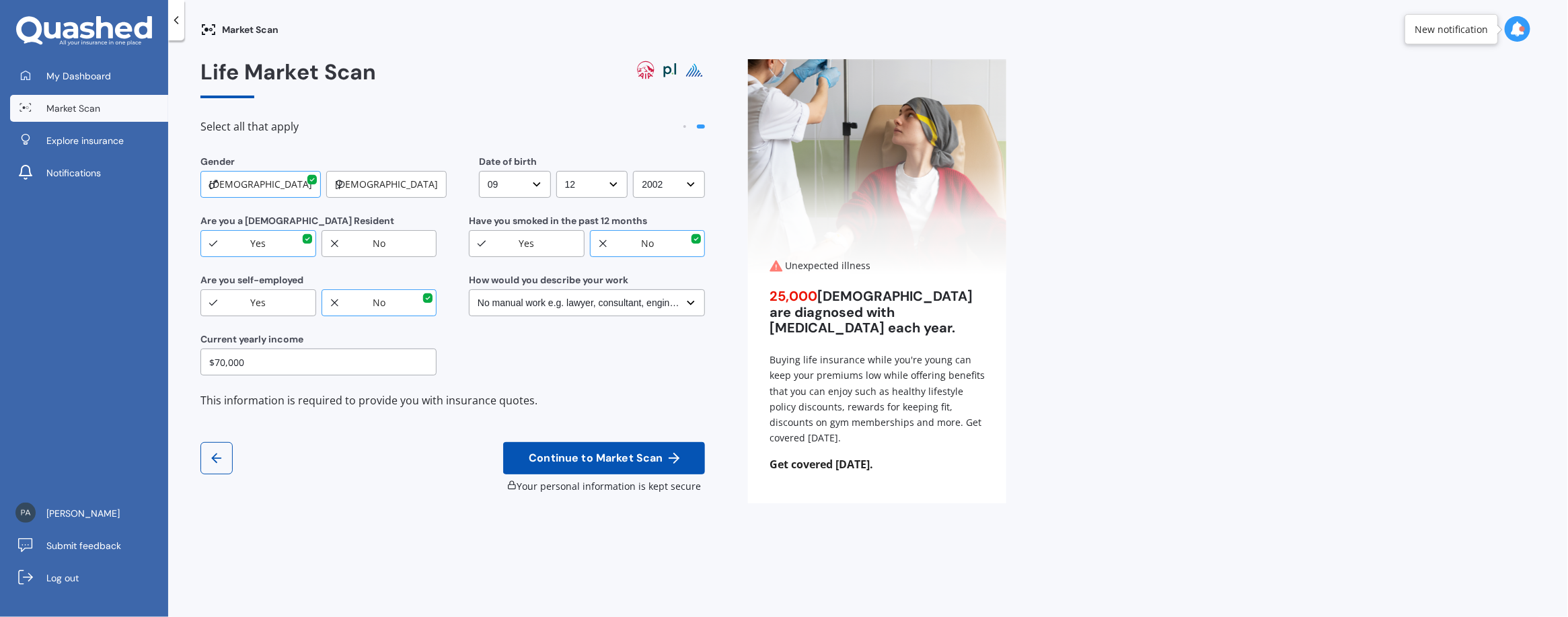 click on "MM MM 01 02 03 04 05 06 07 08 09 10 11 12" at bounding box center (592, 184) 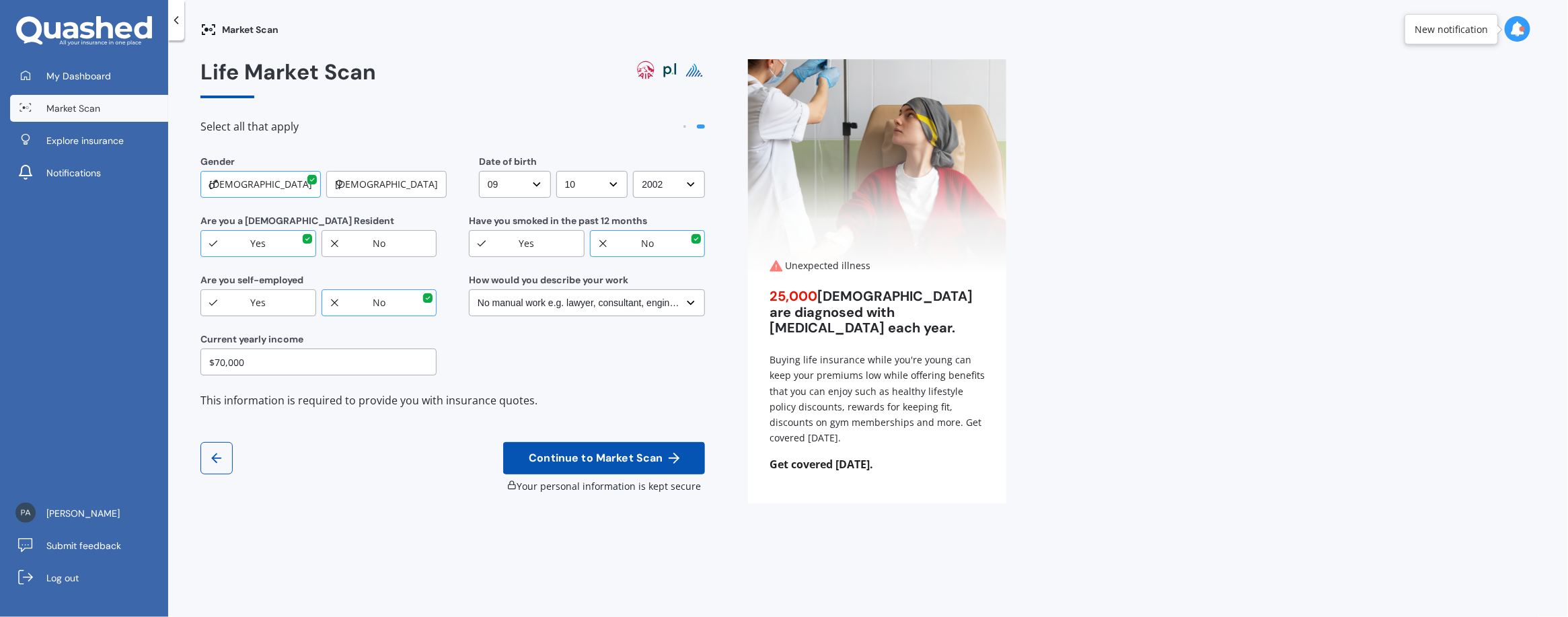 click on "MM MM 01 02 03 04 05 06 07 08 09 10 11 12" at bounding box center (592, 184) 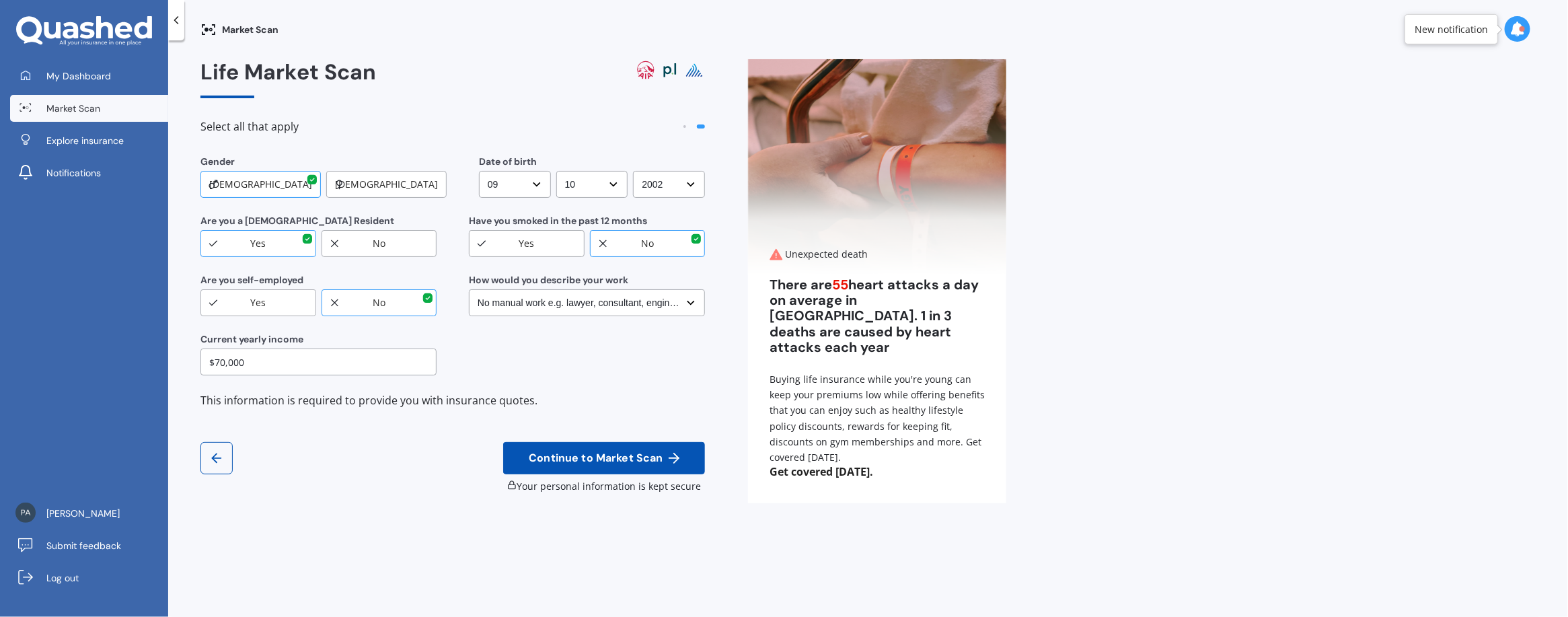 drag, startPoint x: 658, startPoint y: 175, endPoint x: 657, endPoint y: 191, distance: 16.03122 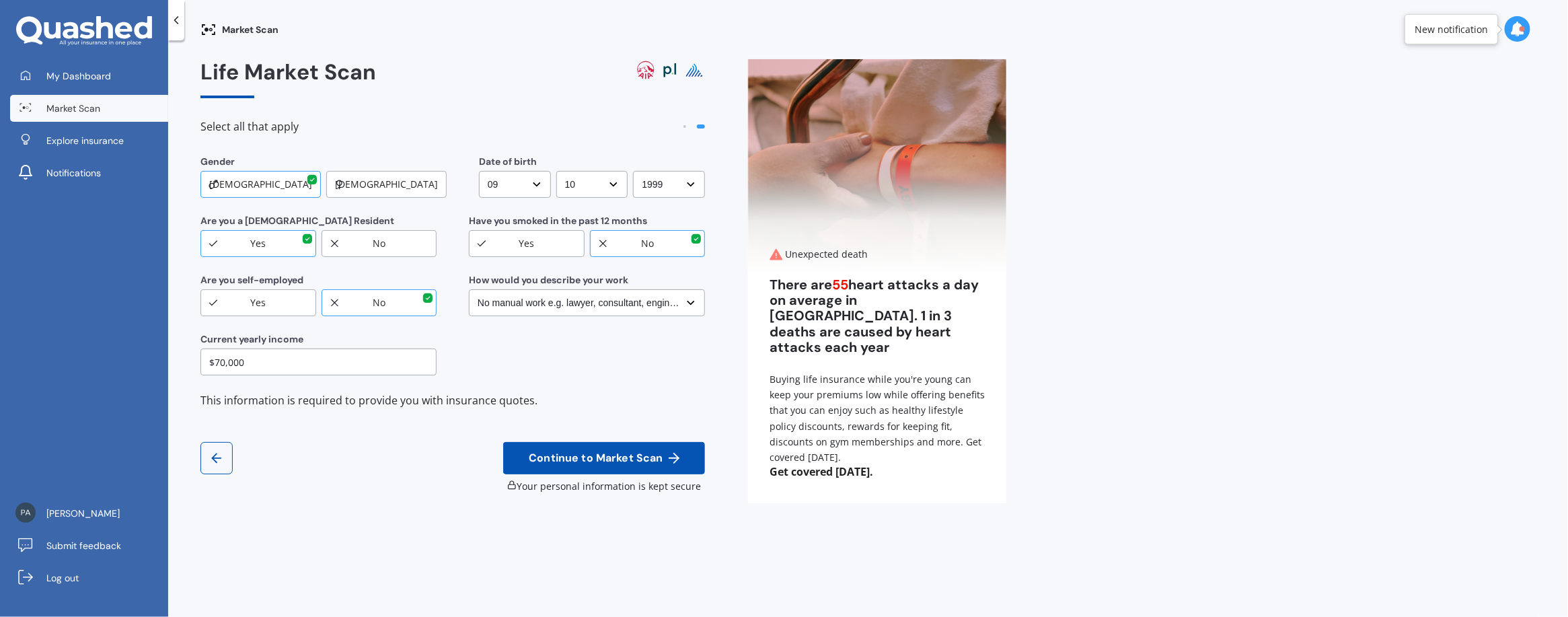 click on "YYYY YYYY 2009 2008 2007 2006 2005 2004 2003 2002 2001 2000 1999 1998 1997 1996 1995 1994 1993 1992 1991 1990 1989 1988 1987 1986 1985 1984 1983 1982 1981 1980 1979 1978 1977 1976 1975 1974 1973 1972 1971 1970 1969 1968 1967 1966 1965 1964 1963 1962 1961 1960 1959 1958 1957 1956 1955 1954 1953 1952 1951 1950 1949 1948 1947 1946 1945 1944 1943 1942 1941 1940 1939 1938 1937 1936 1935 1934 1933 1932 1931 1930 1929 1928 1927 1926 1925 1924 1923 1922 1921 1920 1919 1918 1917 1916 1915 1914 1913 1912 1911 1910" at bounding box center (669, 184) 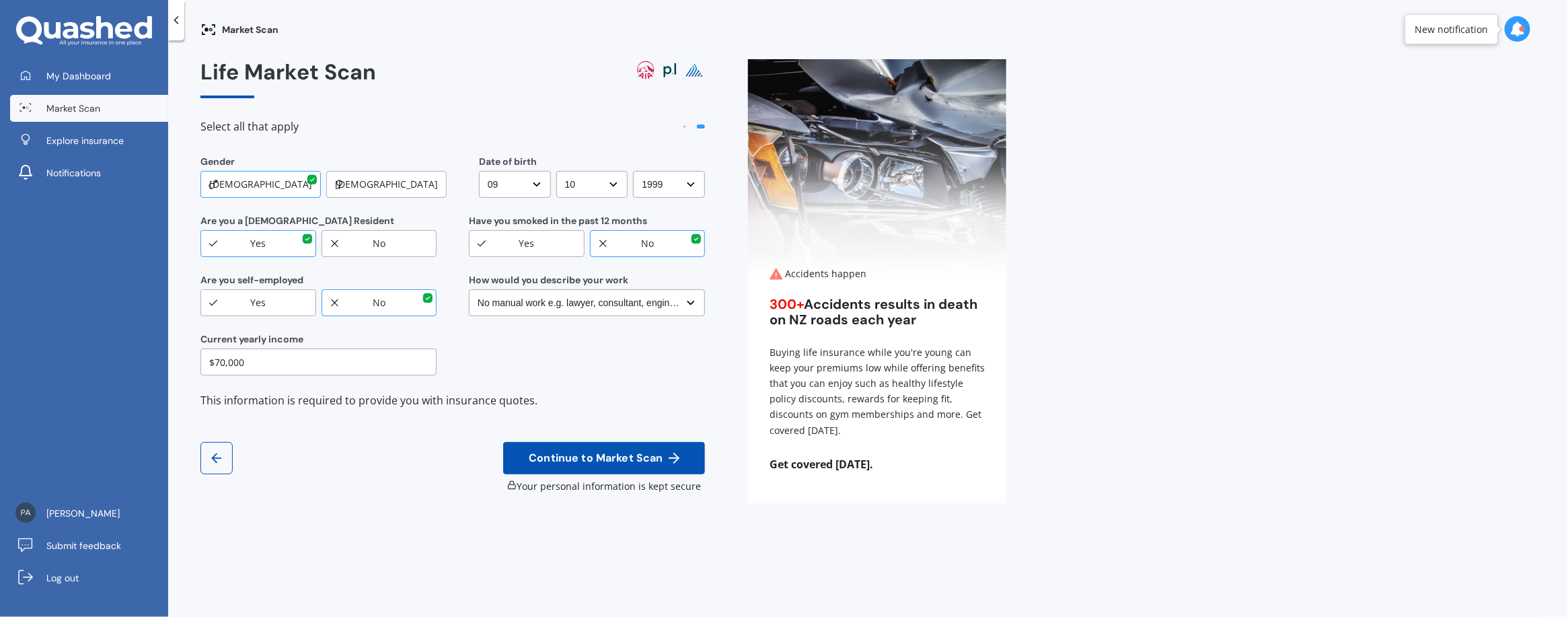 click on "Continue to Market Scan" at bounding box center (595, 458) 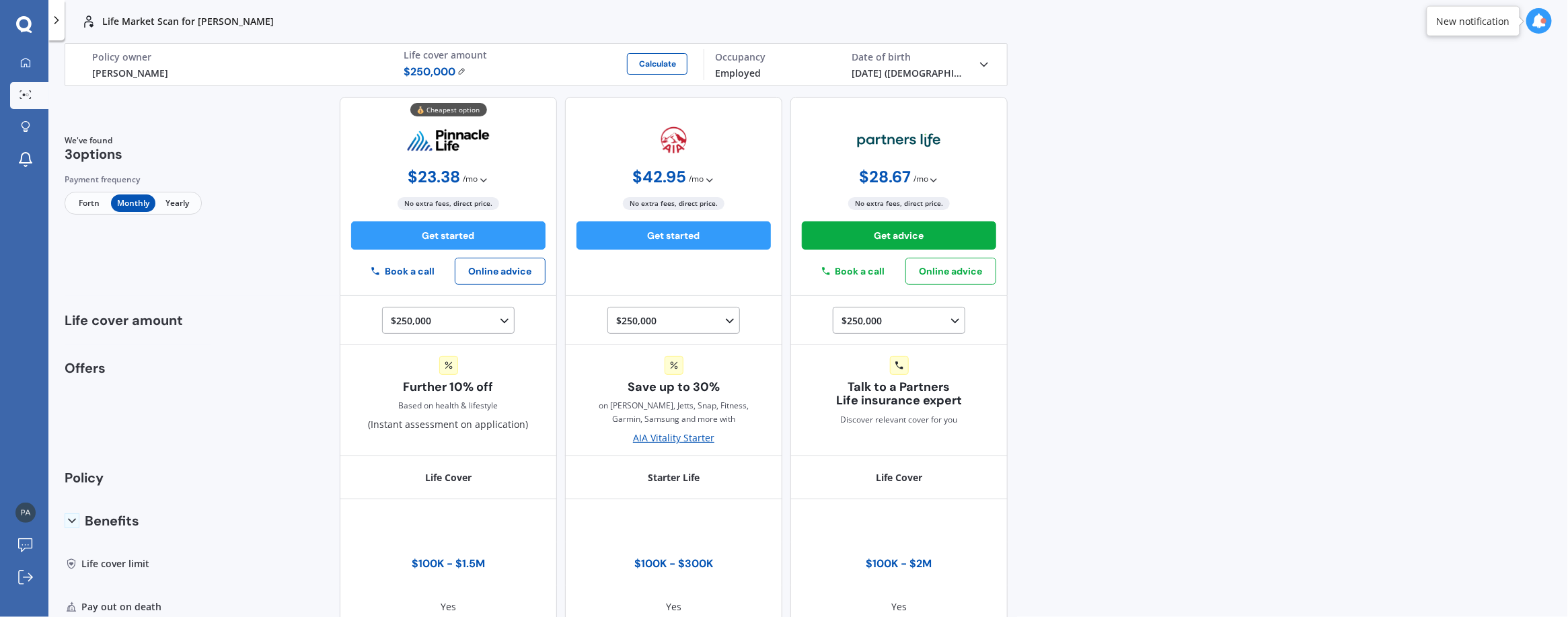 click on "Yearly" at bounding box center [177, 203] 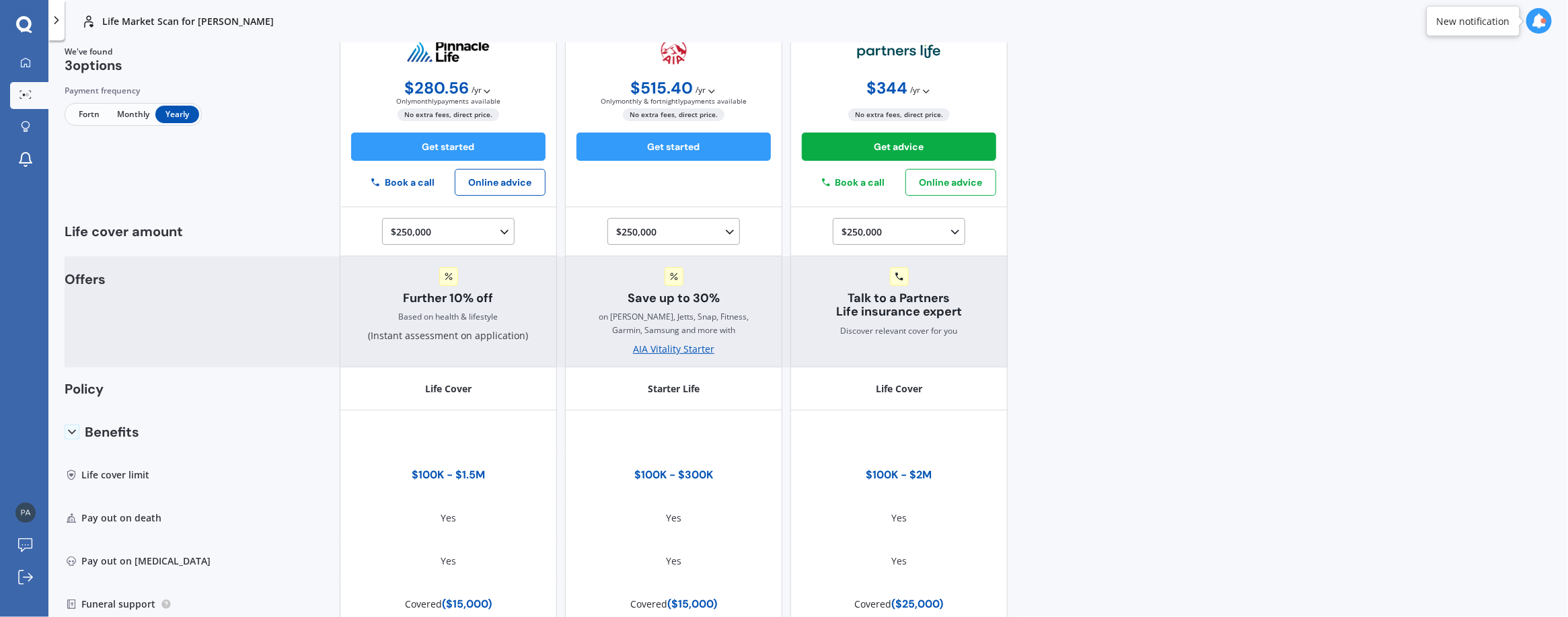 scroll, scrollTop: 22, scrollLeft: 0, axis: vertical 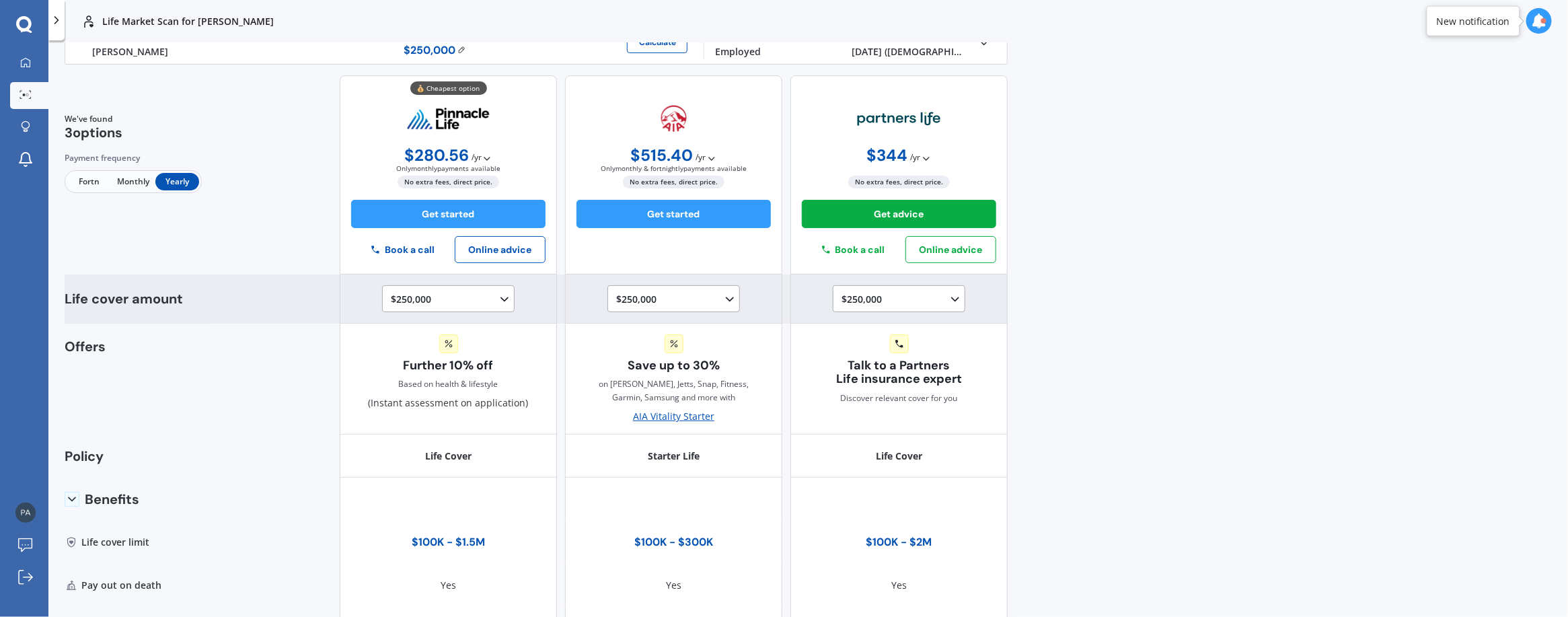 click on "$250,000 $100,000 $150,000 $200,000 $250,000 $300,000 $350,000 $400,000 $500,000 $750,000 $1,000,000 $1,250,000 $1,500,000 $1,750,000 $2,000,000+" at bounding box center [901, 299] 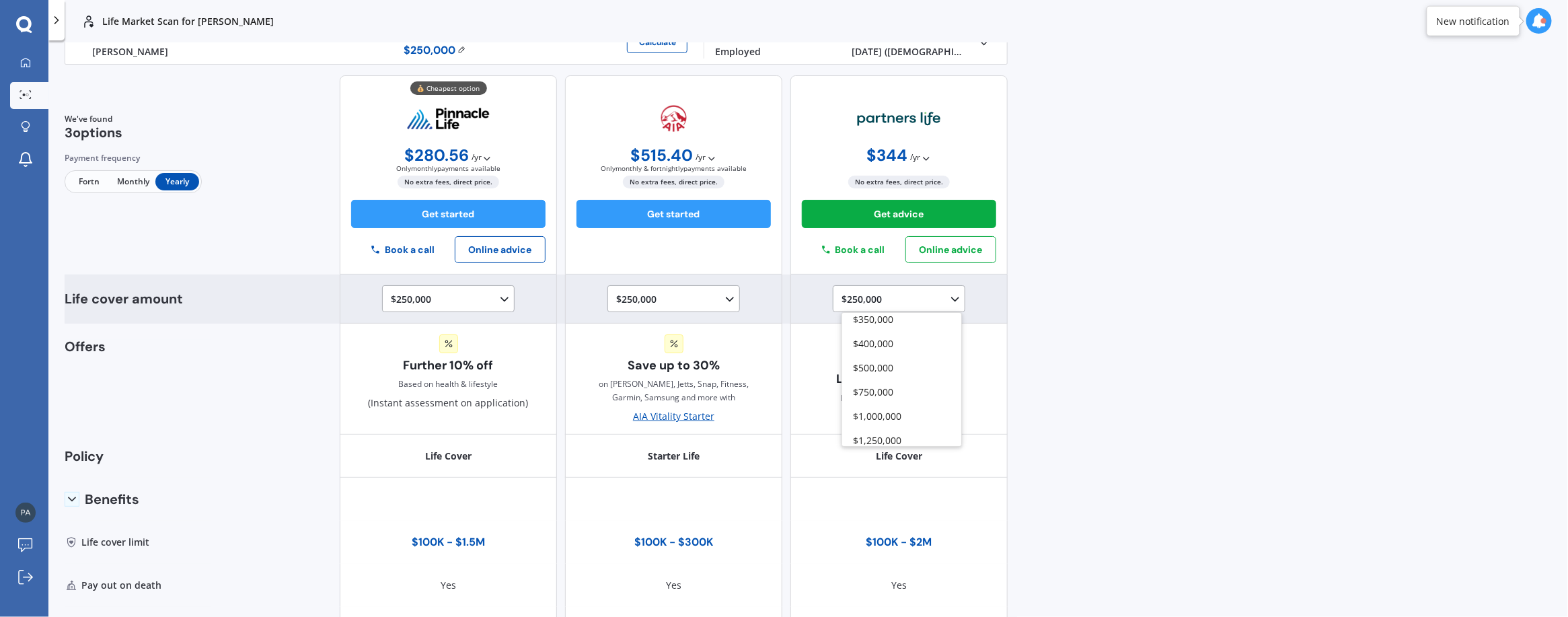 scroll, scrollTop: 205, scrollLeft: 0, axis: vertical 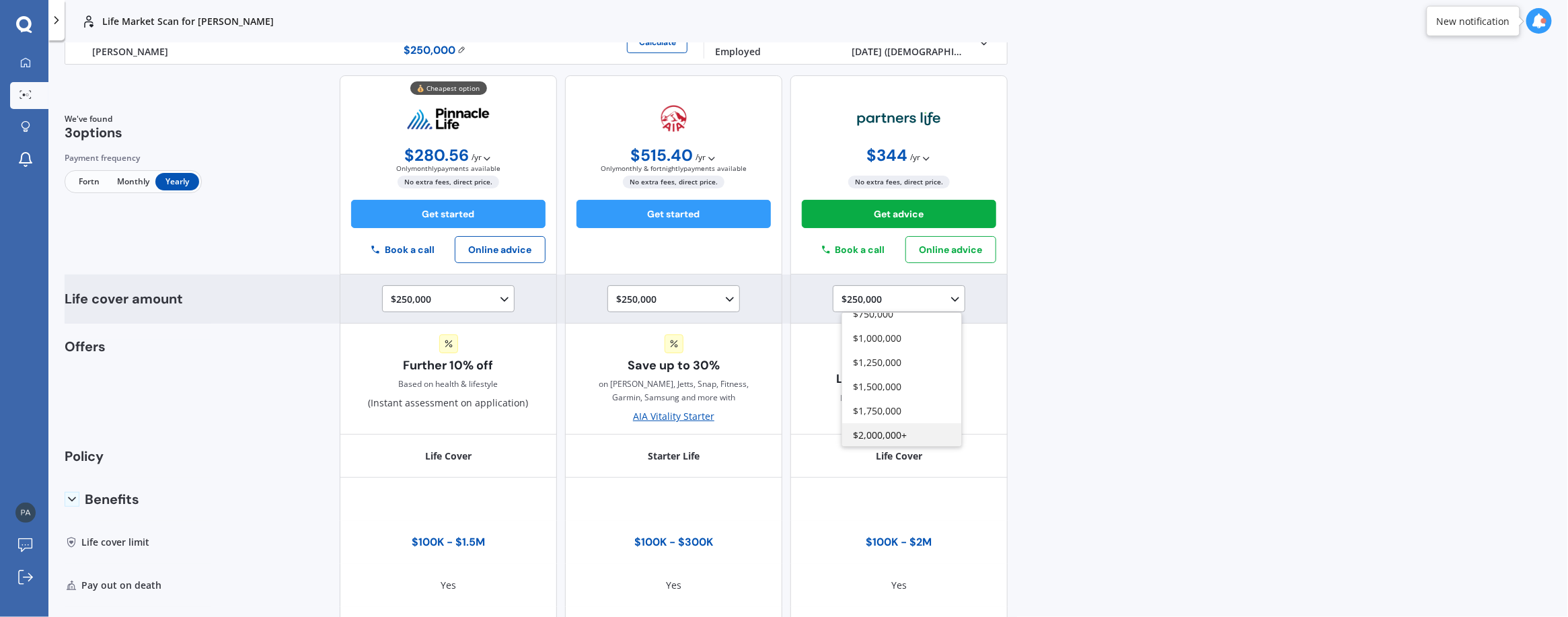 click on "$2,000,000+" at bounding box center [901, 435] 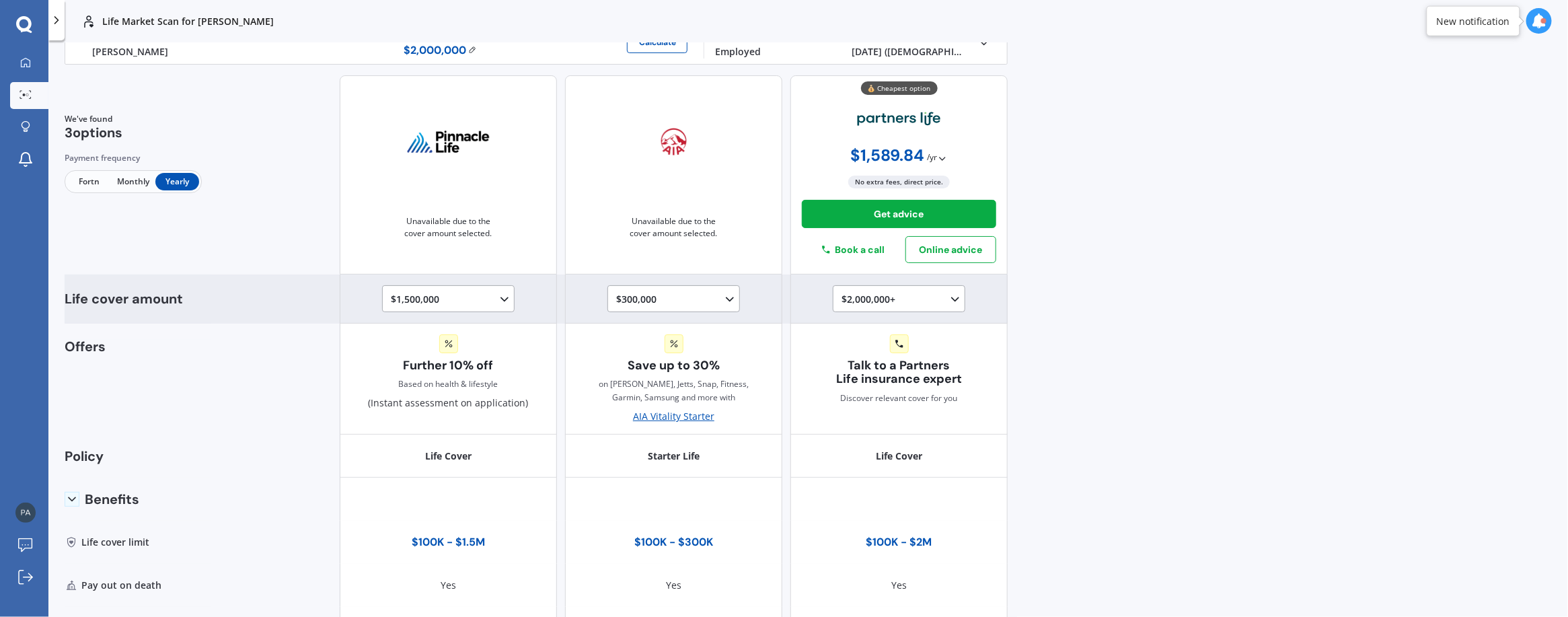 click on "$300,000 $100,000 $150,000 $200,000 $250,000 $300,000" at bounding box center (676, 299) 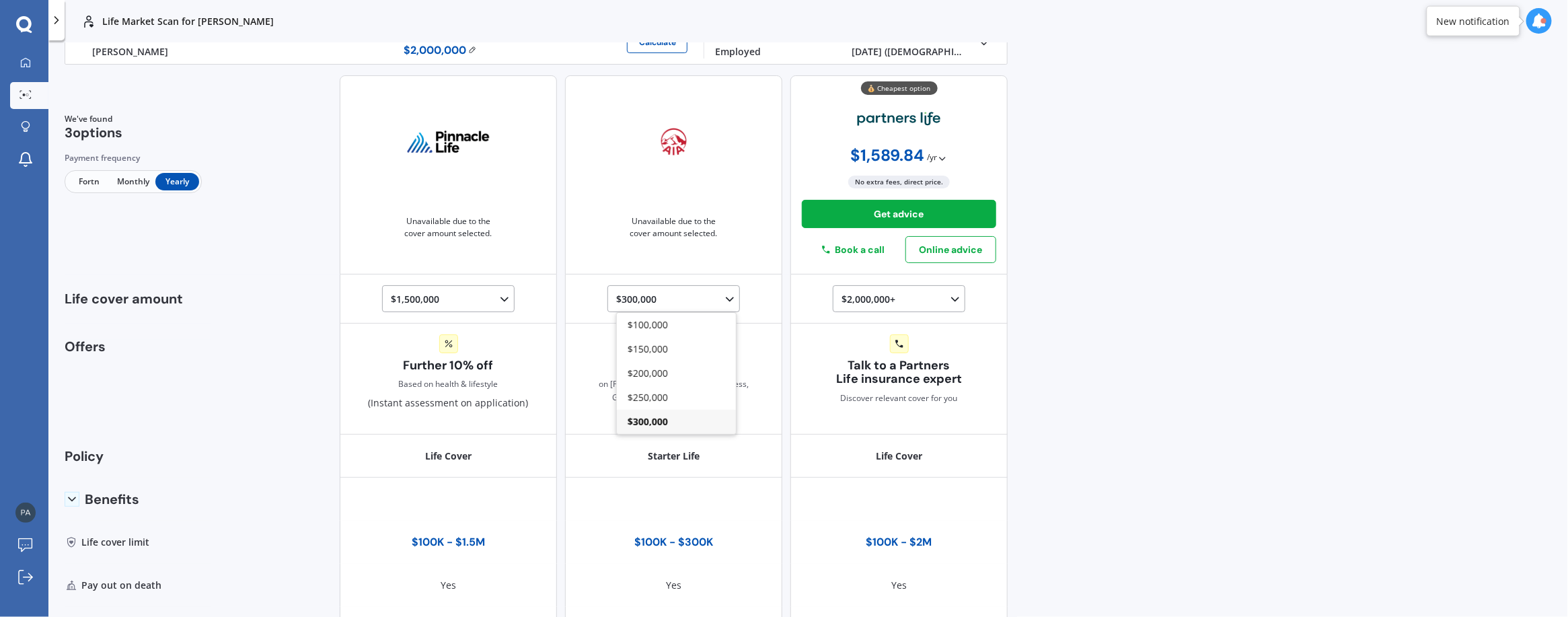 click on "Life Market Scan for [PERSON_NAME]  Life Market Scan for [PERSON_NAME]  Life [PERSON_NAME] Policy owner $ 2,000,000 Calculate Life cover amount Employed Occupancy [DATE] ([DEMOGRAPHIC_DATA].) Date of birth Life   Policy owner [PERSON_NAME]   Preferred sum insured $ 2,000,000 Calculate   Employment Employed   Date of birth [DEMOGRAPHIC_DATA] ([DEMOGRAPHIC_DATA].)   Smoker No   NZ resident Yes   Income $70,000   We've found 3  options Payment frequency Fortn Monthly Yearly Unavailable due to the cover amount selected. Unavailable due to the cover amount selected. 💰 Cheapest option $ 1,589.84 /  yr Only  monthly  payments available $ 1,589.84 /  yr $ 132.49 /  mo $ 61.15 /  fortn No extra fees, direct price. Get advice Book a call Online advice Life cover amount $1,500,000 $100,000 $150,000 $200,000 $250,000 $300,000 $350,000 $400,000 $500,000 $750,000 $1,000,000 $1,250,000 $1,500,000 $300,000 $100,000 $150,000 $200,000 $250,000 $300,000 $2,000,000 + $100,000 $150,000 $200,000 $250,000 $300,000 $350,000 $400,000 $500,000 $750,000 $1,000,000 Offers" at bounding box center [808, 308] 